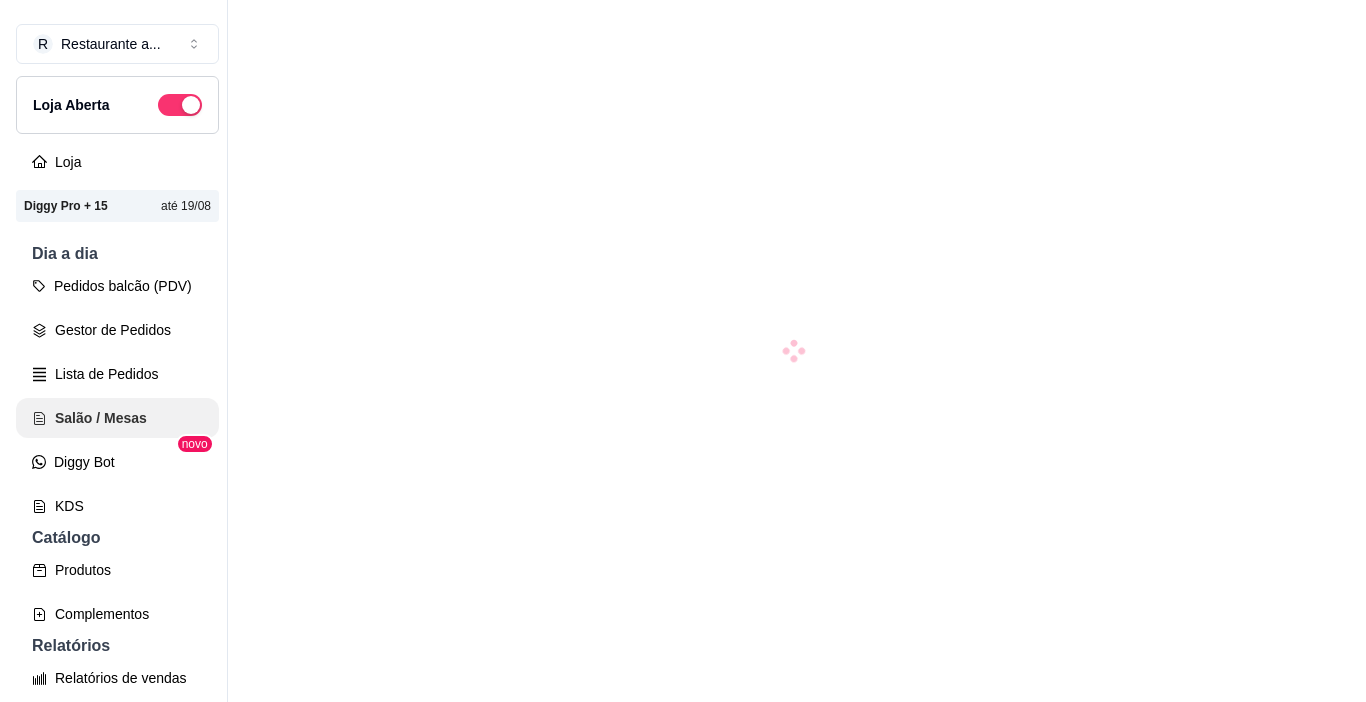 scroll, scrollTop: 0, scrollLeft: 0, axis: both 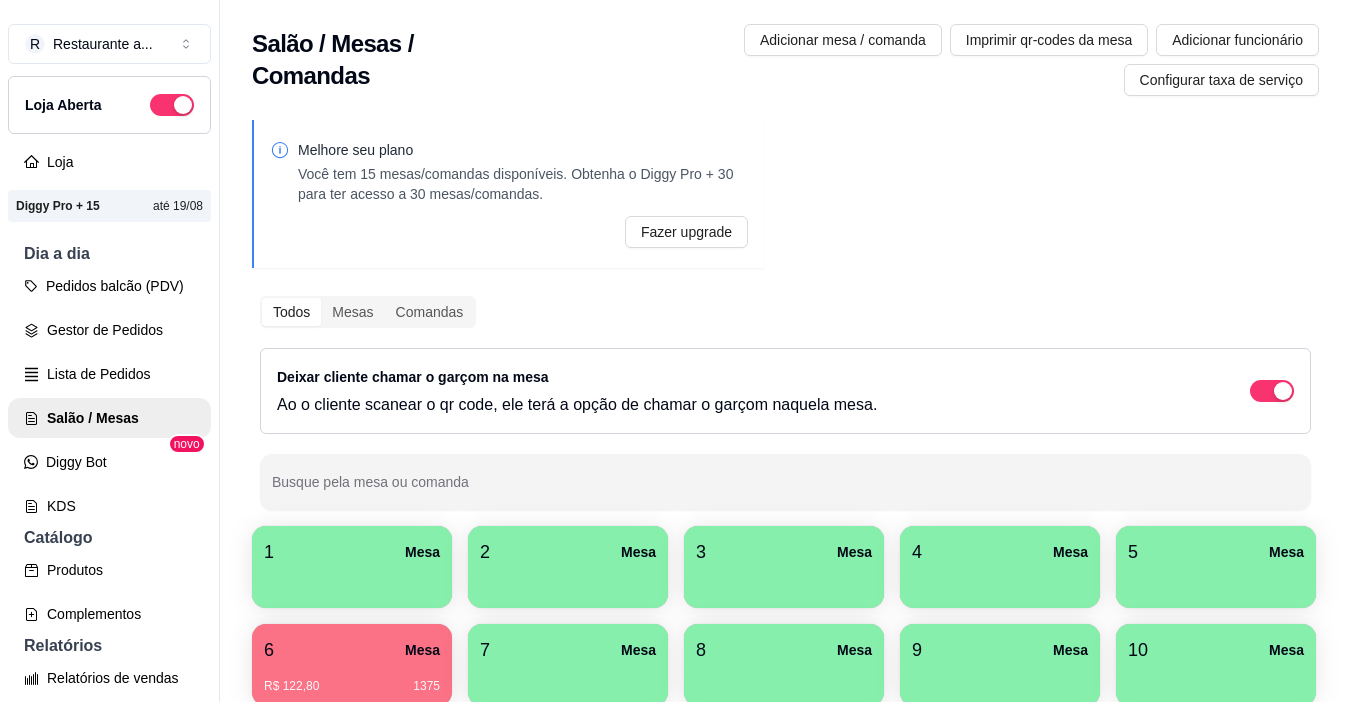 click at bounding box center (1000, 581) 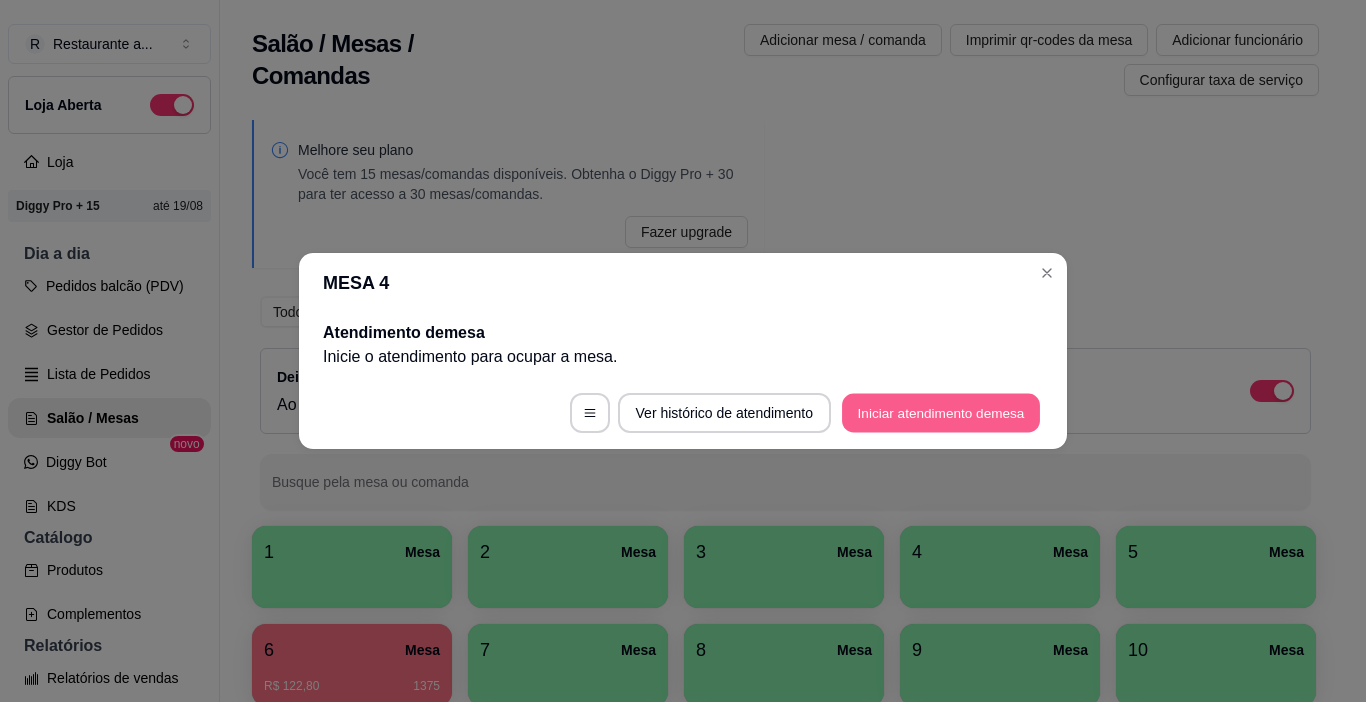 click on "Iniciar atendimento de  mesa" at bounding box center (941, 413) 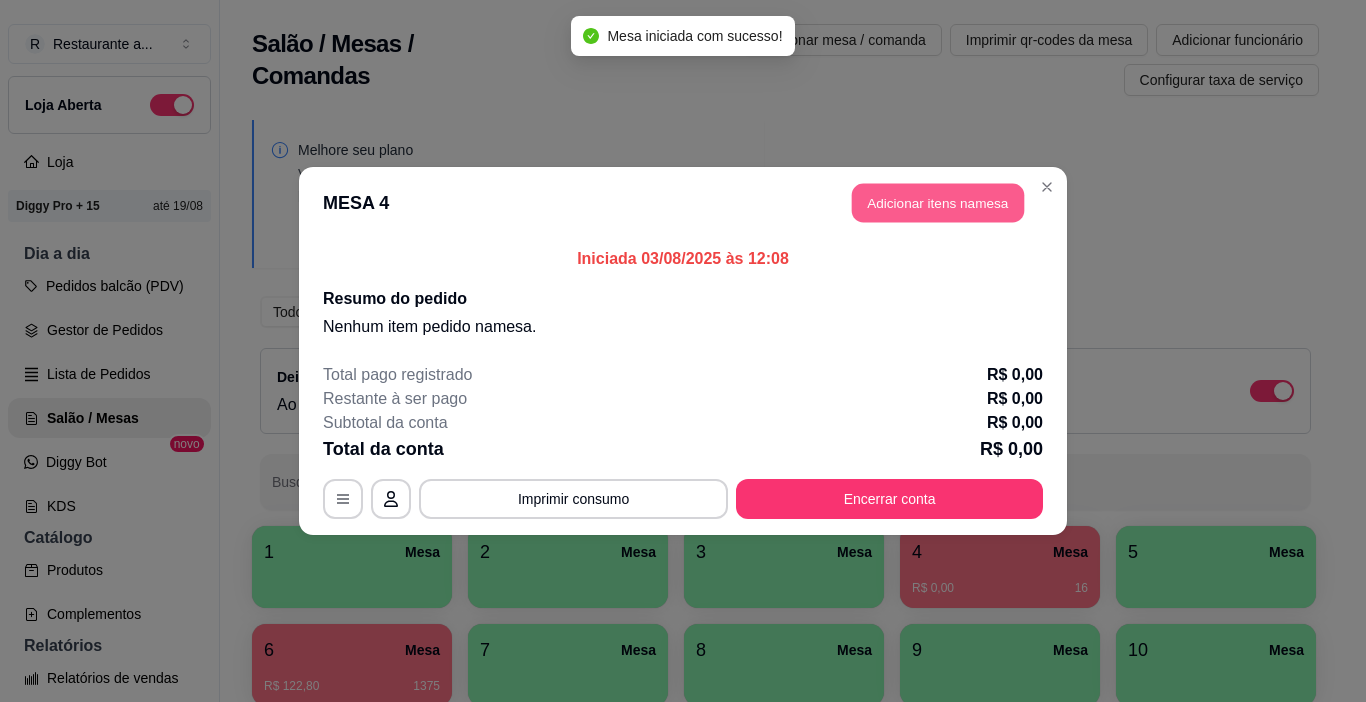 click on "Adicionar itens na  mesa" at bounding box center (938, 203) 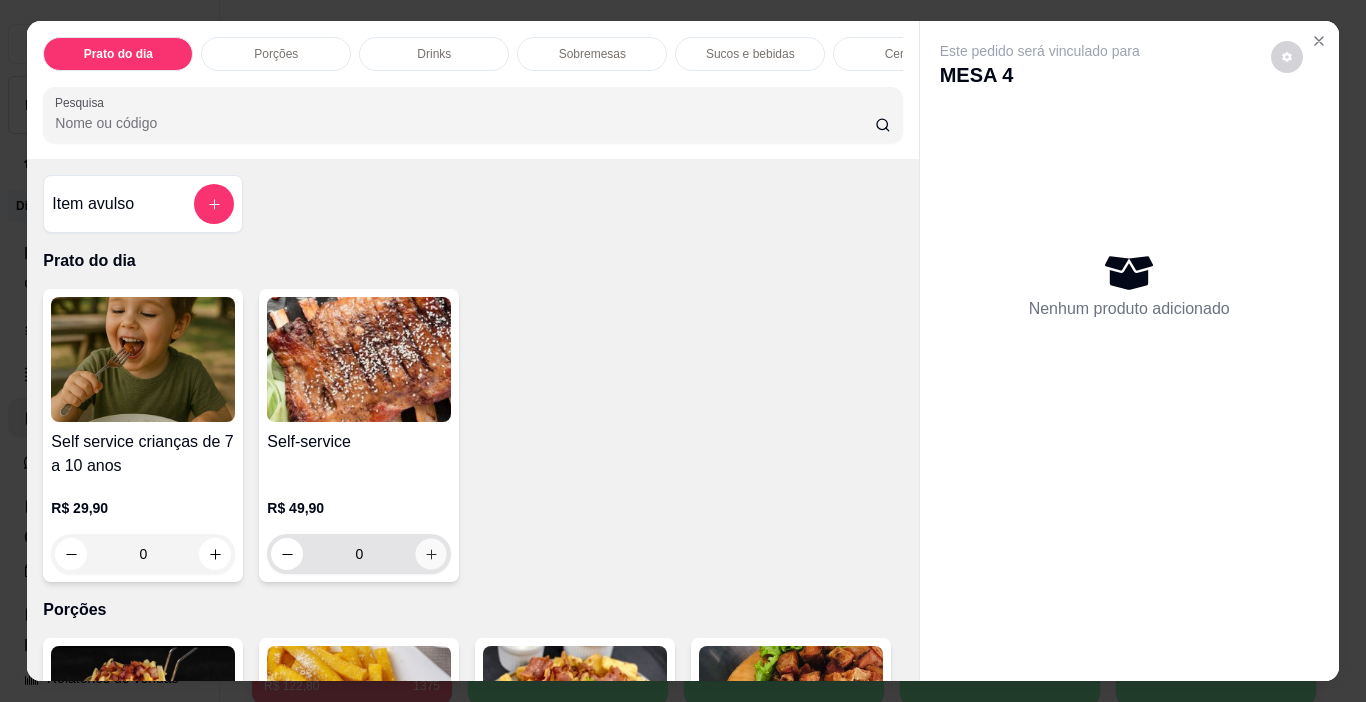 click 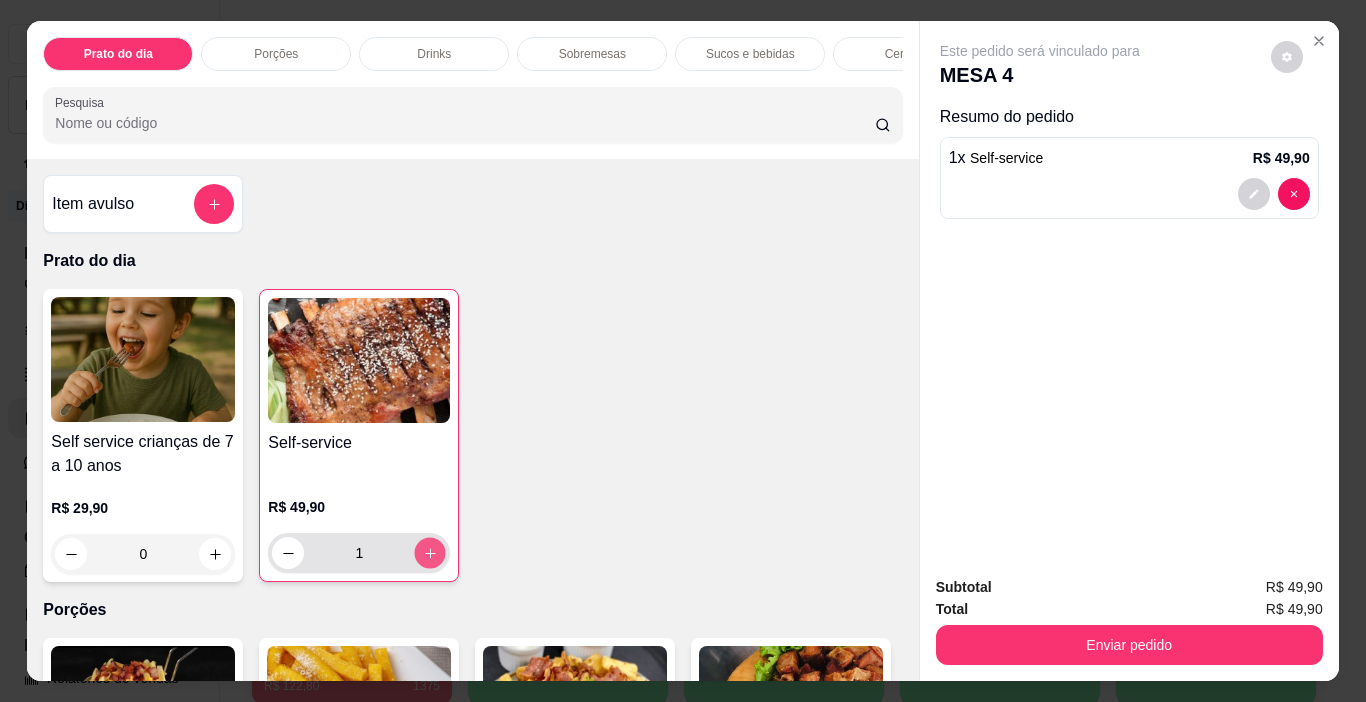 click 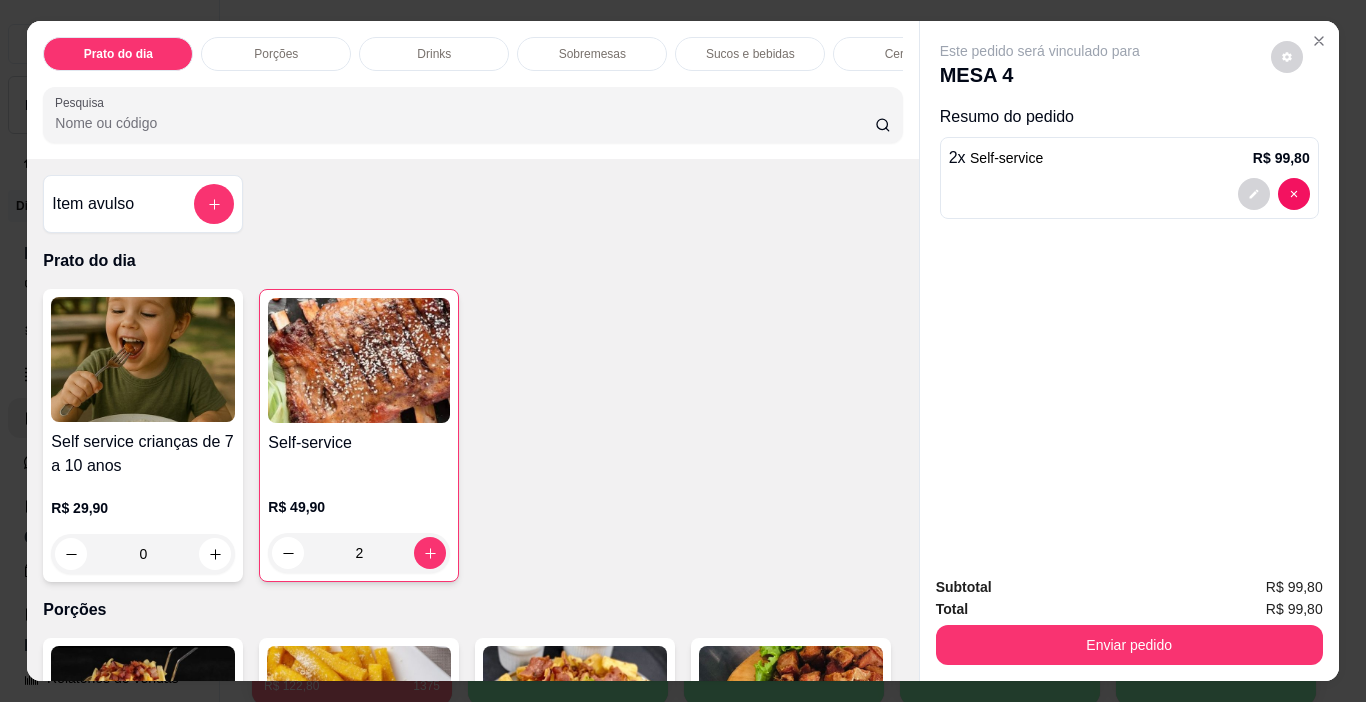click on "Sucos e bebidas" at bounding box center [750, 54] 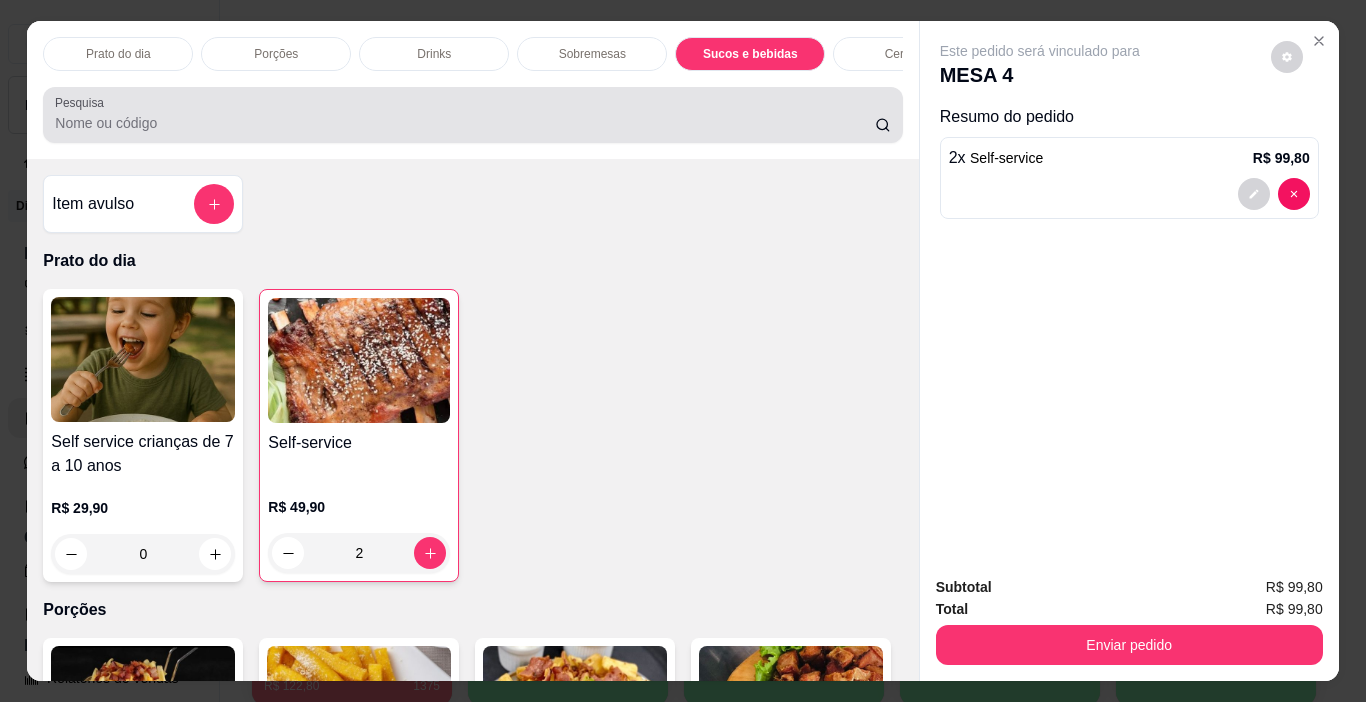scroll, scrollTop: 2317, scrollLeft: 0, axis: vertical 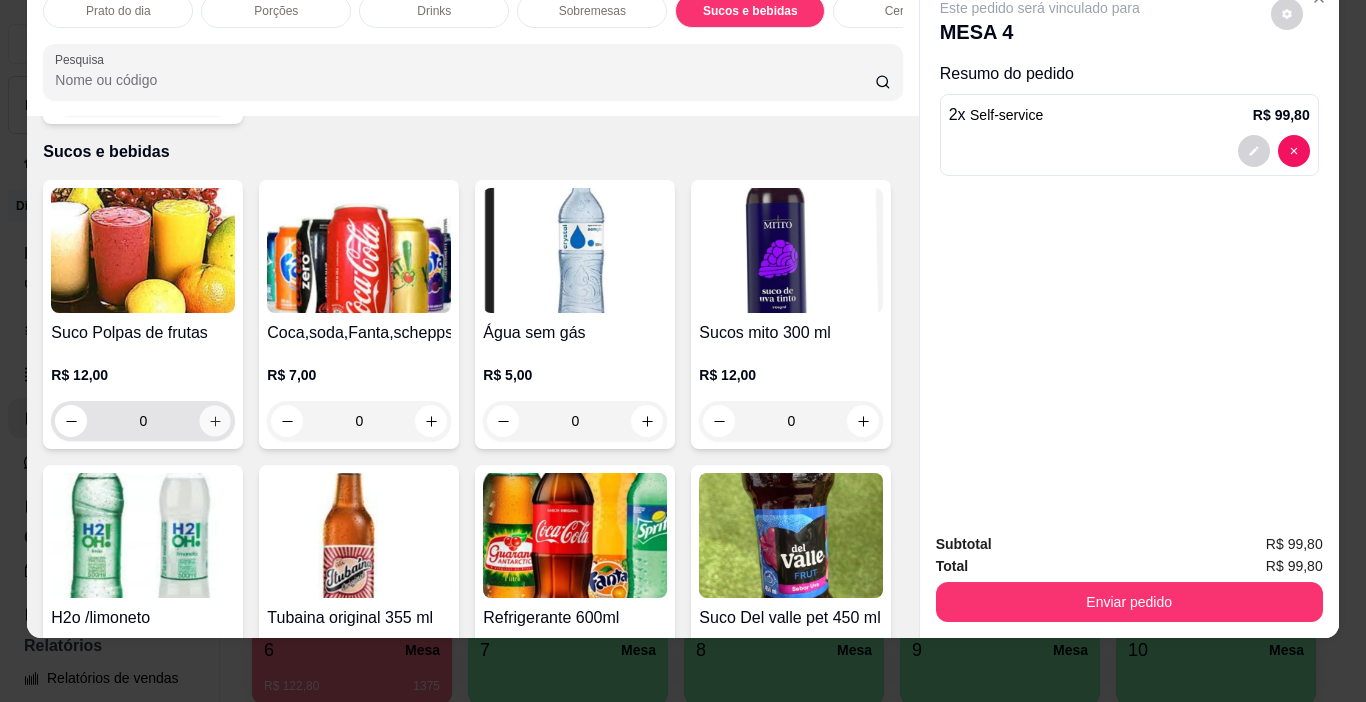 click 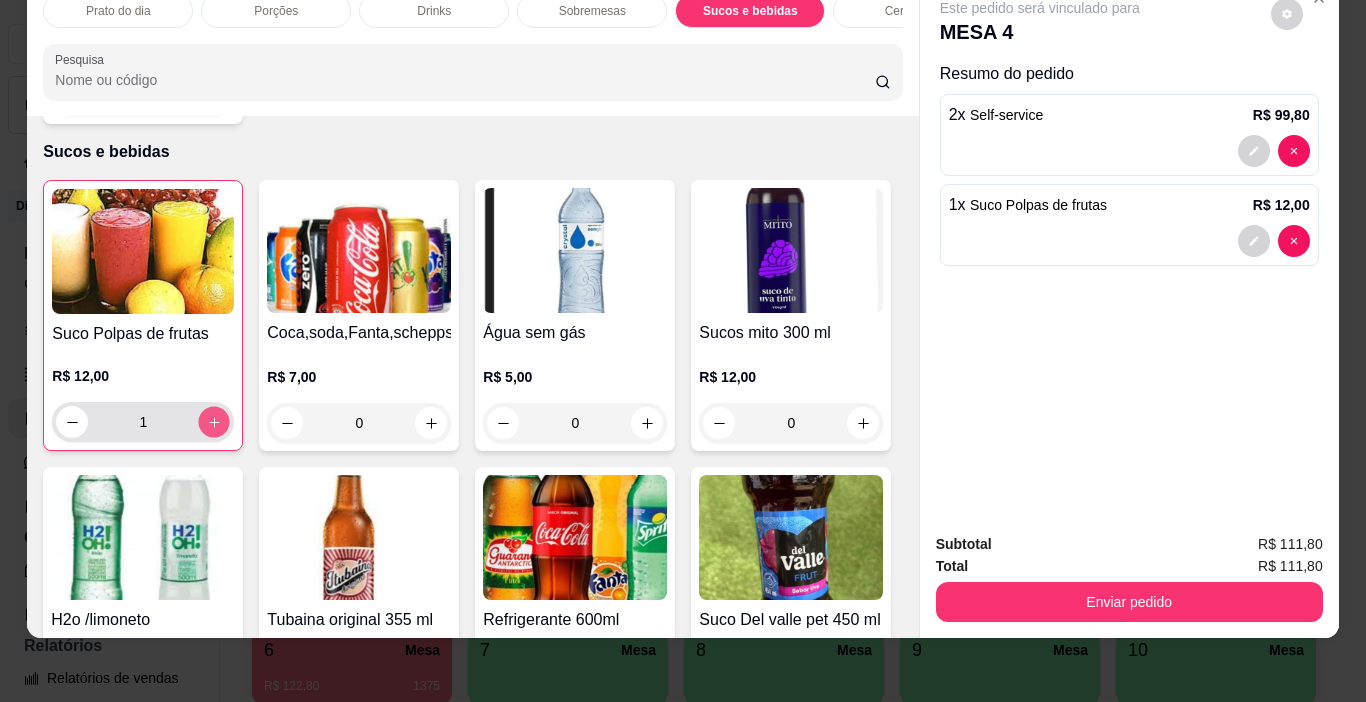 click 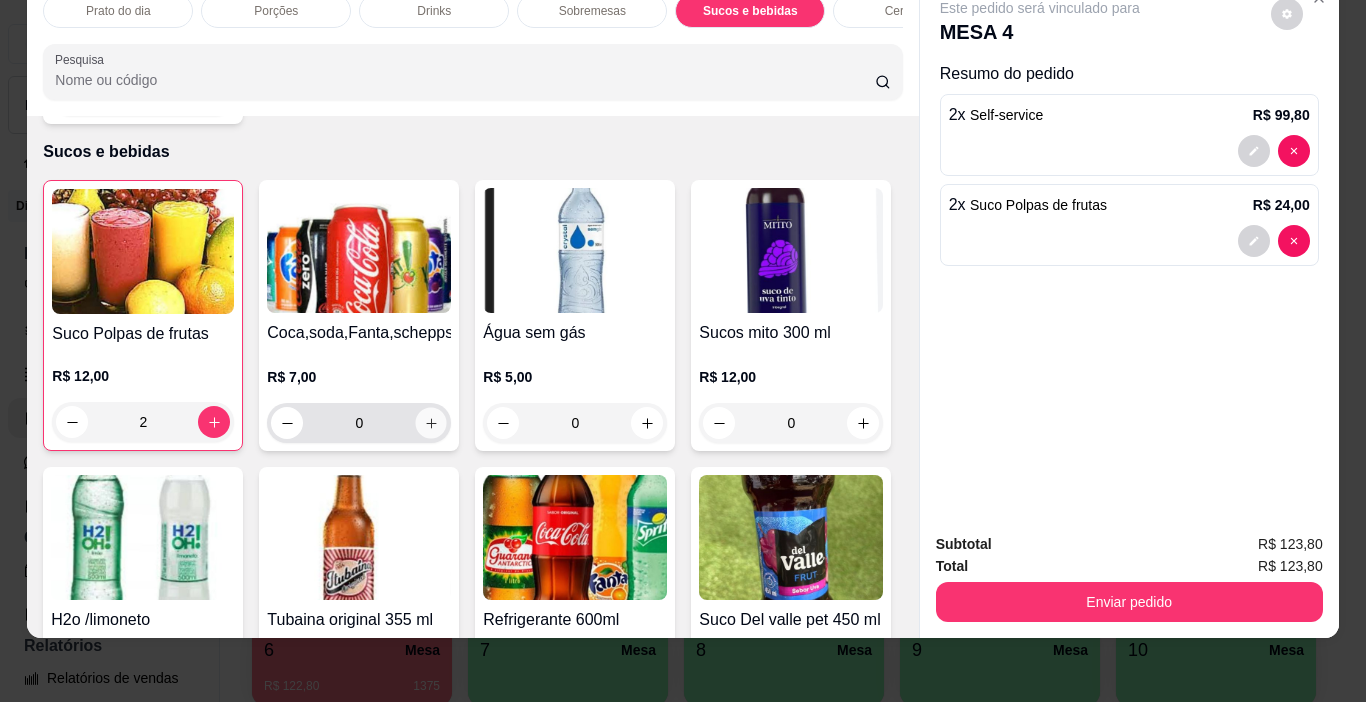 click 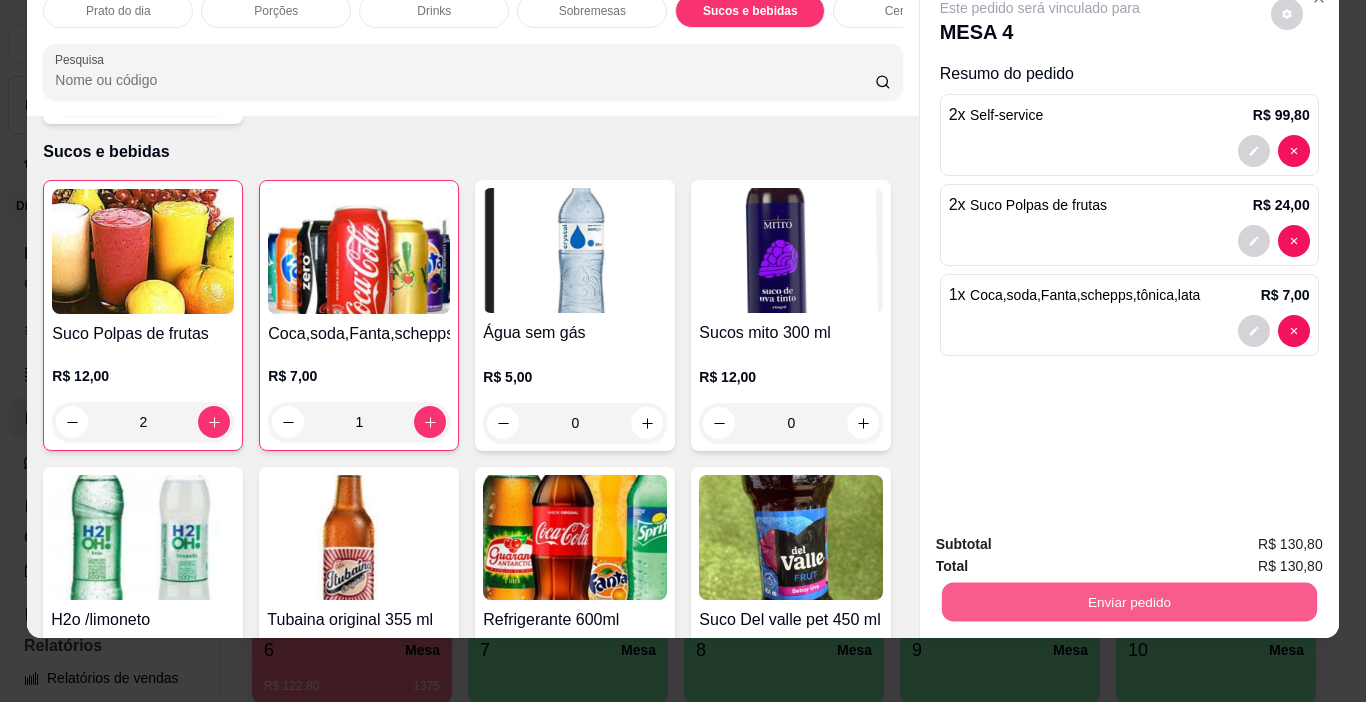 click on "Enviar pedido" at bounding box center (1128, 602) 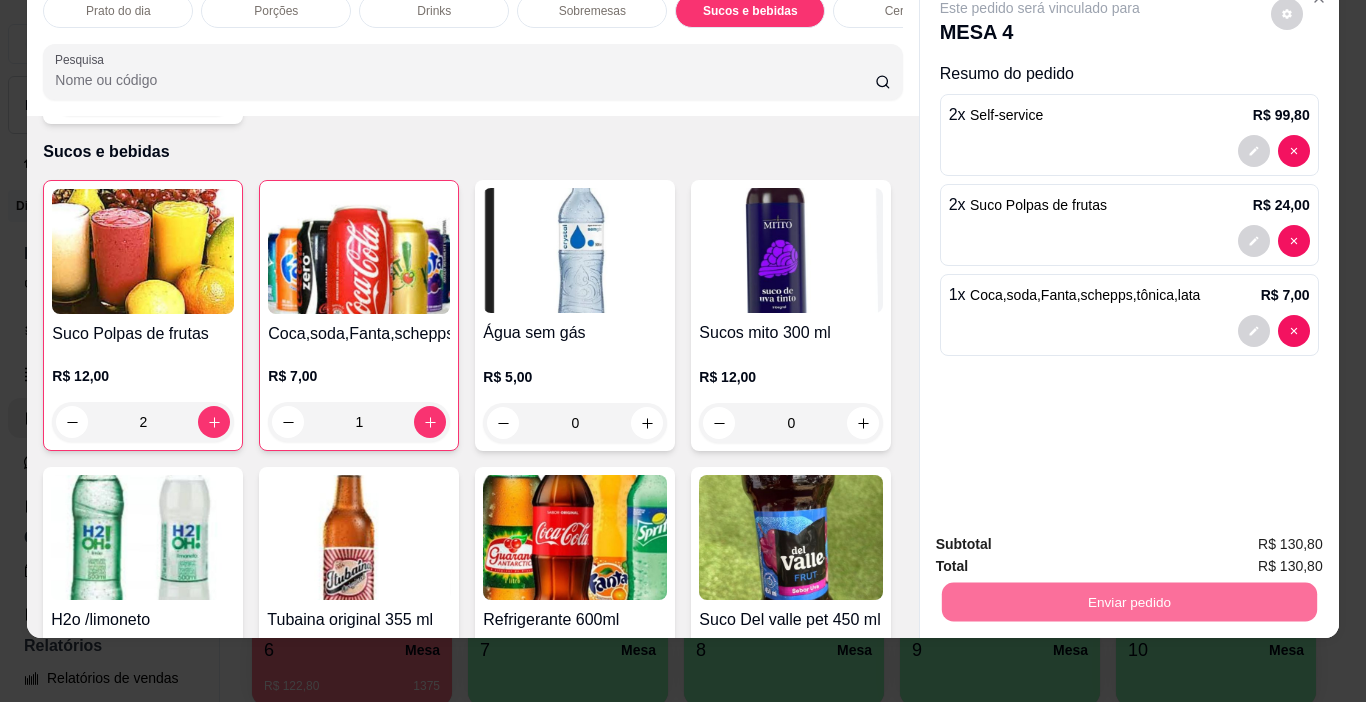 click on "Não registrar e enviar pedido" at bounding box center [1063, 538] 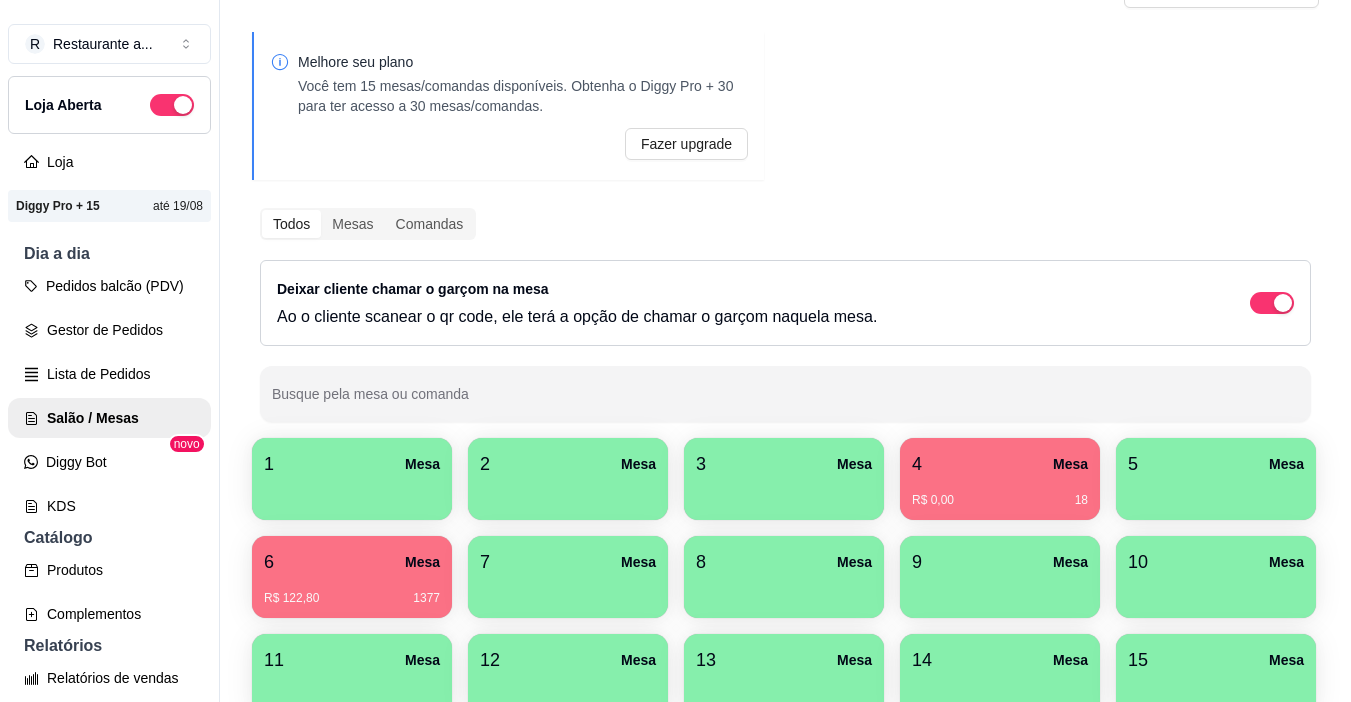 scroll, scrollTop: 200, scrollLeft: 0, axis: vertical 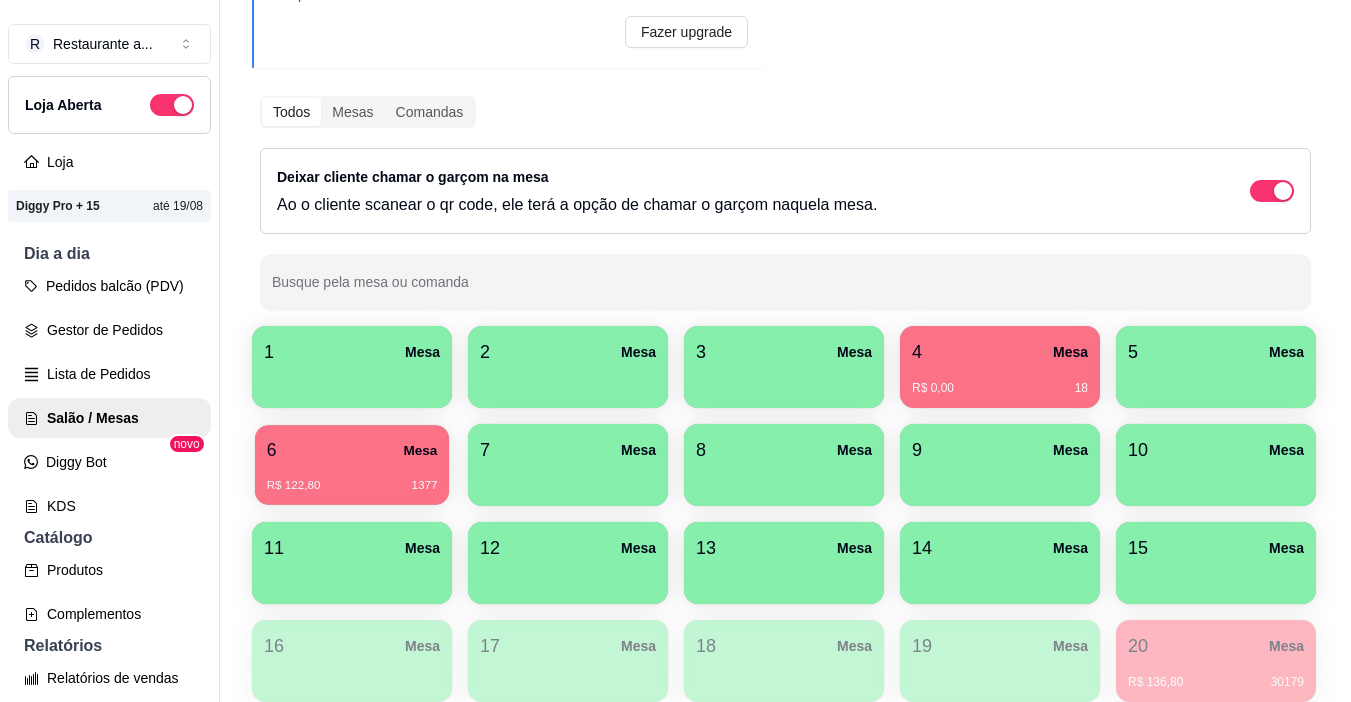 click on "6 Mesa" at bounding box center [352, 450] 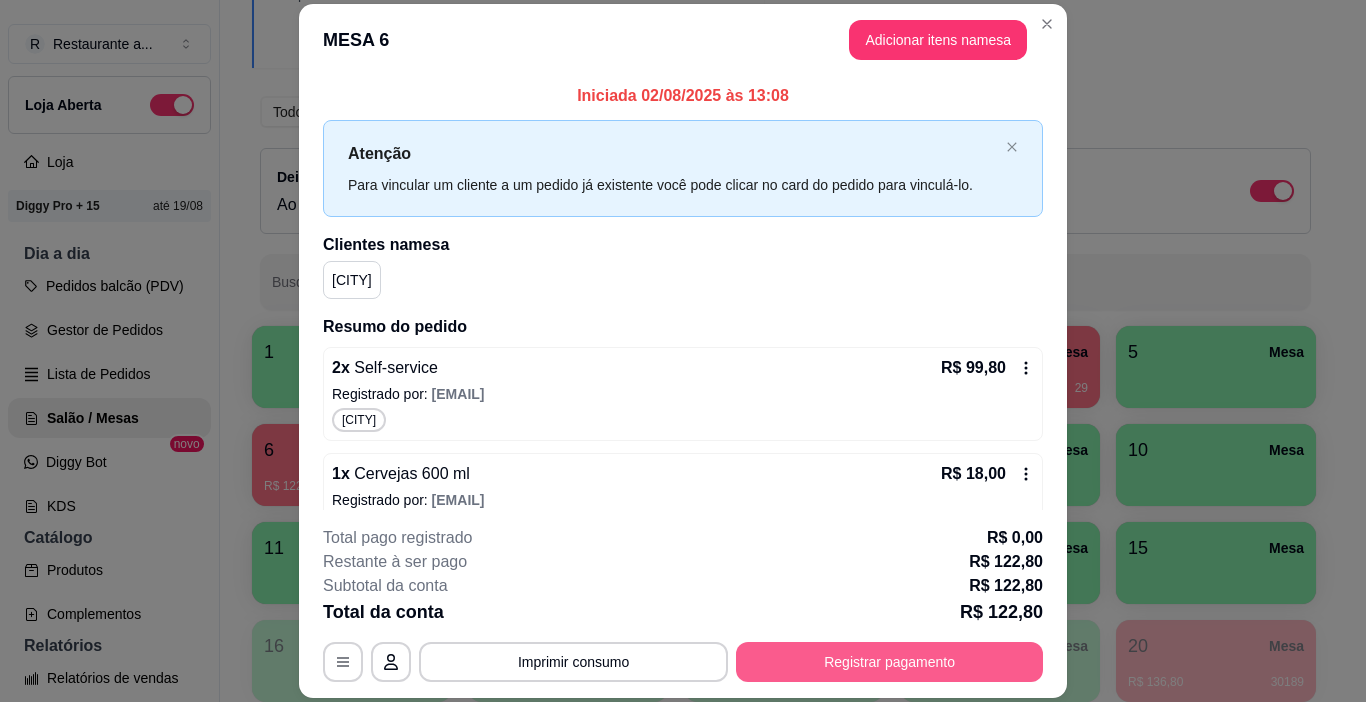 click on "Registrar pagamento" at bounding box center [889, 662] 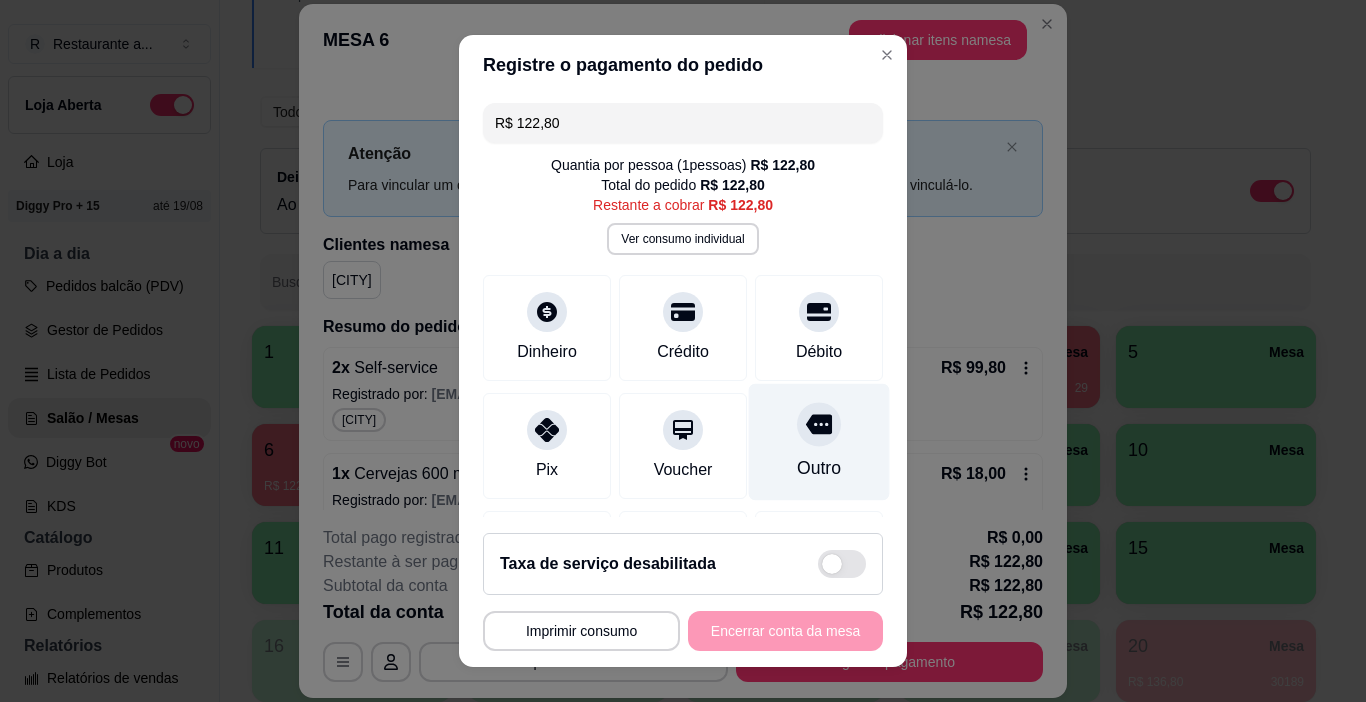 click at bounding box center (819, 425) 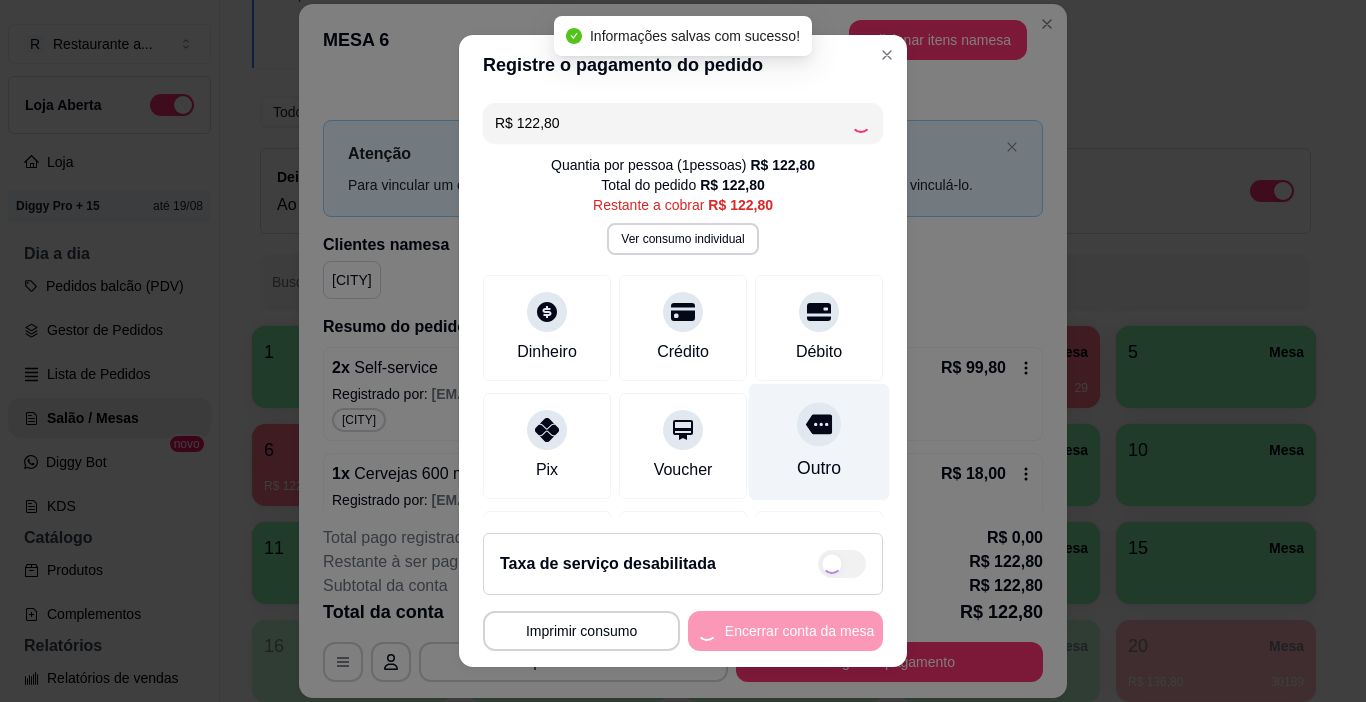 type on "R$ 0,00" 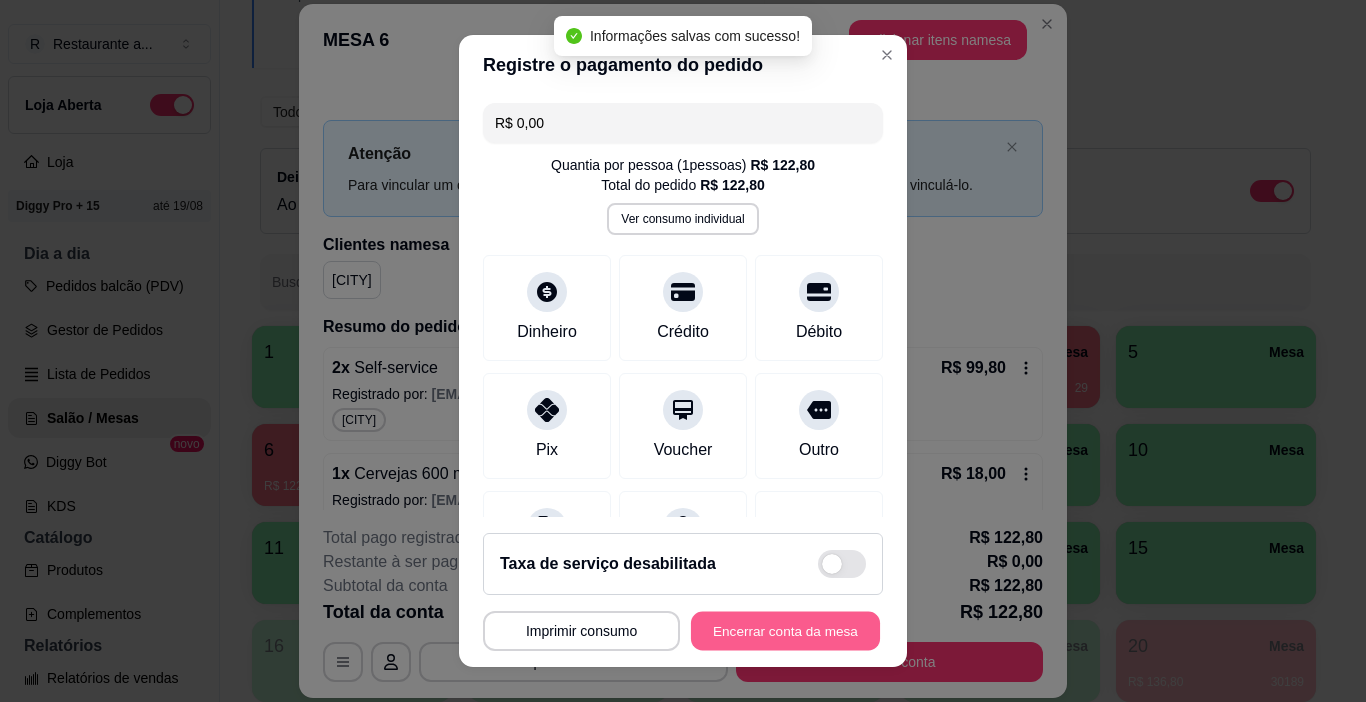 click on "Encerrar conta da mesa" at bounding box center (785, 631) 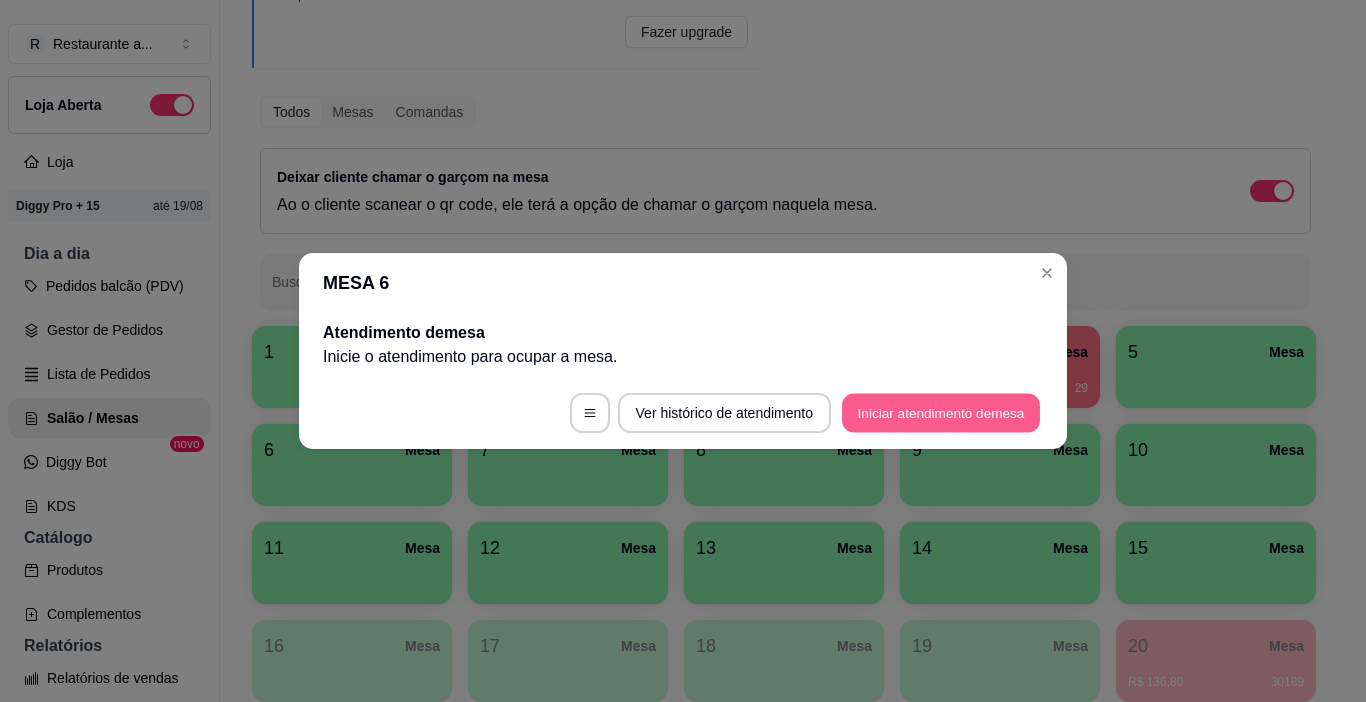 click on "Iniciar atendimento de  mesa" at bounding box center (941, 413) 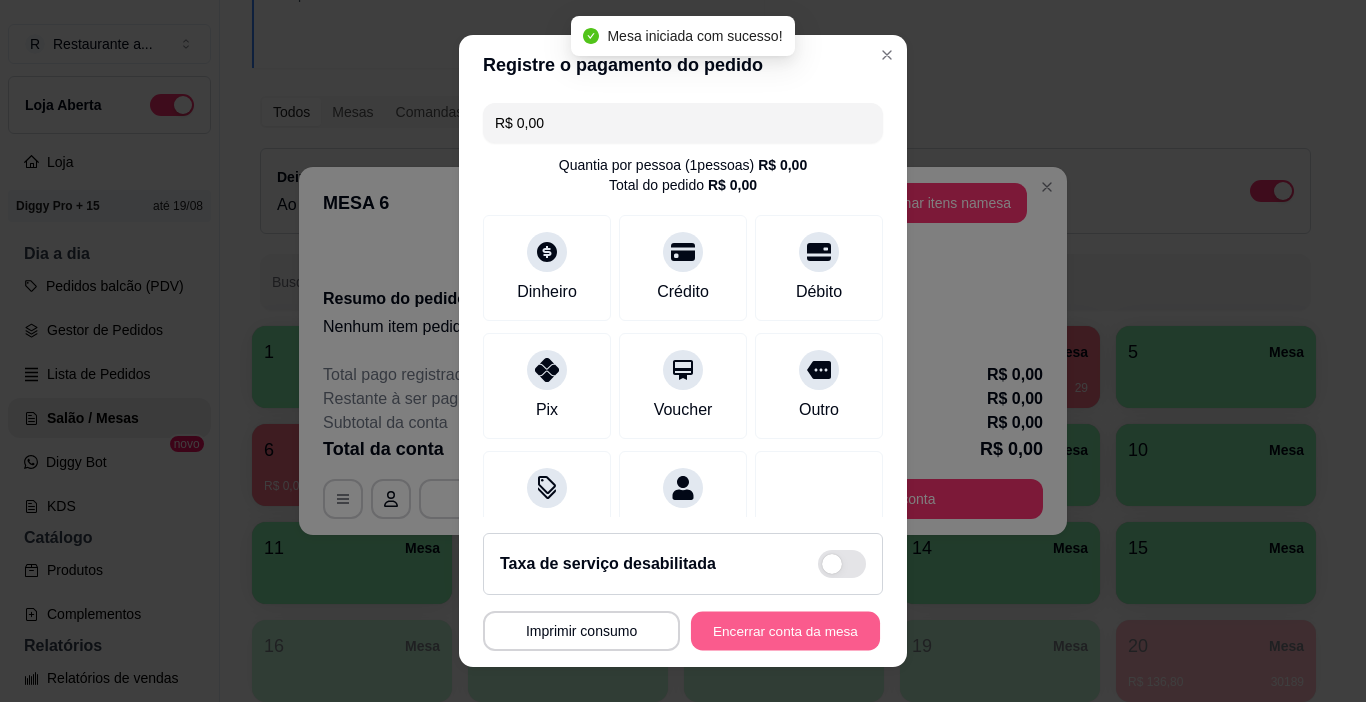 click on "Encerrar conta da mesa" at bounding box center [785, 631] 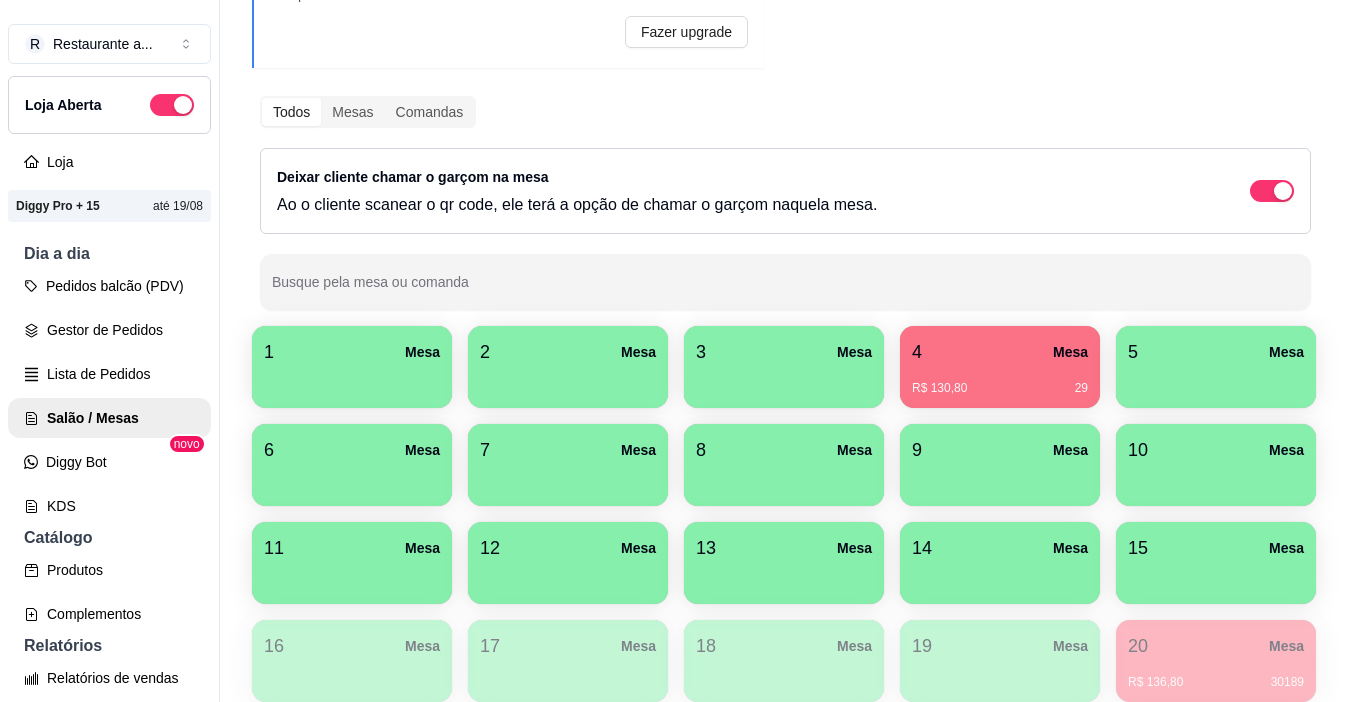 type 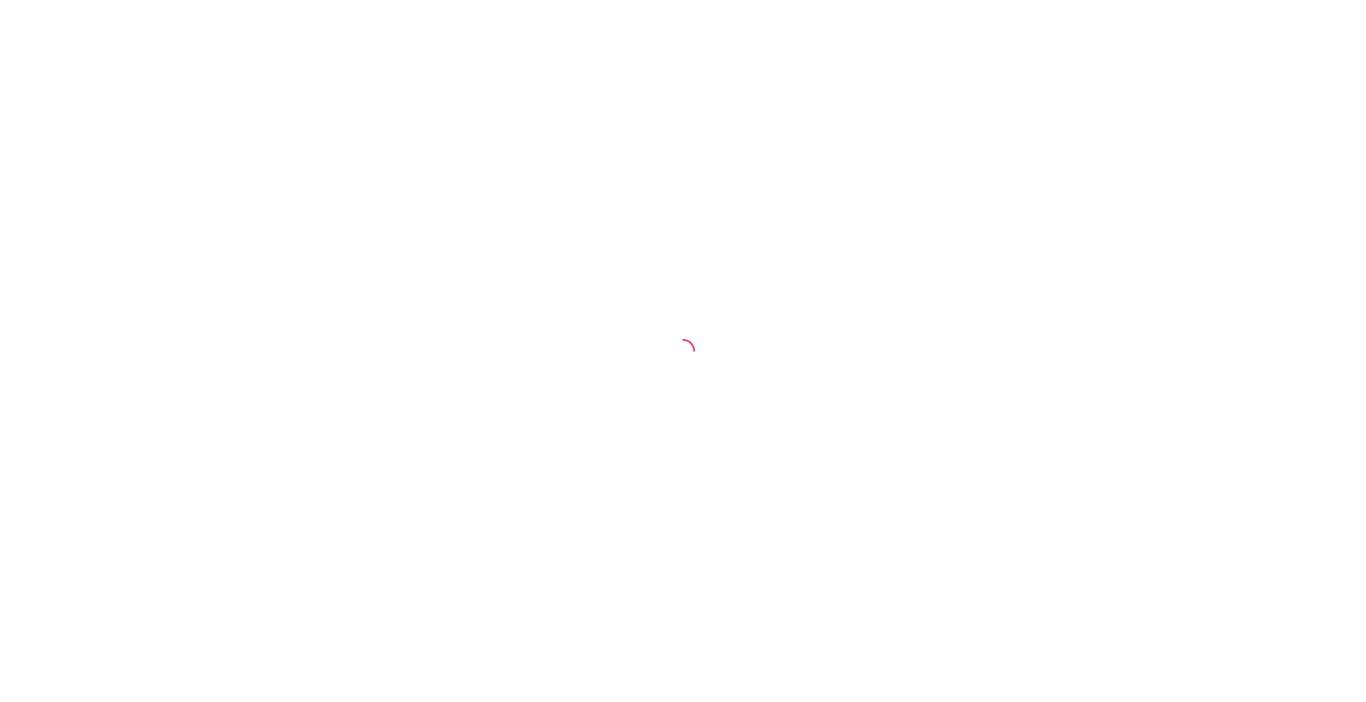 scroll, scrollTop: 0, scrollLeft: 0, axis: both 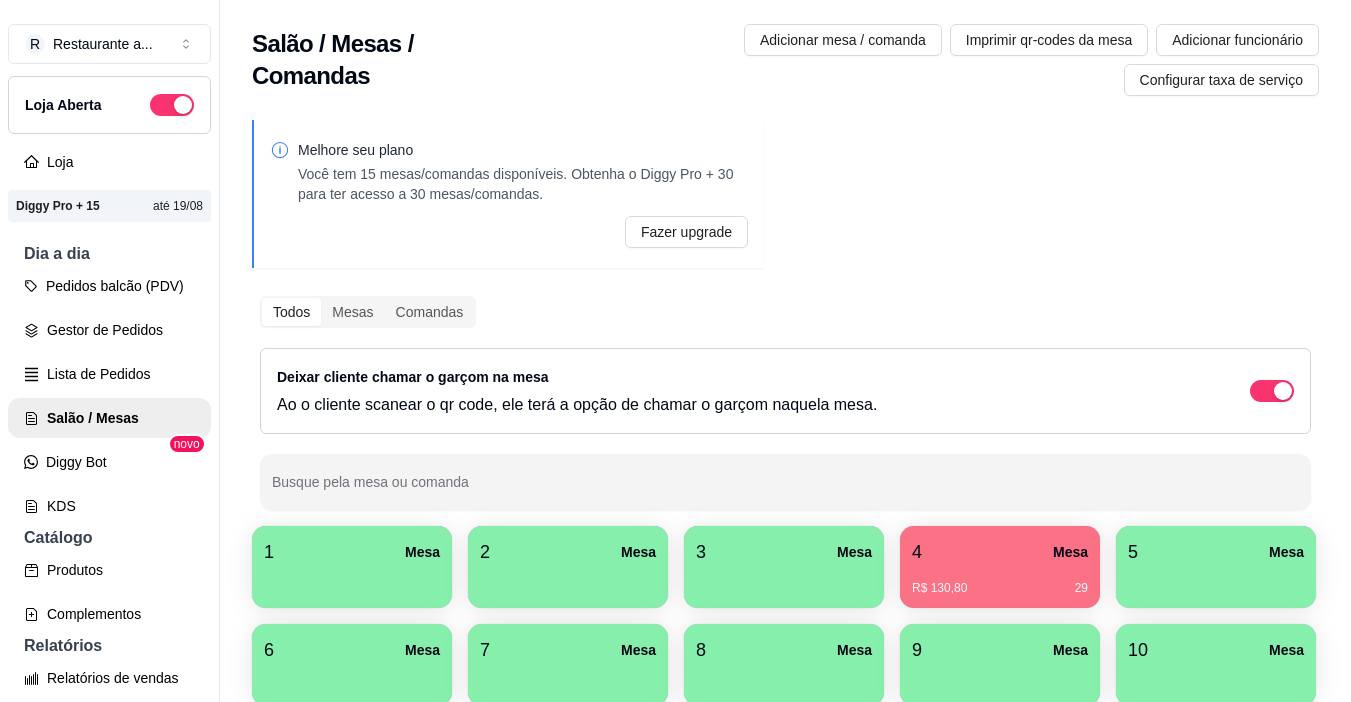 click on "6 Mesa" at bounding box center (352, 650) 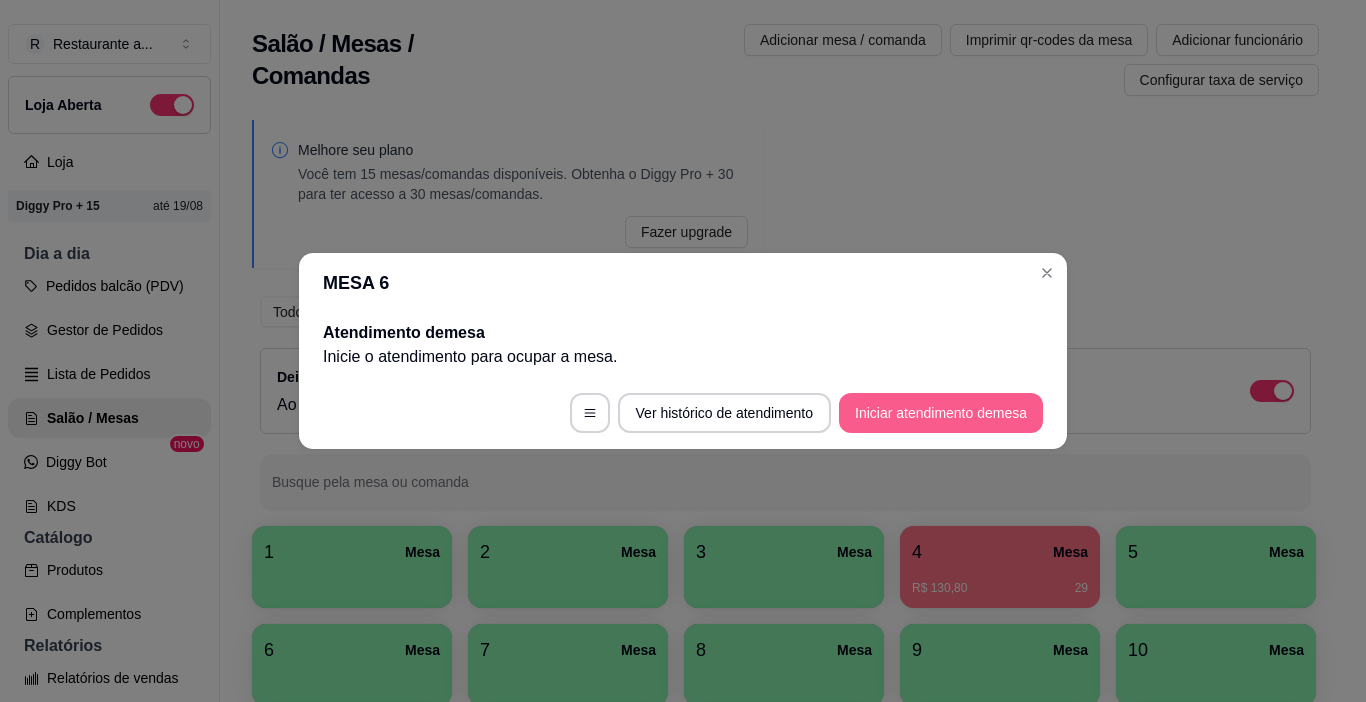 click on "Iniciar atendimento de  mesa" at bounding box center (941, 413) 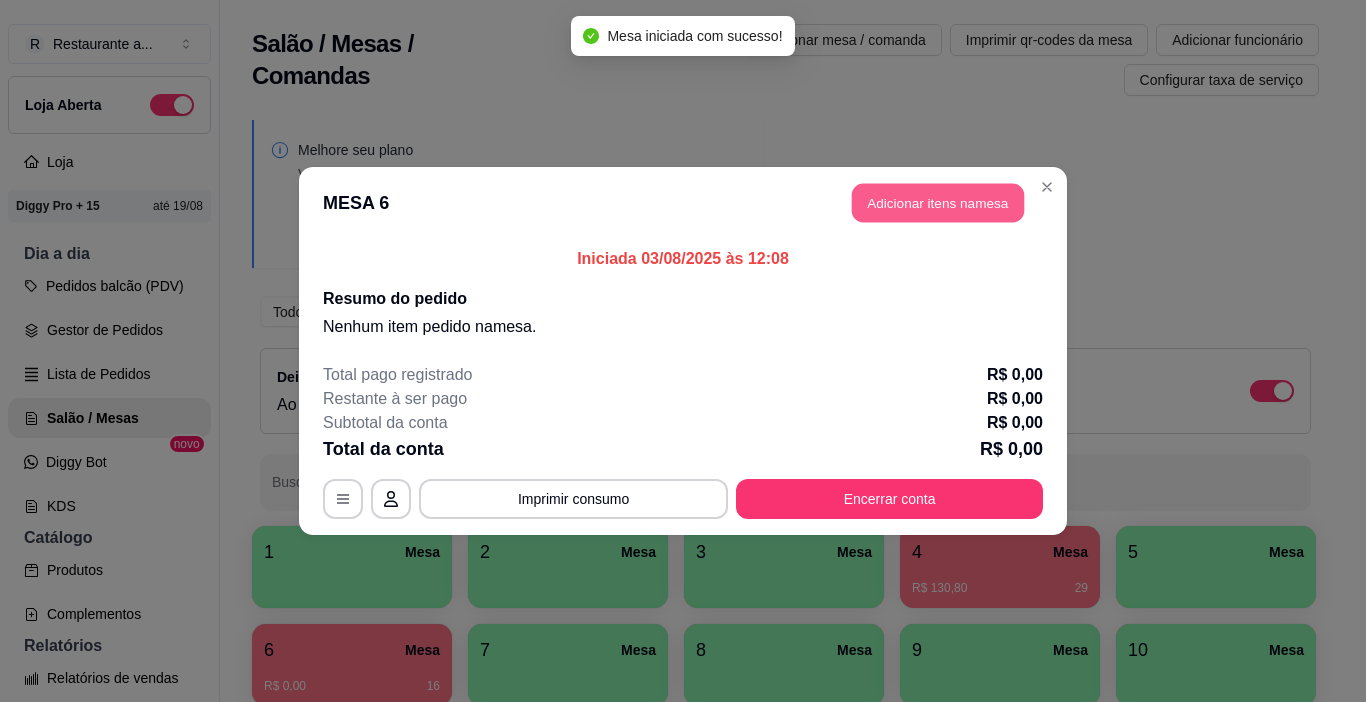 click on "Adicionar itens na  mesa" at bounding box center [938, 203] 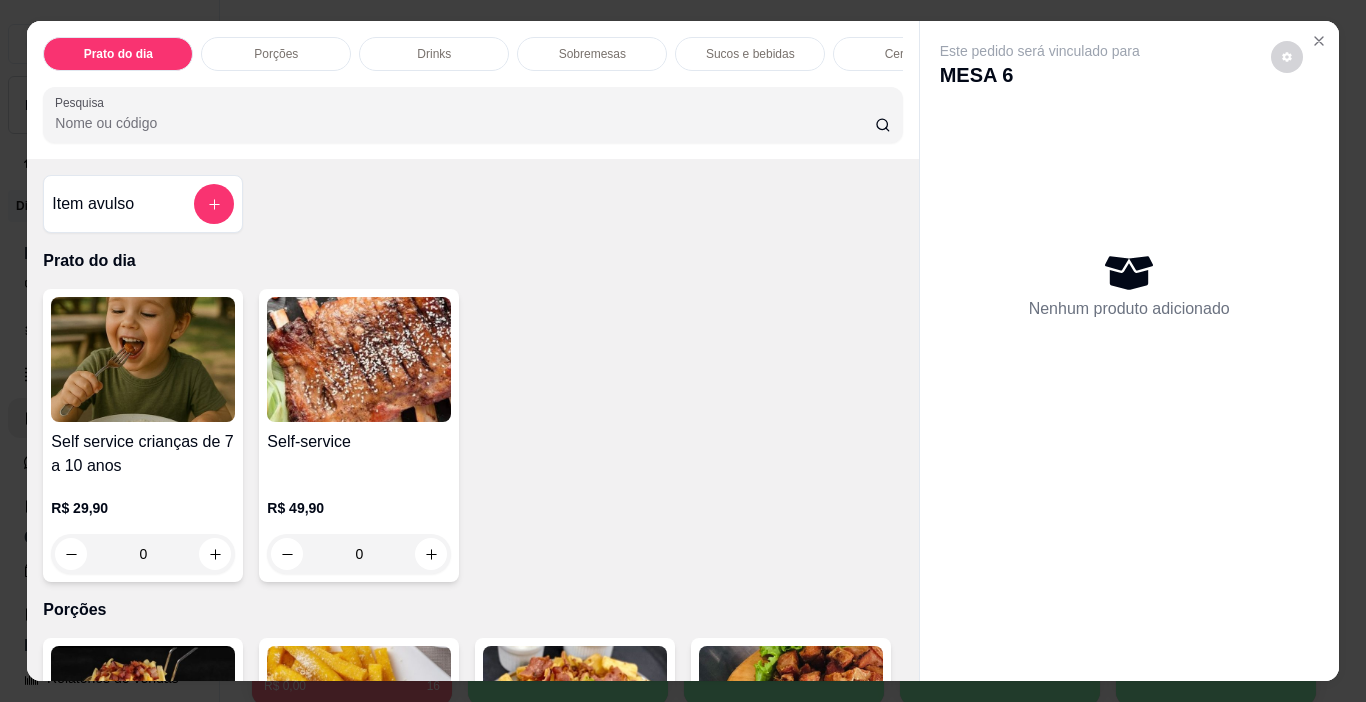 click on "Sucos e bebidas" at bounding box center [750, 54] 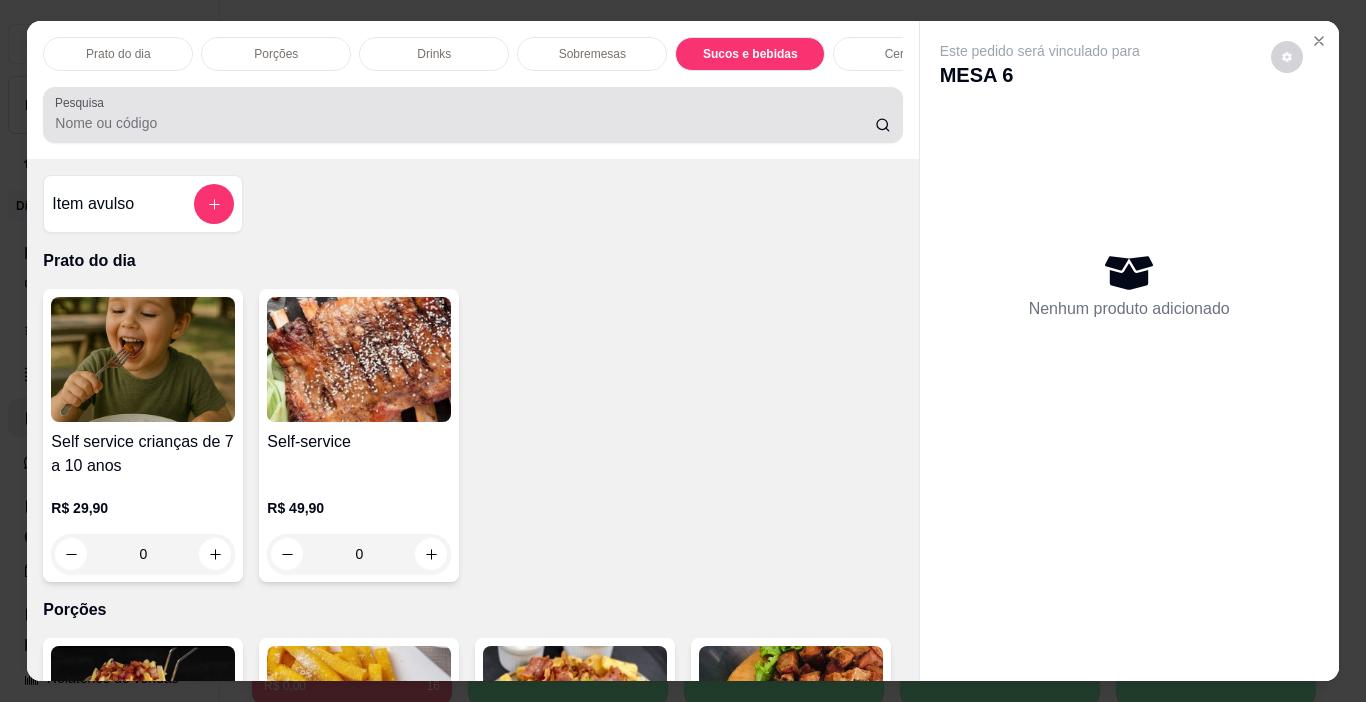 scroll, scrollTop: 2317, scrollLeft: 0, axis: vertical 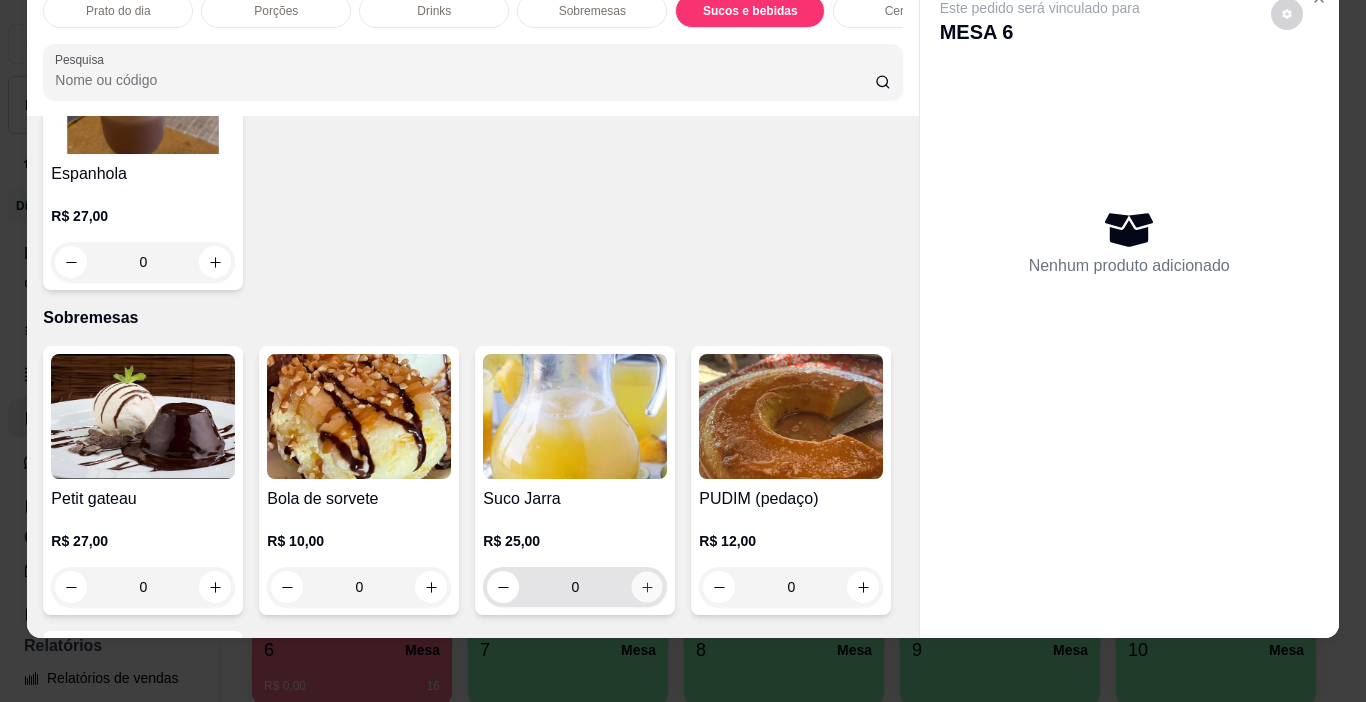 click 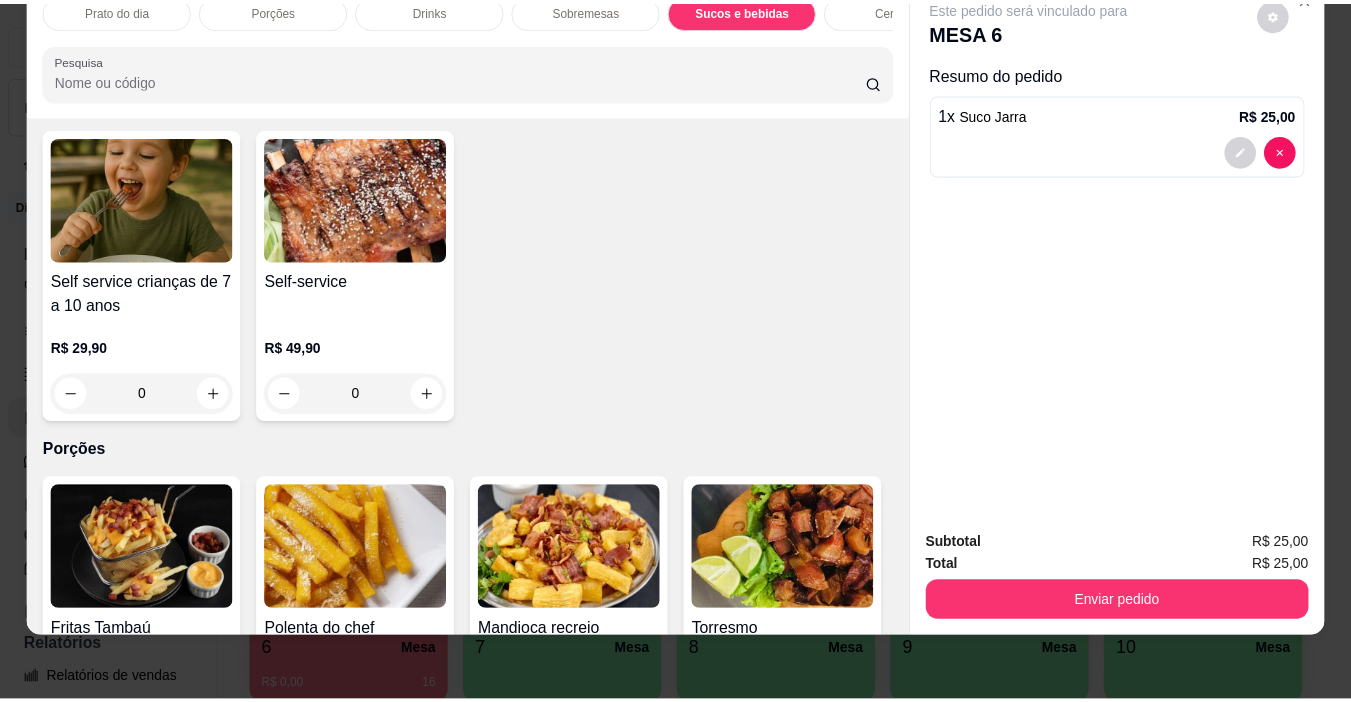scroll, scrollTop: 0, scrollLeft: 0, axis: both 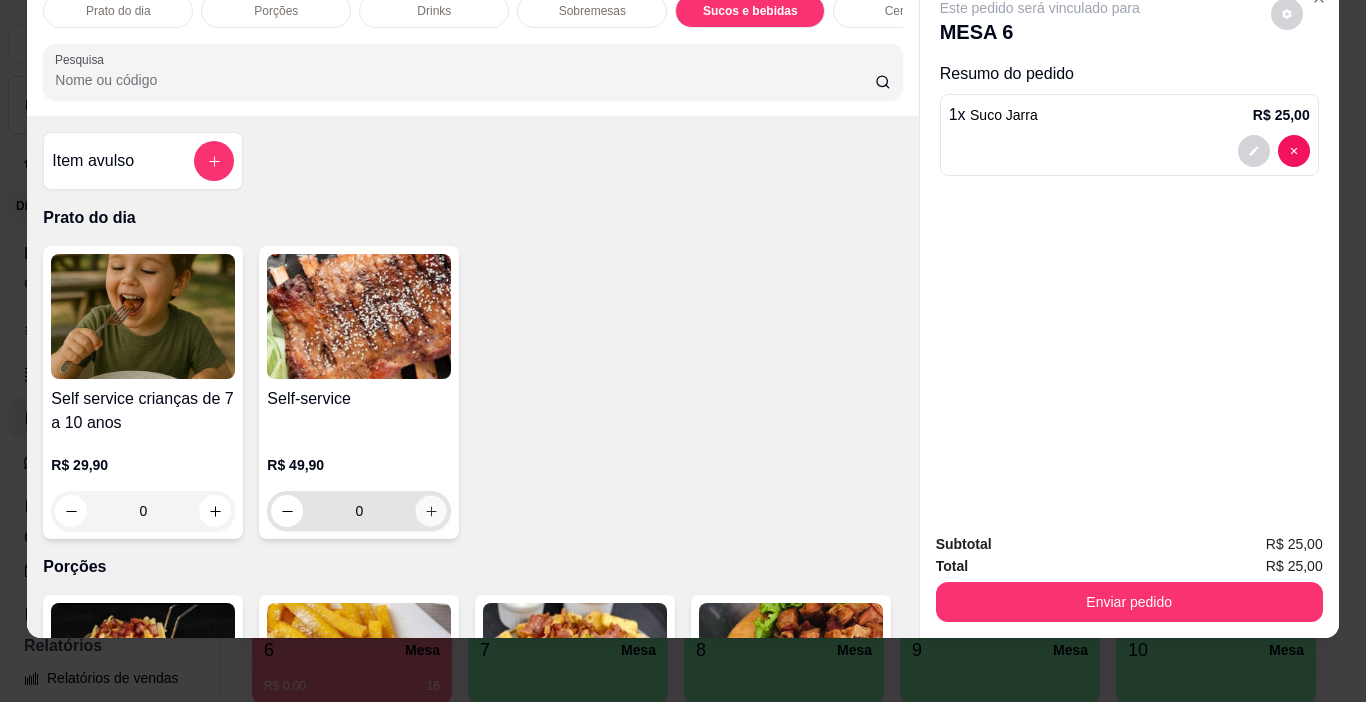 click 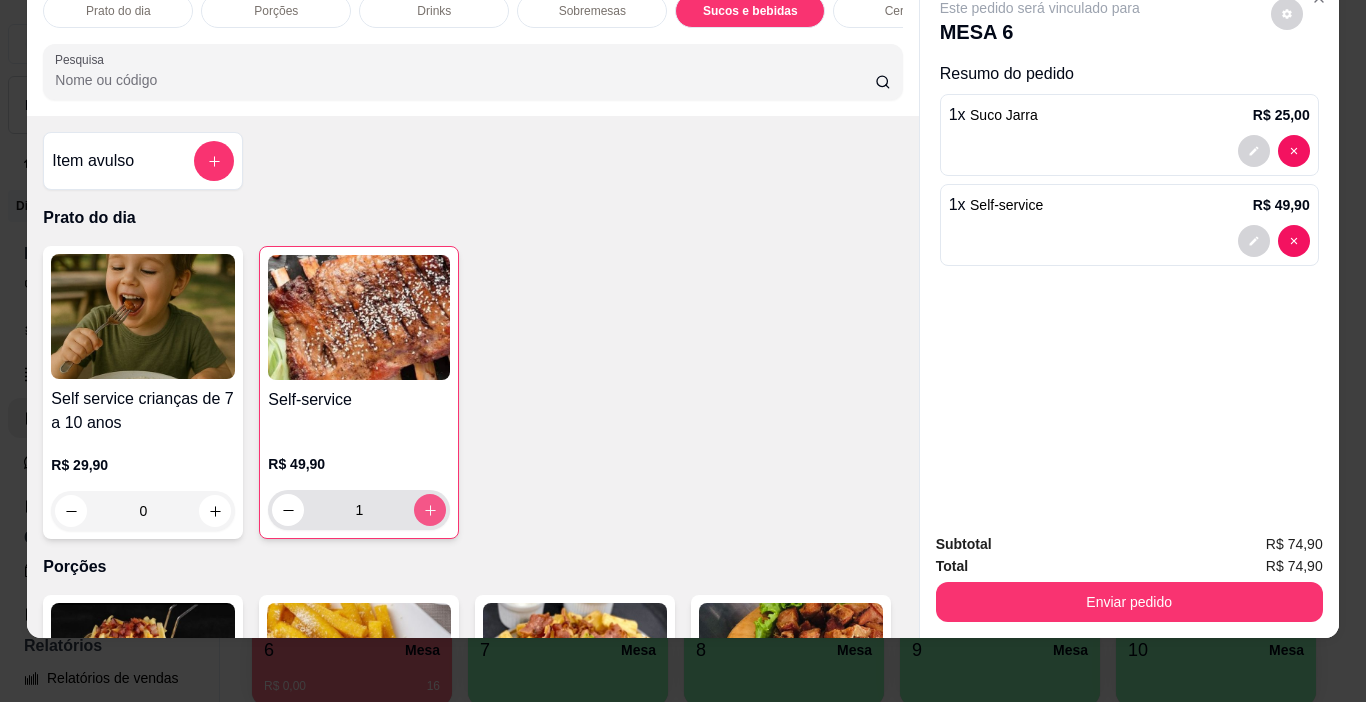 click 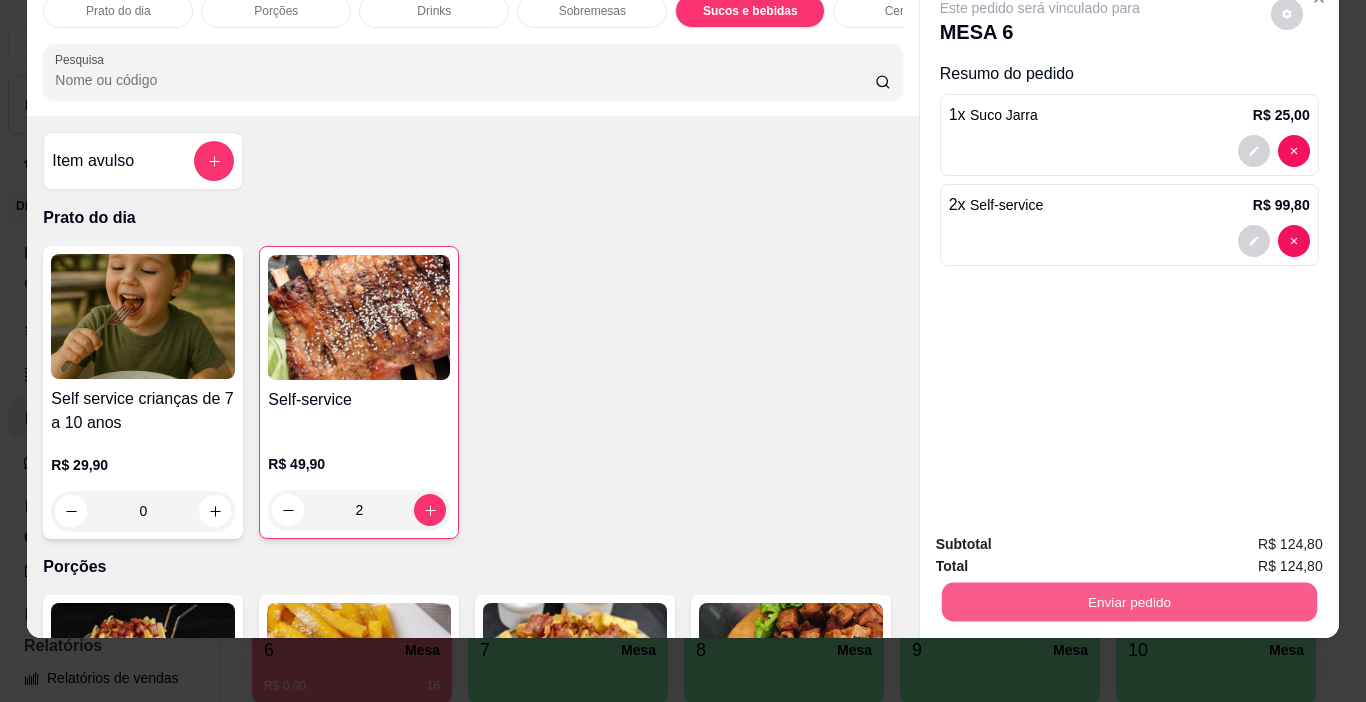 click on "Enviar pedido" at bounding box center (1128, 602) 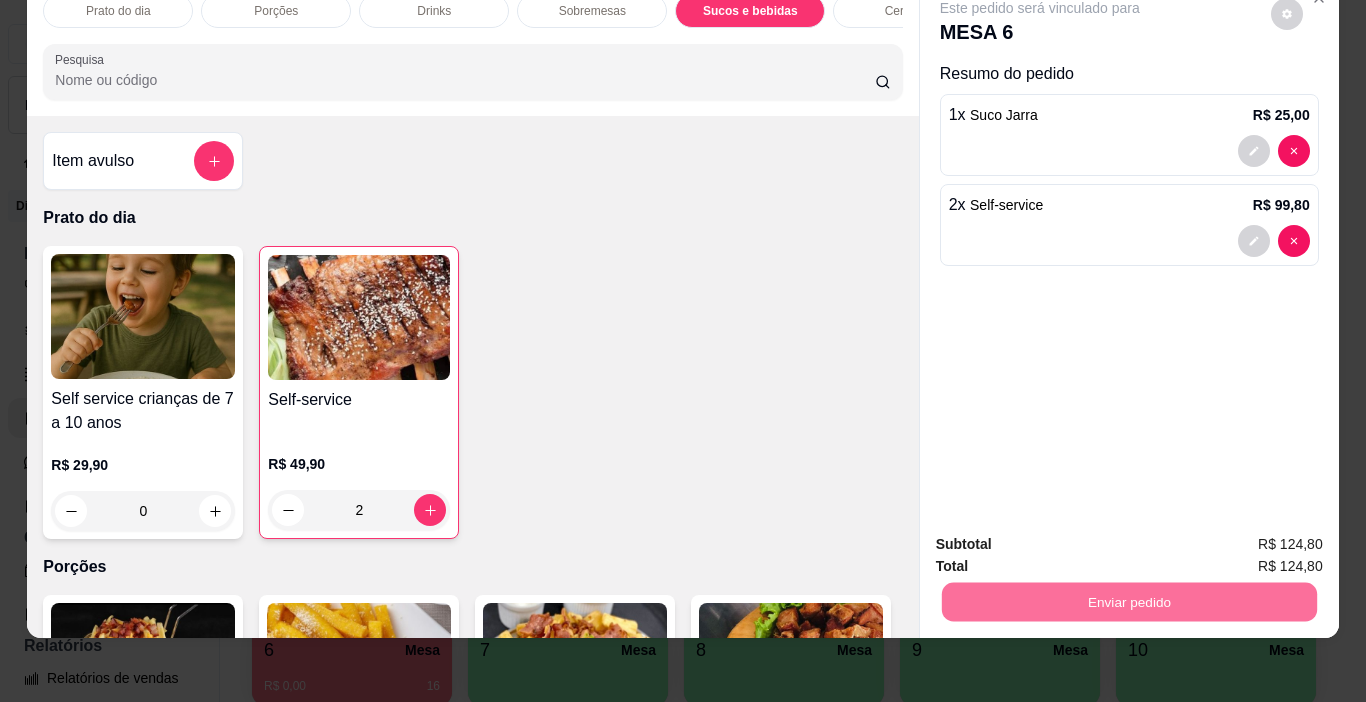 click on "Sim, quero registrar" at bounding box center [1253, 538] 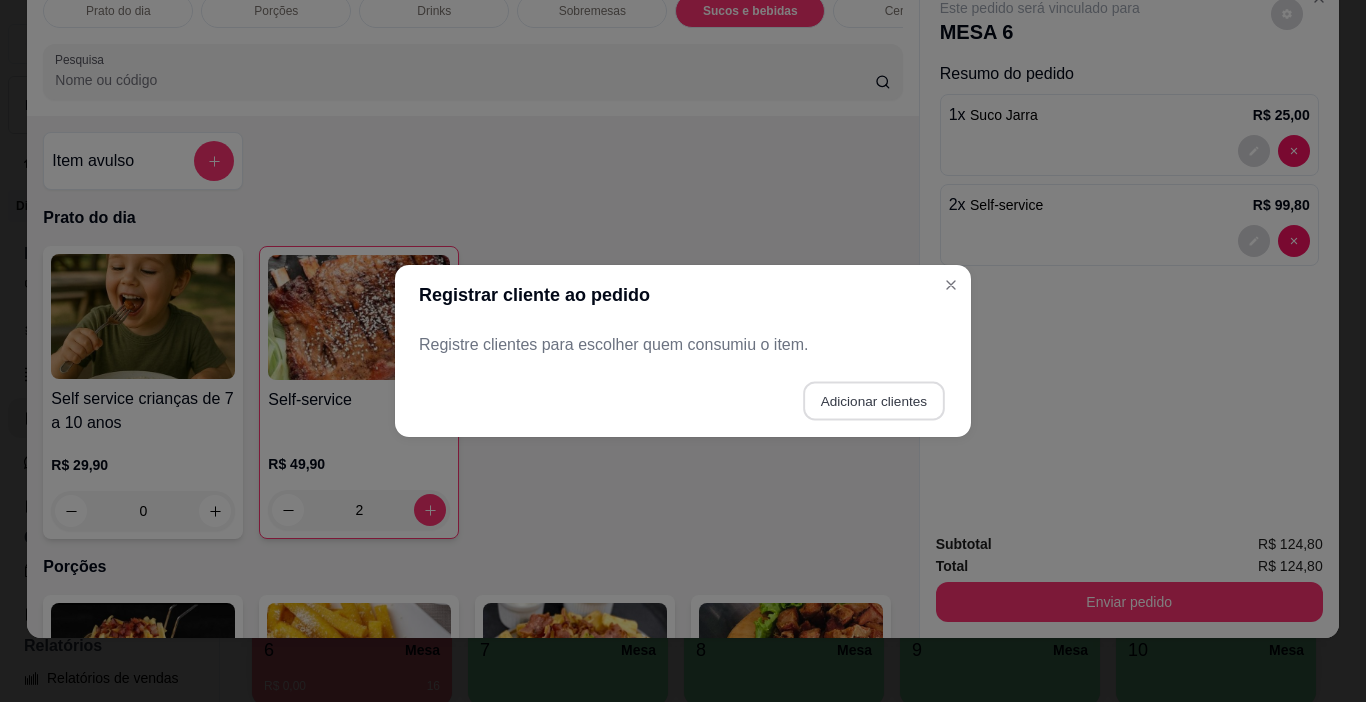 click on "Adicionar clientes" at bounding box center [873, 401] 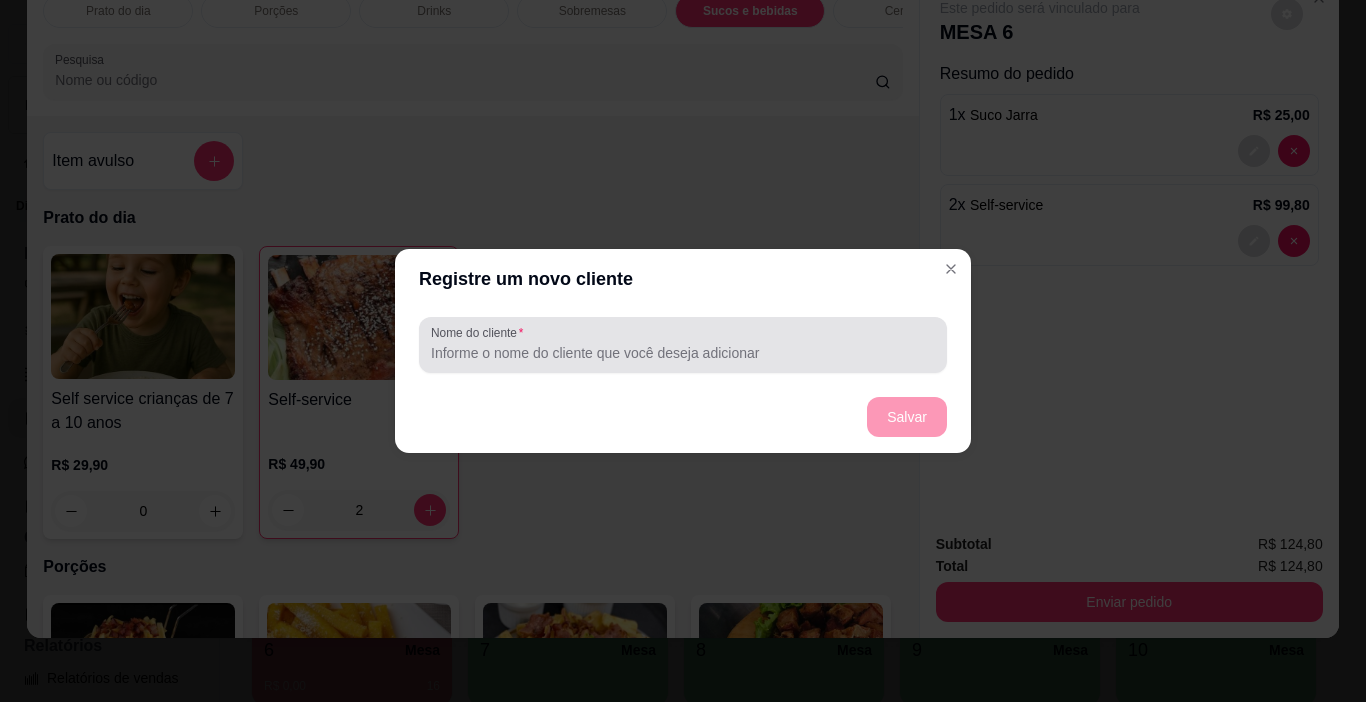 click on "Nome do cliente" at bounding box center (683, 353) 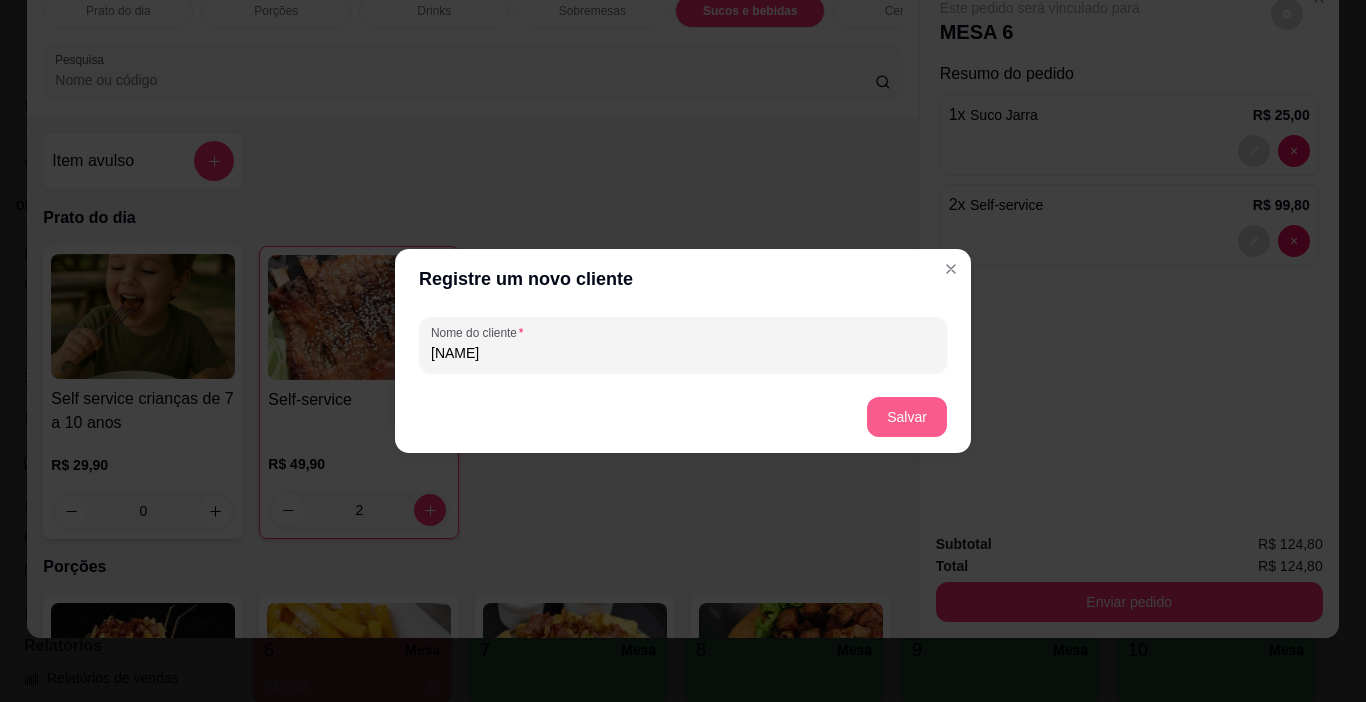 type on "[NAME]" 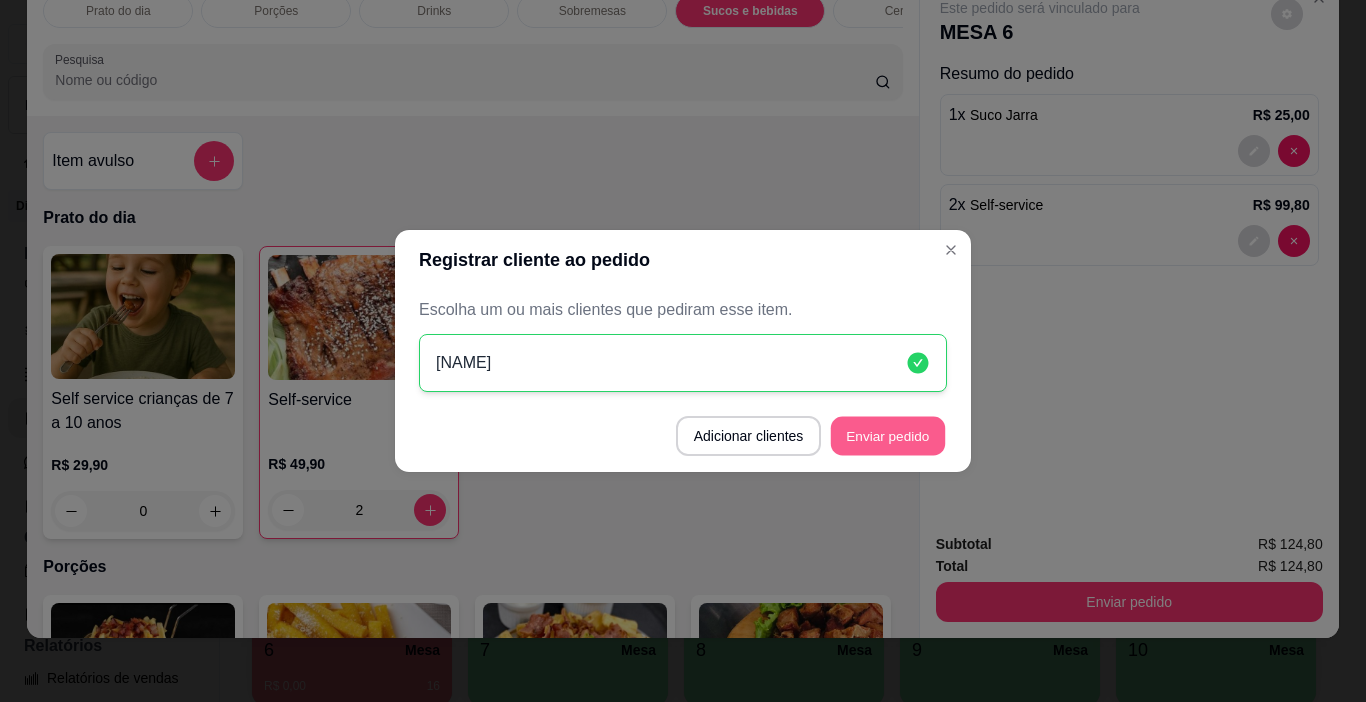 click on "Enviar pedido" at bounding box center [888, 436] 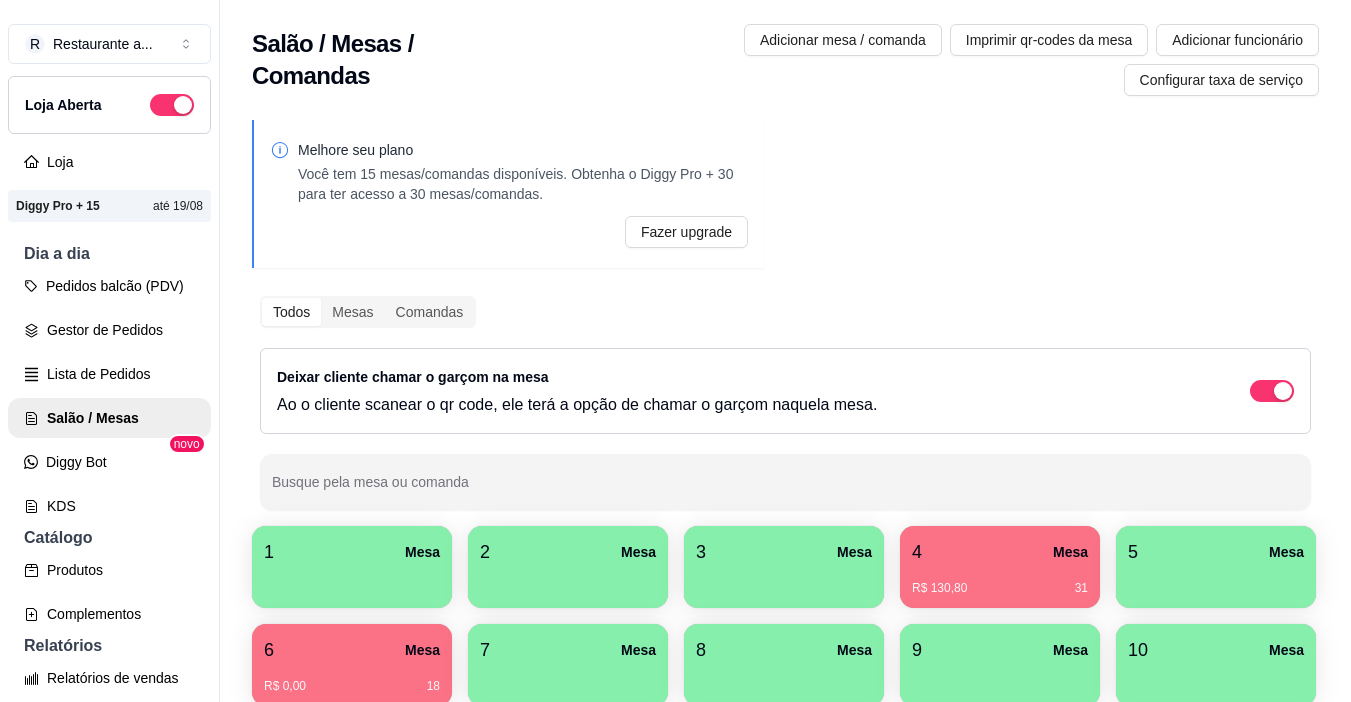 type 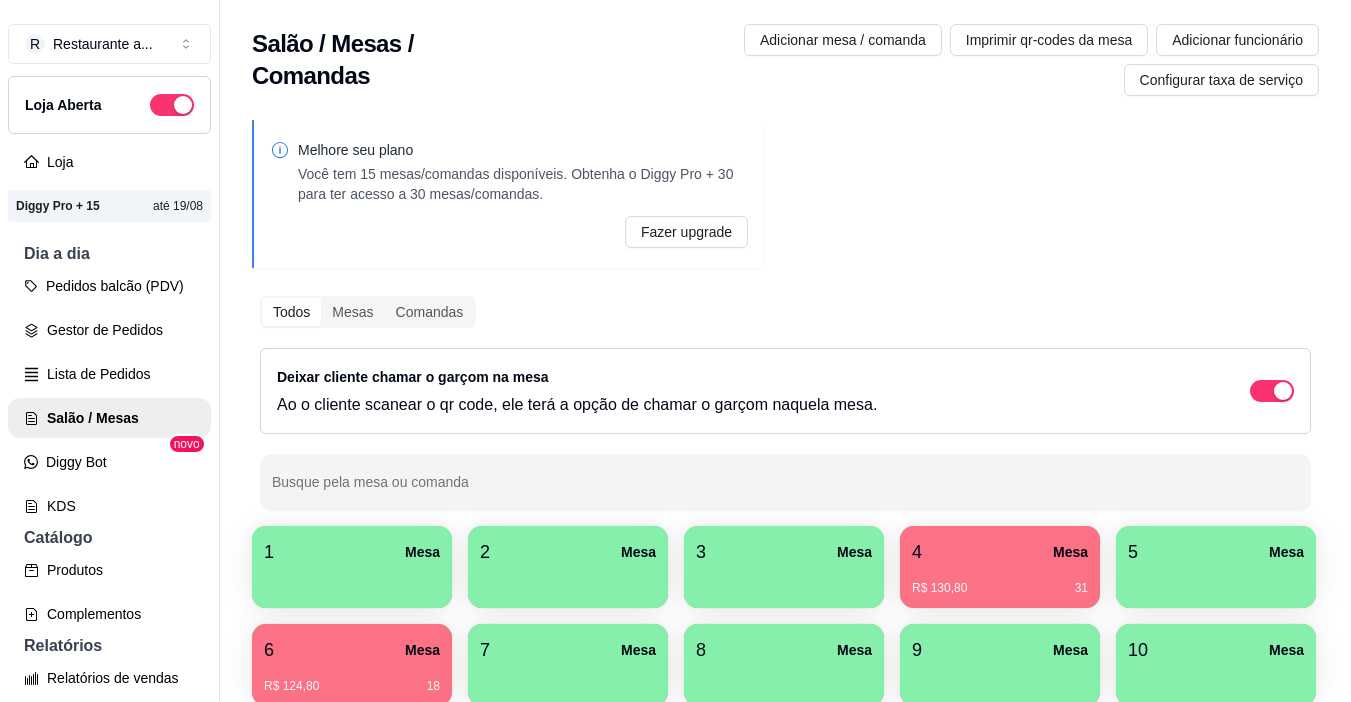 click on "1 Mesa 2 Mesa 3 Mesa 4 Mesa R$ 130,80 31 5 Mesa 6 Mesa R$ 124,80 18 7 Mesa 8 Mesa 9 Mesa 10 Mesa 11 Mesa 12 Mesa 13 Mesa 14 Mesa 15 Mesa 16 Mesa 17 Mesa 18 Mesa 19 Mesa 20 Mesa R$ 136,80 30192 21 Mesa 22 Mesa 23 Mesa 24 Mesa 25 Mesa 26 Mesa 27 Mesa 28 Mesa 29 Mesa 30 Mesa 31 Mesa 32 Mesa 33 Mesa 34 Mesa 35 Mesa 36 Mesa 37 Mesa 38 Mesa 39 Mesa 40 Mesa 41 Mesa 42 Mesa 43 Mesa 44 Mesa 45 Mesa 46 Mesa 47 Mesa 48 Mesa 49 Mesa R$ 148,00 120988 50 Mesa R$ 17,00 40237" at bounding box center (785, 1008) 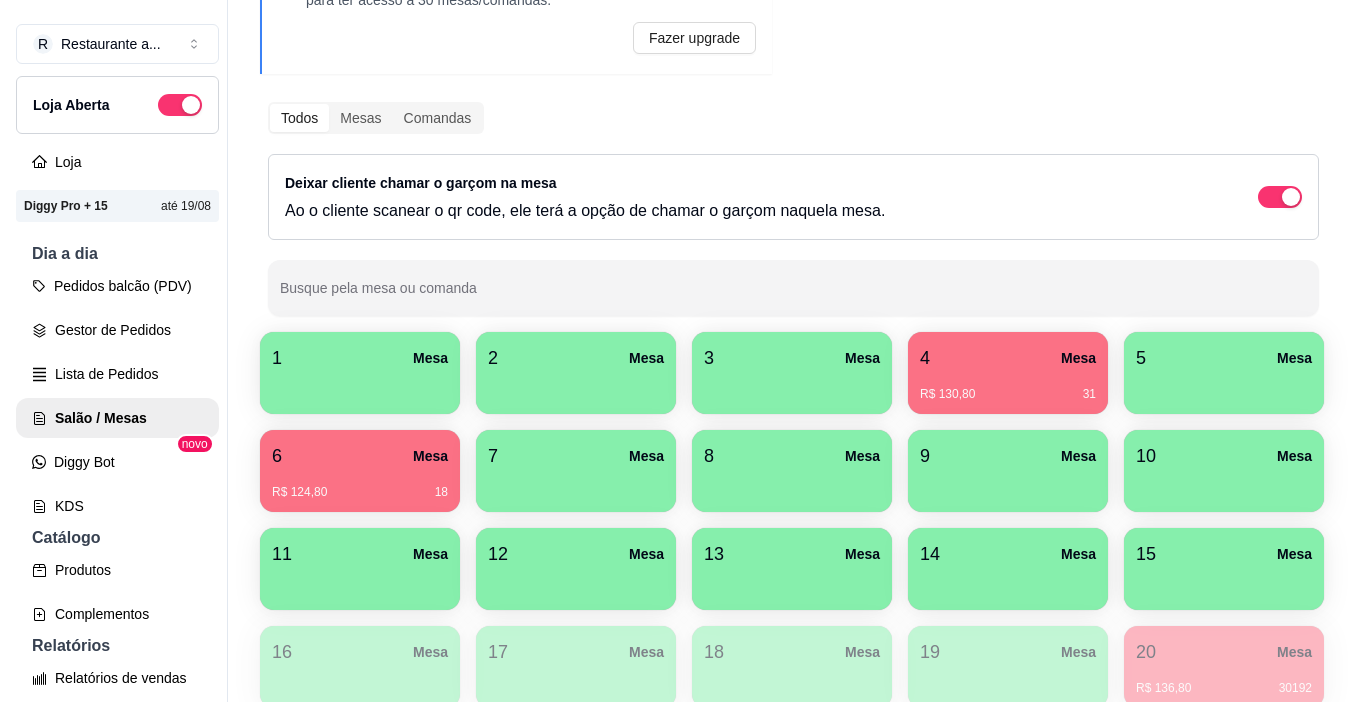 scroll, scrollTop: 200, scrollLeft: 0, axis: vertical 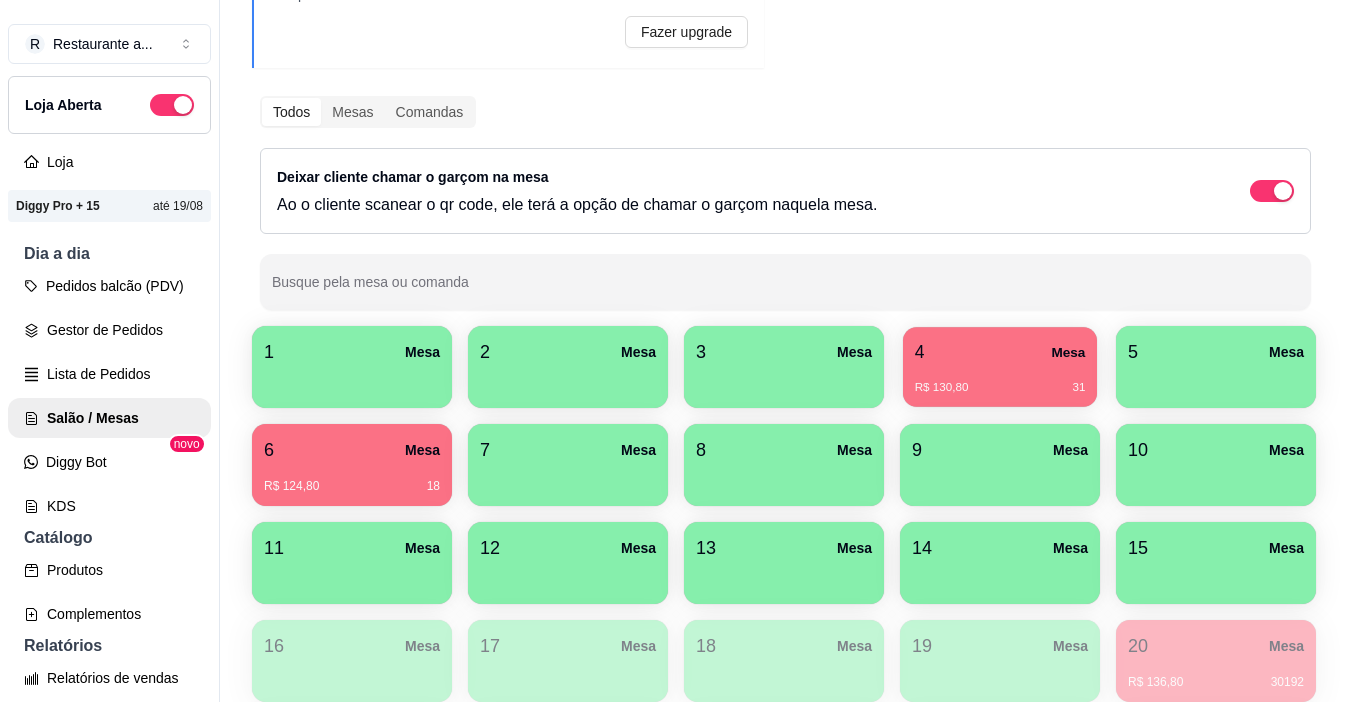 click on "4 Mesa" at bounding box center (1000, 352) 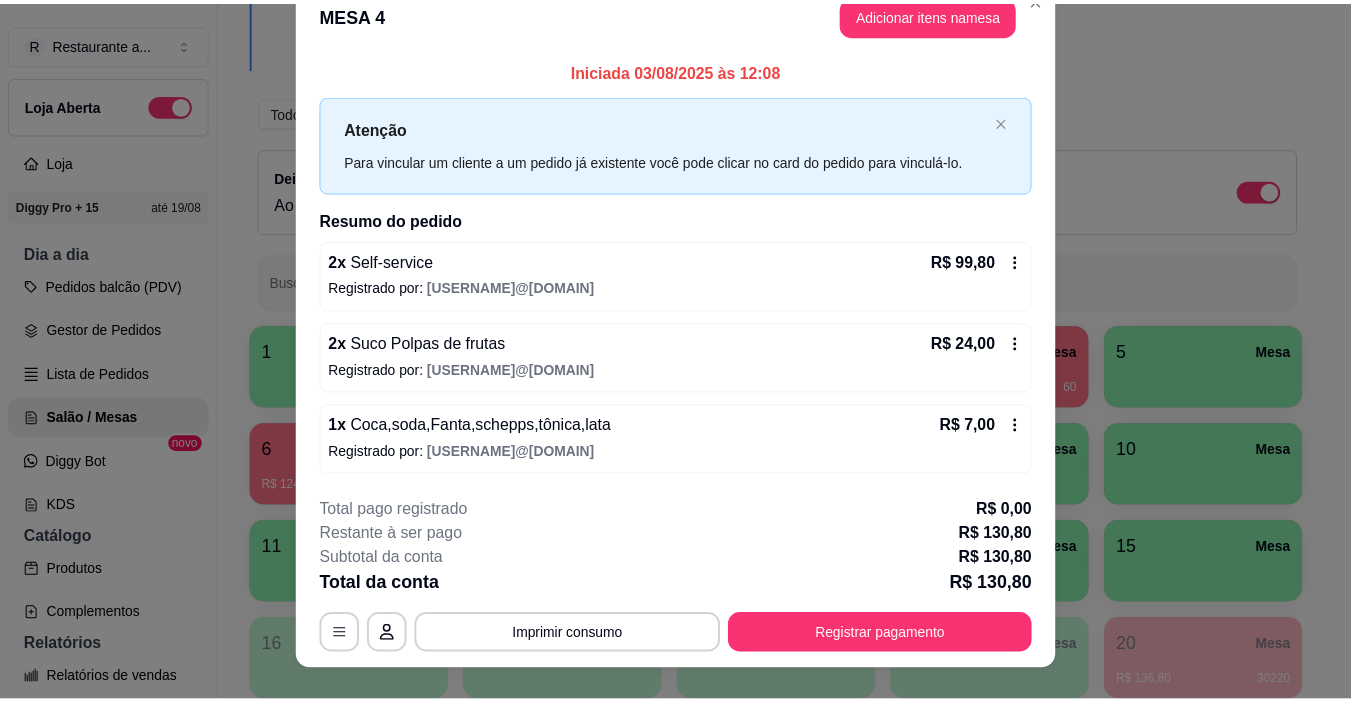 scroll, scrollTop: 0, scrollLeft: 0, axis: both 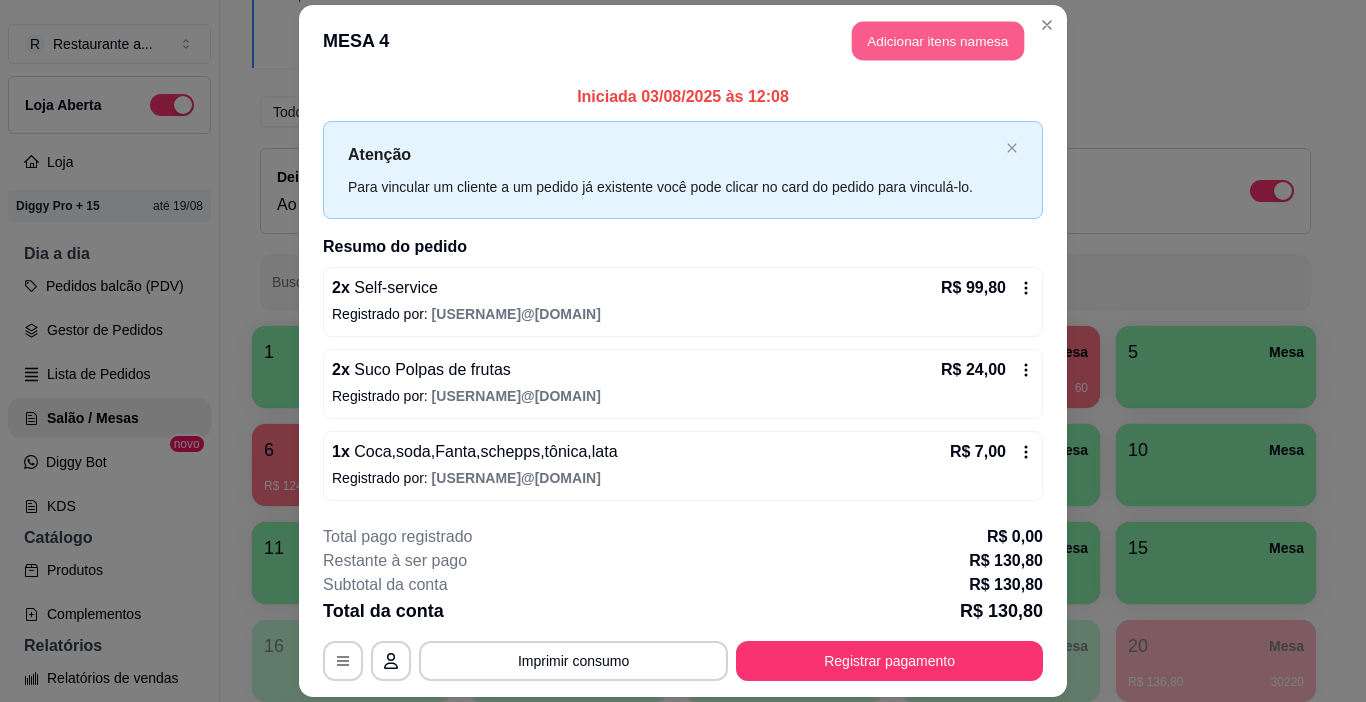 click on "Adicionar itens na  mesa" at bounding box center [938, 41] 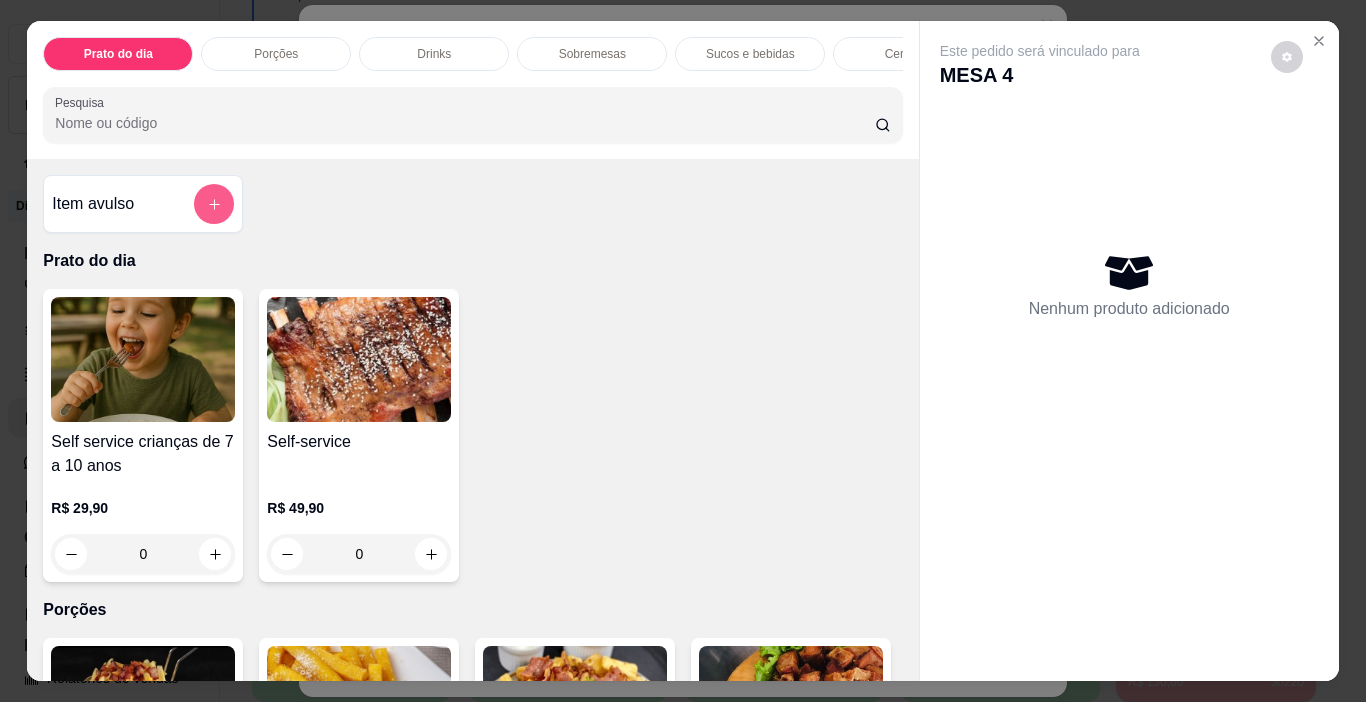 click 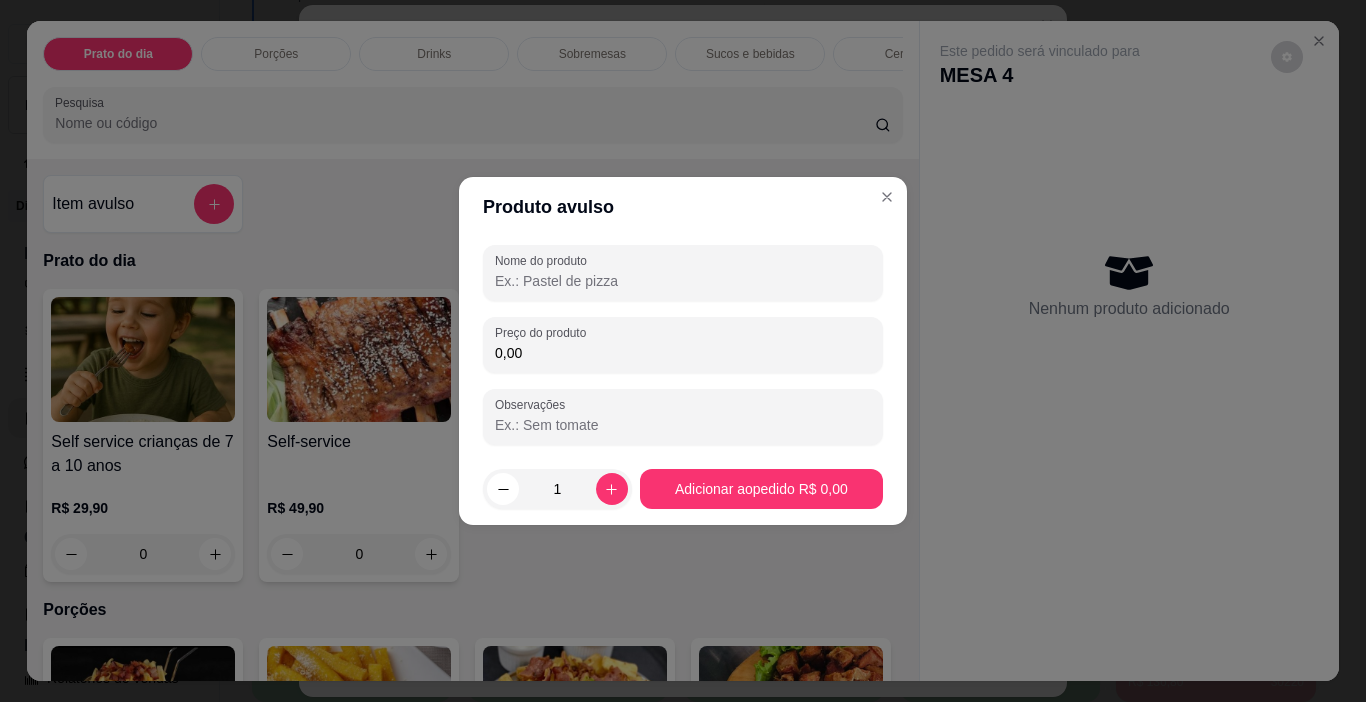 click on "Nome do produto" at bounding box center (683, 281) 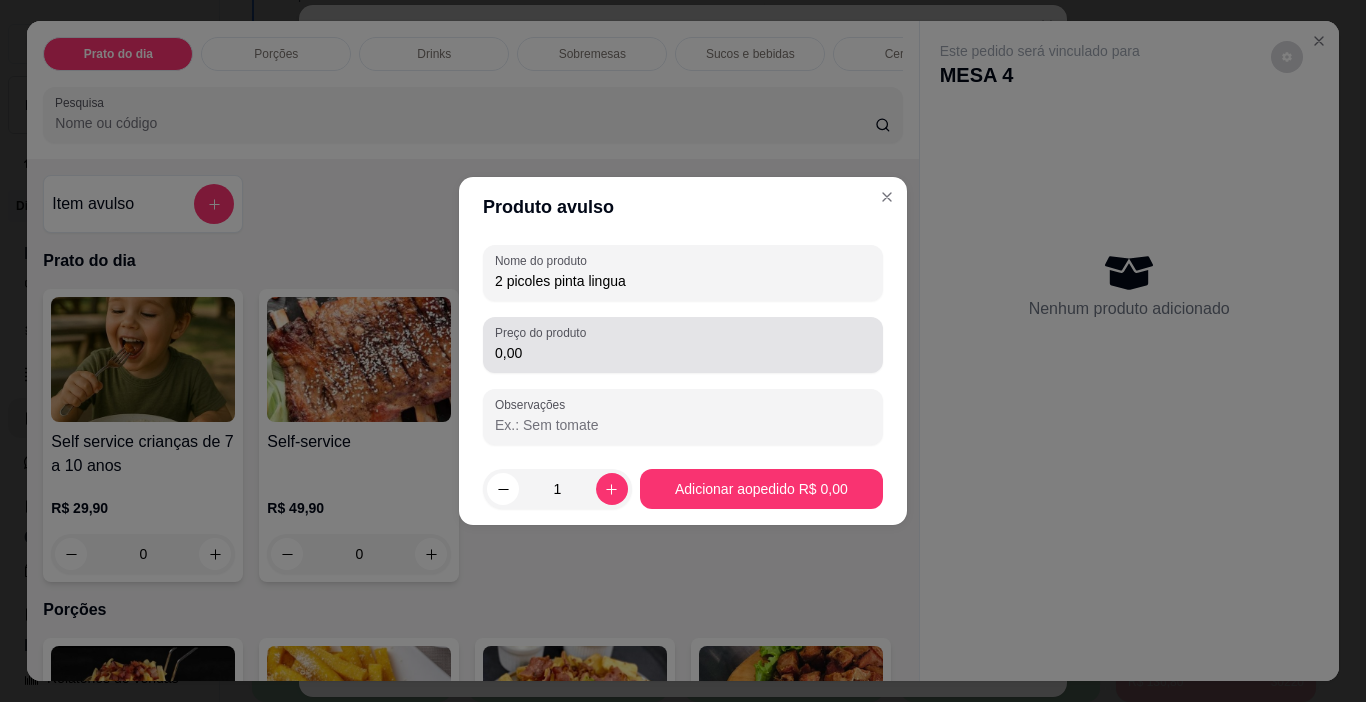 type on "2 picoles pinta lingua" 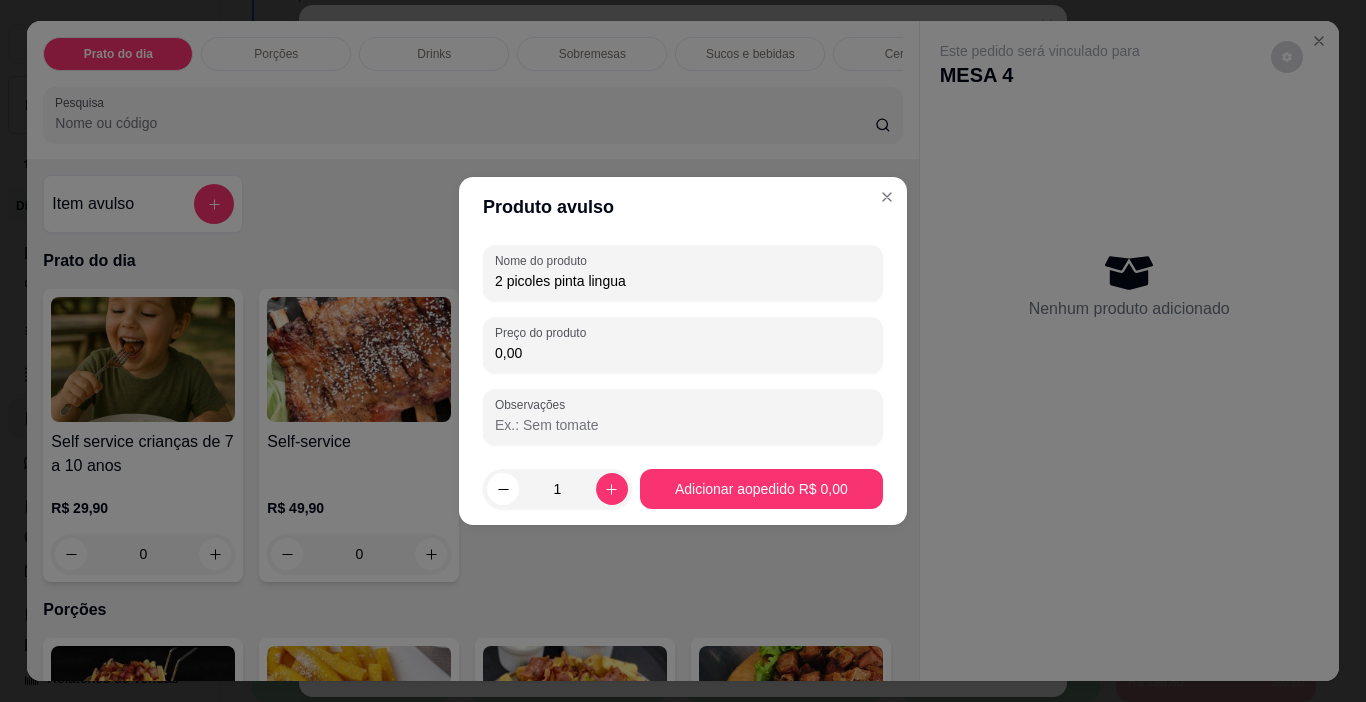 click on "0,00" at bounding box center [683, 353] 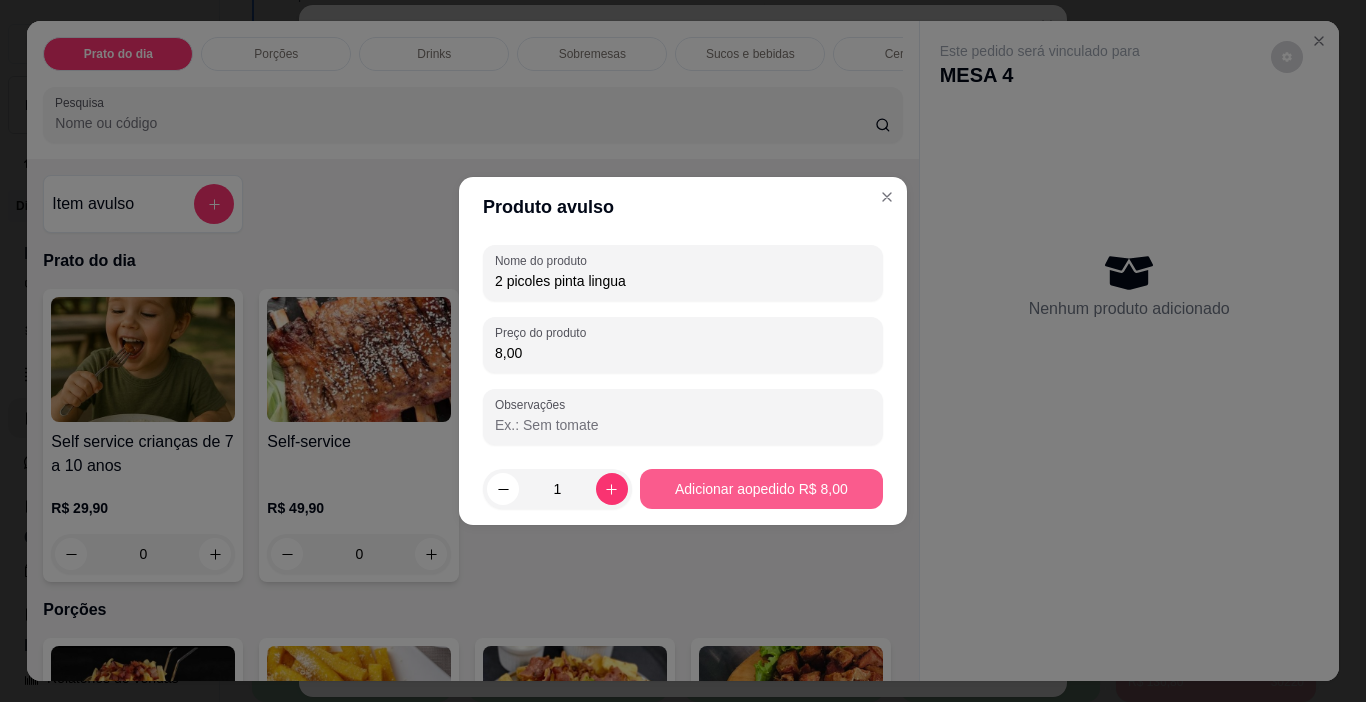 type on "8,00" 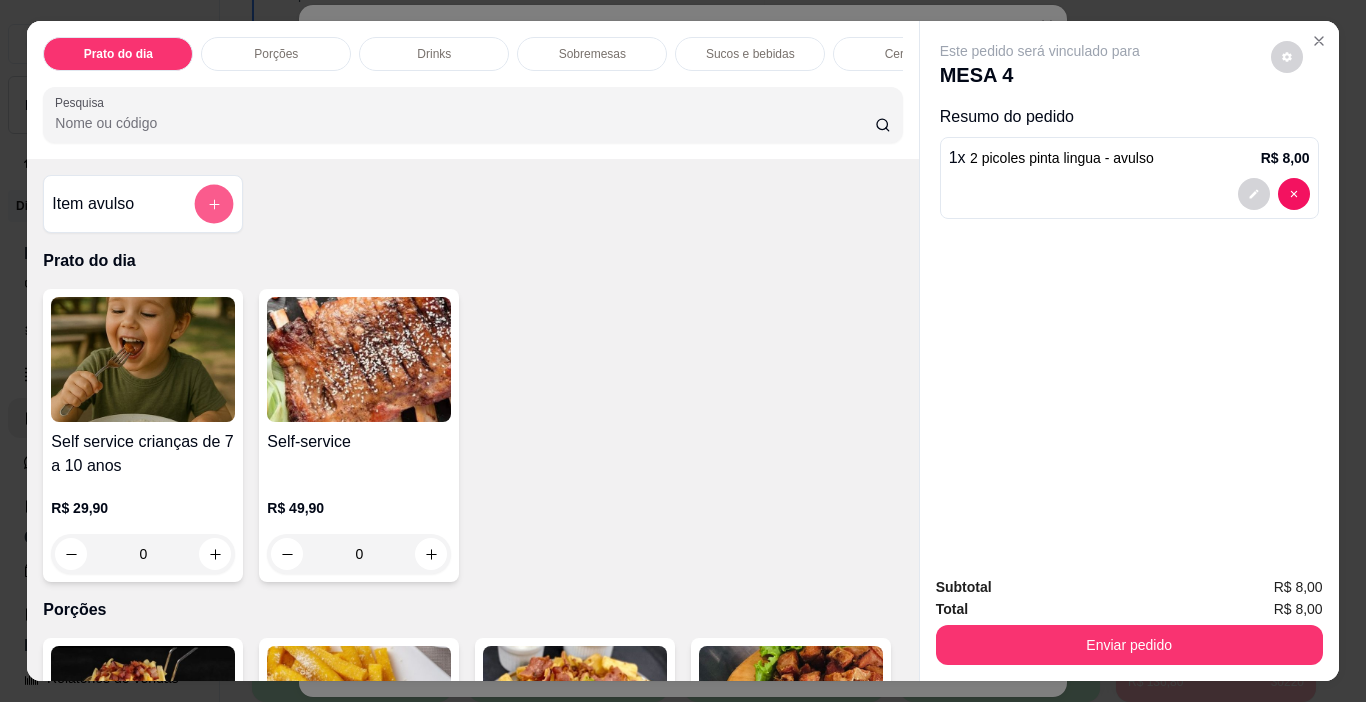 click 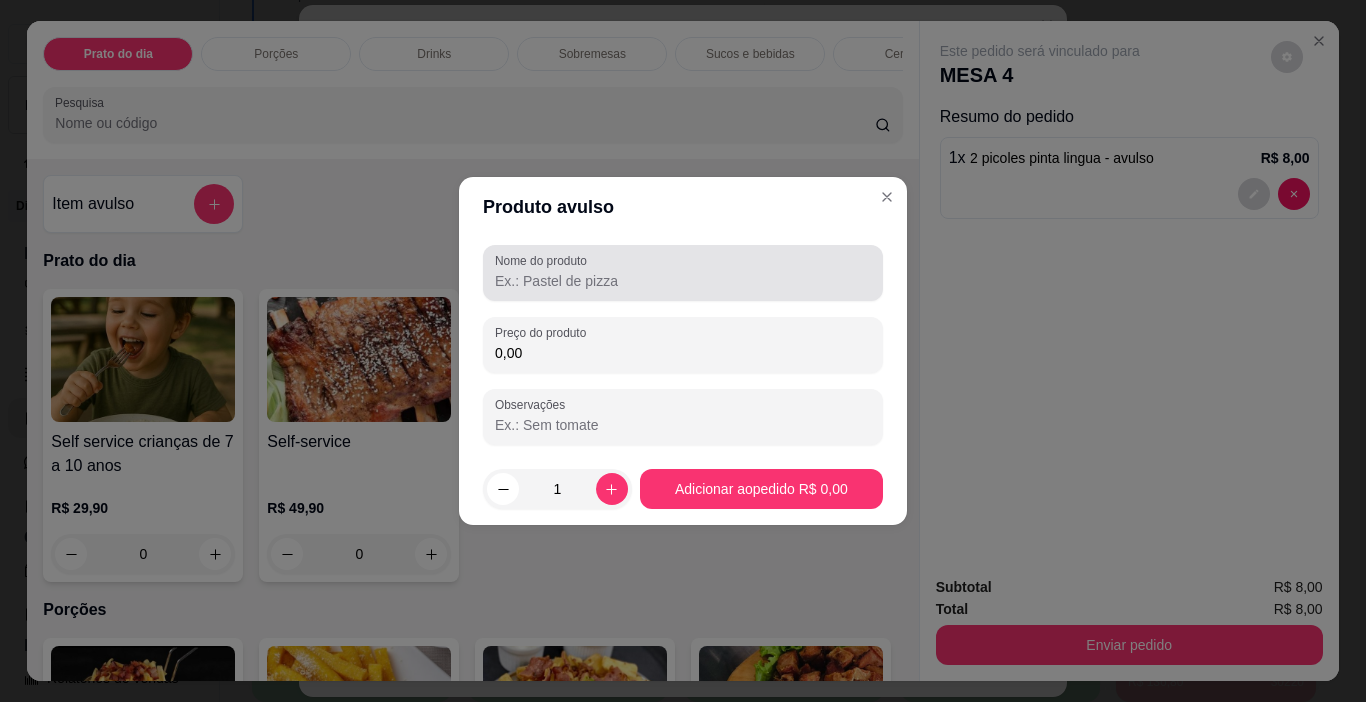 click on "Nome do produto" at bounding box center (683, 281) 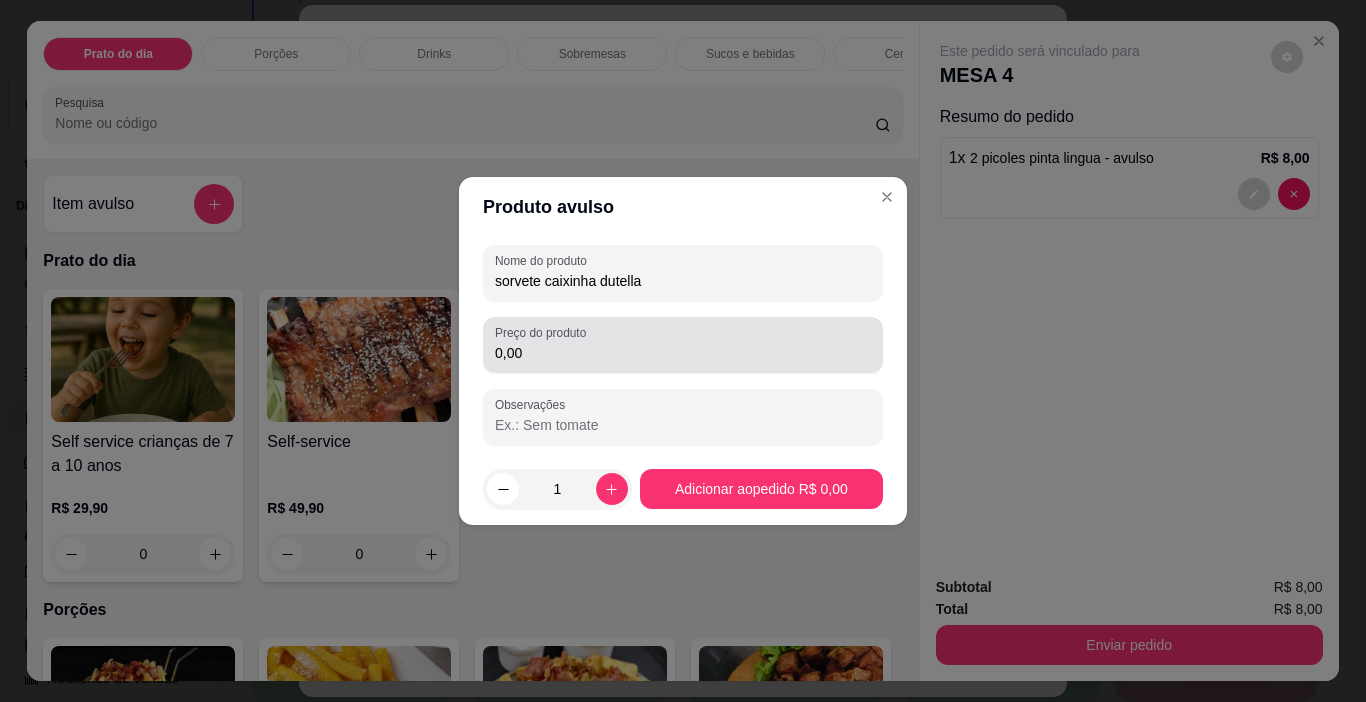 type on "sorvete caixinha dutella" 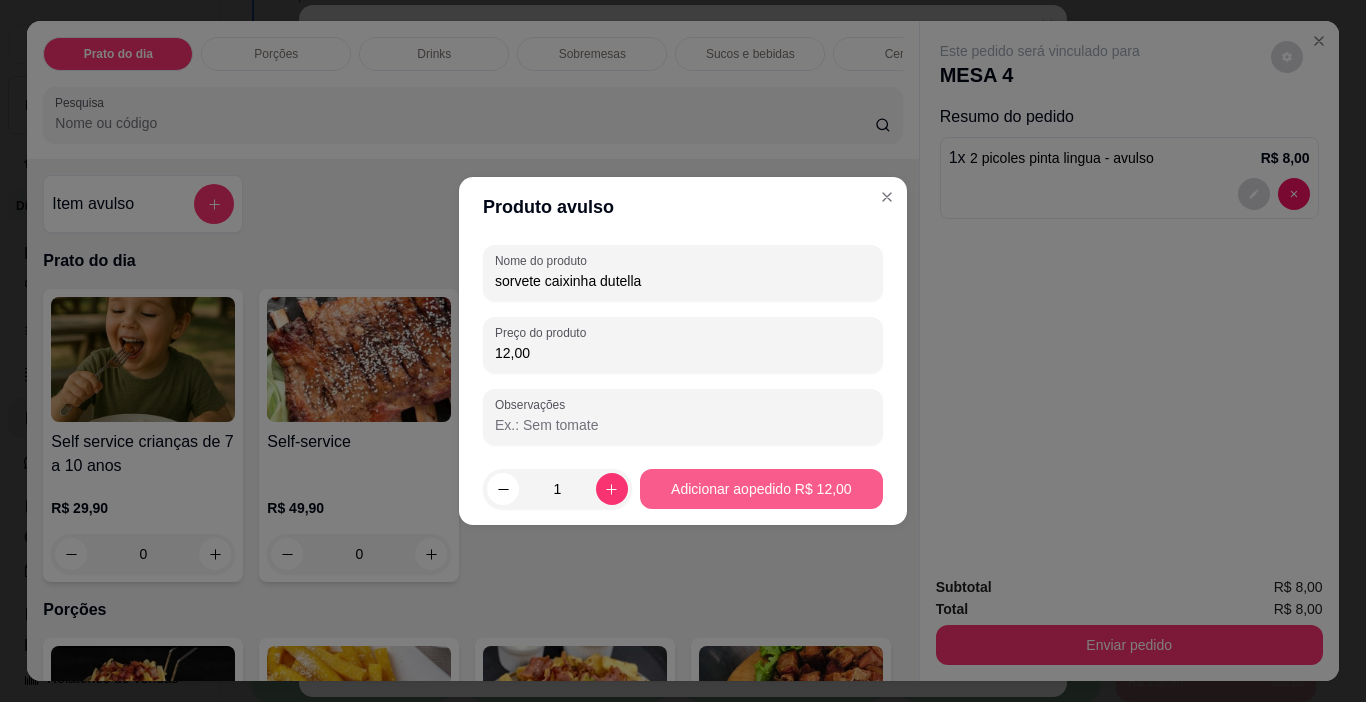 type on "12,00" 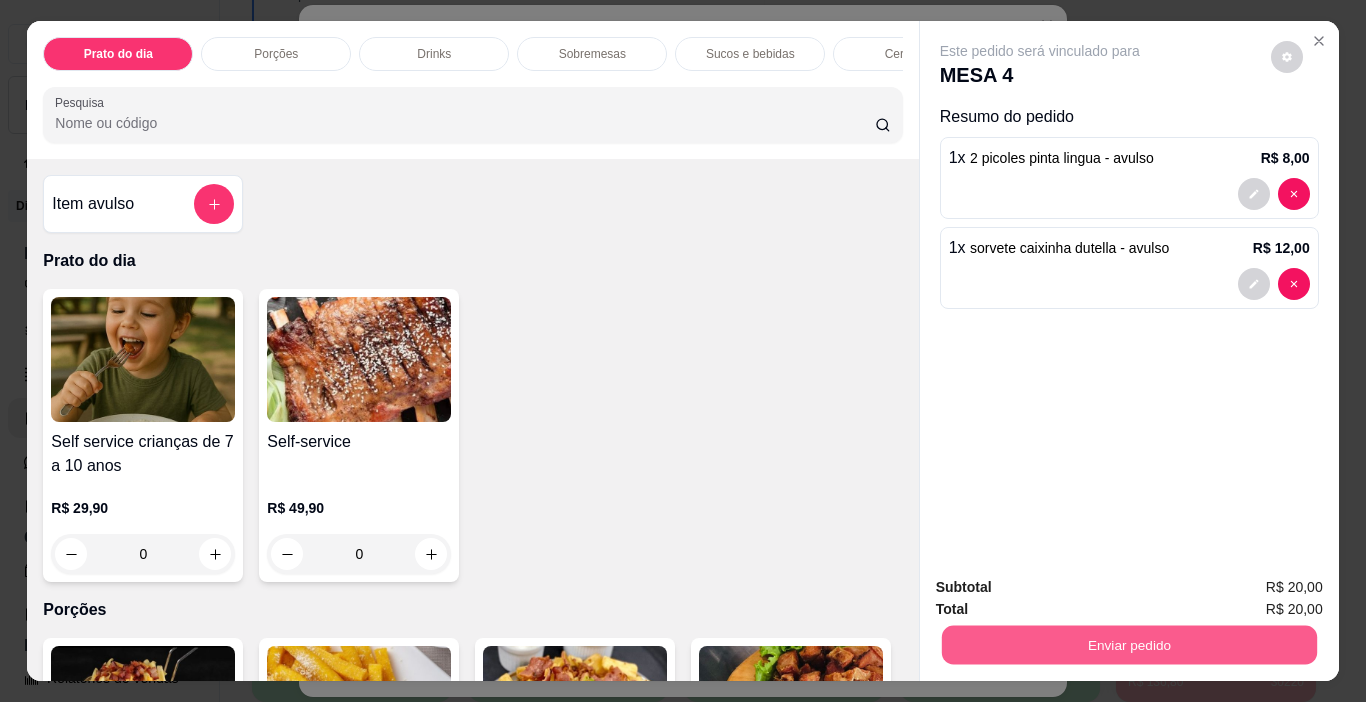 click on "Enviar pedido" at bounding box center (1128, 645) 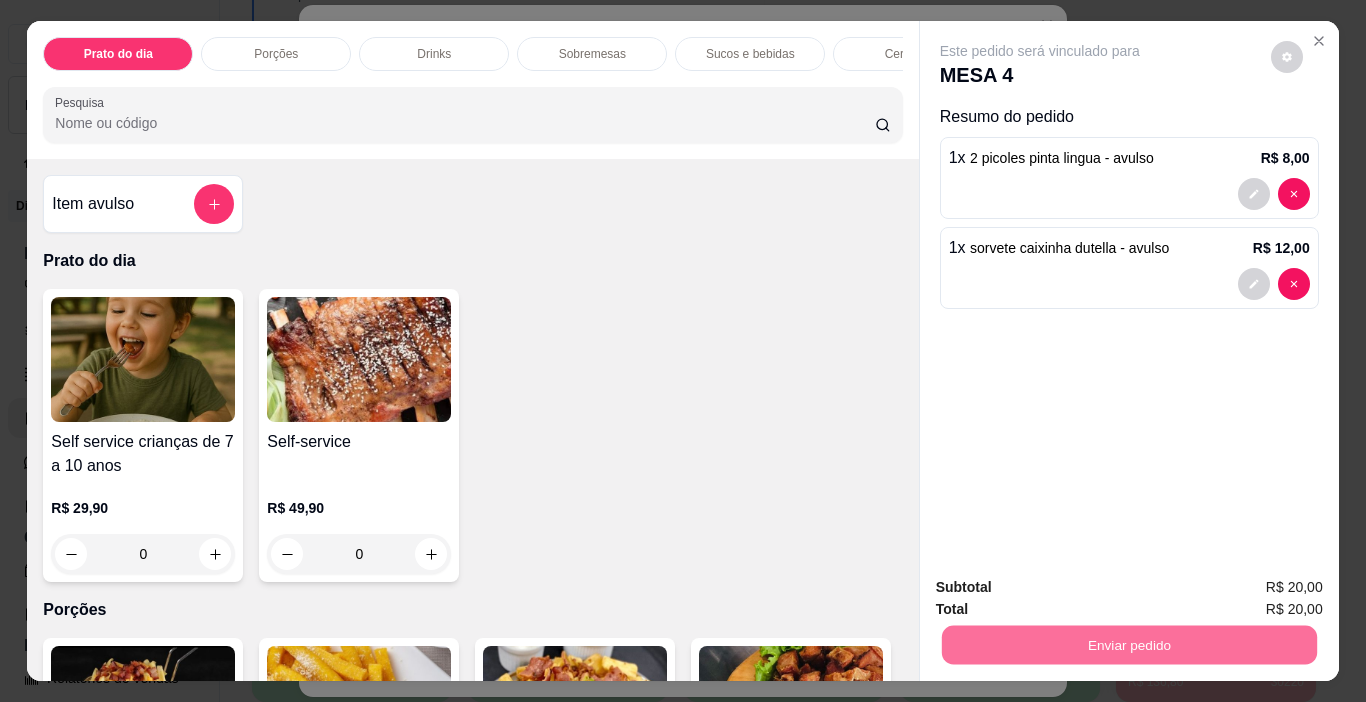 click on "Não registrar e enviar pedido" at bounding box center [1063, 587] 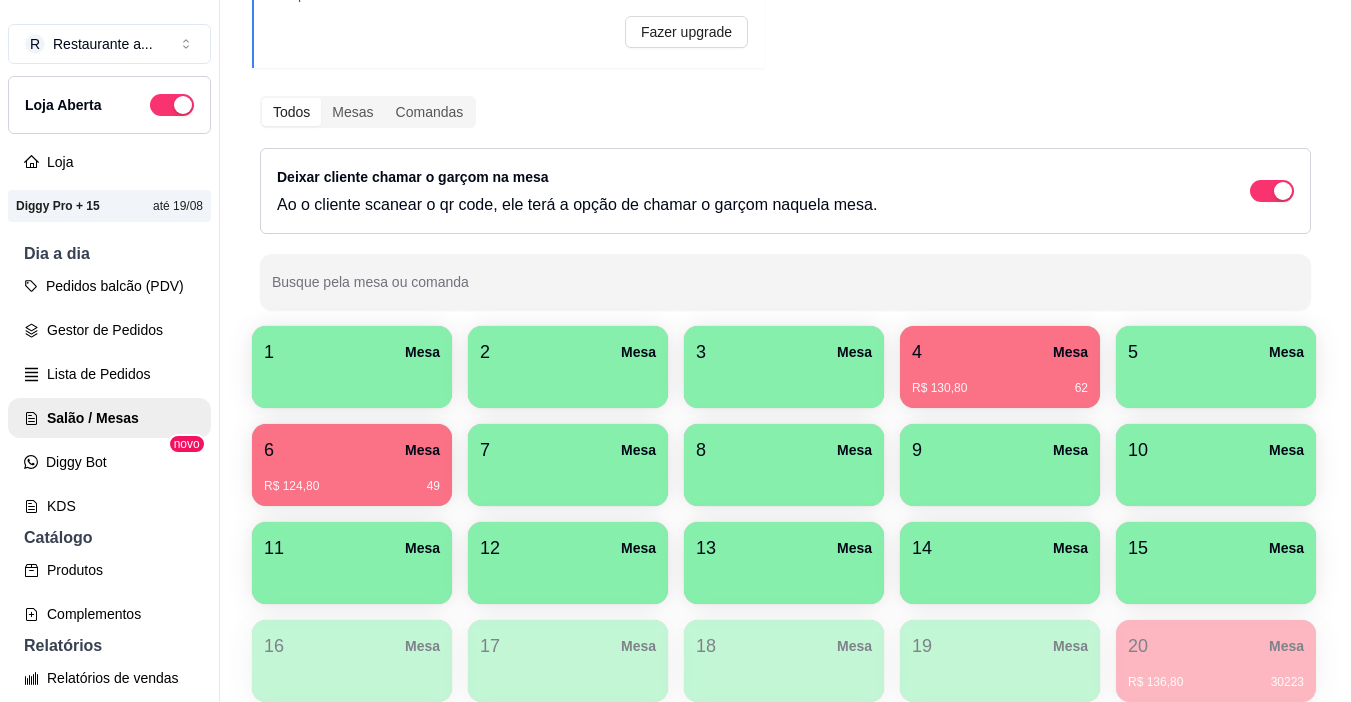 type 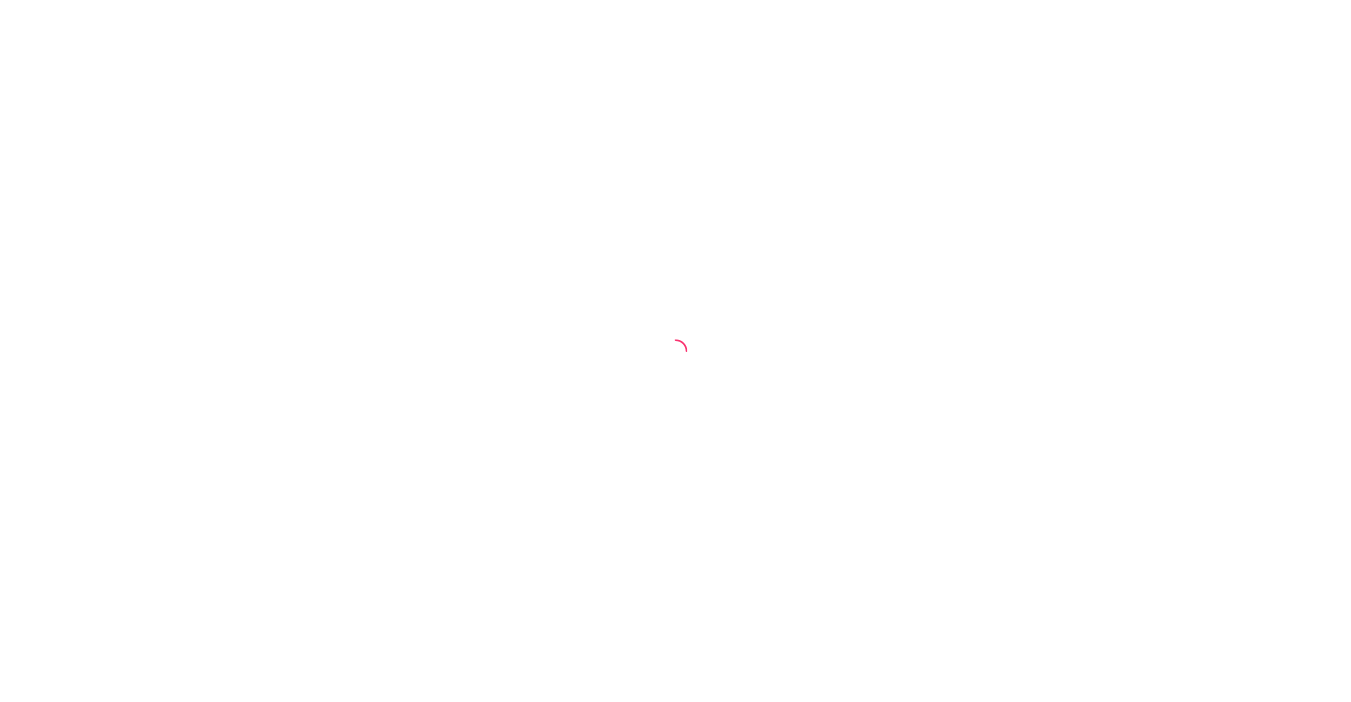 scroll, scrollTop: 0, scrollLeft: 0, axis: both 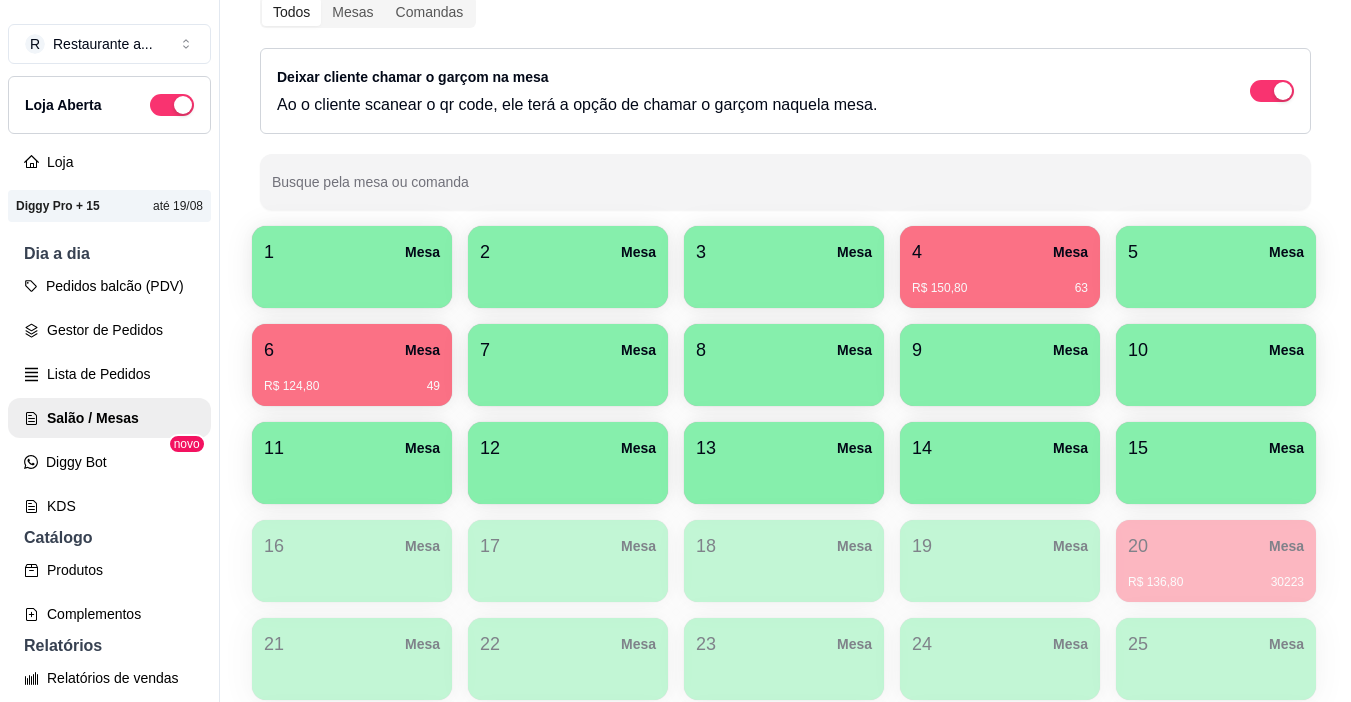 click on "4 Mesa" at bounding box center [1000, 252] 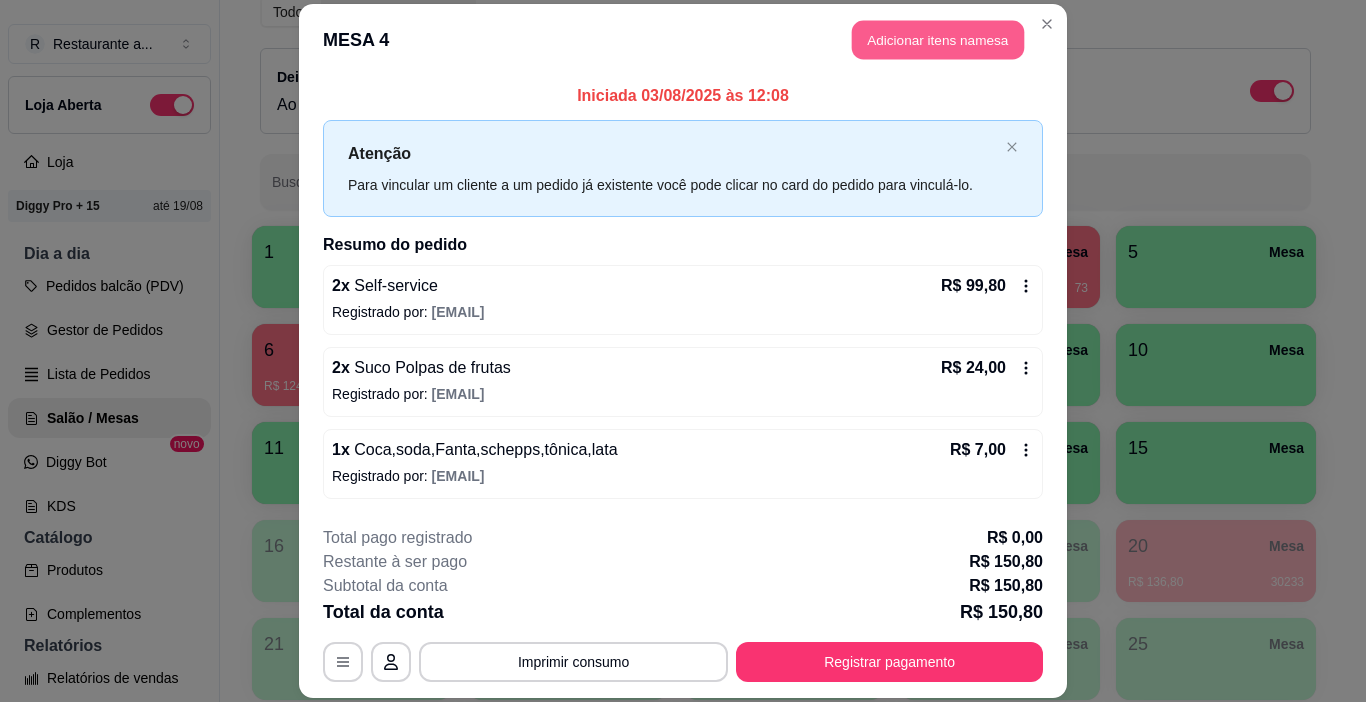 click on "Adicionar itens na  mesa" at bounding box center [938, 39] 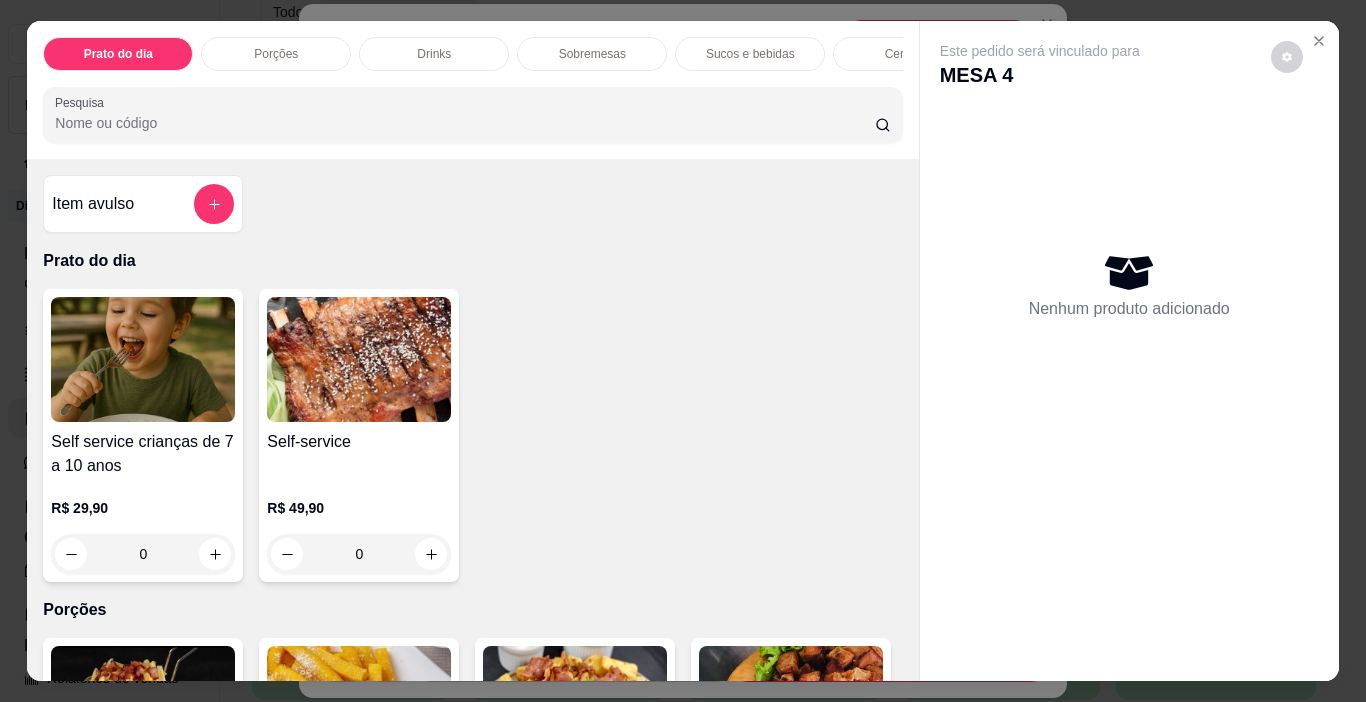 click on "Sobremesas" at bounding box center (592, 54) 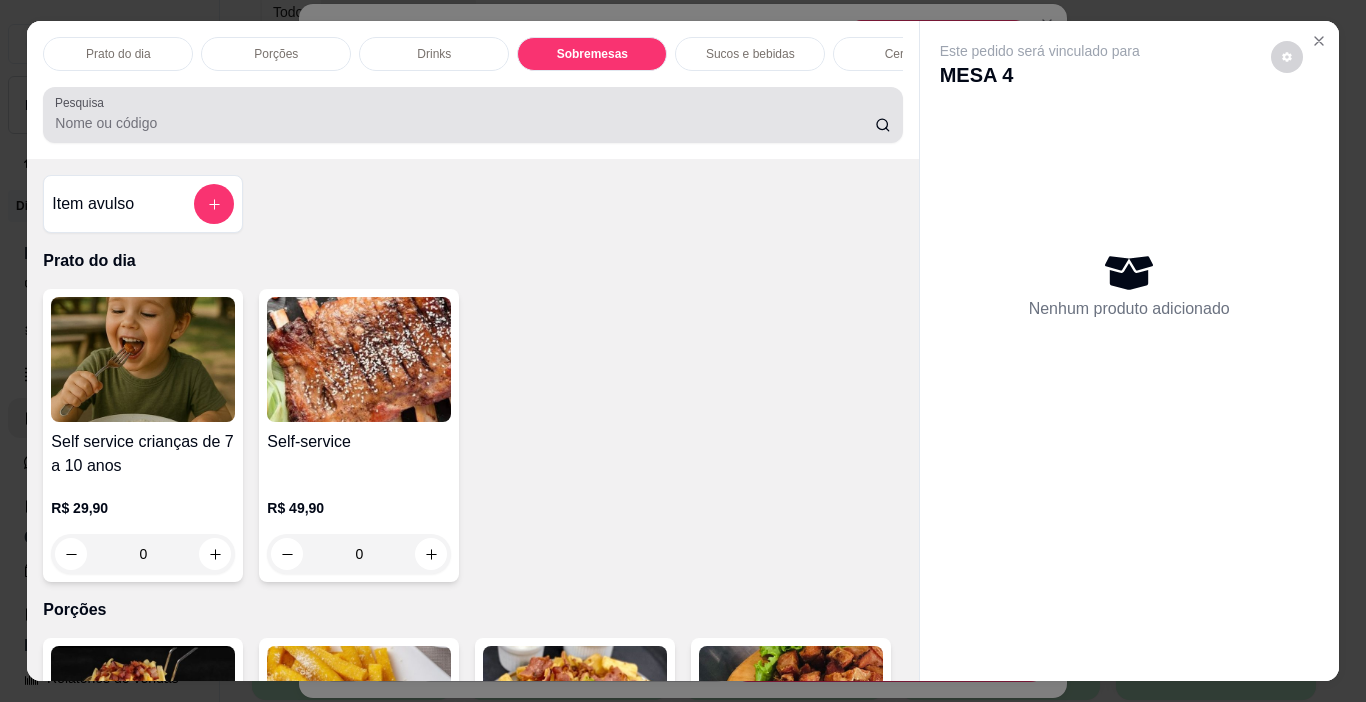 scroll, scrollTop: 1683, scrollLeft: 0, axis: vertical 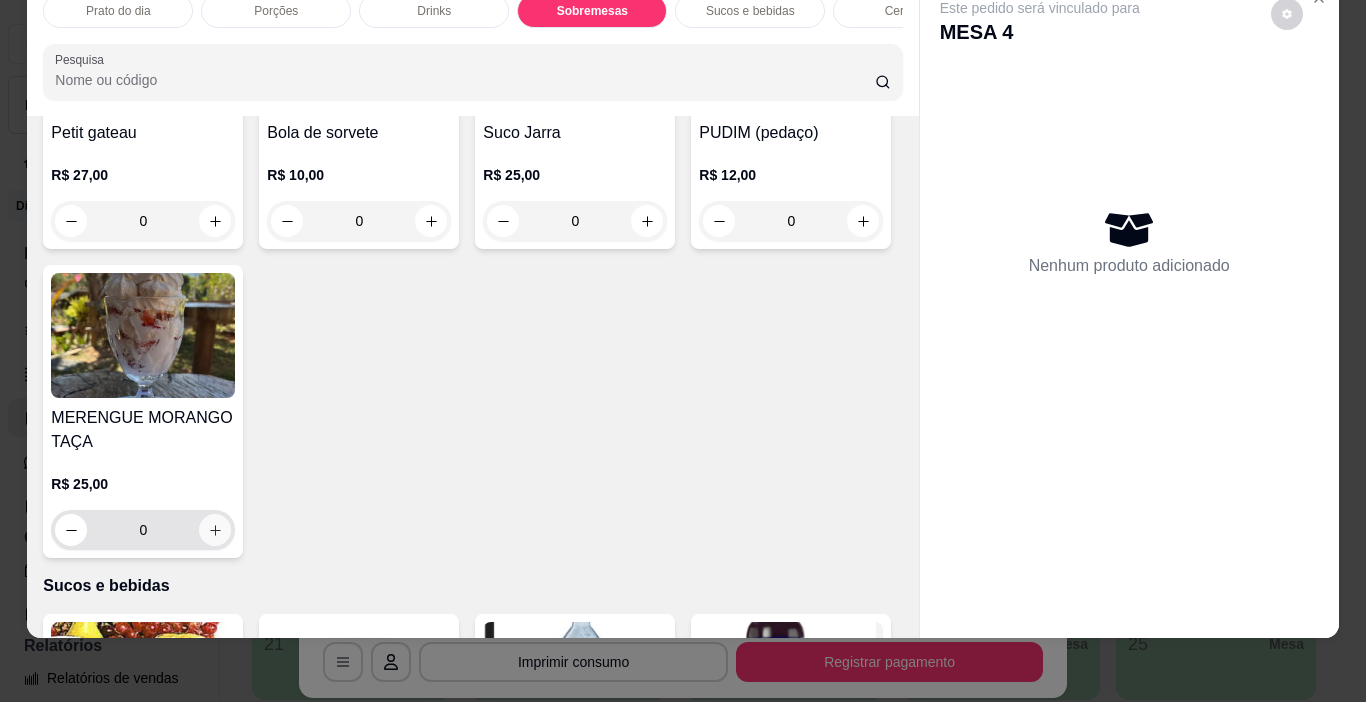 click 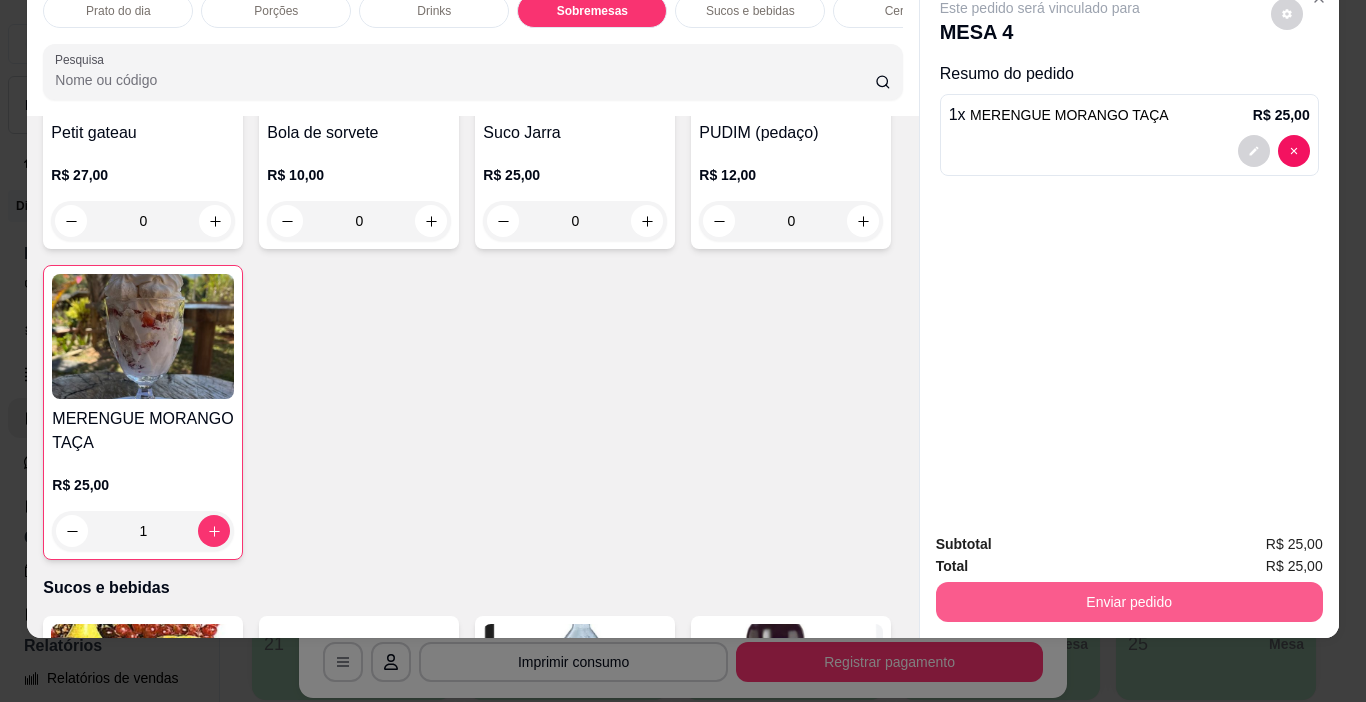 click on "Enviar pedido" at bounding box center [1129, 602] 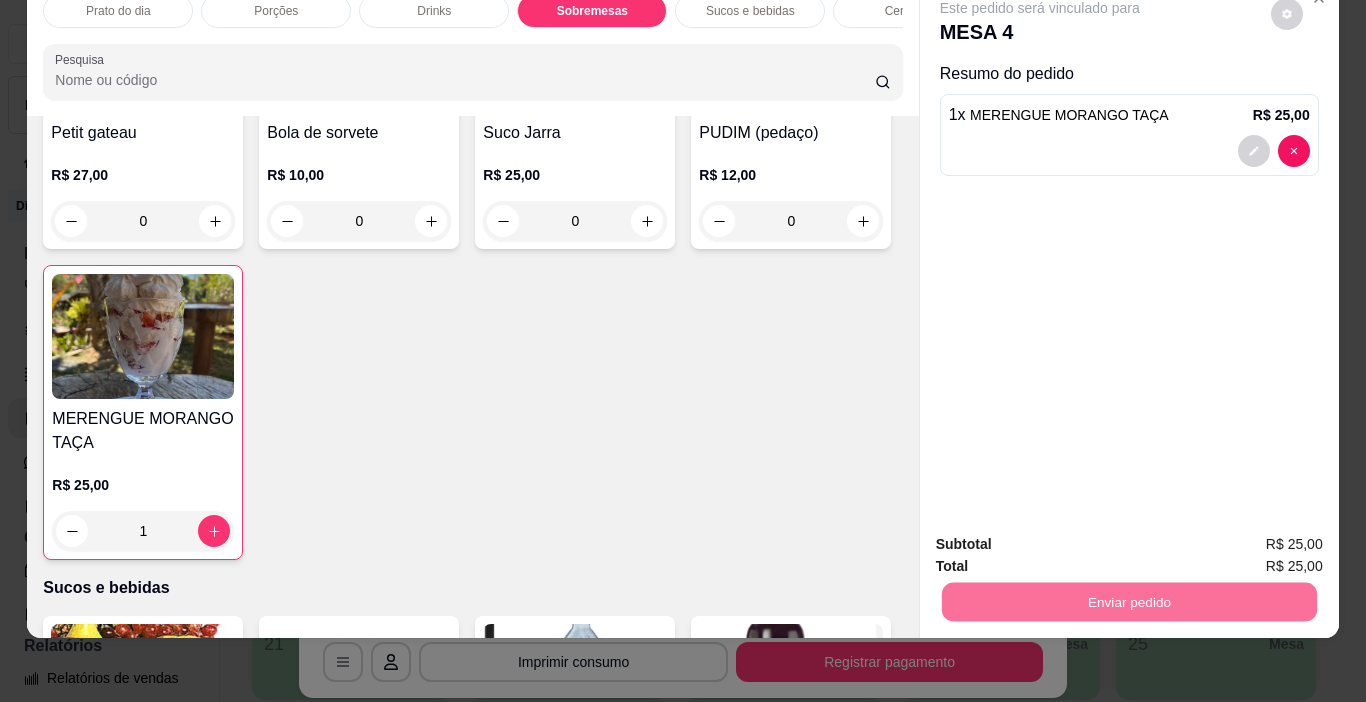 click on "Não registrar e enviar pedido" at bounding box center (1063, 538) 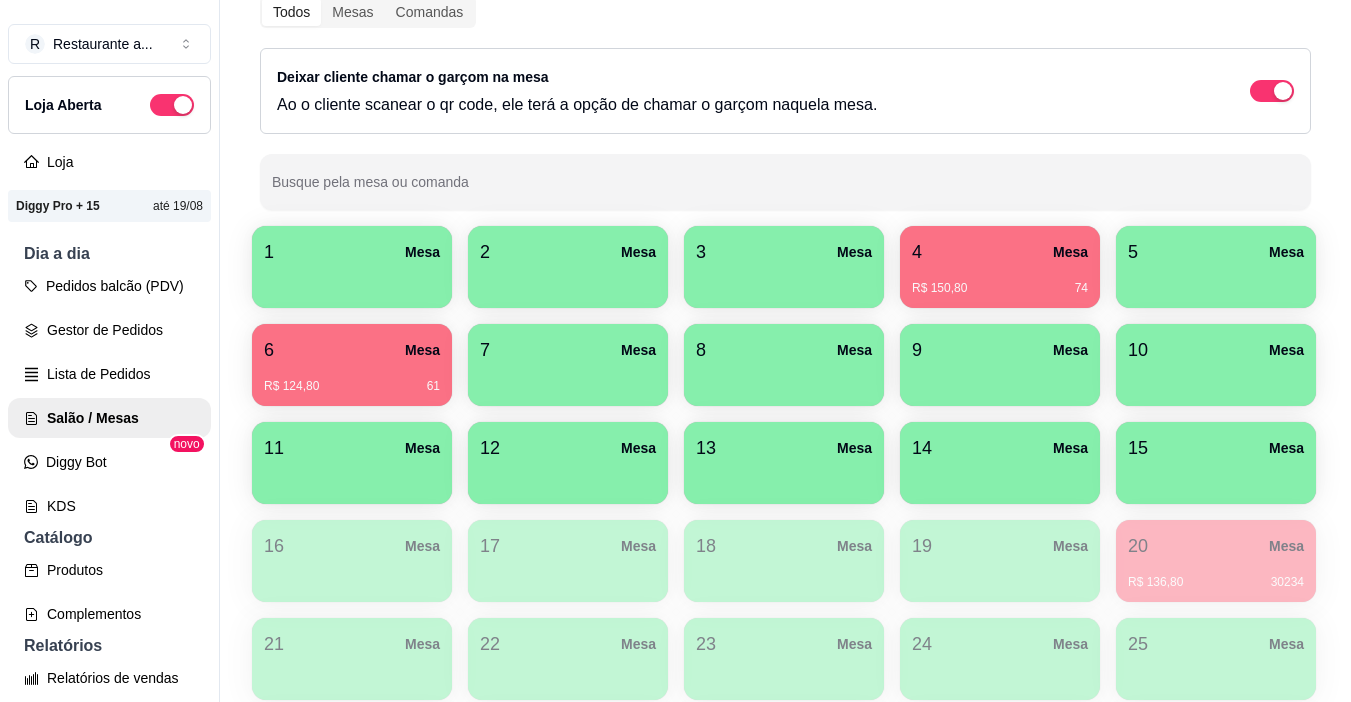 click at bounding box center [568, 281] 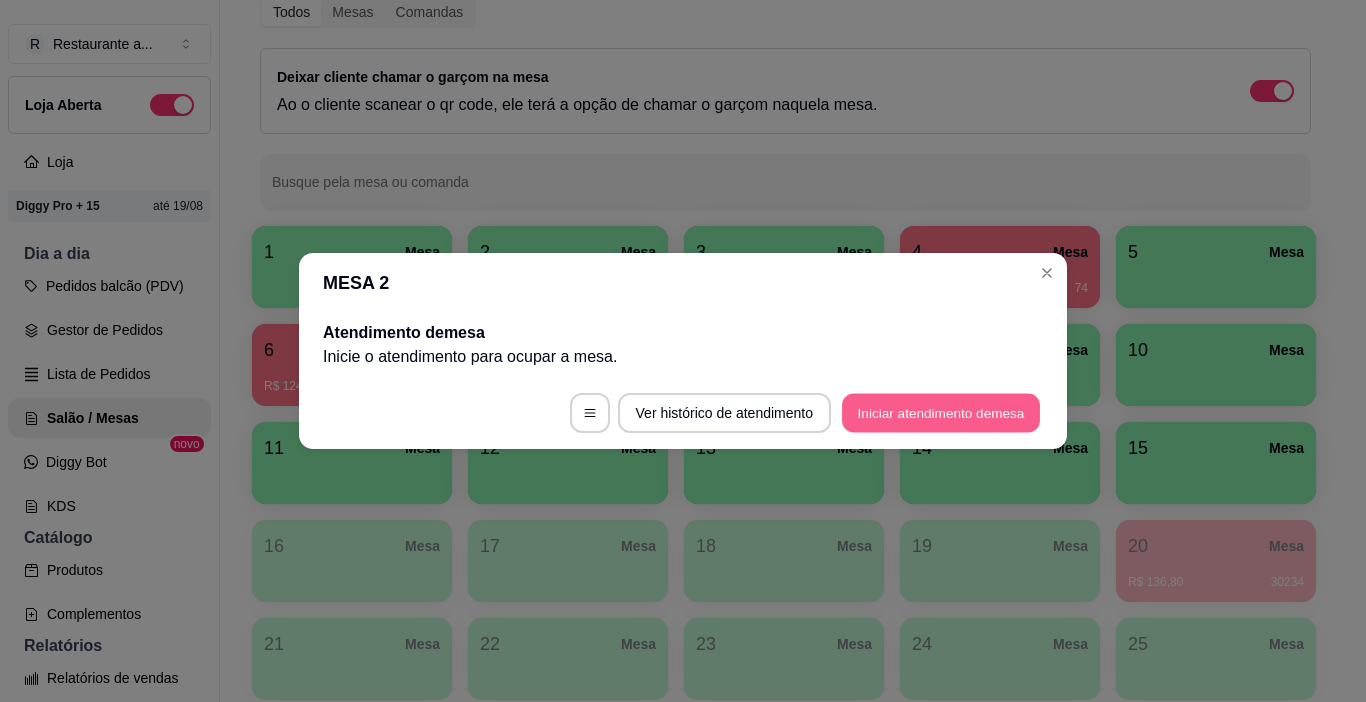 click on "Iniciar atendimento de  mesa" at bounding box center (941, 413) 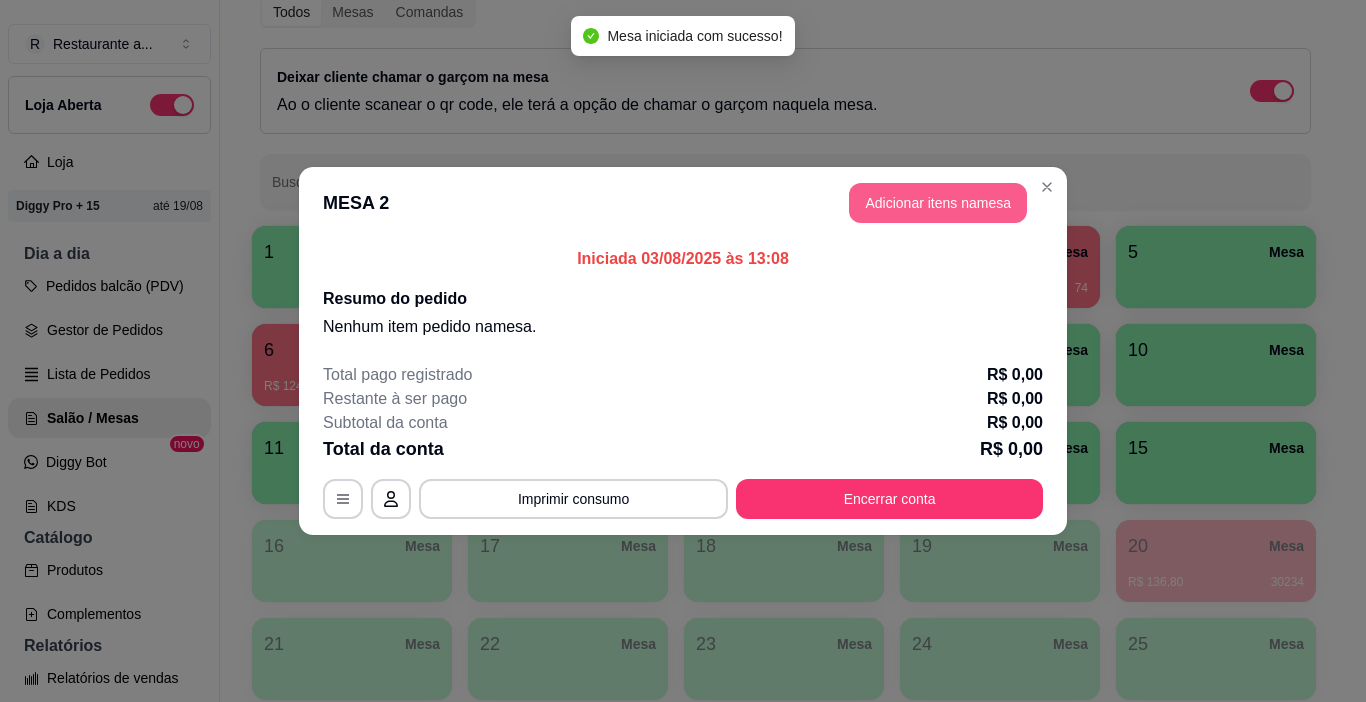 click on "Adicionar itens na  mesa" at bounding box center [938, 203] 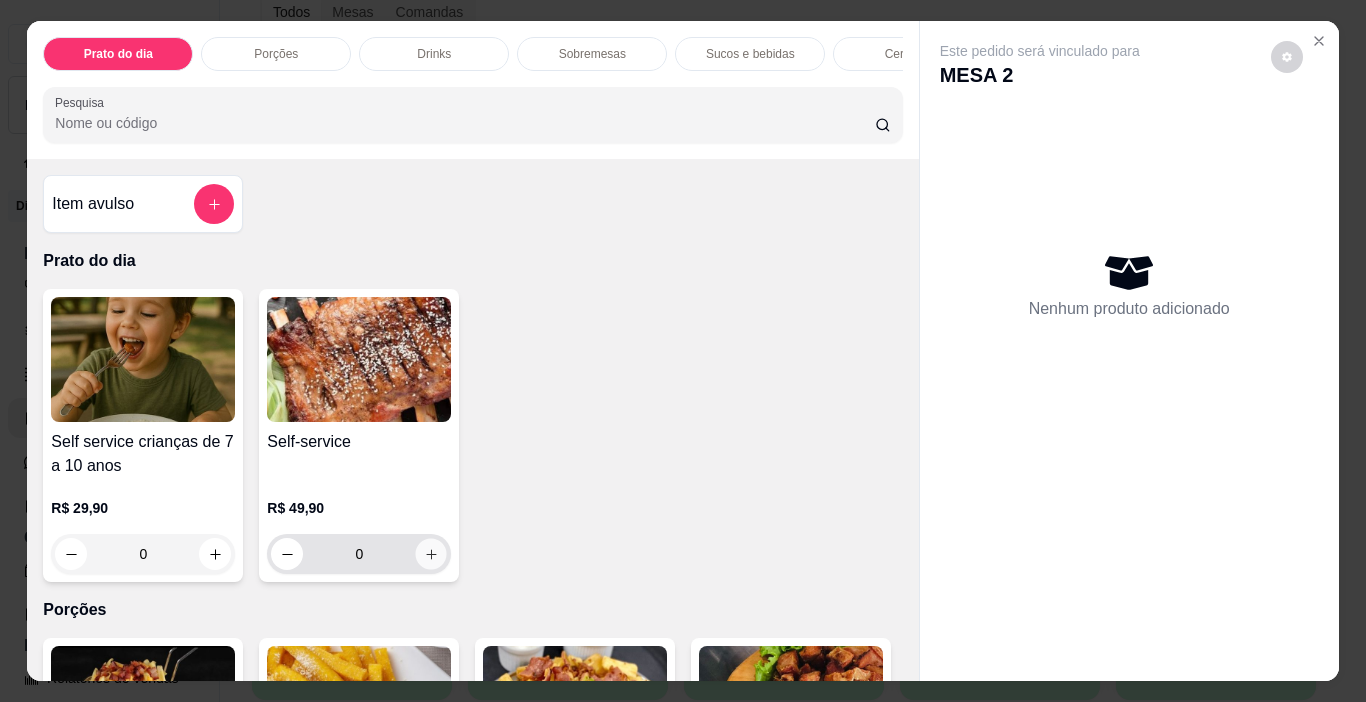 click 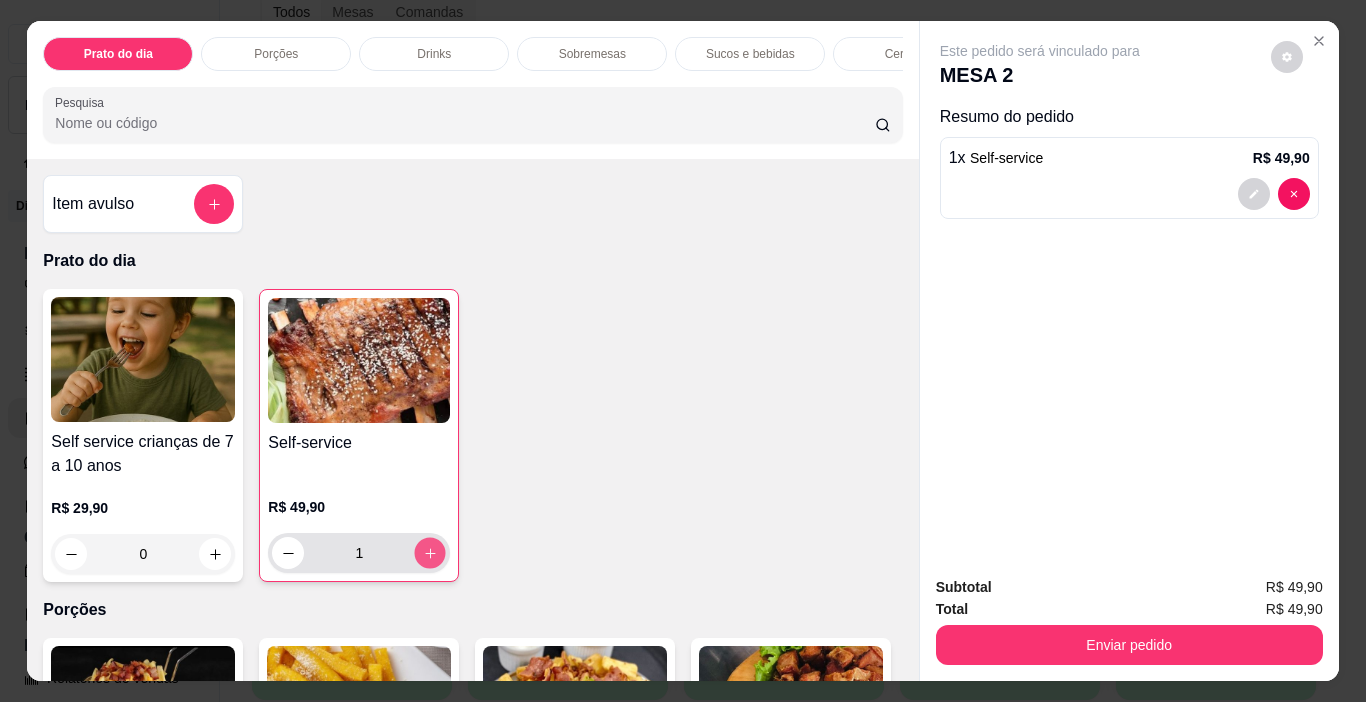 click 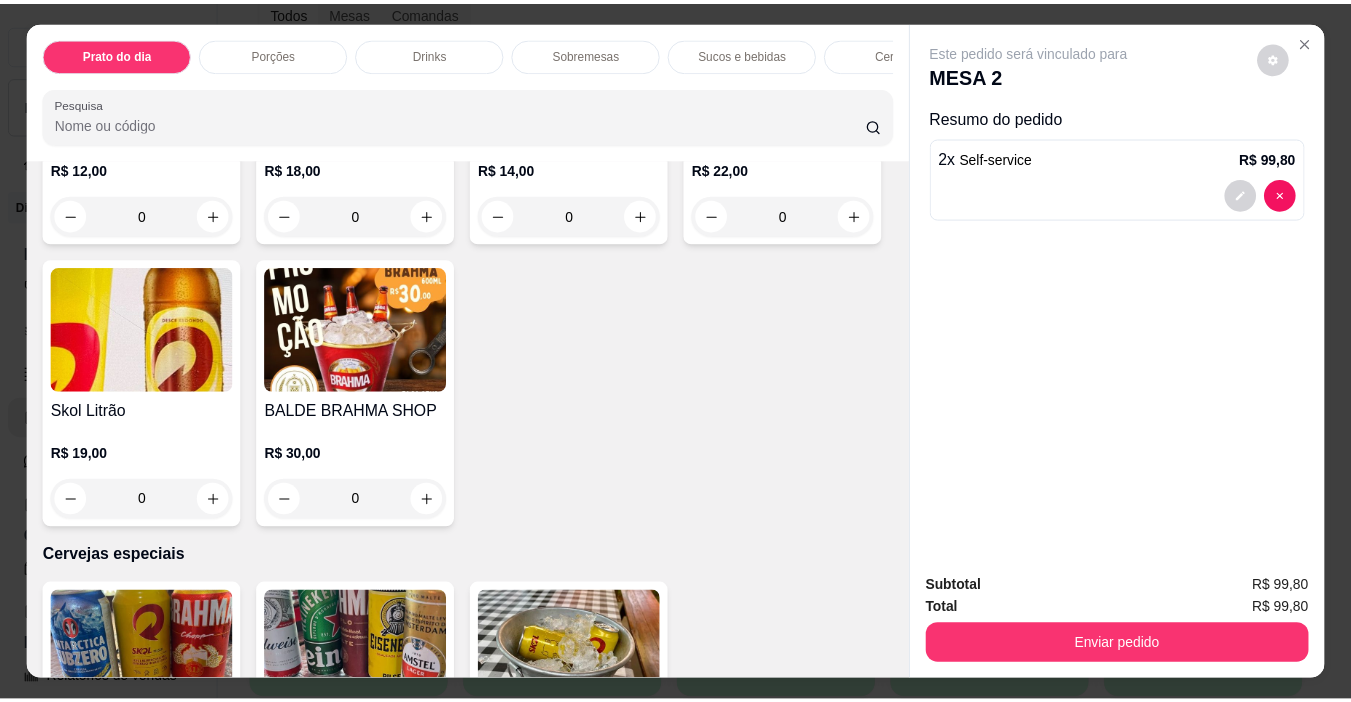 scroll, scrollTop: 3758, scrollLeft: 0, axis: vertical 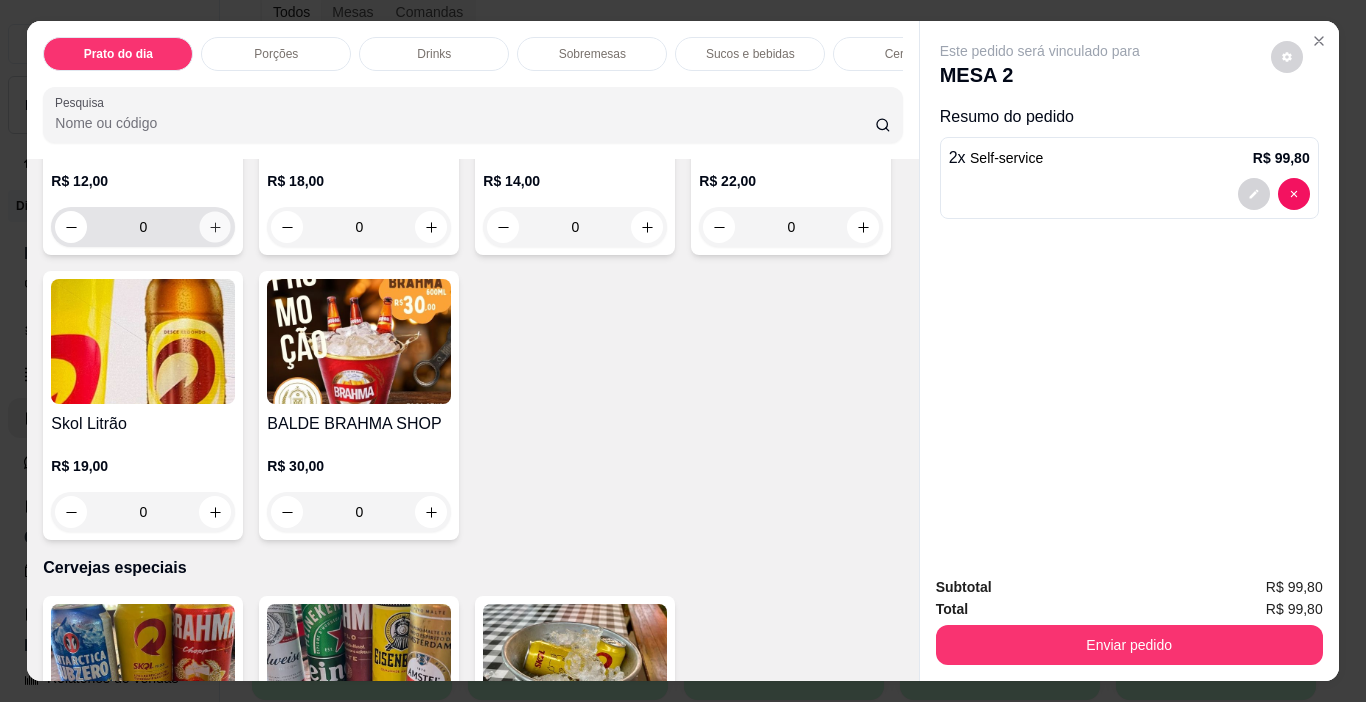 click 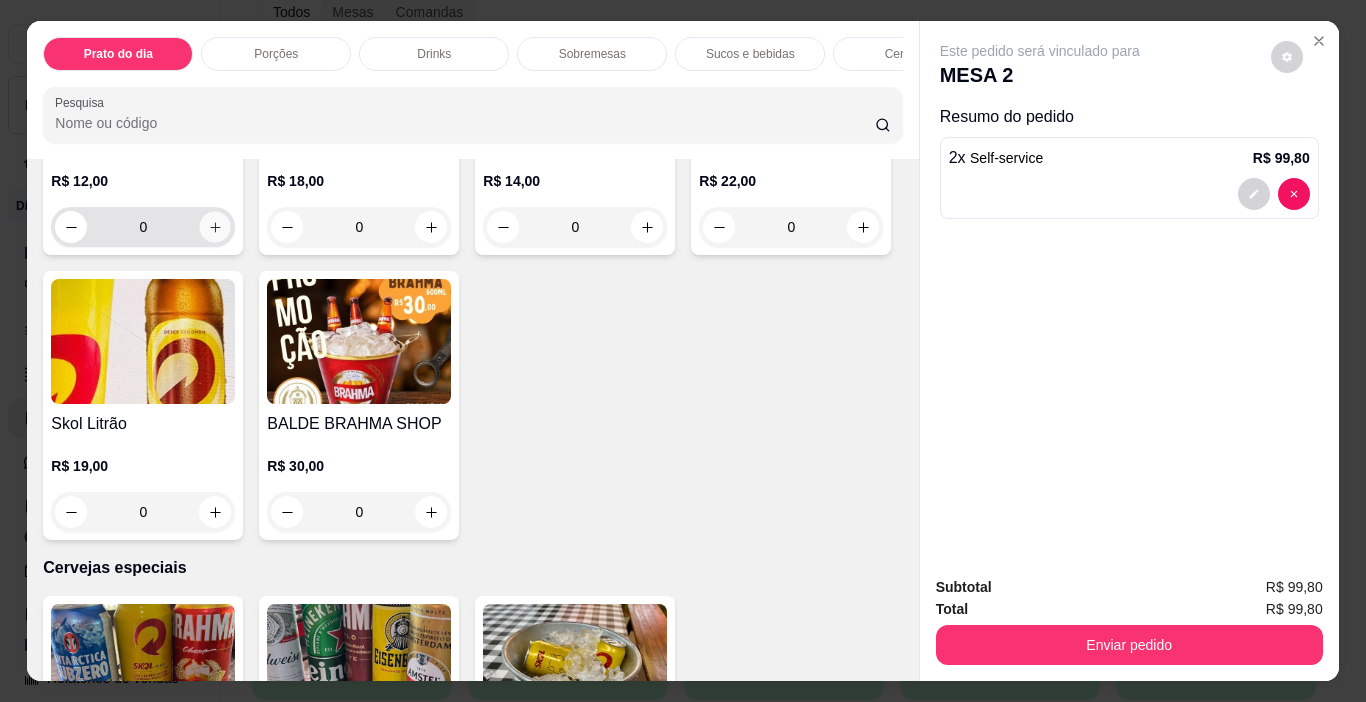 type on "1" 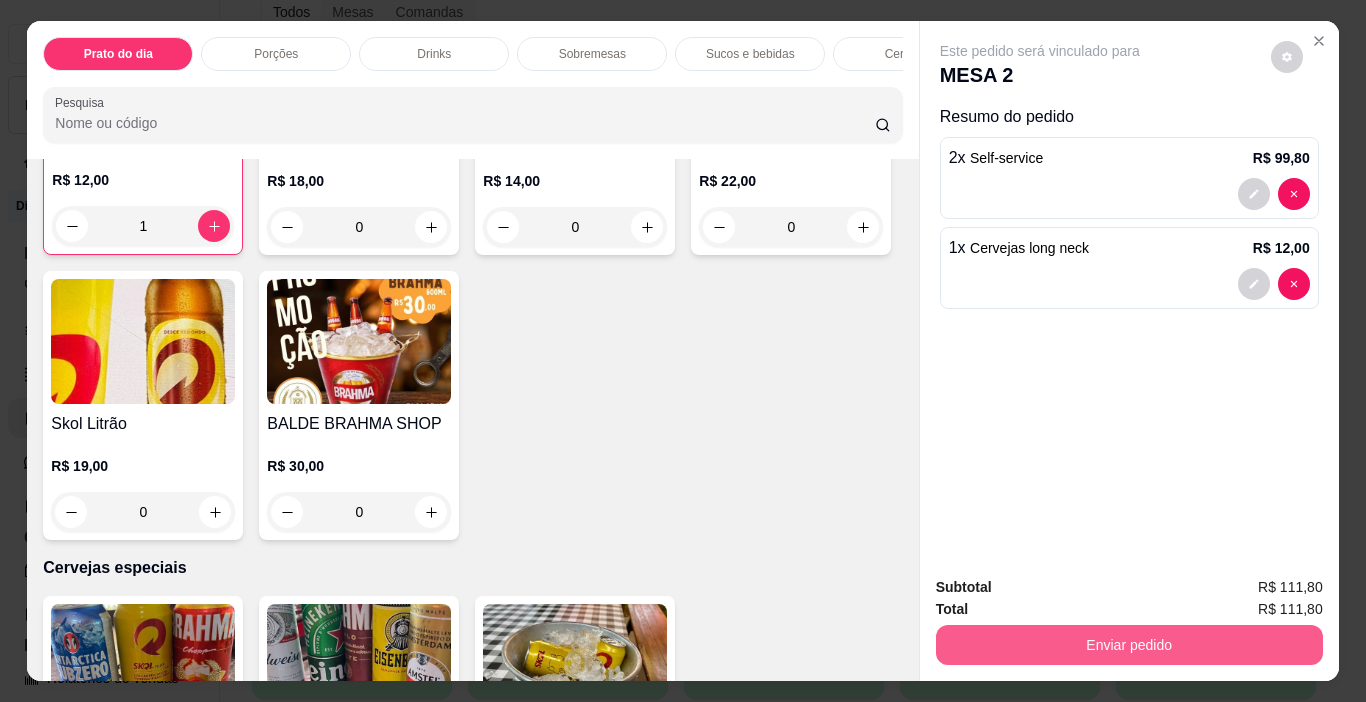 click on "Enviar pedido" at bounding box center (1129, 645) 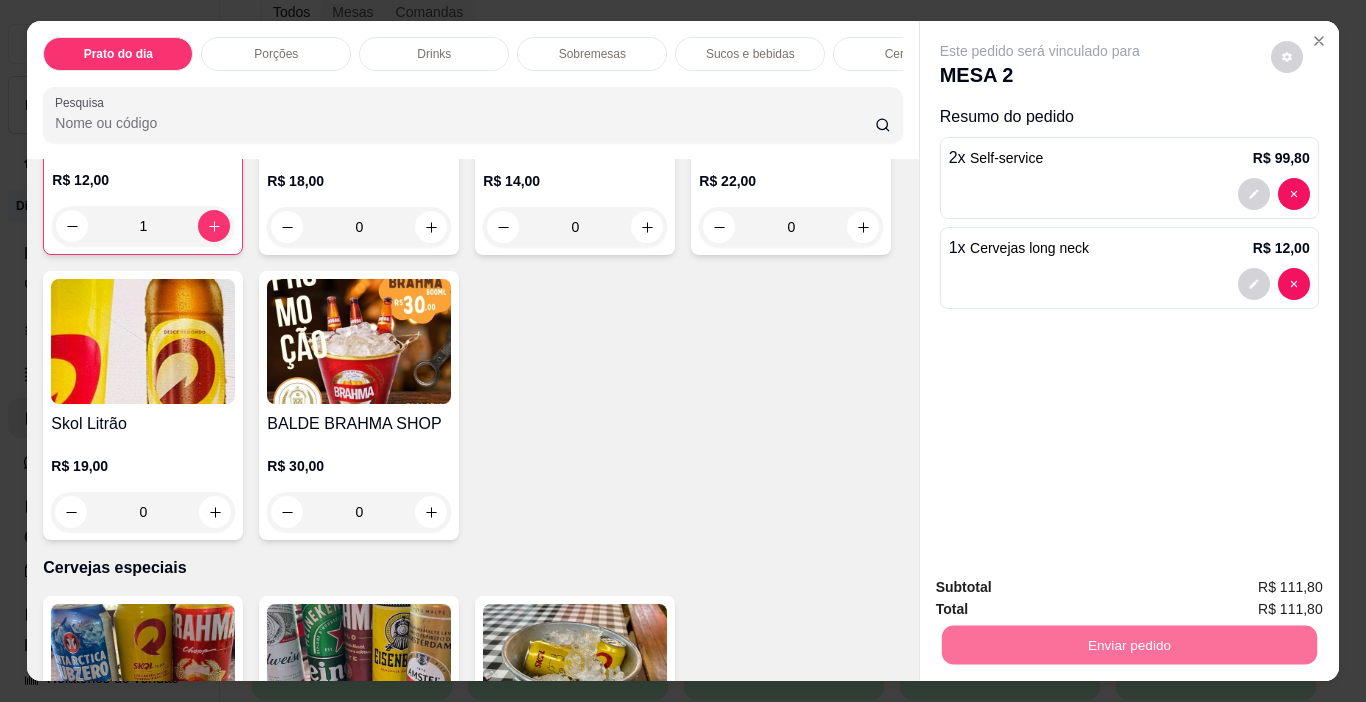 click on "Sim, quero registrar" at bounding box center [1253, 587] 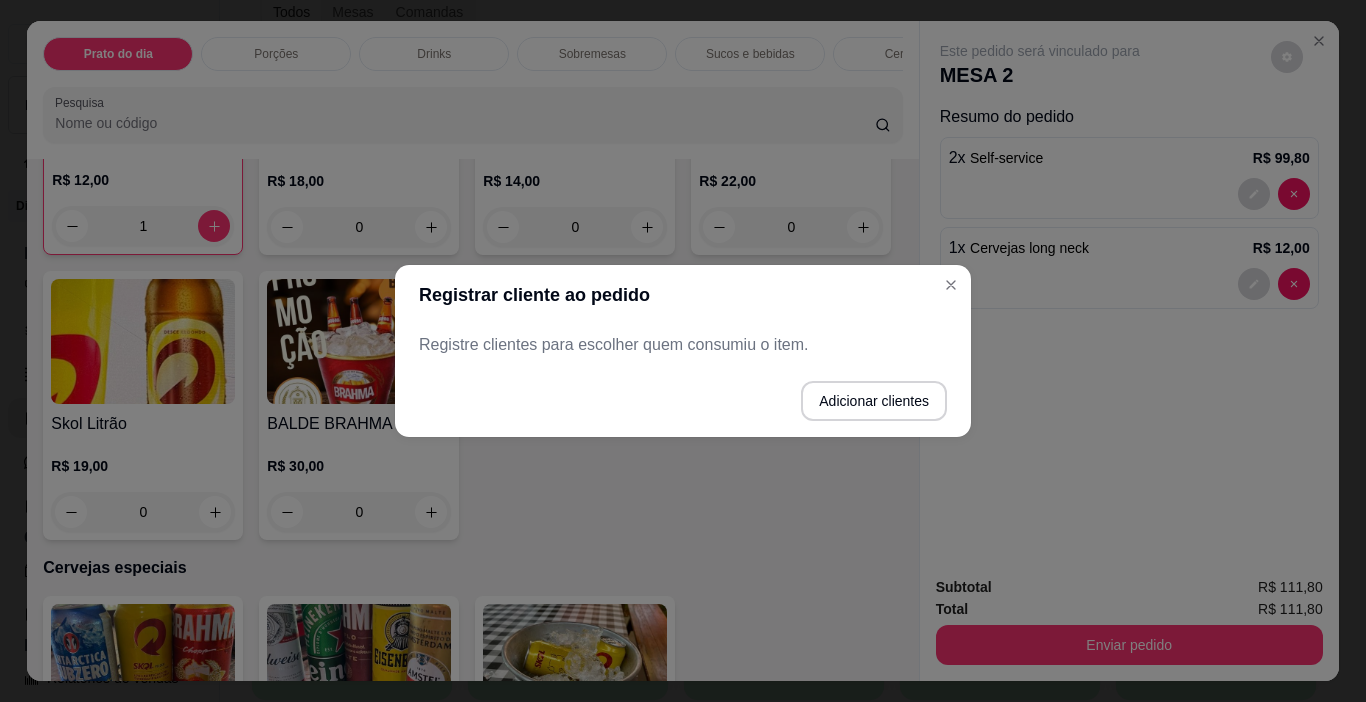 click on "Registre clientes para escolher quem consumiu o item." at bounding box center [683, 345] 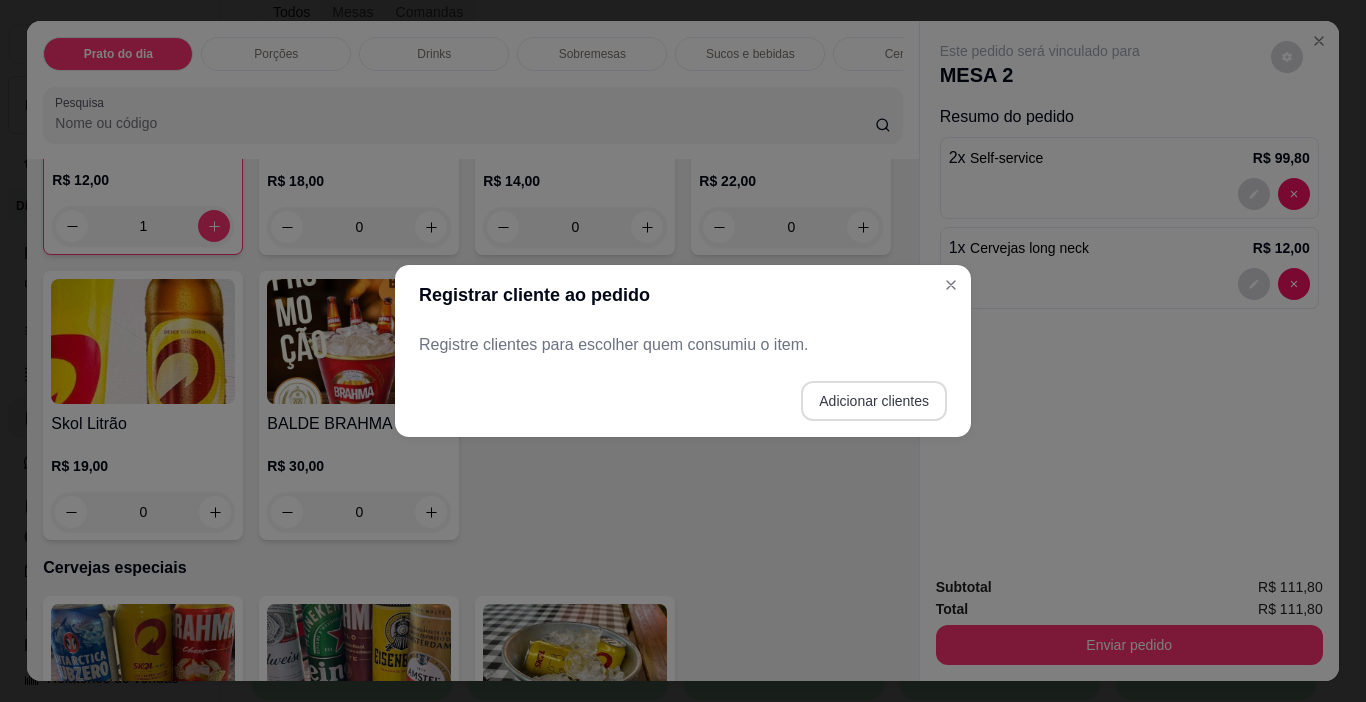 click on "Adicionar clientes" at bounding box center [874, 401] 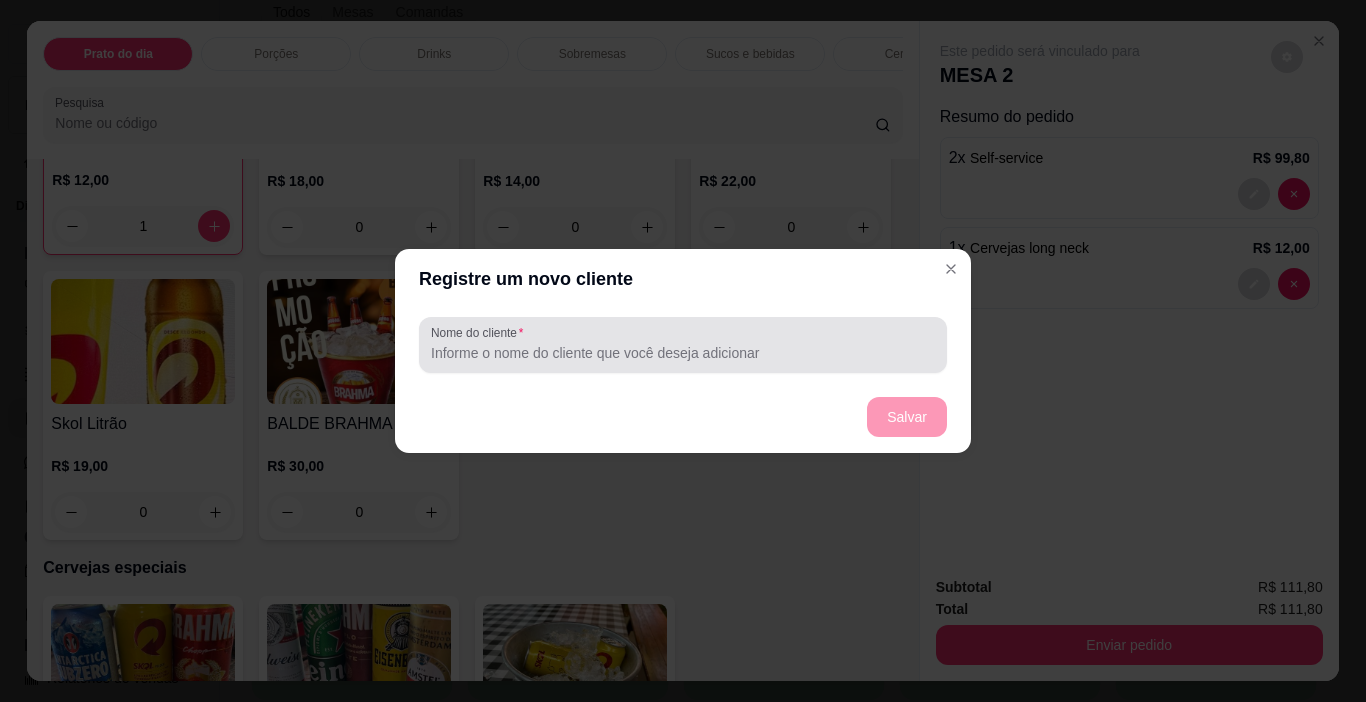 click on "Nome do cliente" at bounding box center [683, 353] 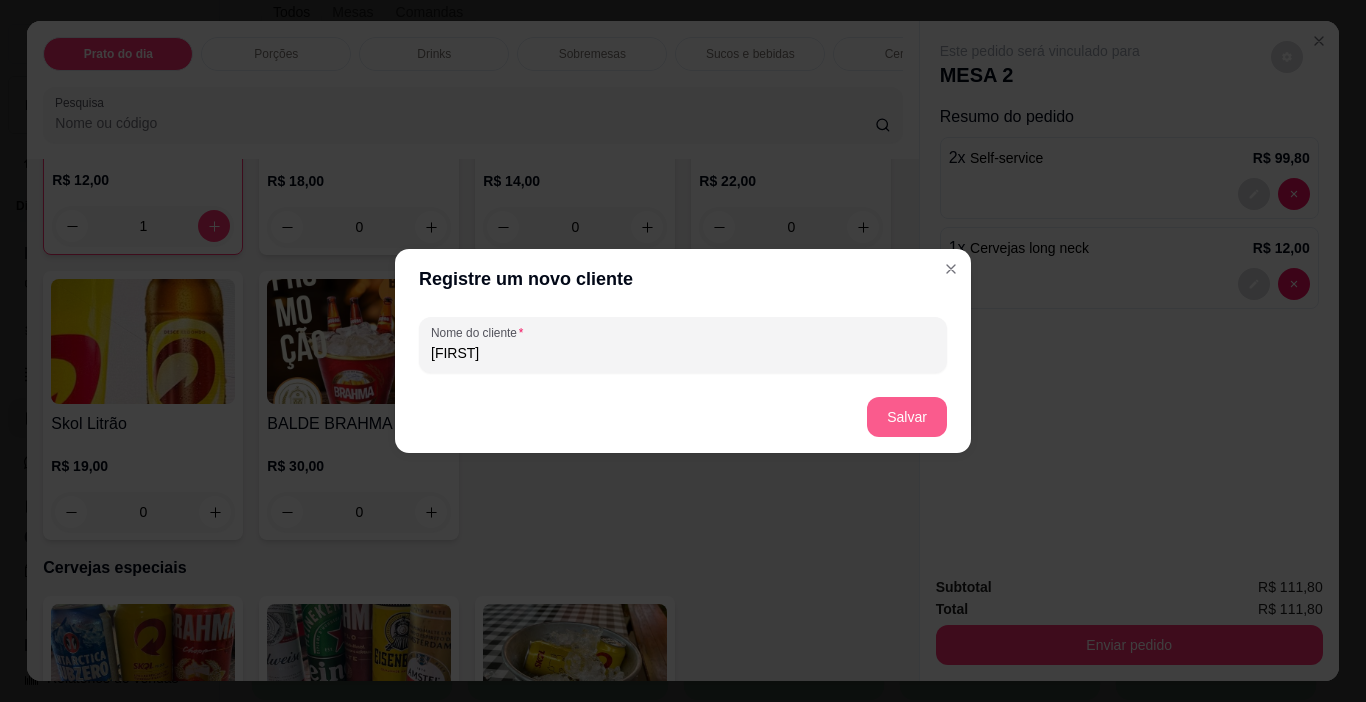 type on "LUIS" 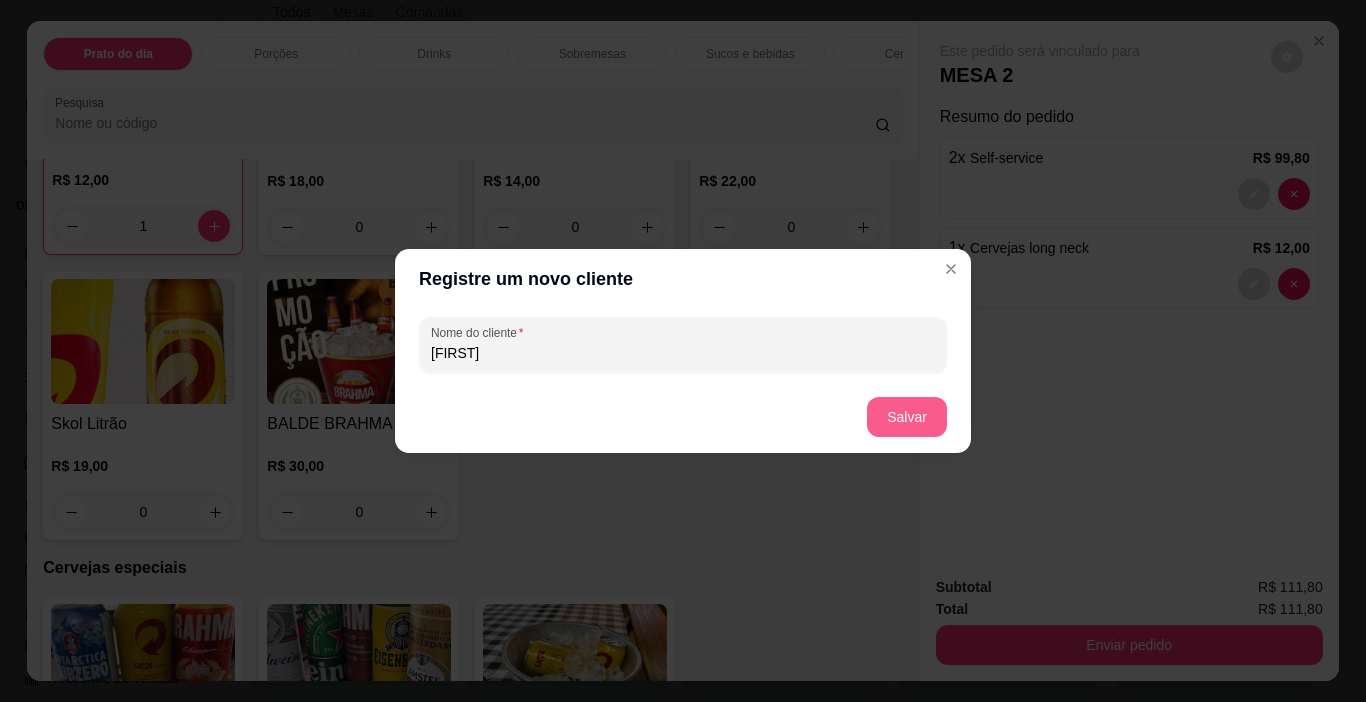 click on "Salvar" at bounding box center [907, 417] 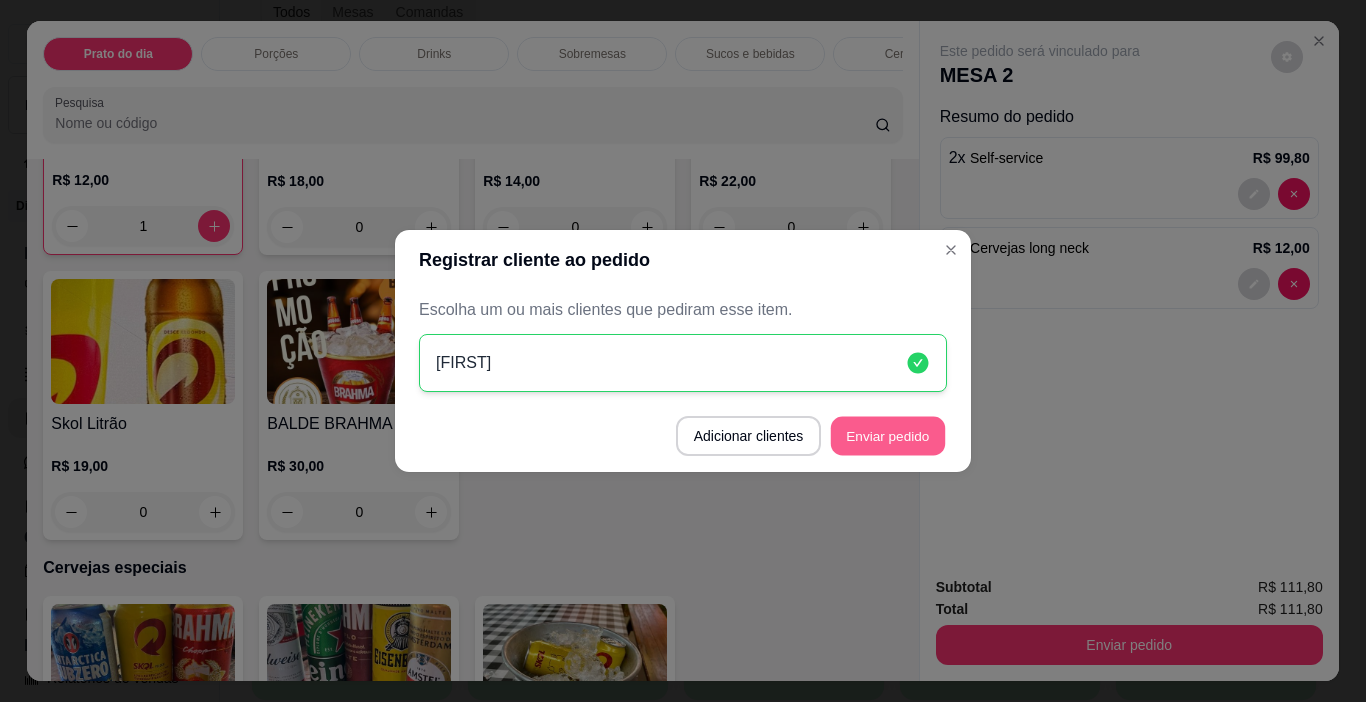 click on "Enviar pedido" at bounding box center (888, 436) 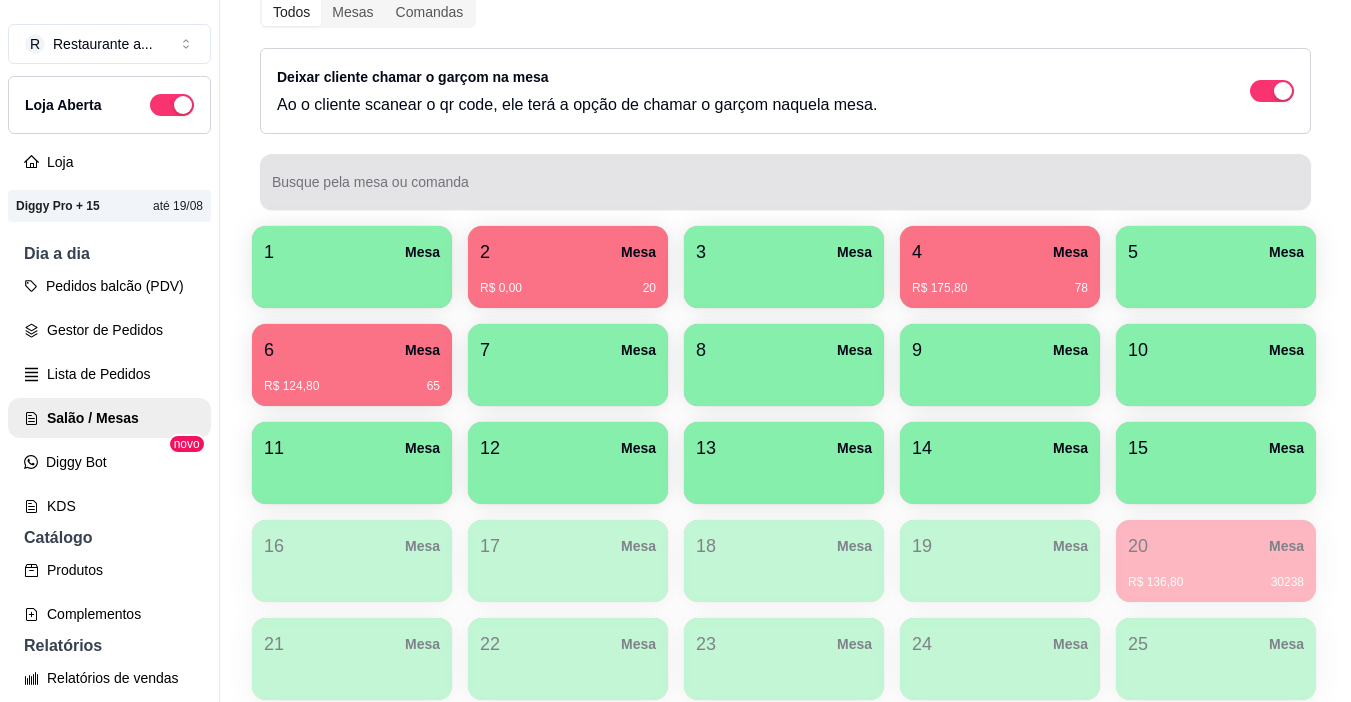 type 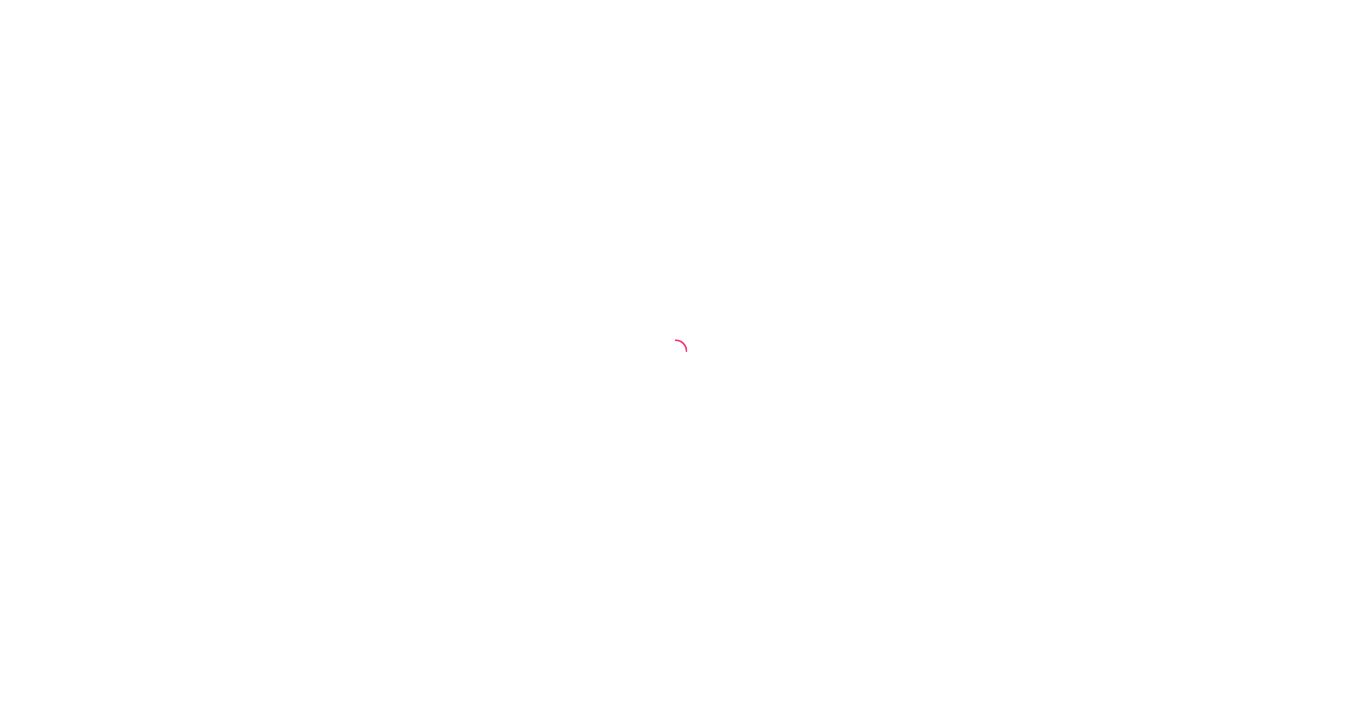 scroll, scrollTop: 0, scrollLeft: 0, axis: both 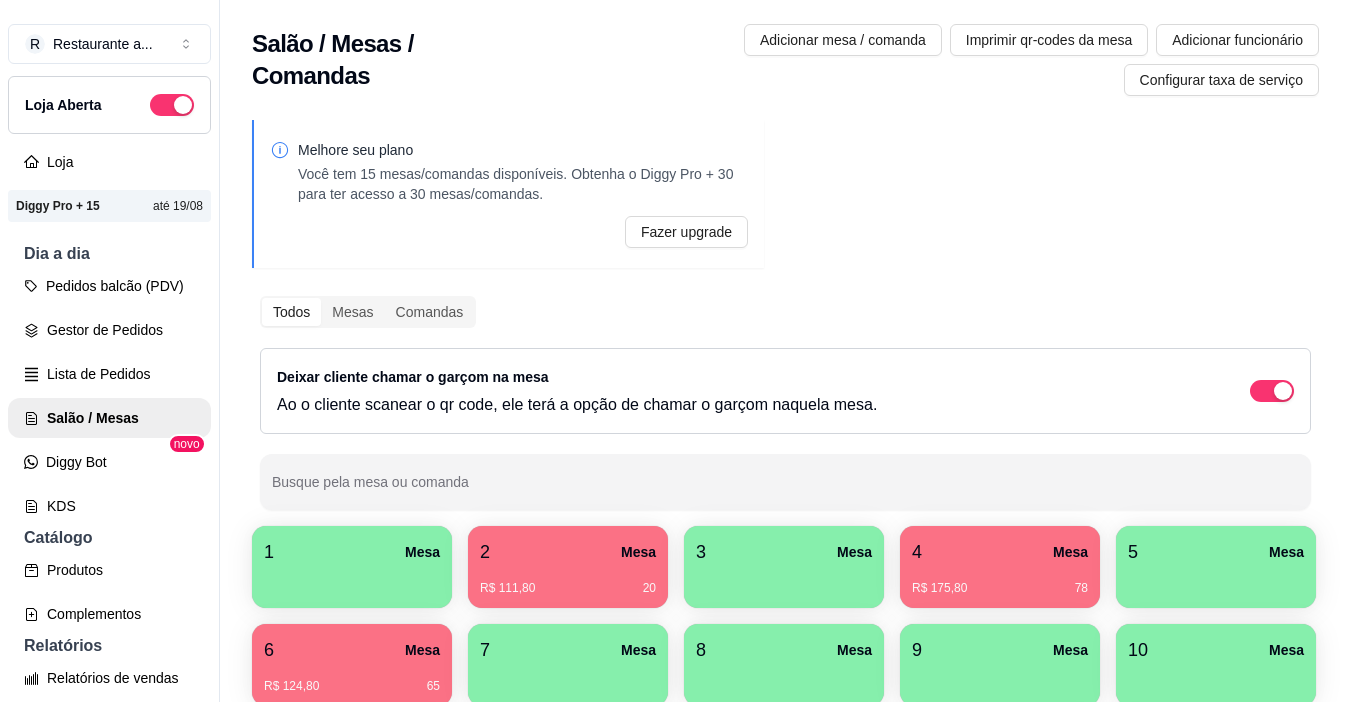 click on "4 Mesa" at bounding box center [1000, 552] 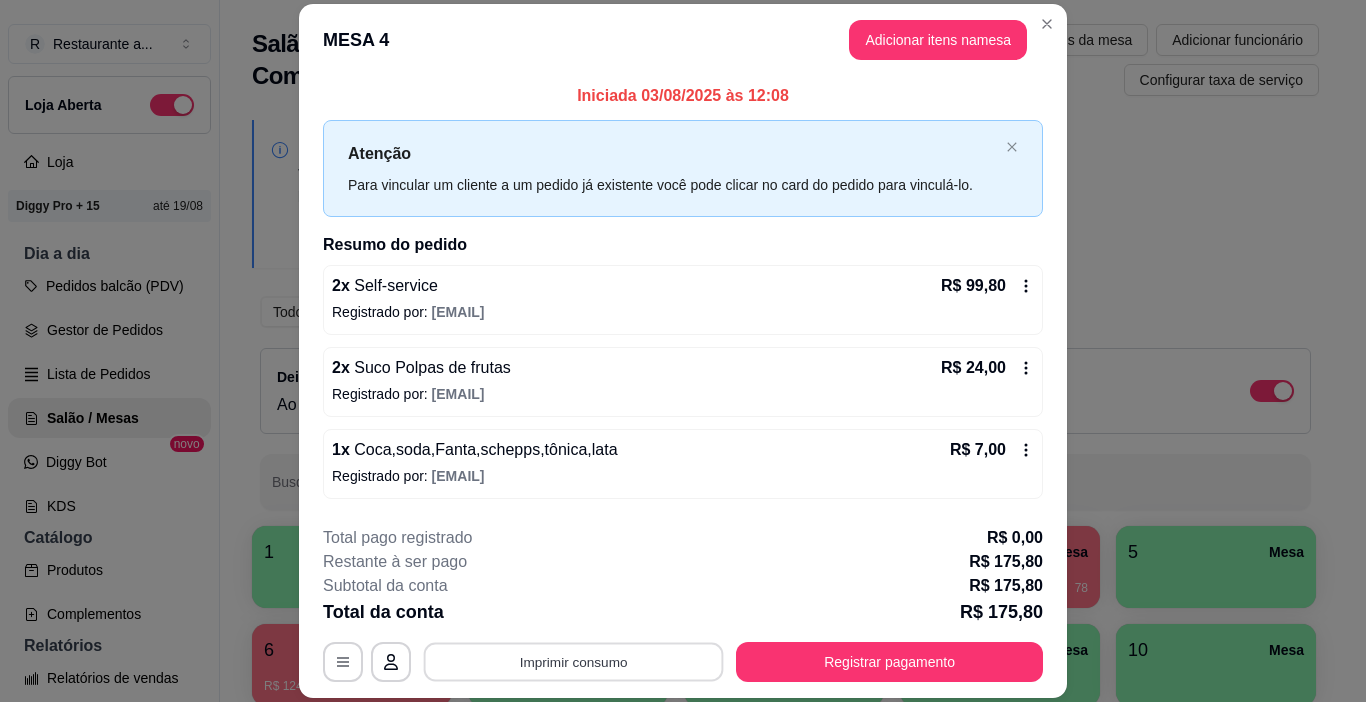 click on "Imprimir consumo" at bounding box center [574, 662] 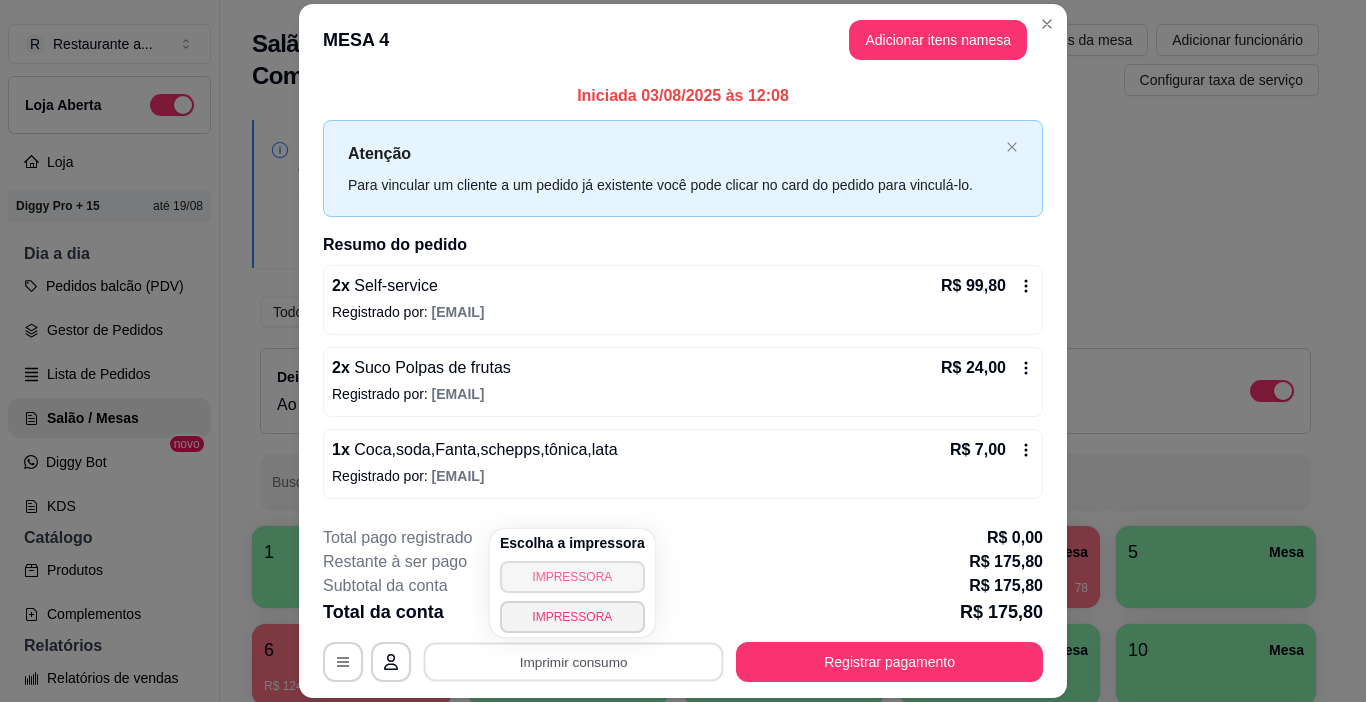 click on "IMPRESSORA" at bounding box center (572, 577) 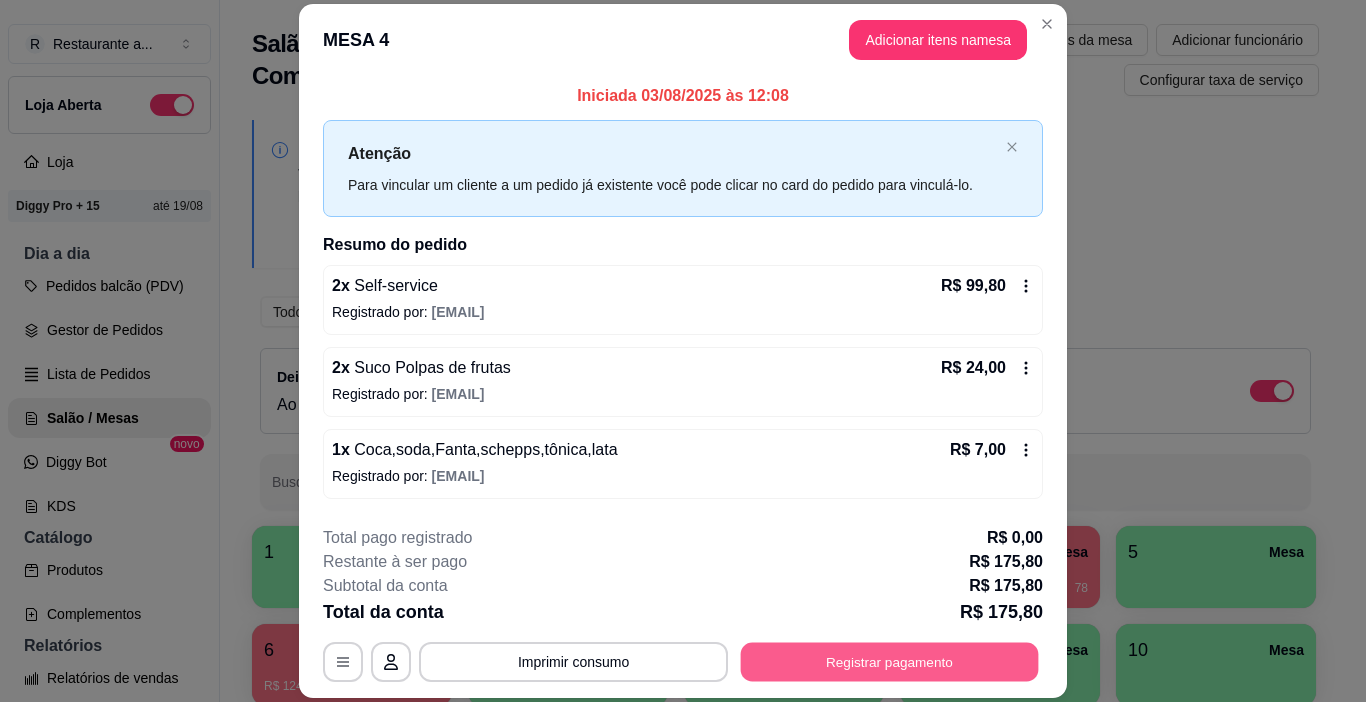 click on "Registrar pagamento" at bounding box center (890, 662) 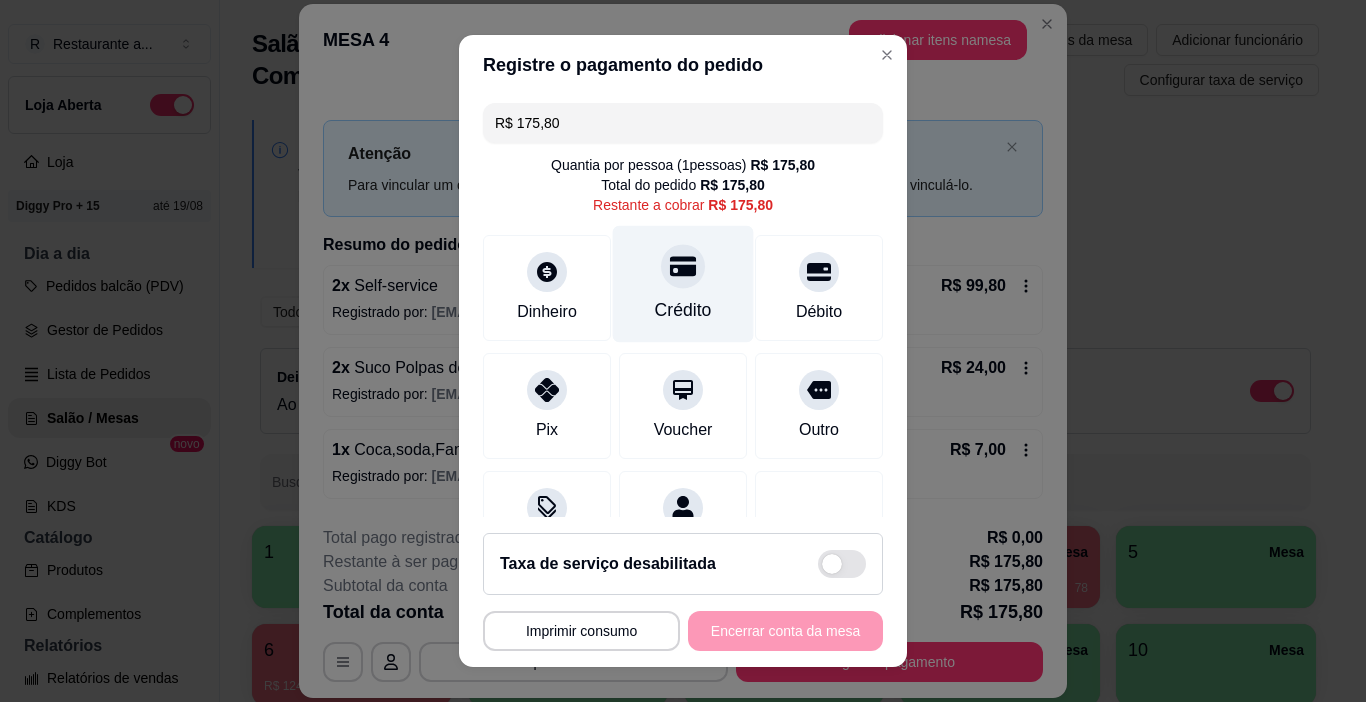 click on "Crédito" at bounding box center (683, 284) 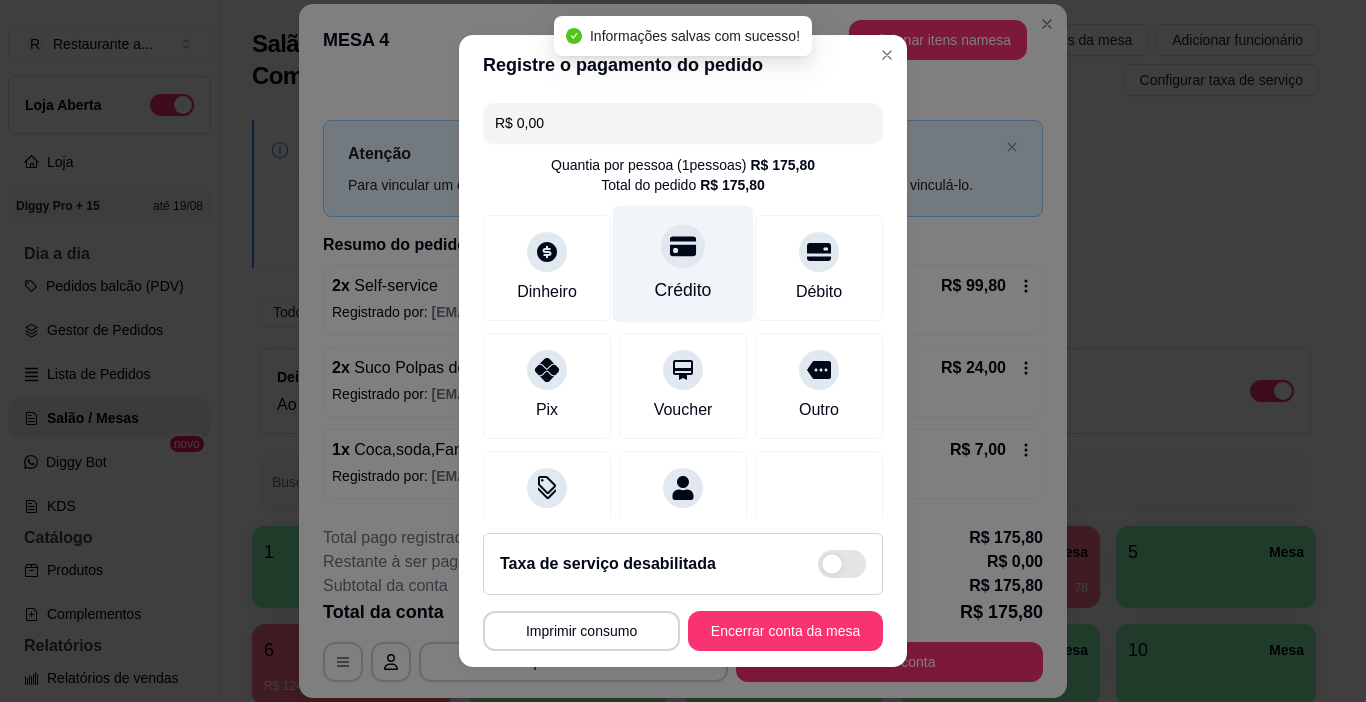 type on "R$ 0,00" 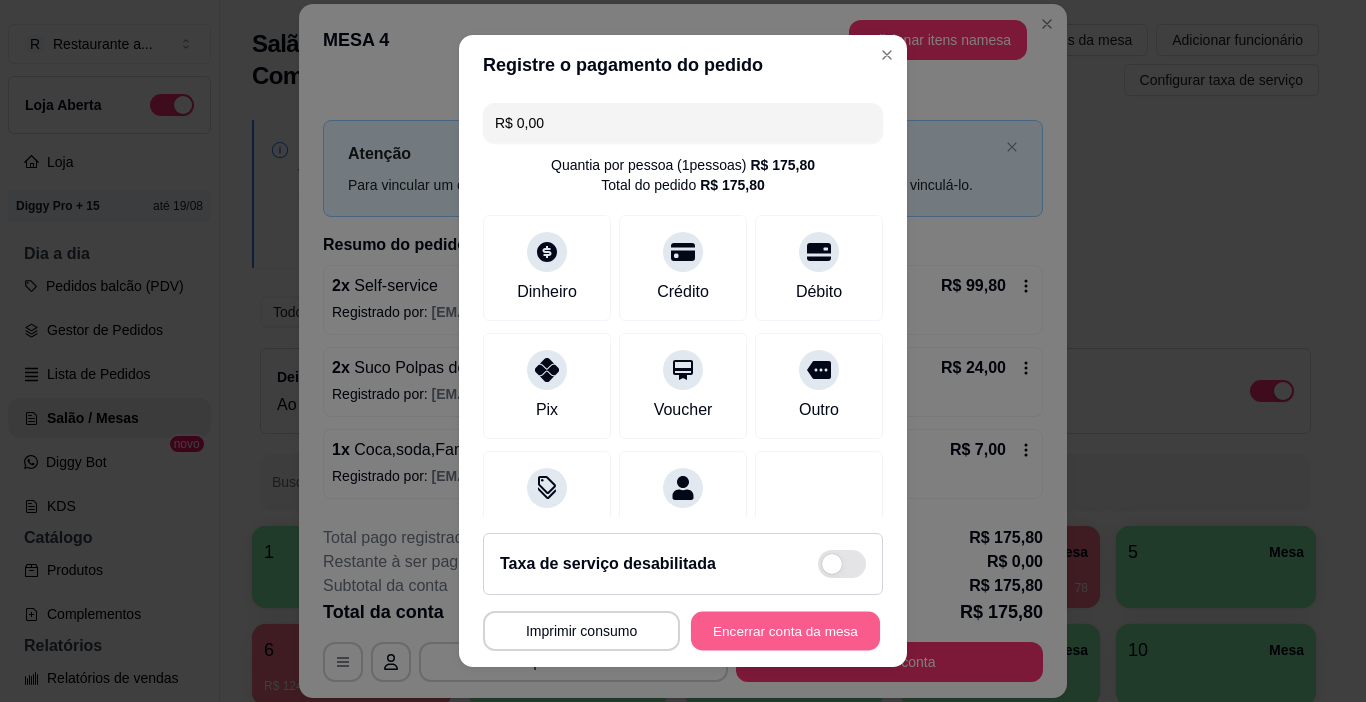 click on "Encerrar conta da mesa" at bounding box center [785, 631] 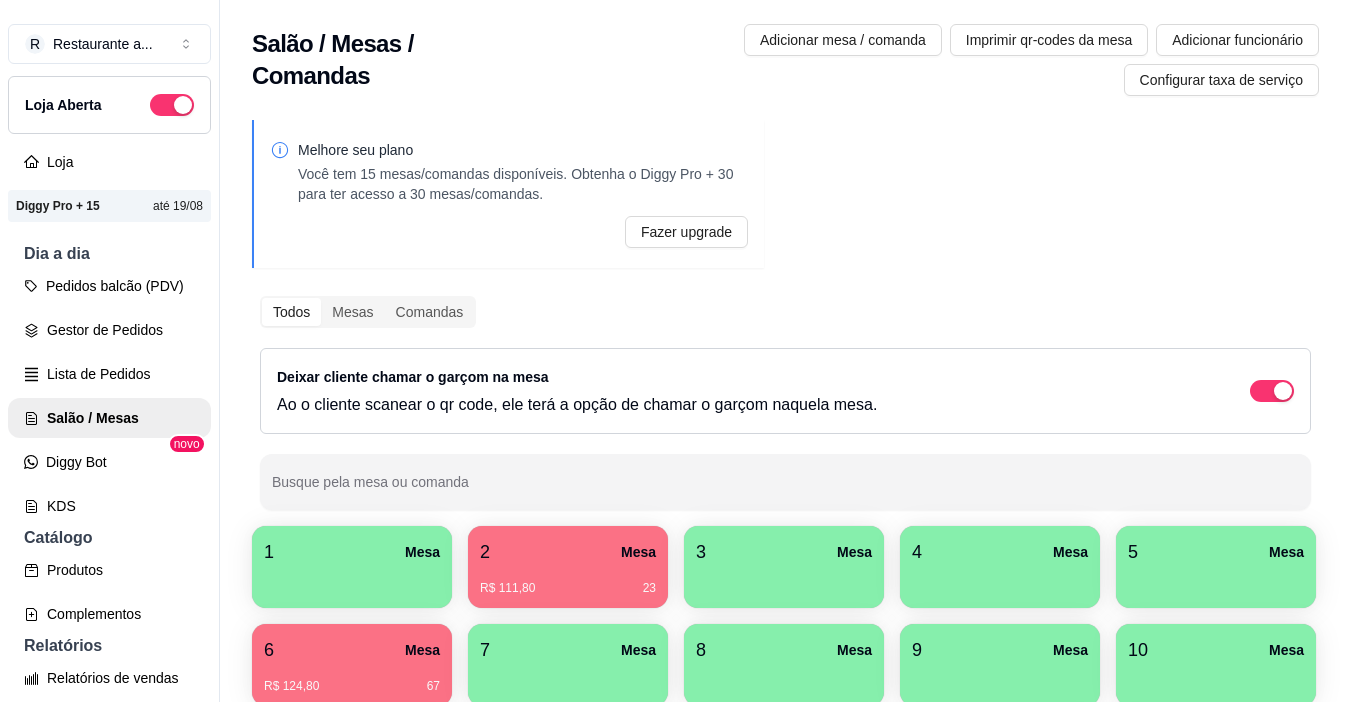 type 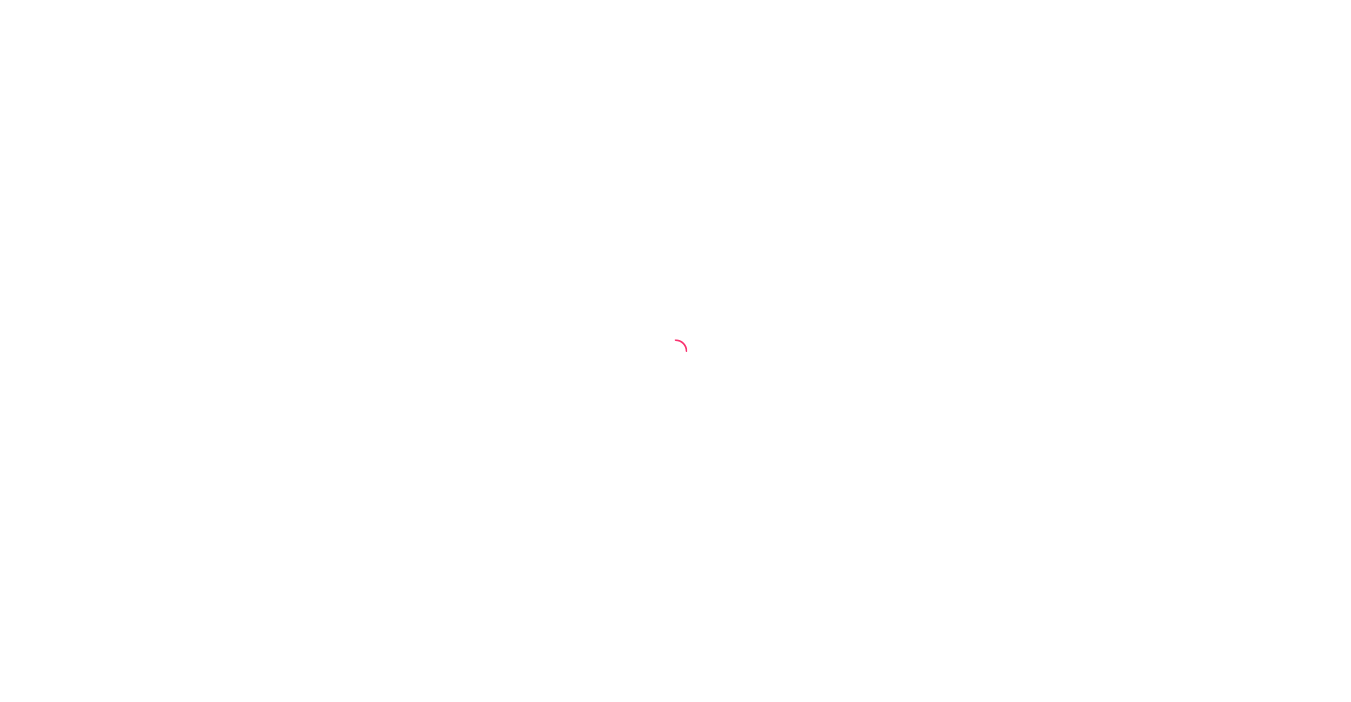 scroll, scrollTop: 0, scrollLeft: 0, axis: both 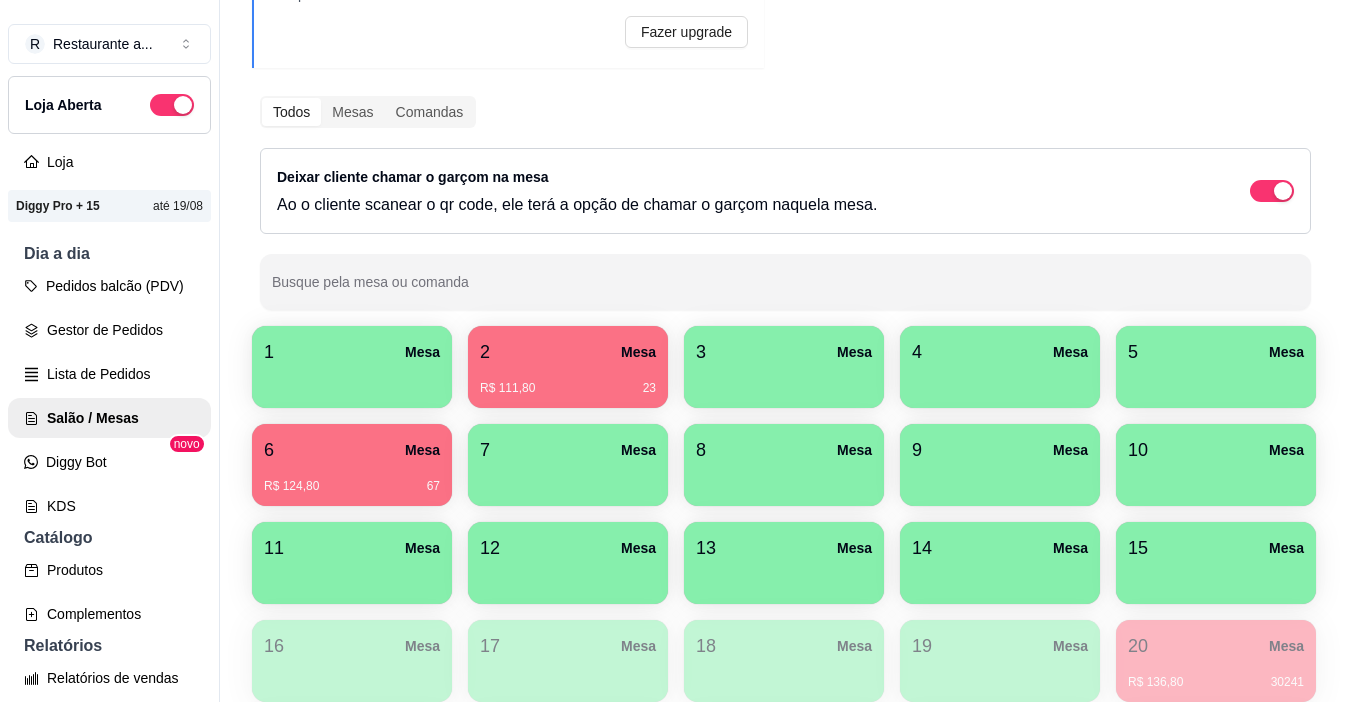 click on "6 Mesa" at bounding box center [352, 450] 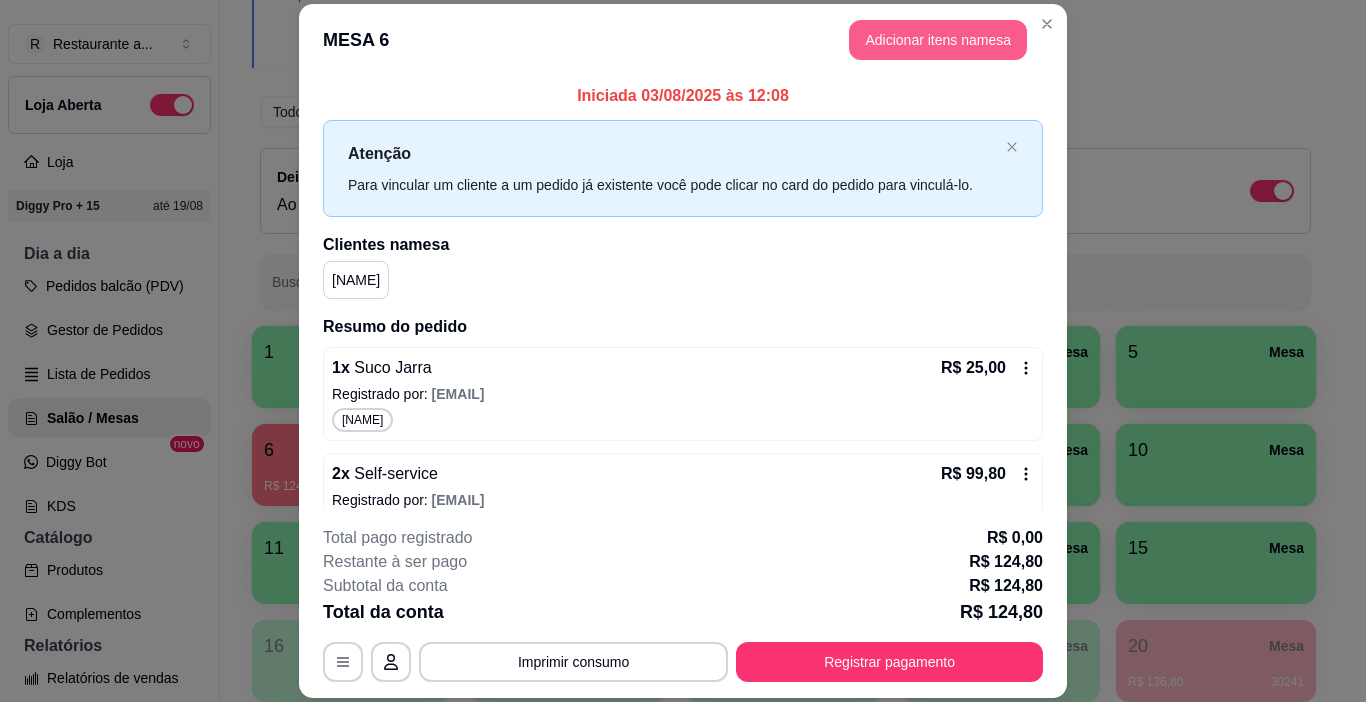 click on "Adicionar itens na  mesa" at bounding box center [938, 40] 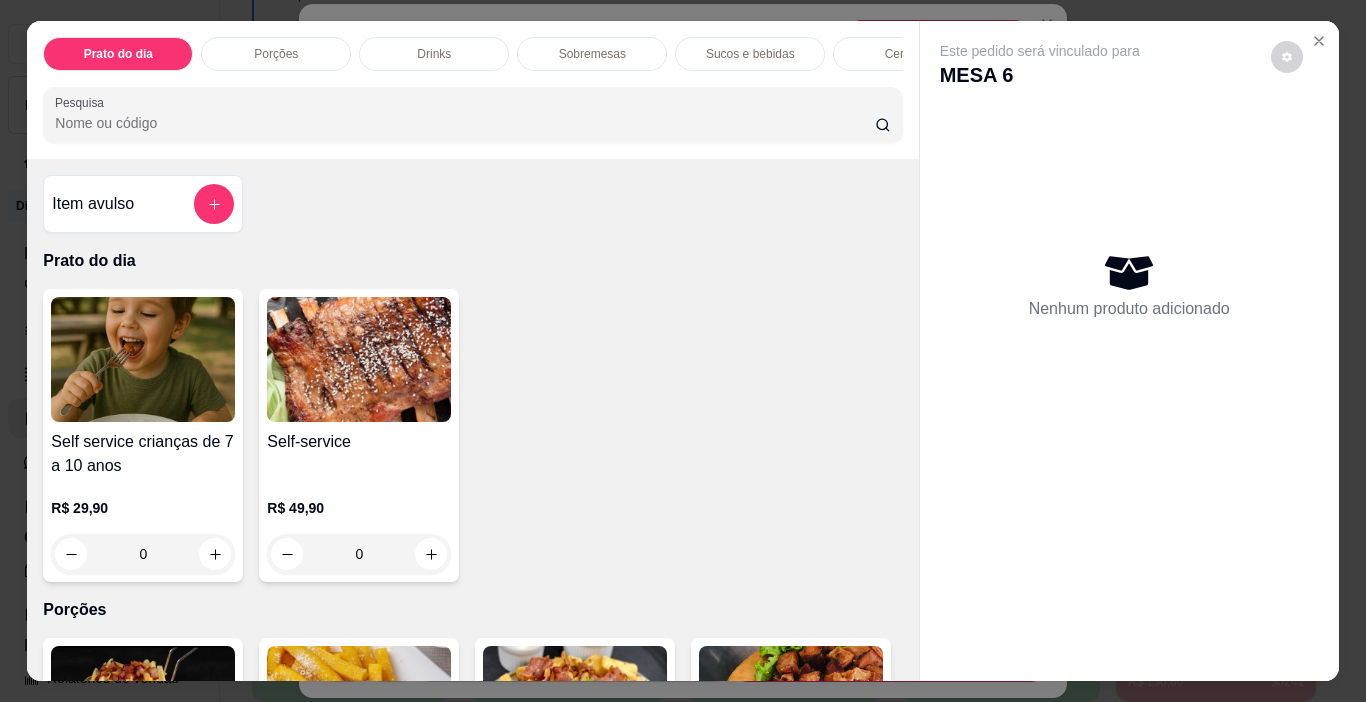 click on "Sobremesas" at bounding box center [592, 54] 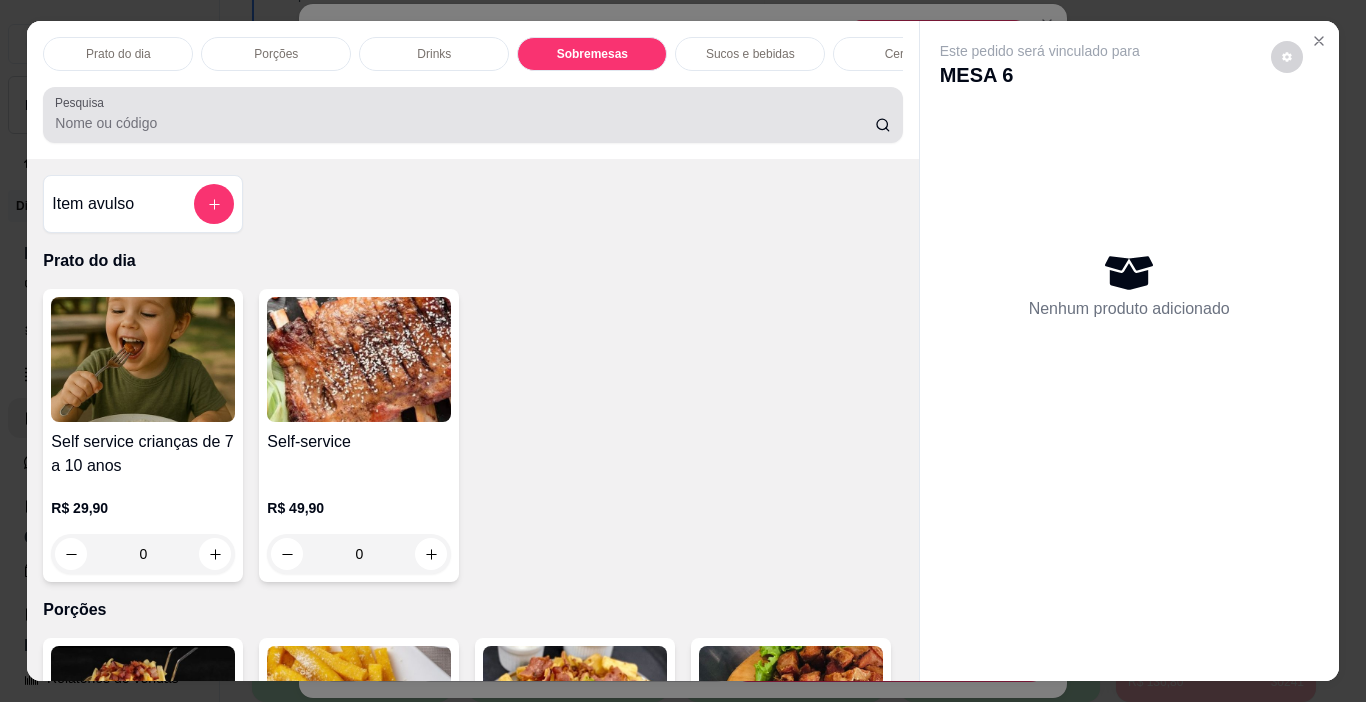 scroll, scrollTop: 1683, scrollLeft: 0, axis: vertical 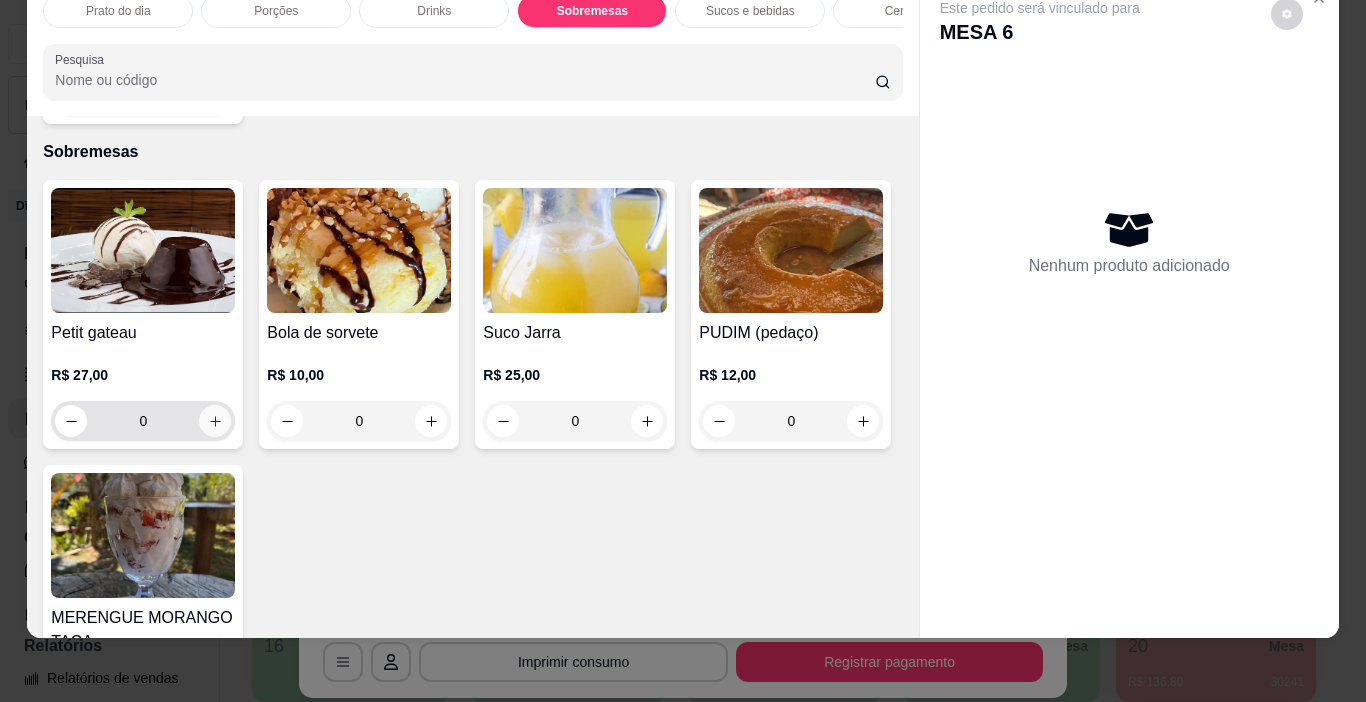 click 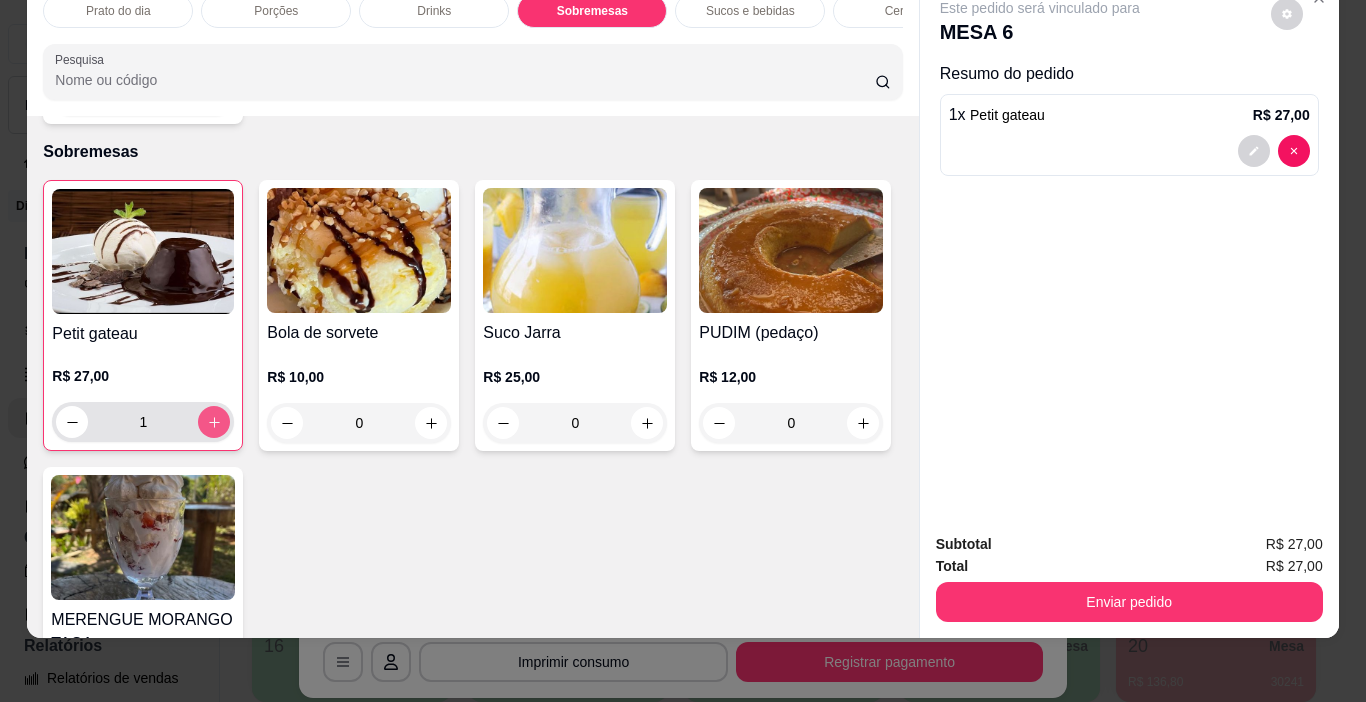 click 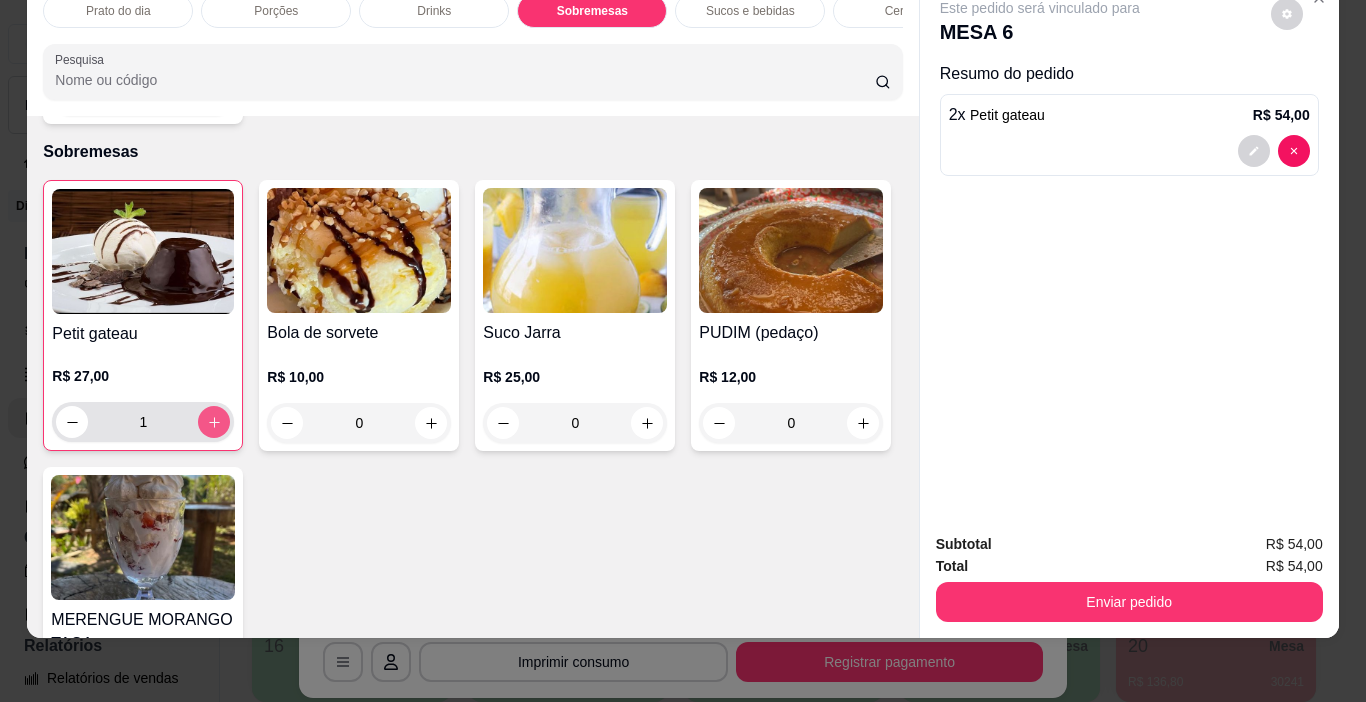 type on "2" 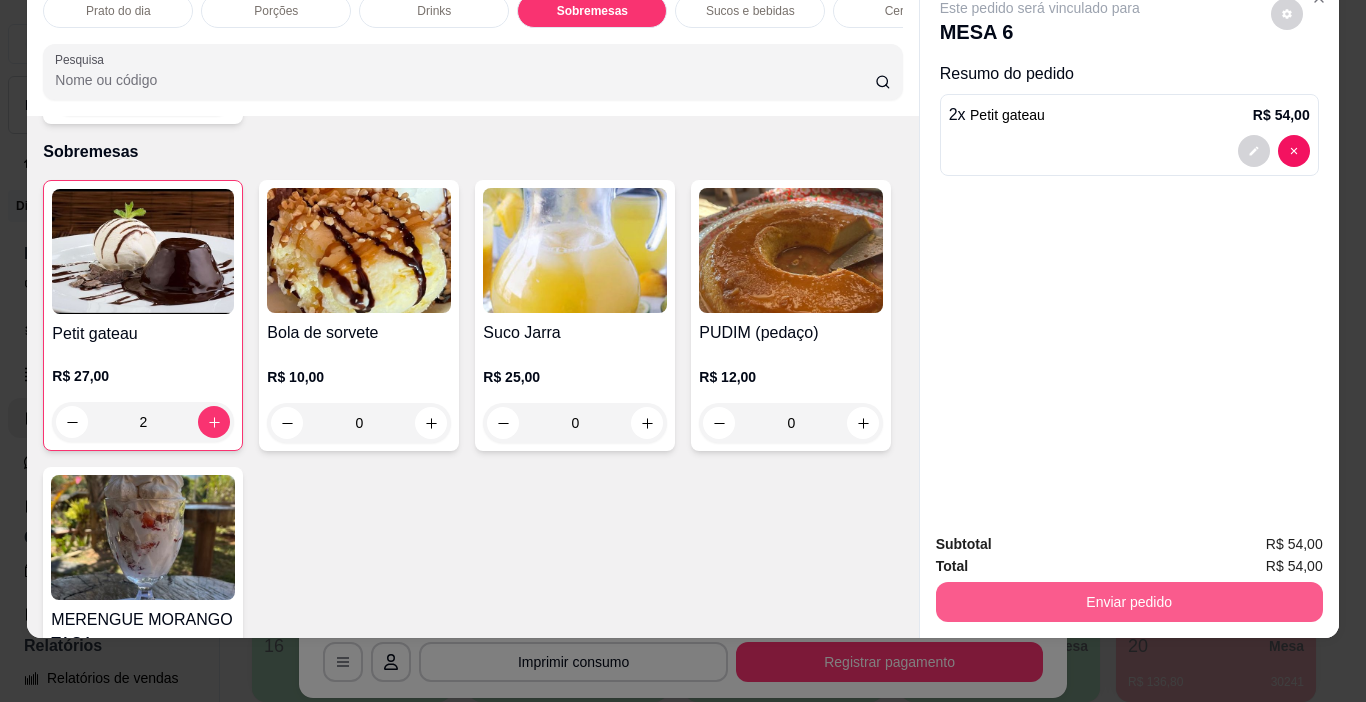 click on "Enviar pedido" at bounding box center (1129, 602) 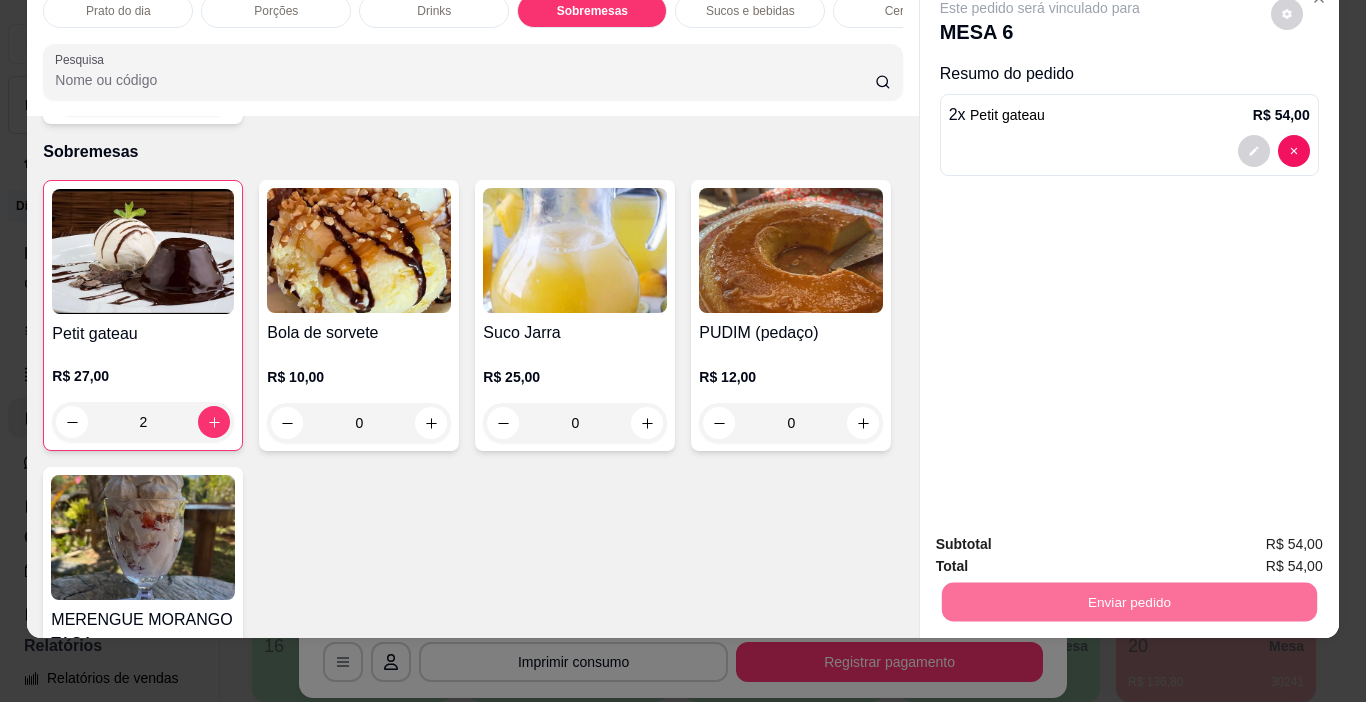 click on "Não registrar e enviar pedido" at bounding box center (1063, 538) 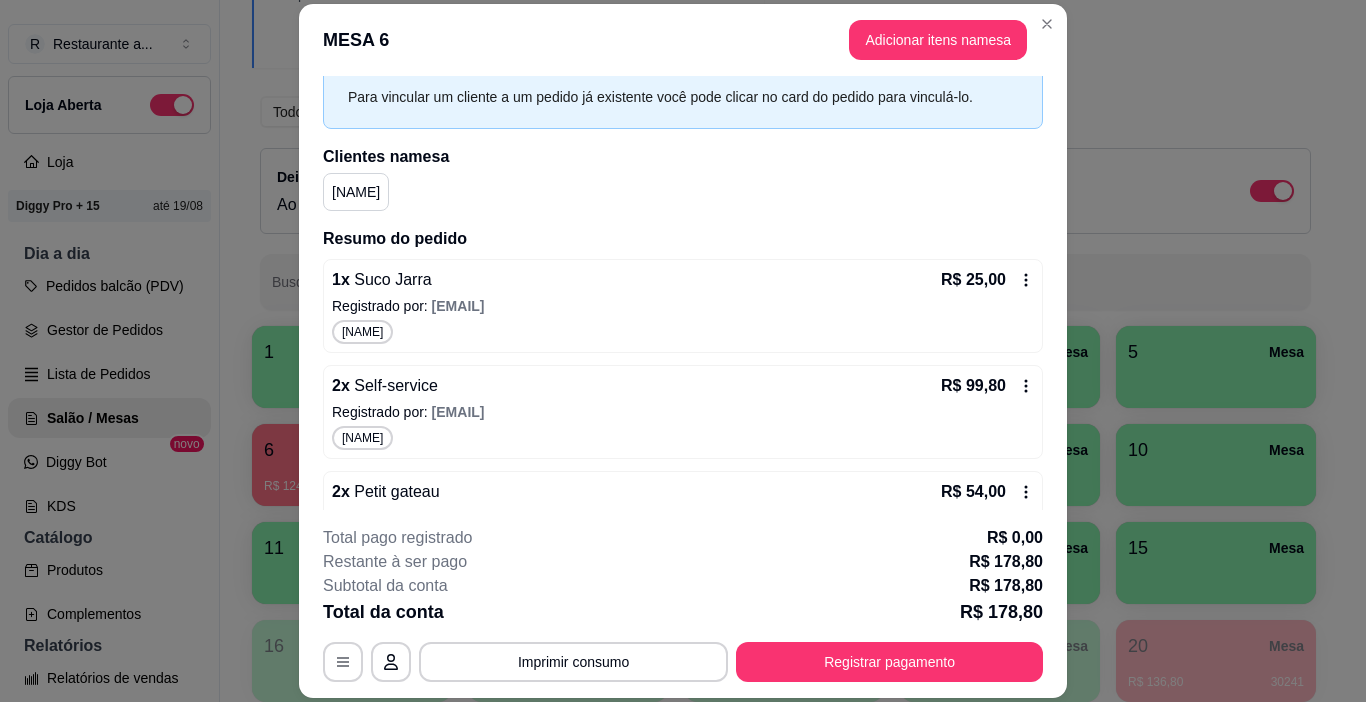 scroll, scrollTop: 126, scrollLeft: 0, axis: vertical 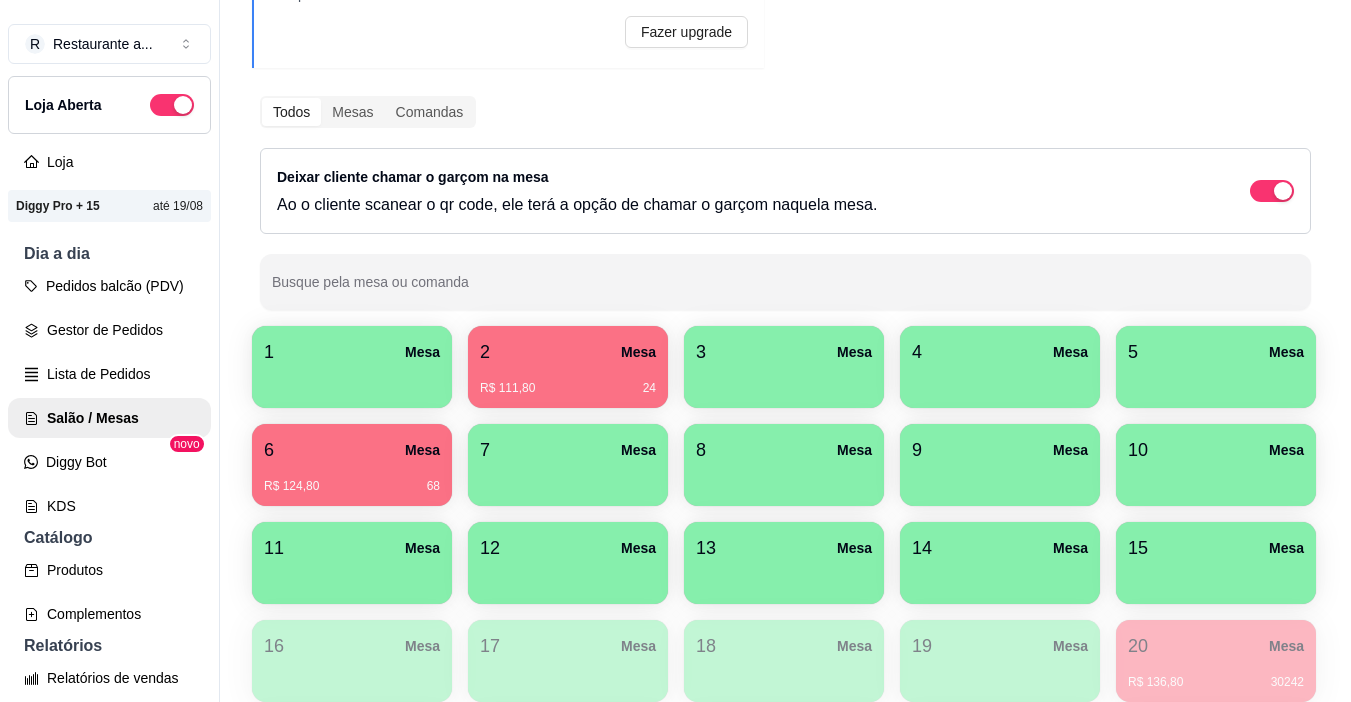 type 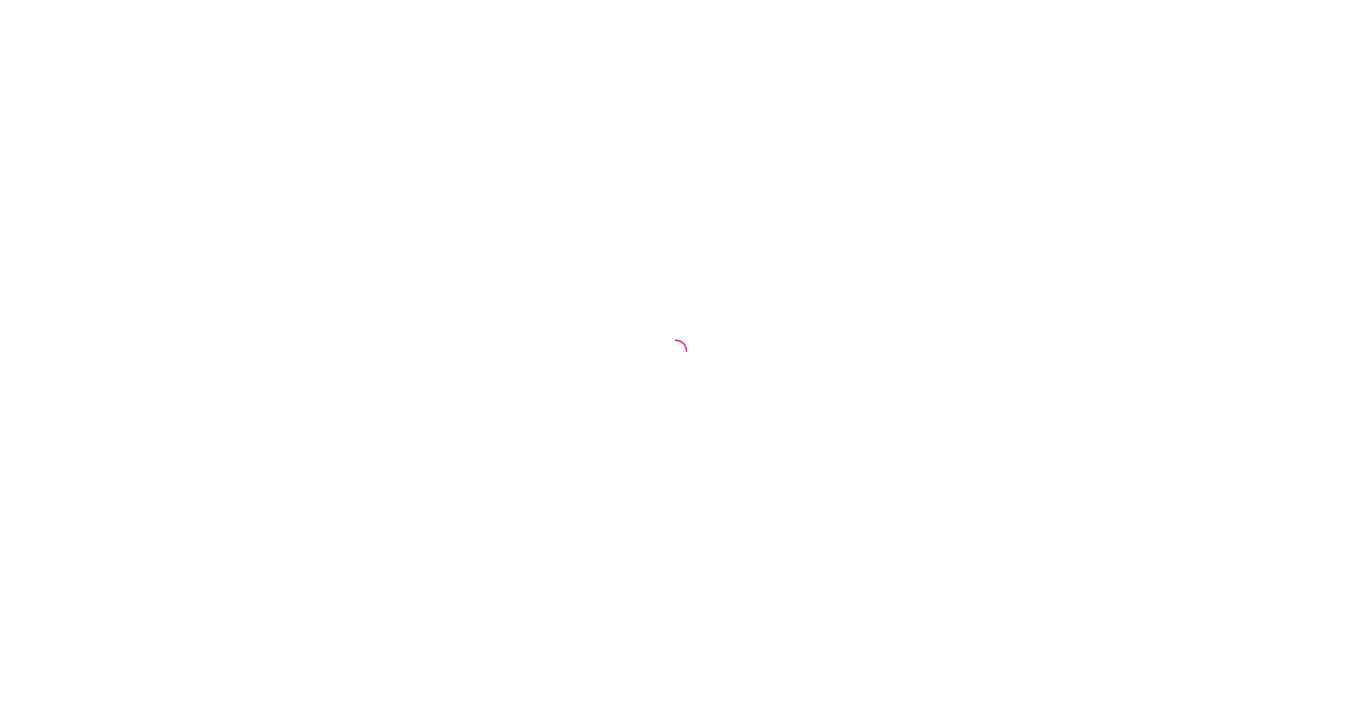 scroll, scrollTop: 0, scrollLeft: 0, axis: both 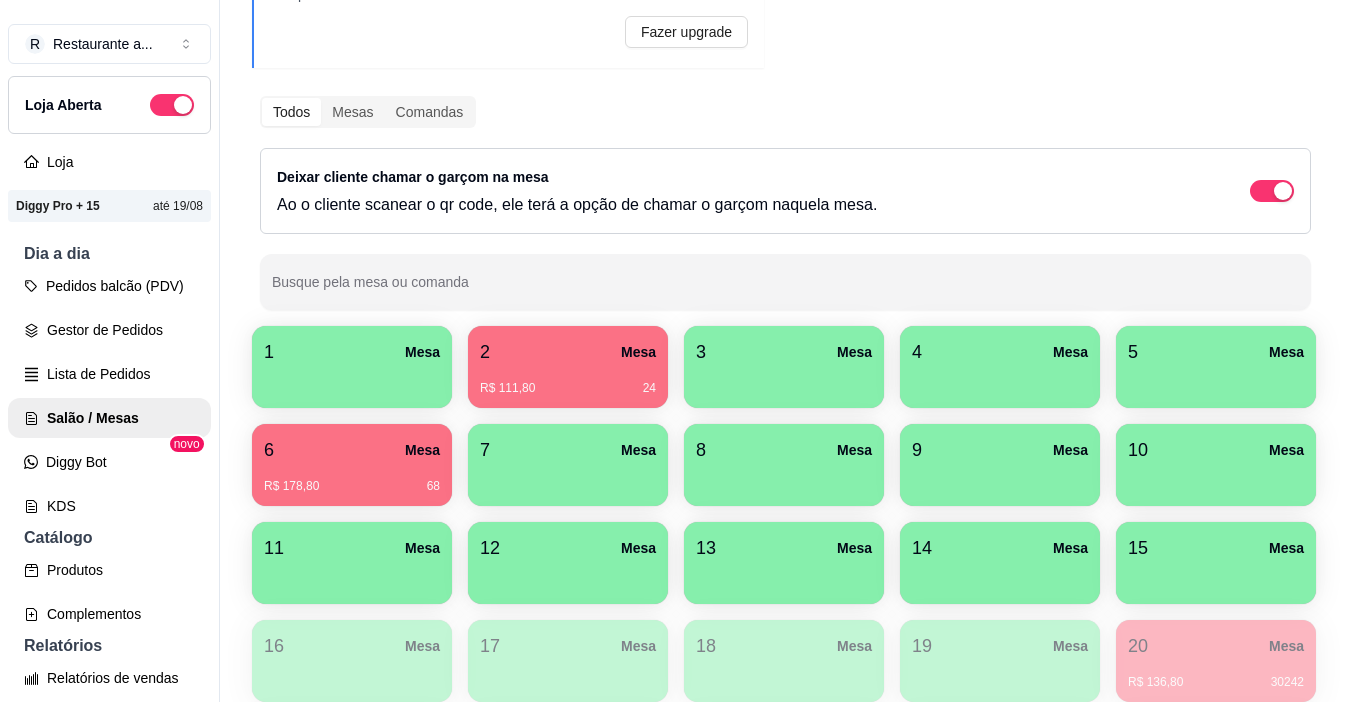 click on "7 Mesa" at bounding box center [568, 450] 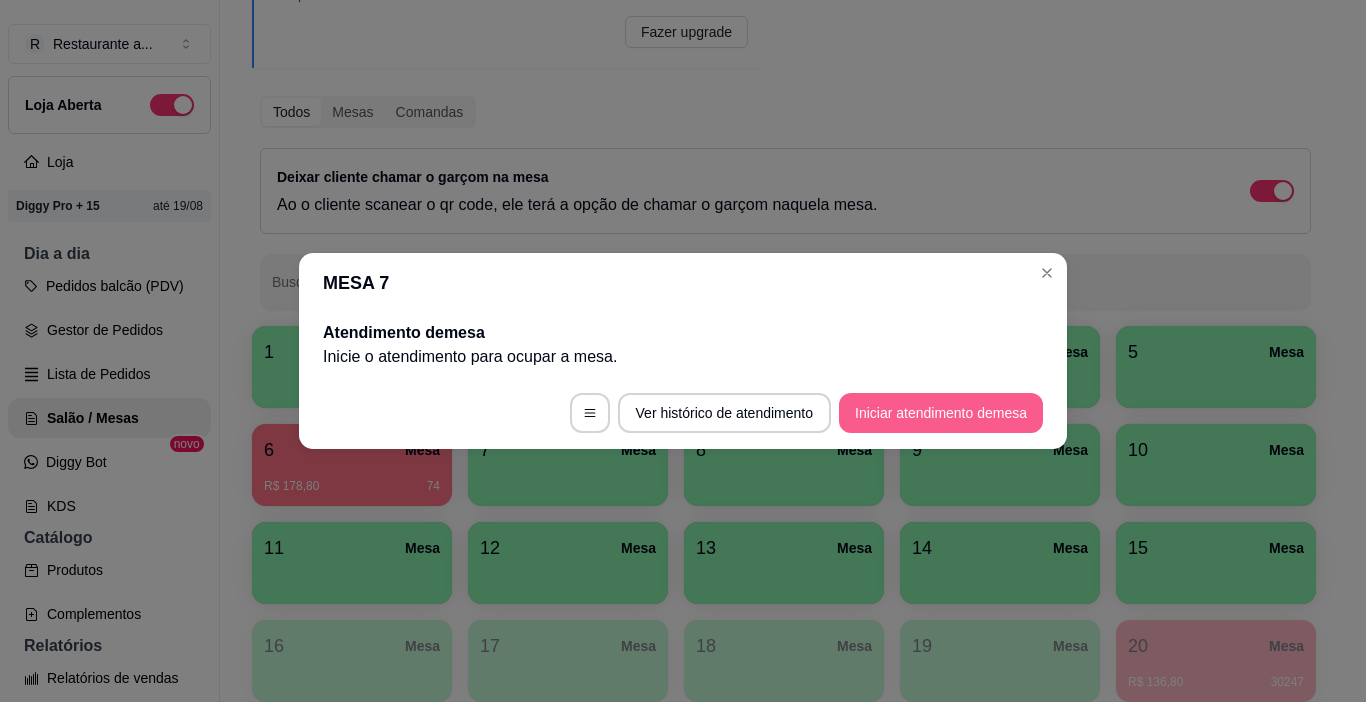 click on "Iniciar atendimento de  mesa" at bounding box center (941, 413) 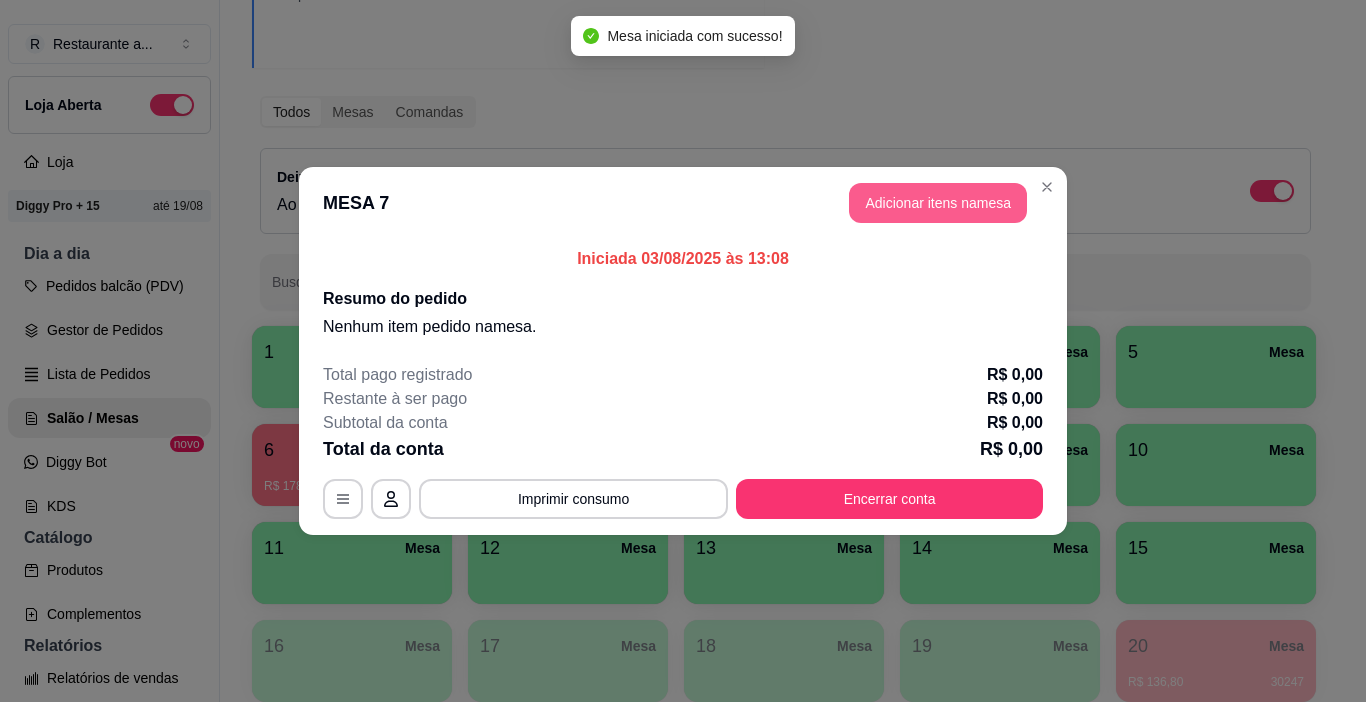 click on "Adicionar itens na  mesa" at bounding box center (938, 203) 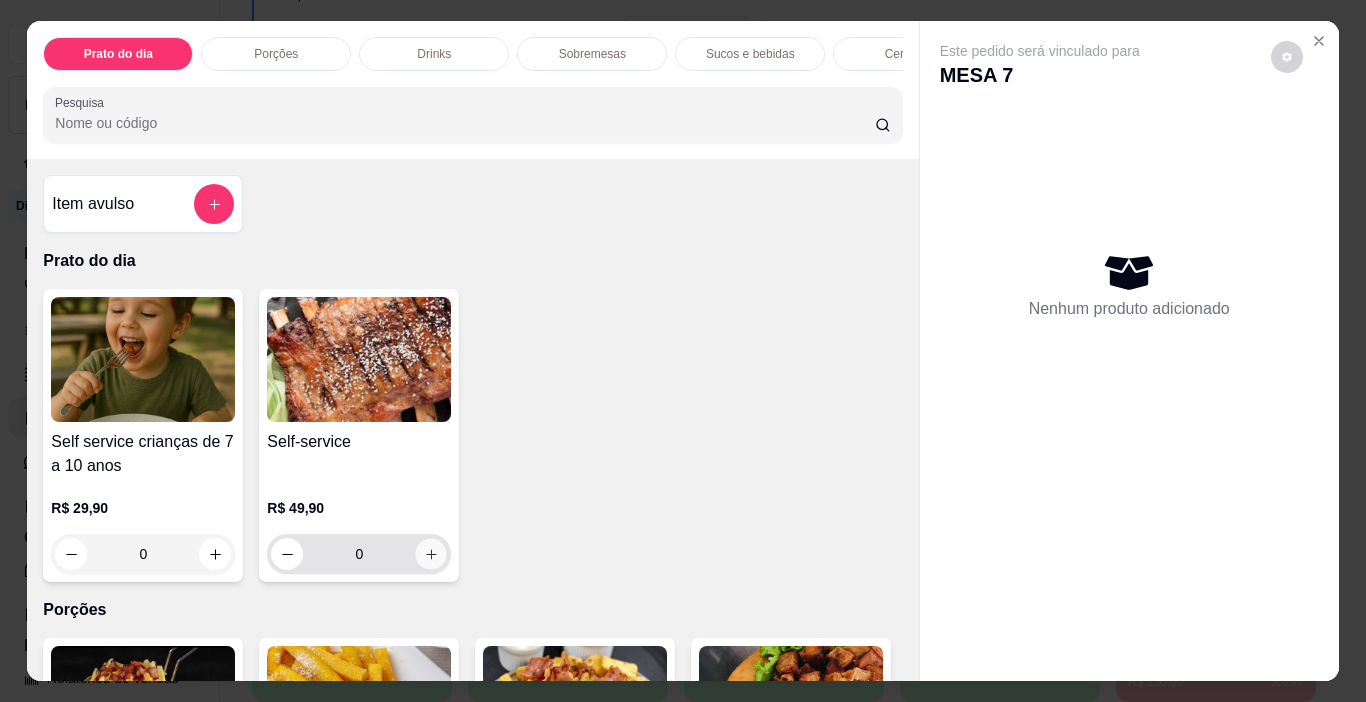 click 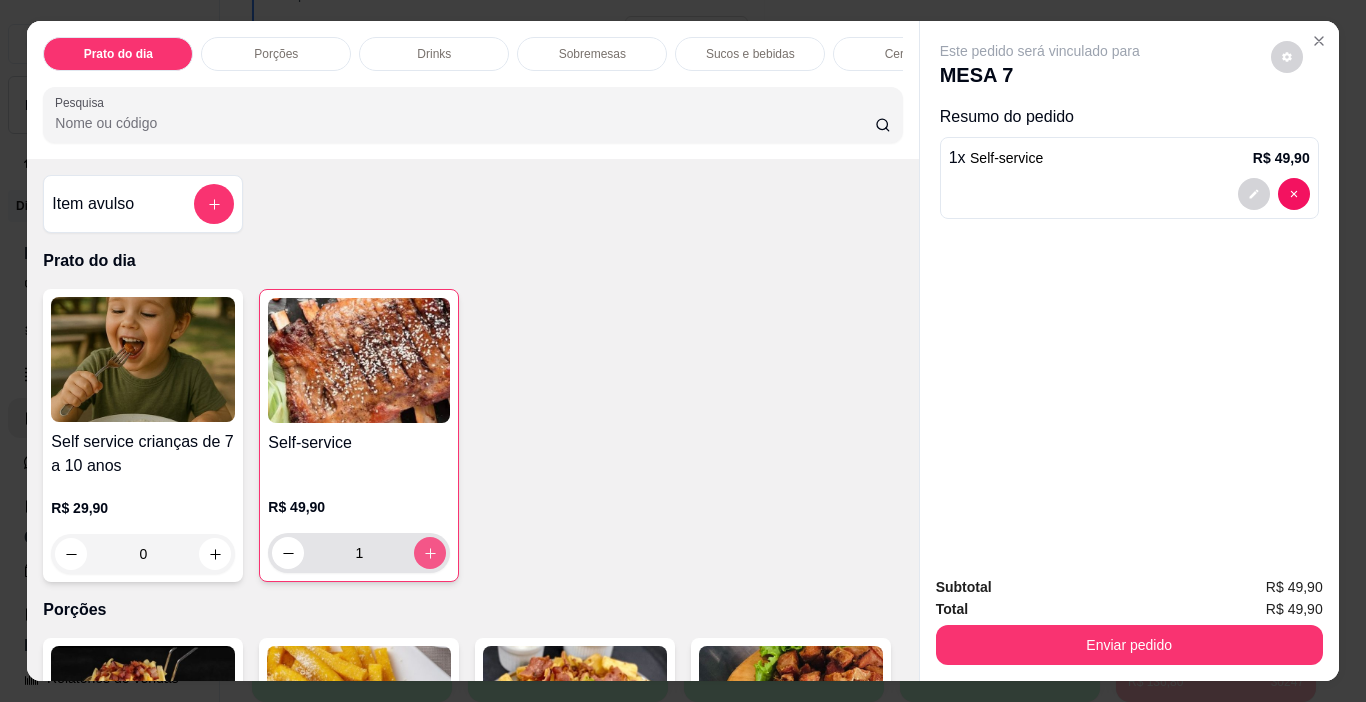 click 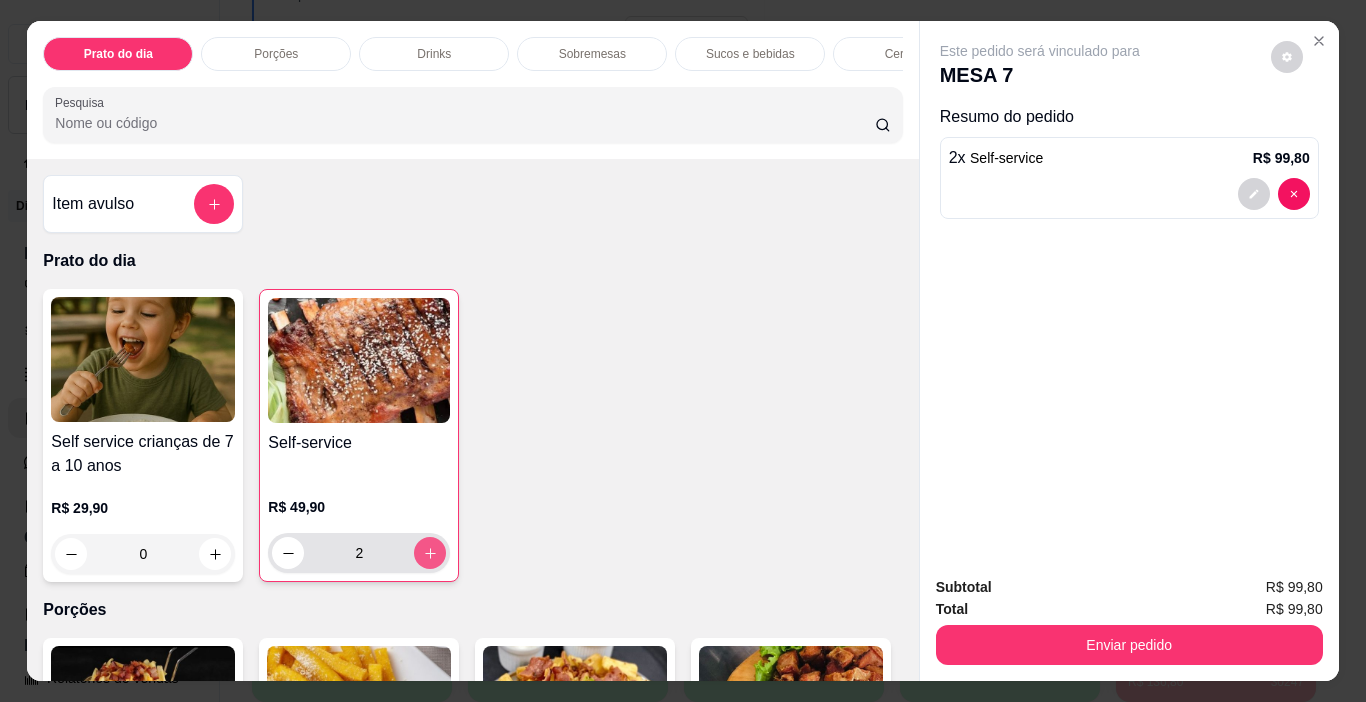 click 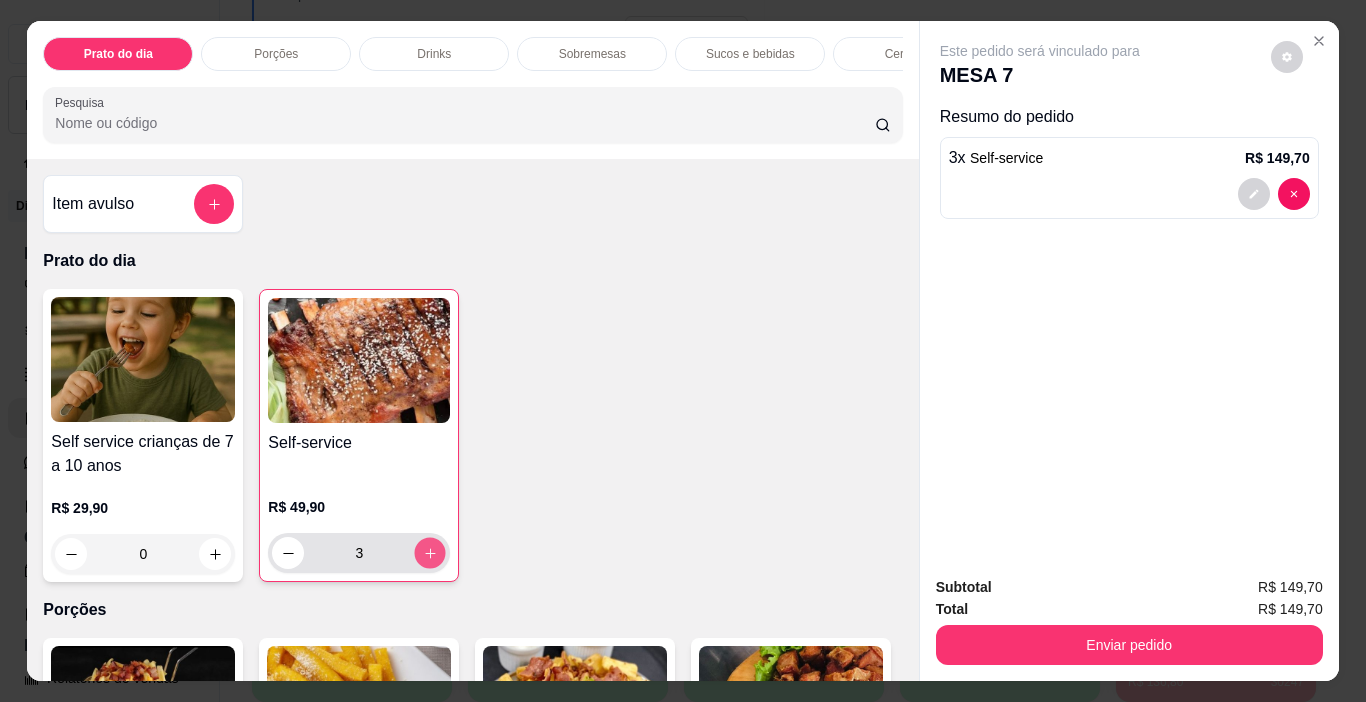 click 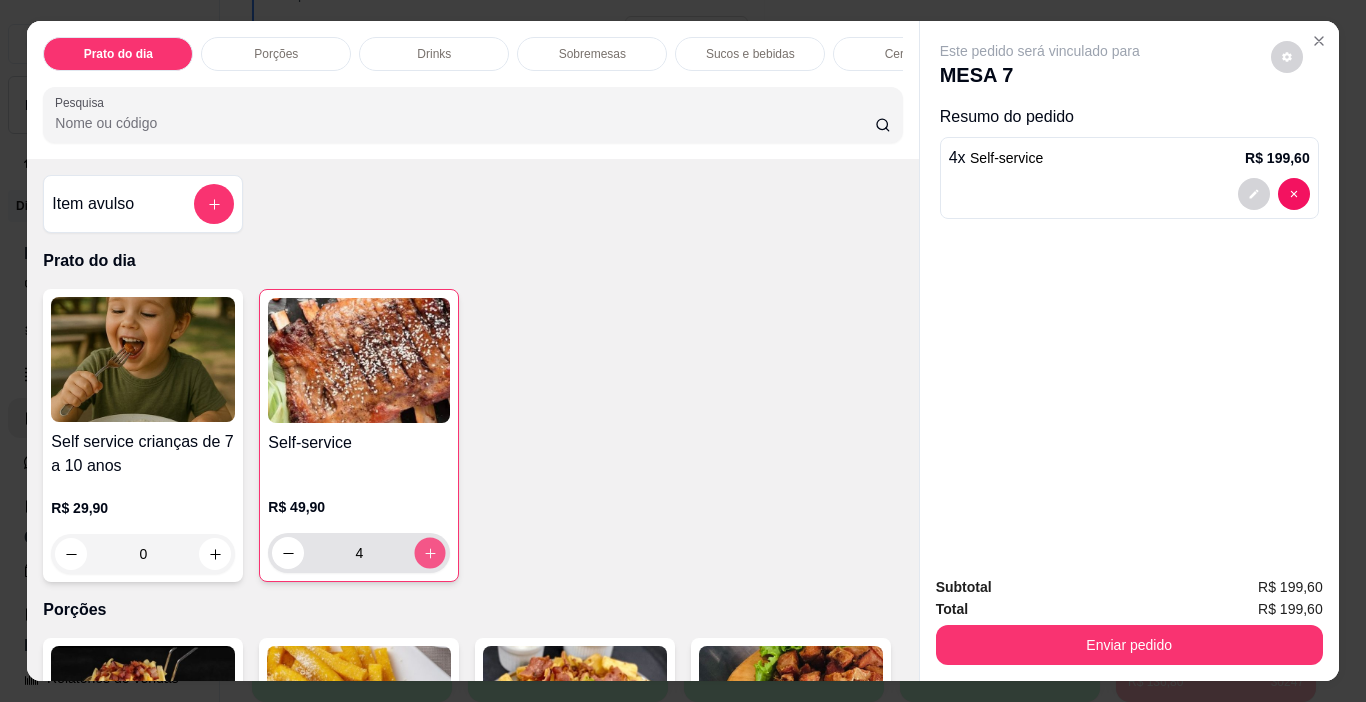 click 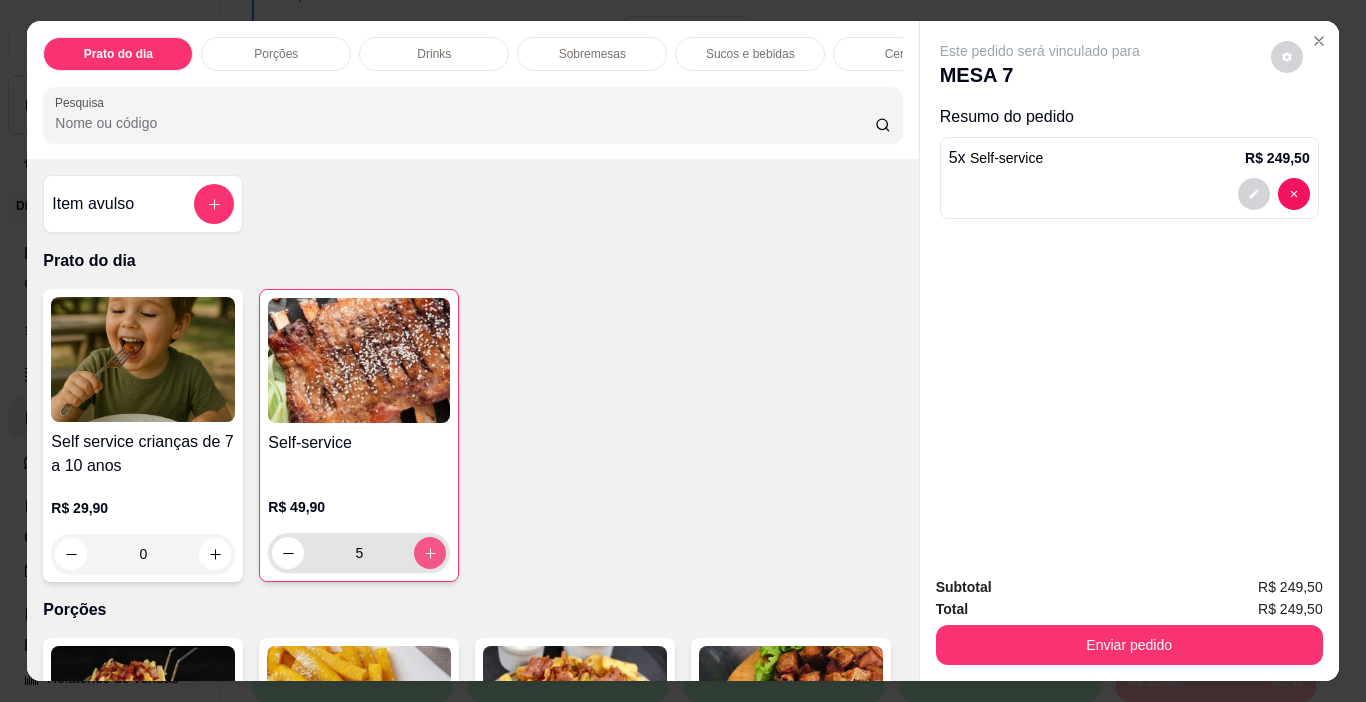 click 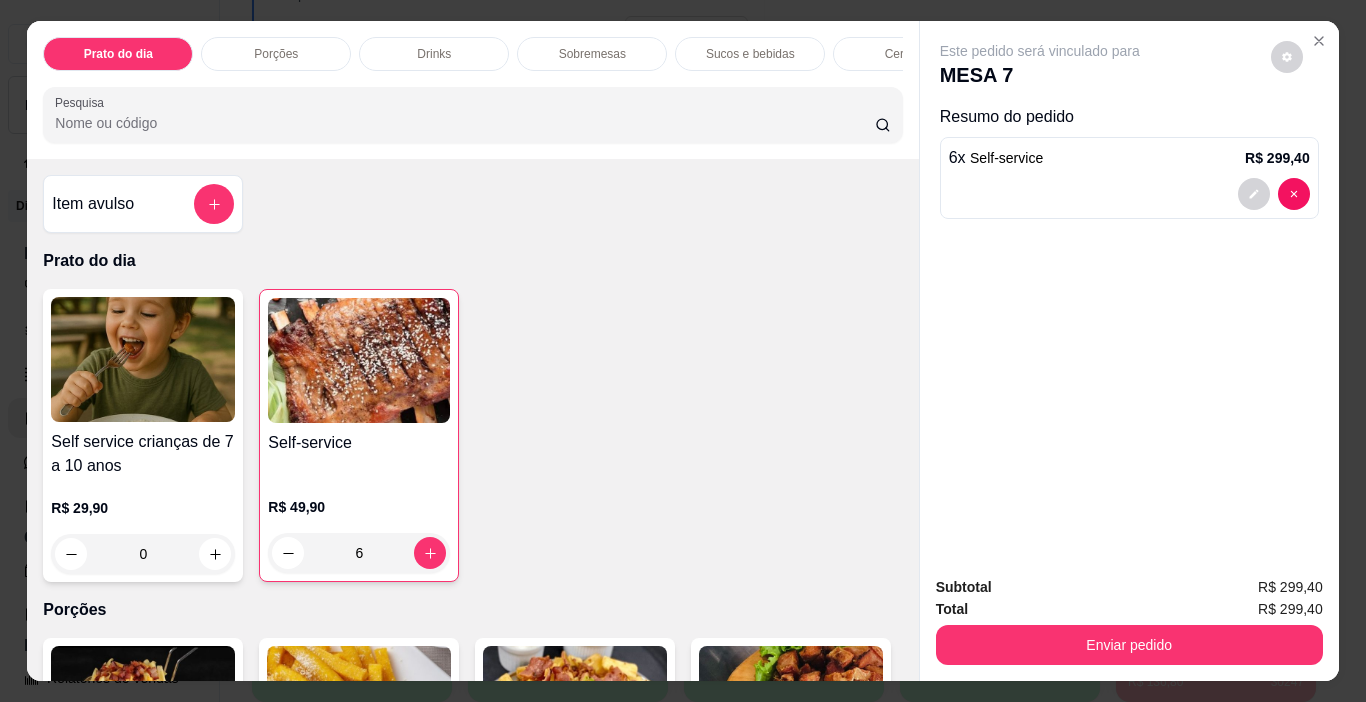 click on "Sucos e bebidas" at bounding box center (750, 54) 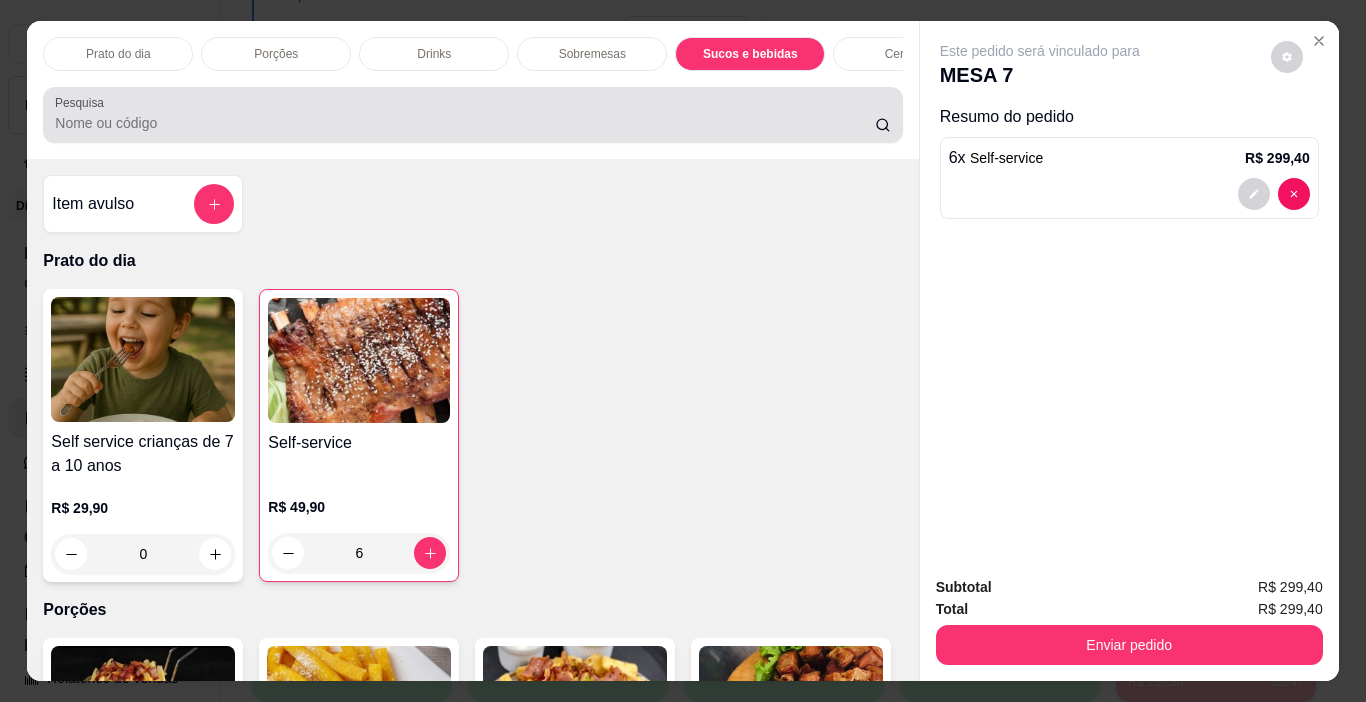 scroll, scrollTop: 2317, scrollLeft: 0, axis: vertical 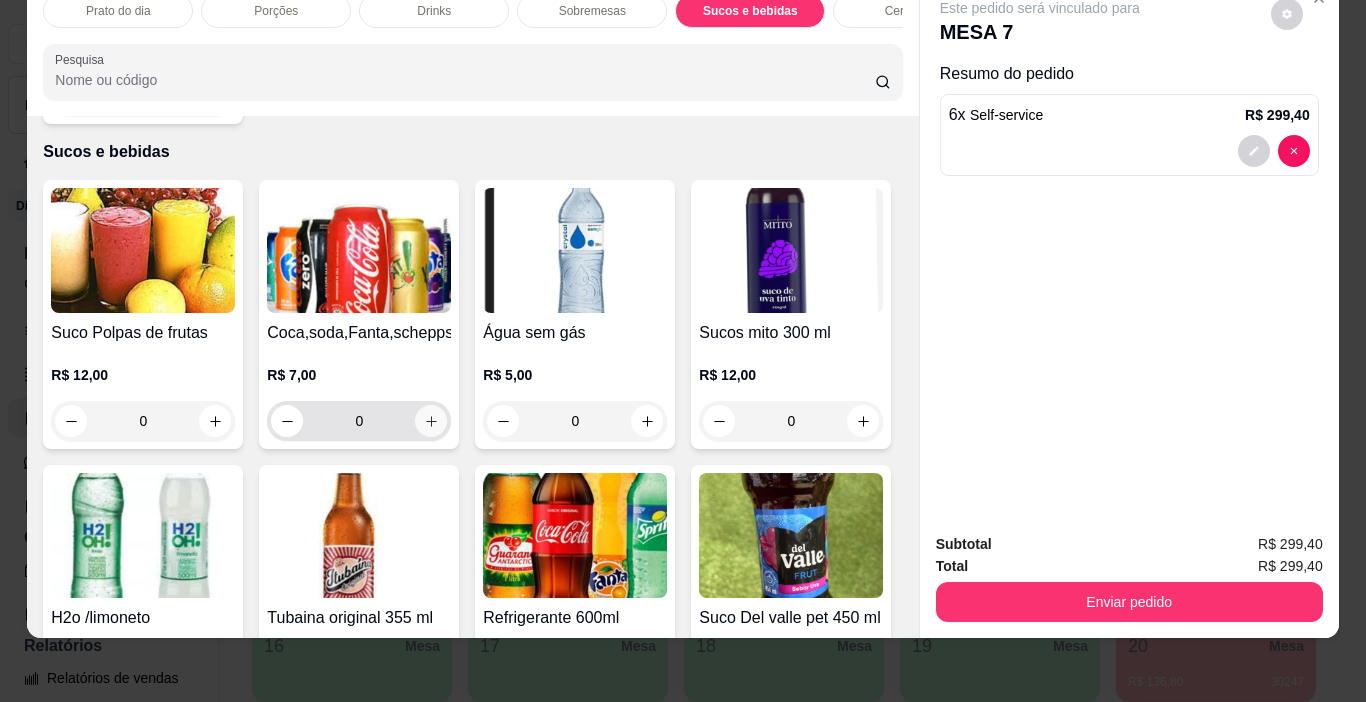 click 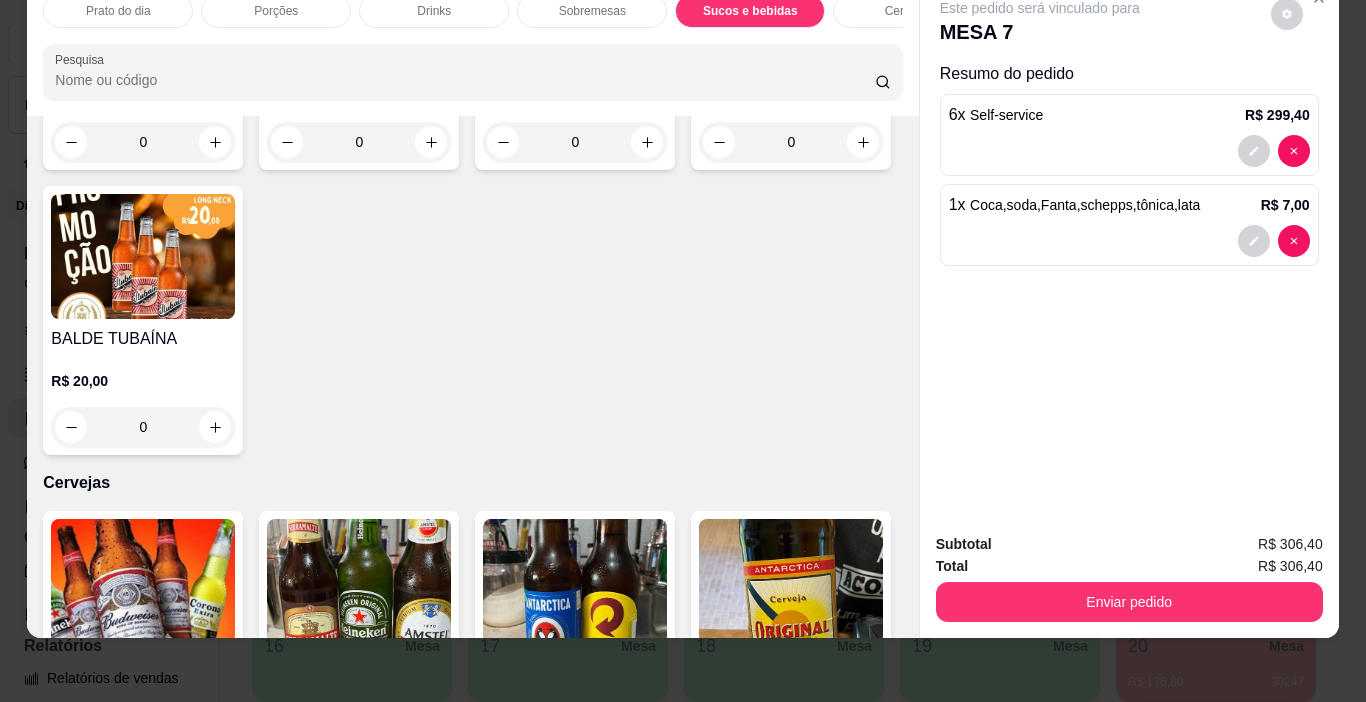 scroll, scrollTop: 3217, scrollLeft: 0, axis: vertical 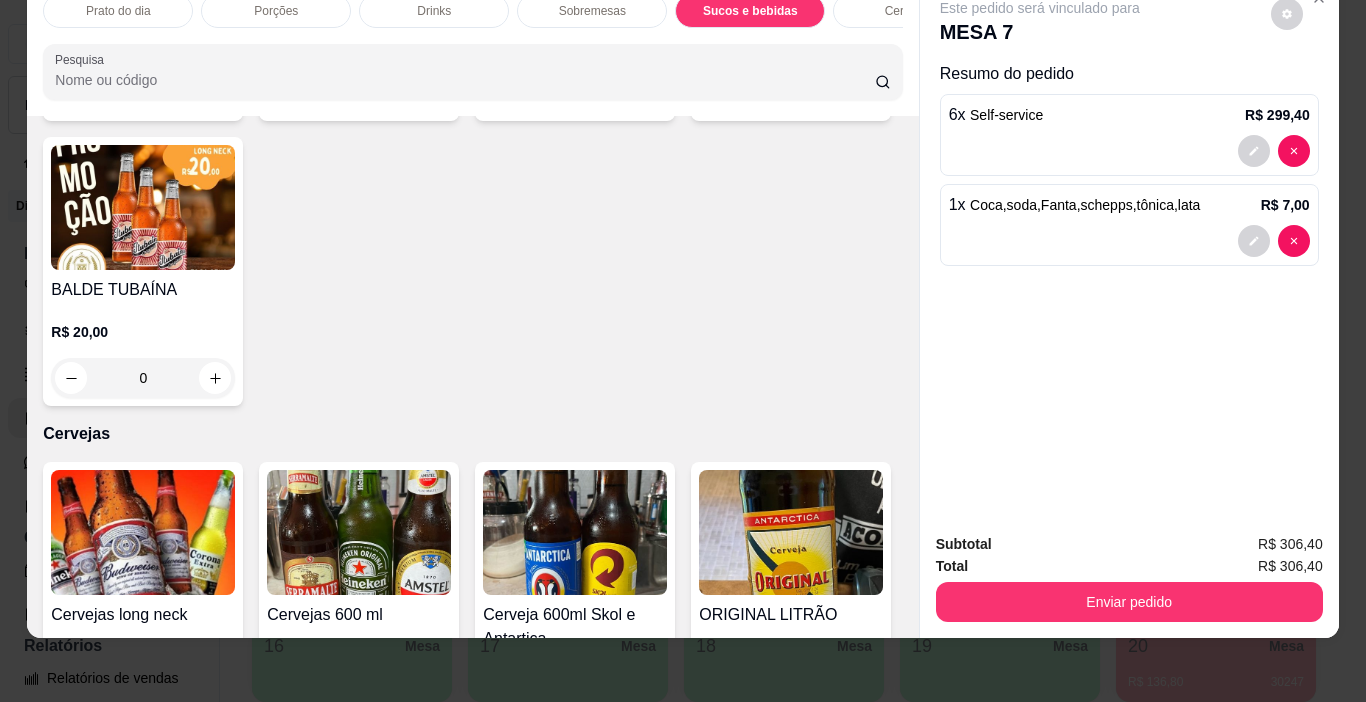 click 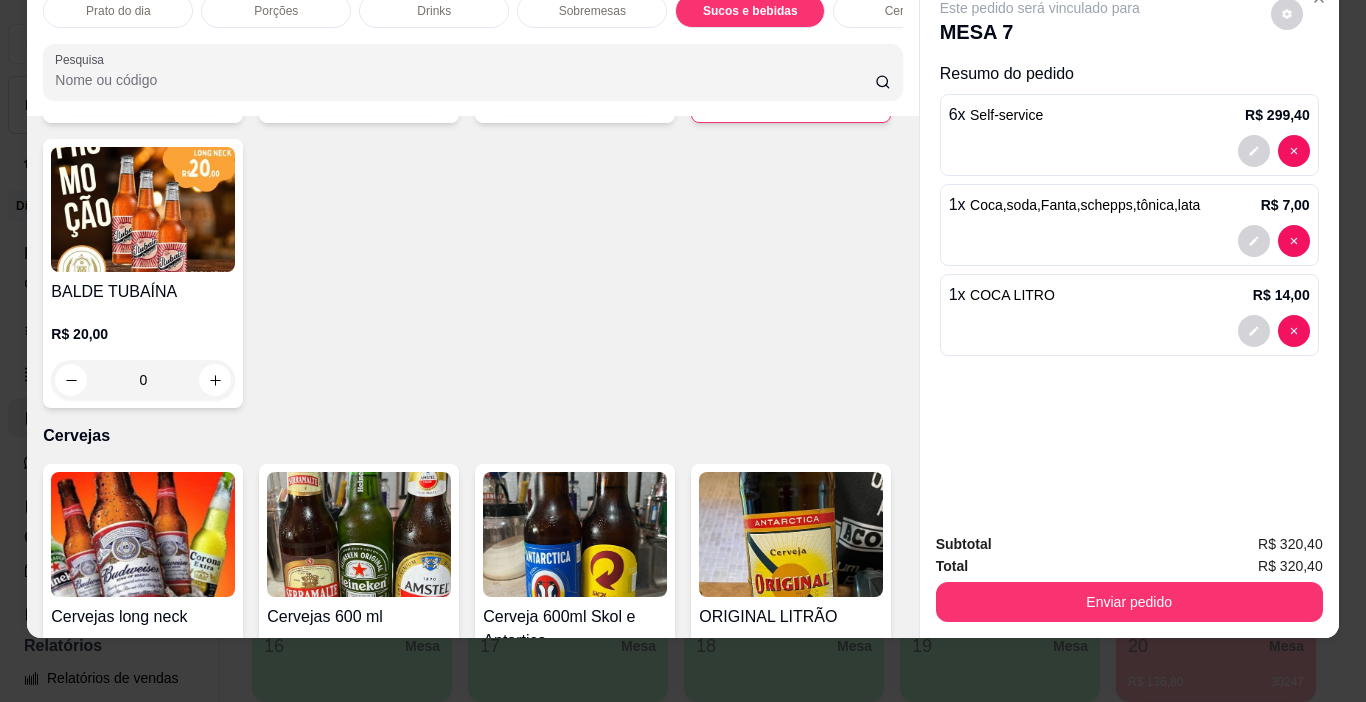 click 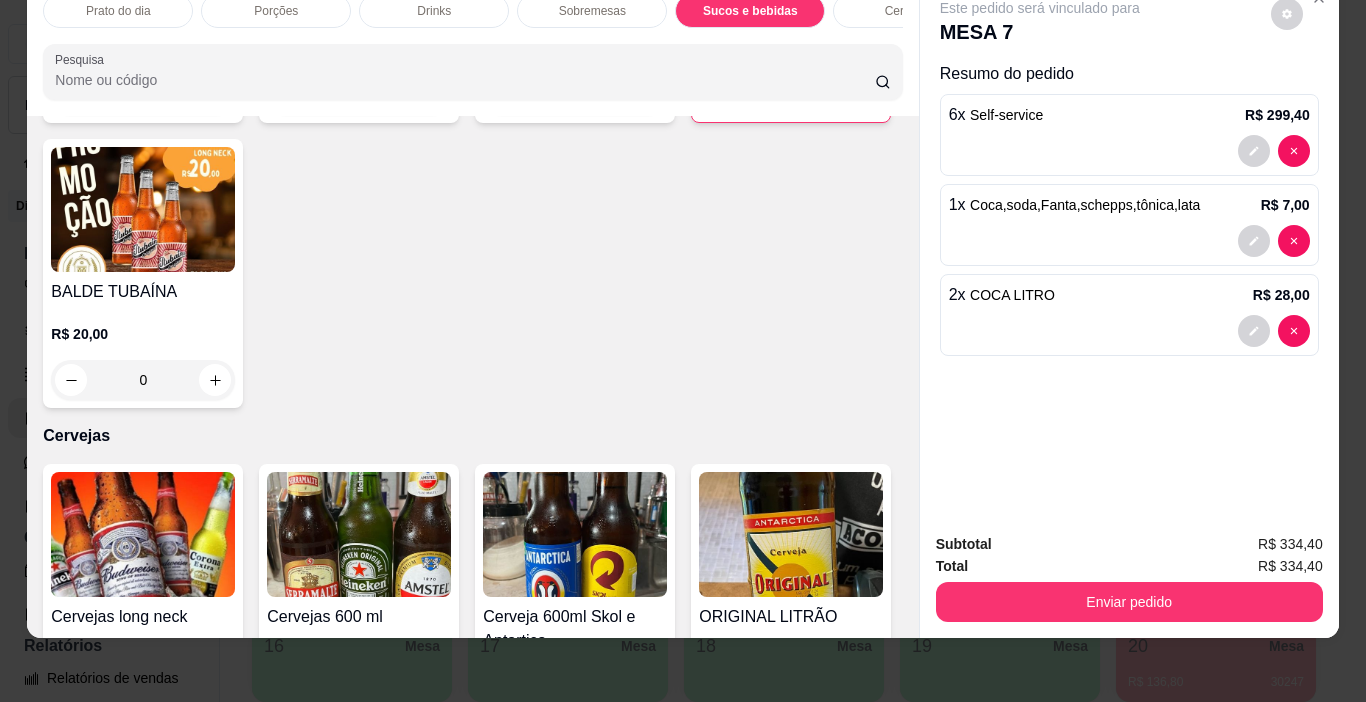 type on "2" 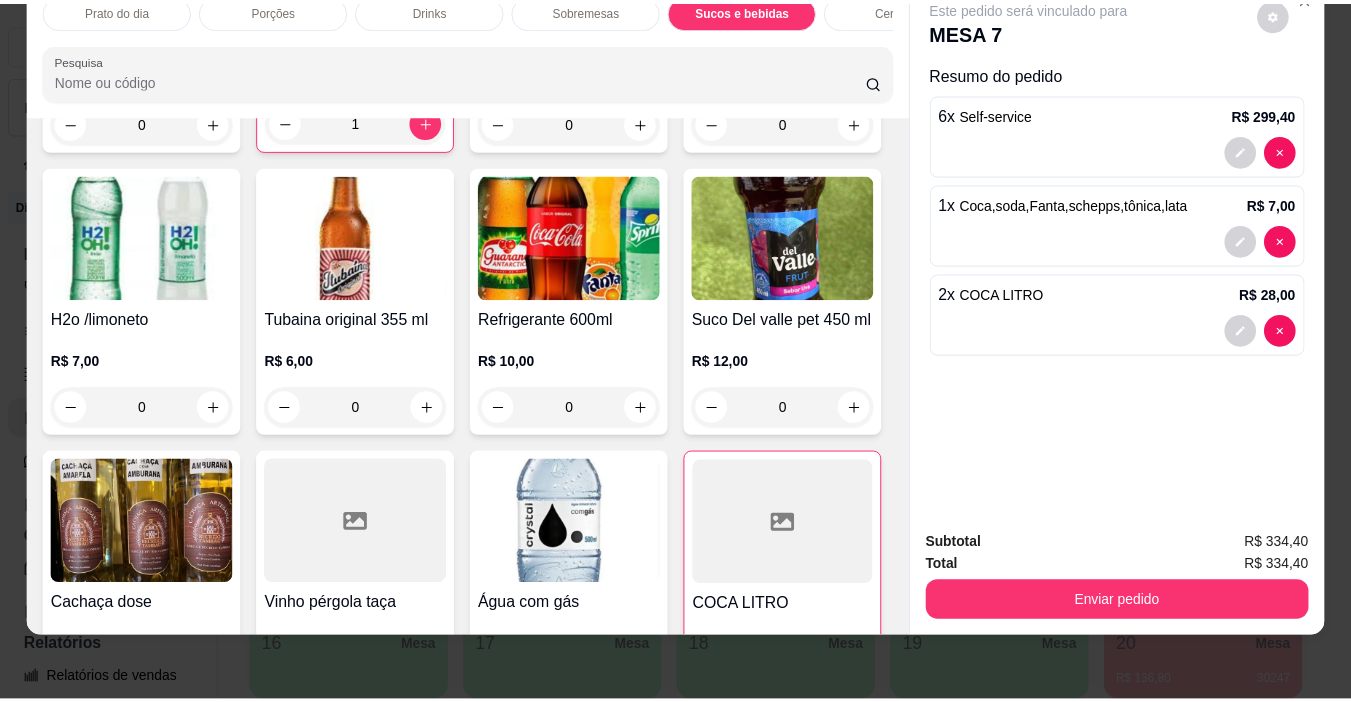 scroll, scrollTop: 2317, scrollLeft: 0, axis: vertical 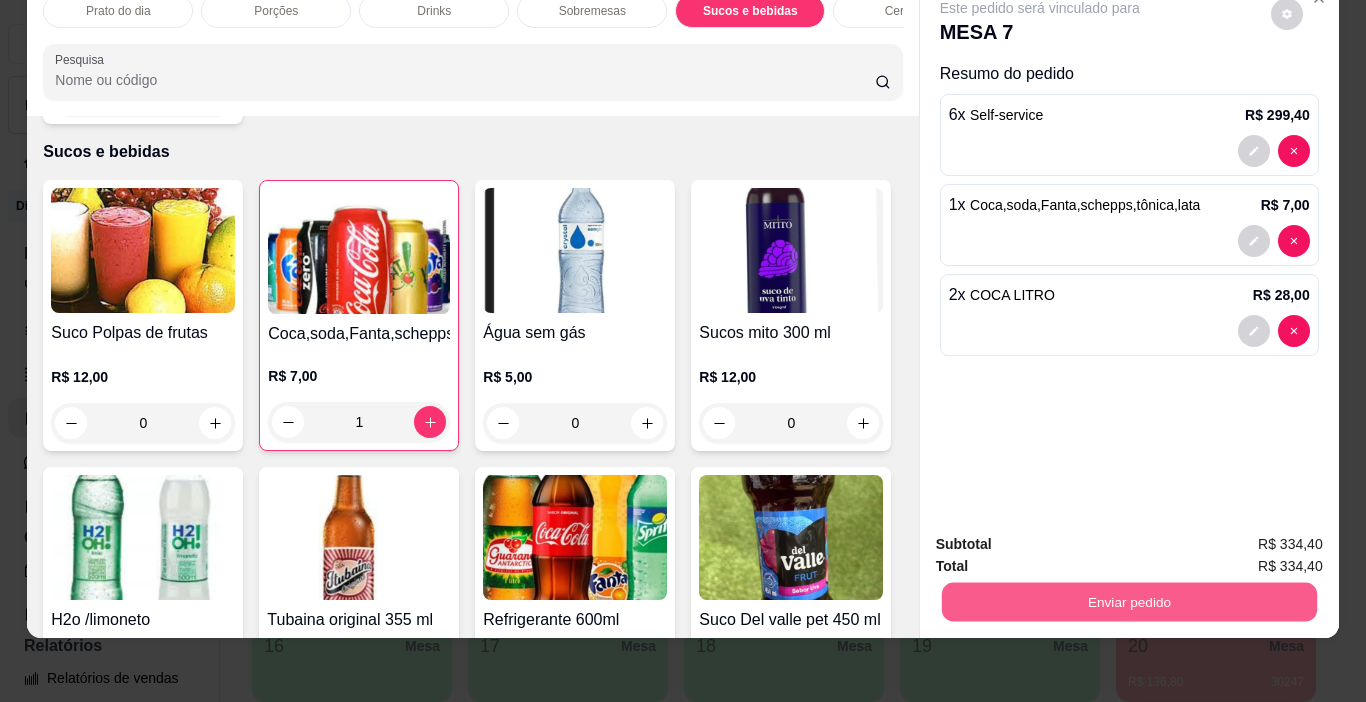 click on "Enviar pedido" at bounding box center [1128, 602] 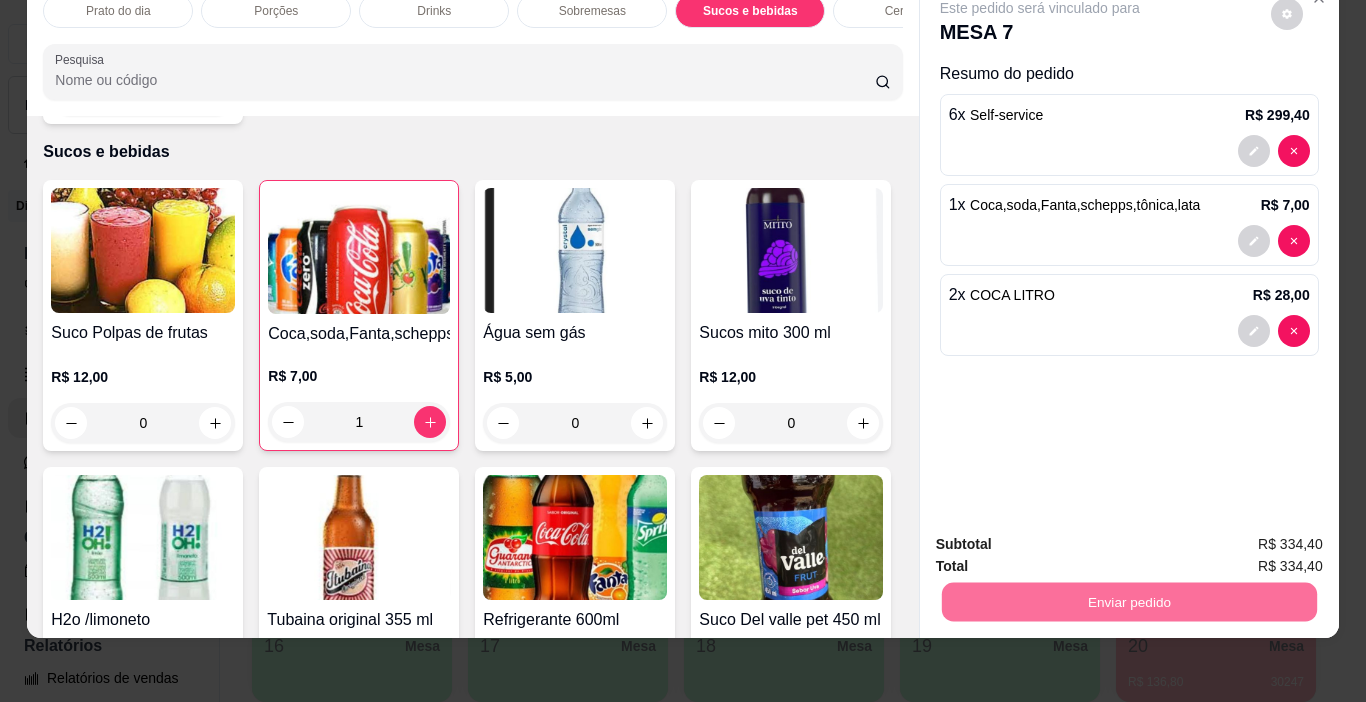 click on "Não registrar e enviar pedido" at bounding box center [1063, 538] 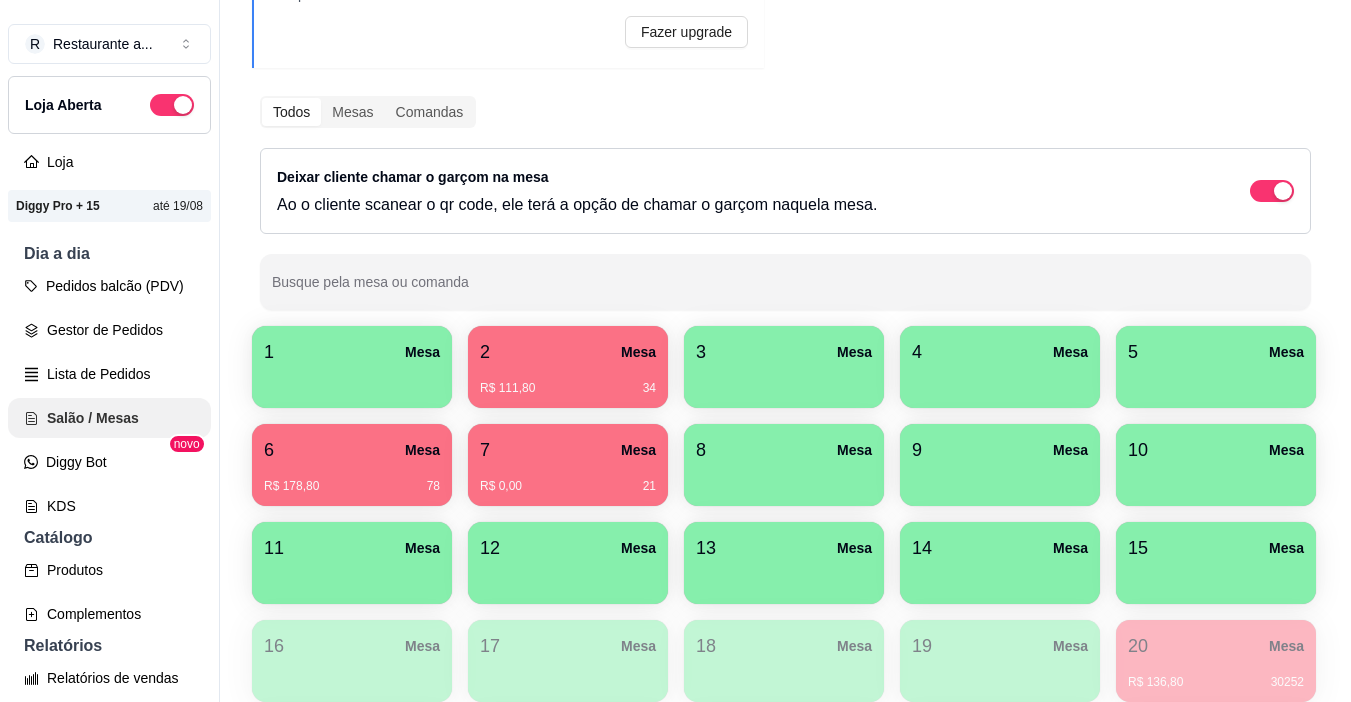 type 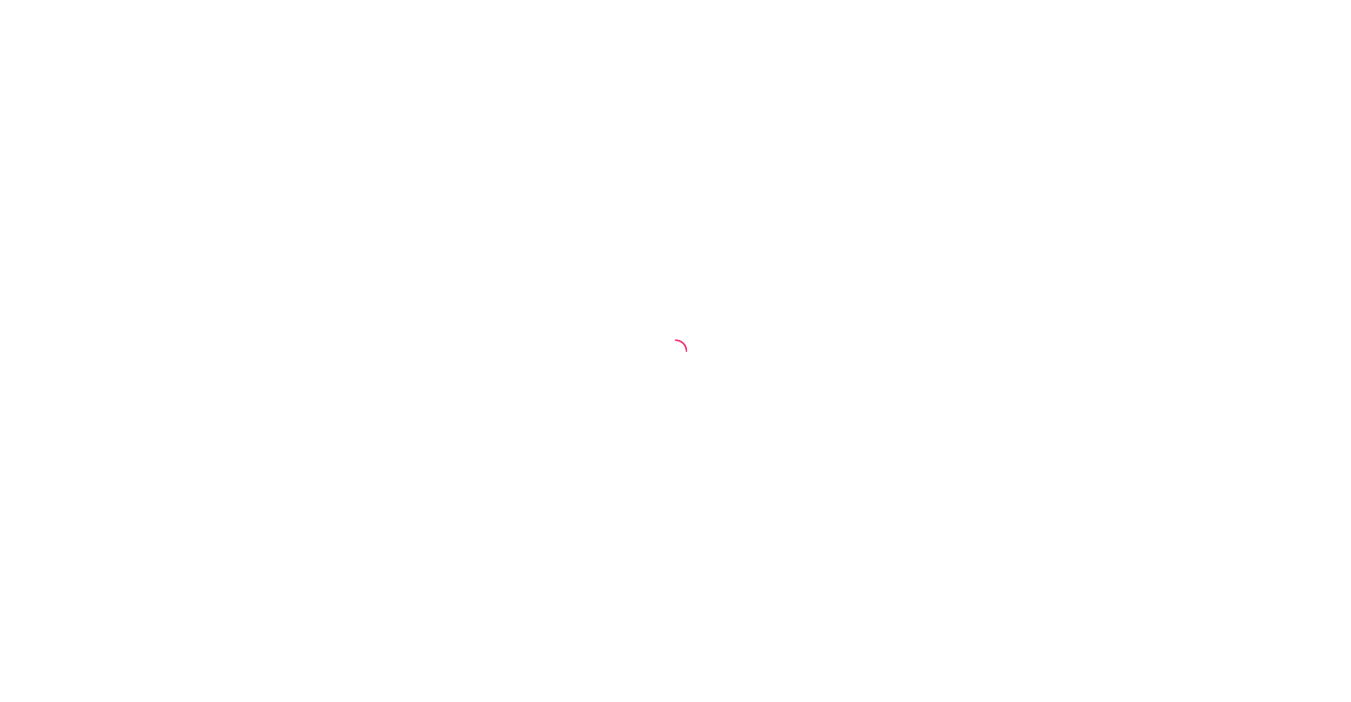 scroll, scrollTop: 0, scrollLeft: 0, axis: both 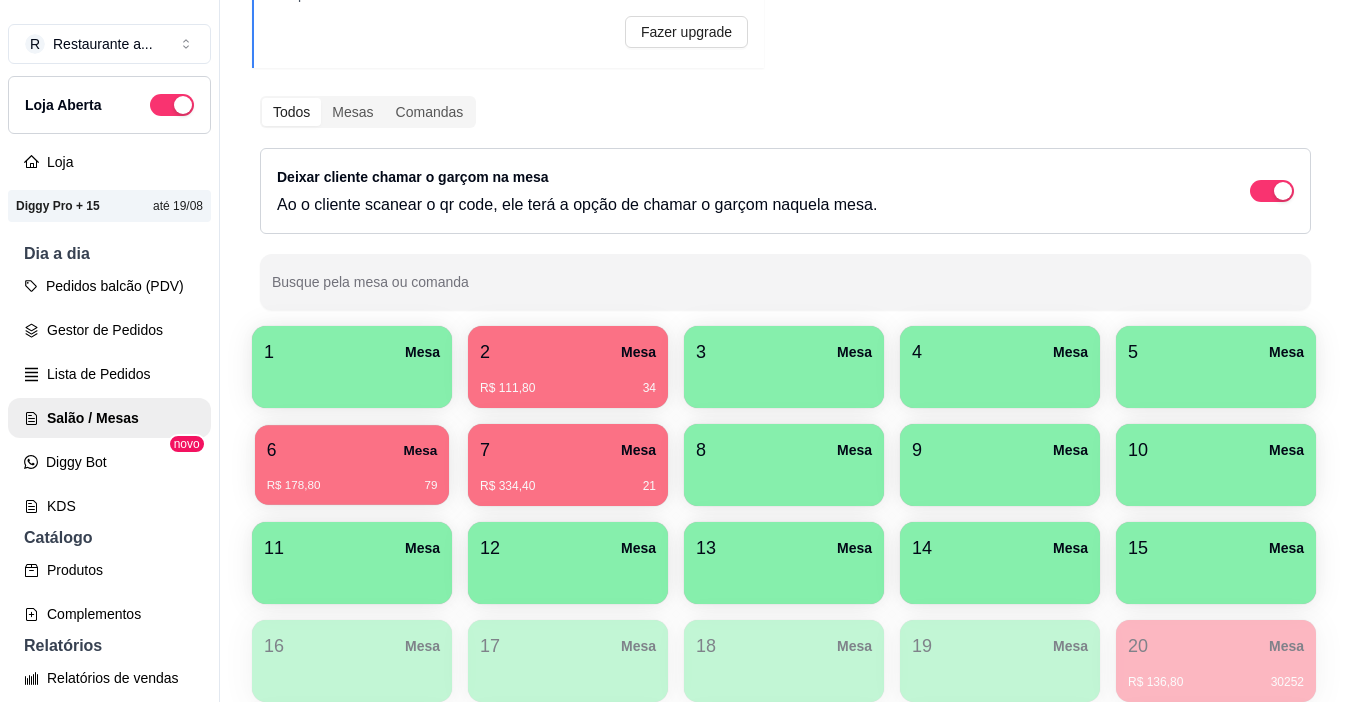 click on "6 Mesa" at bounding box center [352, 450] 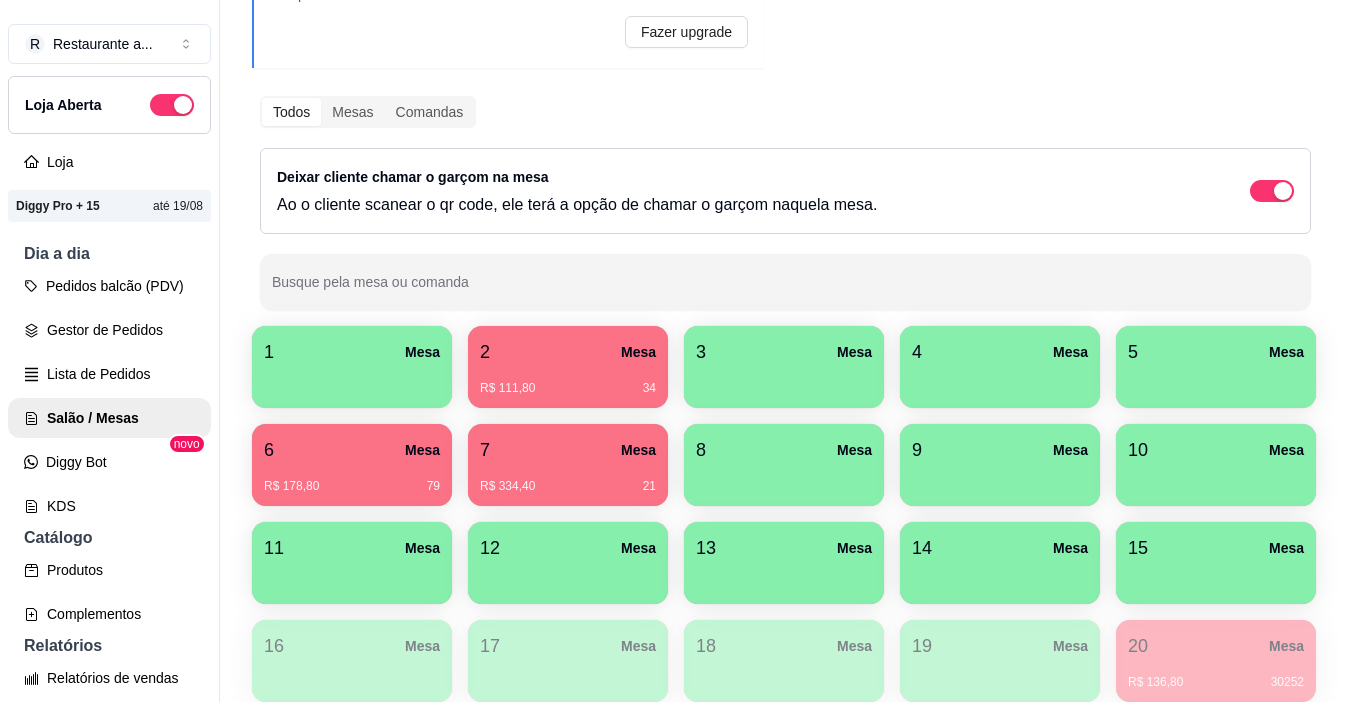 click on "R$ 111,80 [NUMBER]" at bounding box center (568, 381) 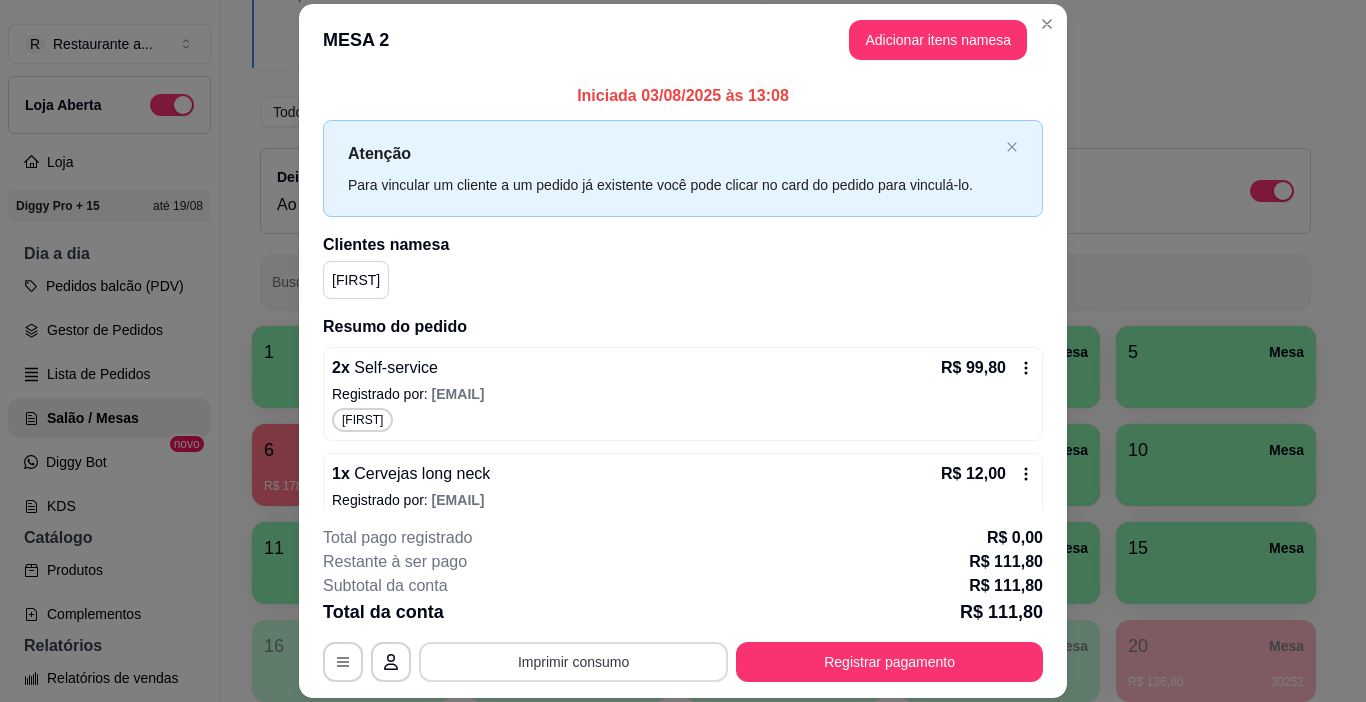 click on "Imprimir consumo" at bounding box center [573, 662] 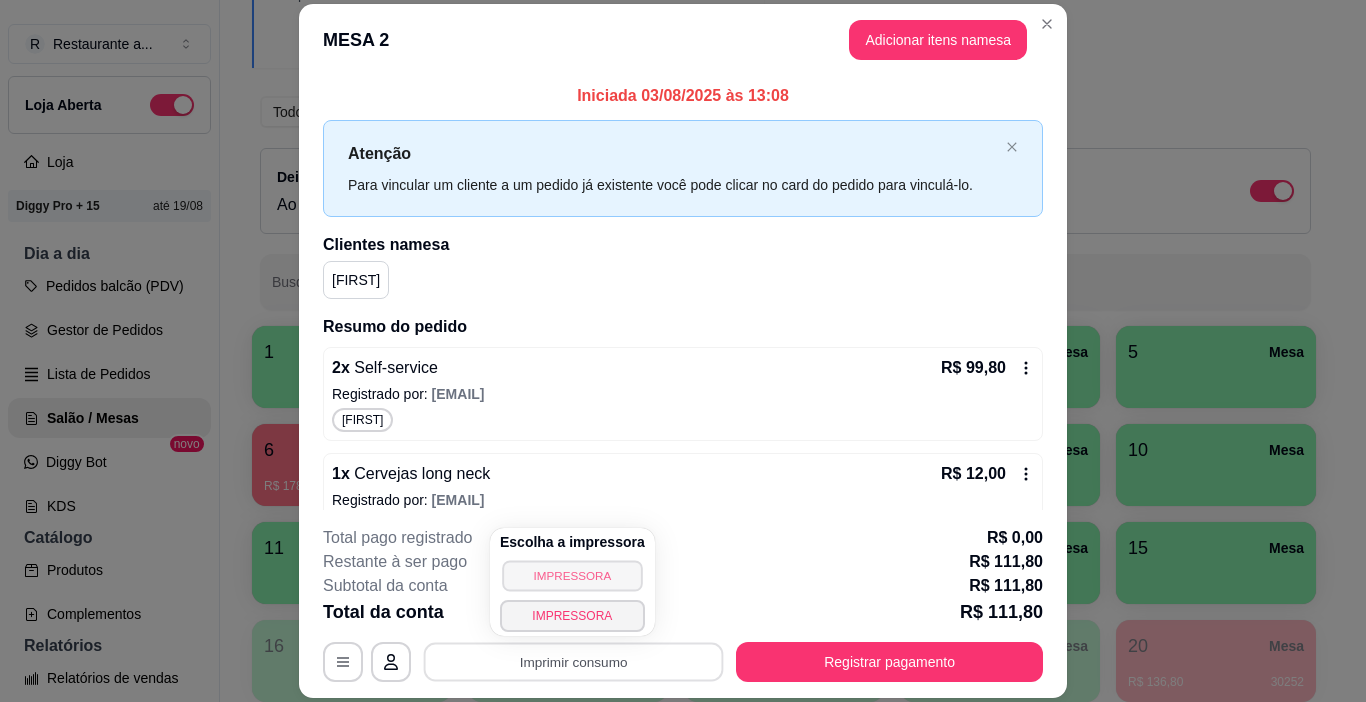 click on "IMPRESSORA" at bounding box center [572, 575] 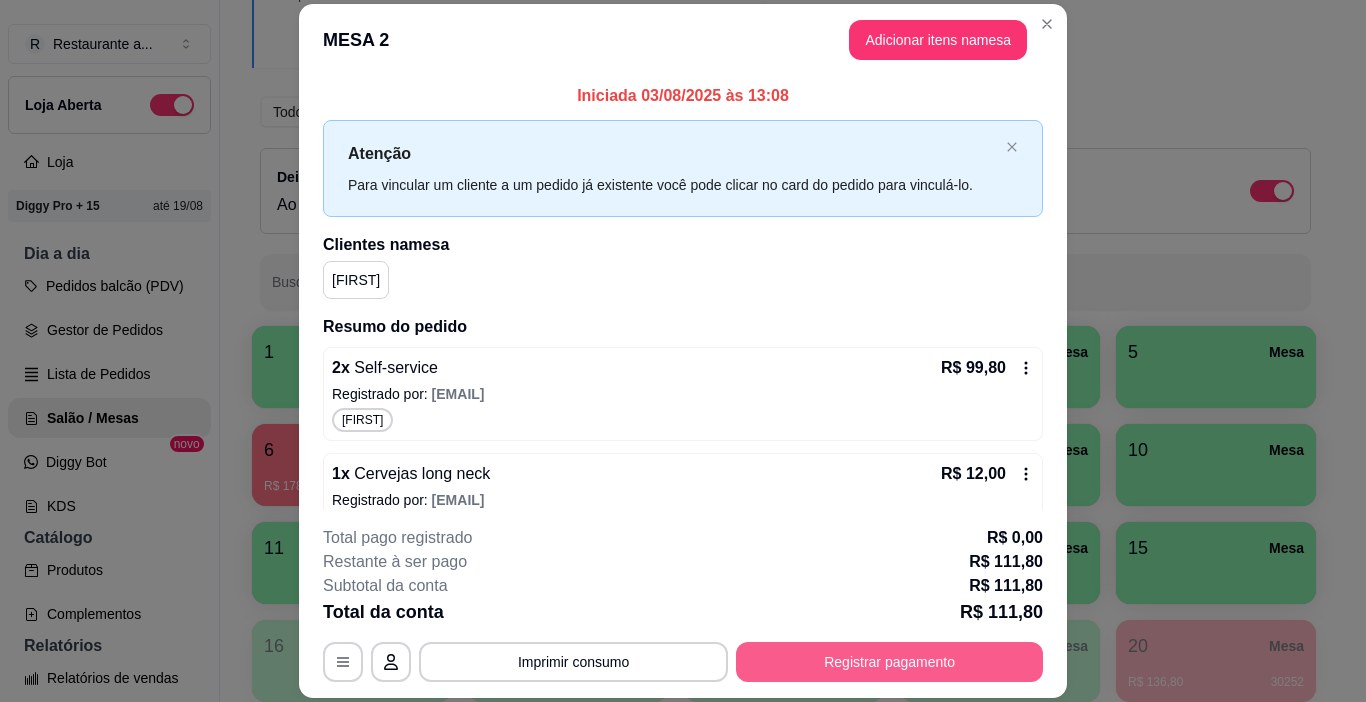 click on "Registrar pagamento" at bounding box center (889, 662) 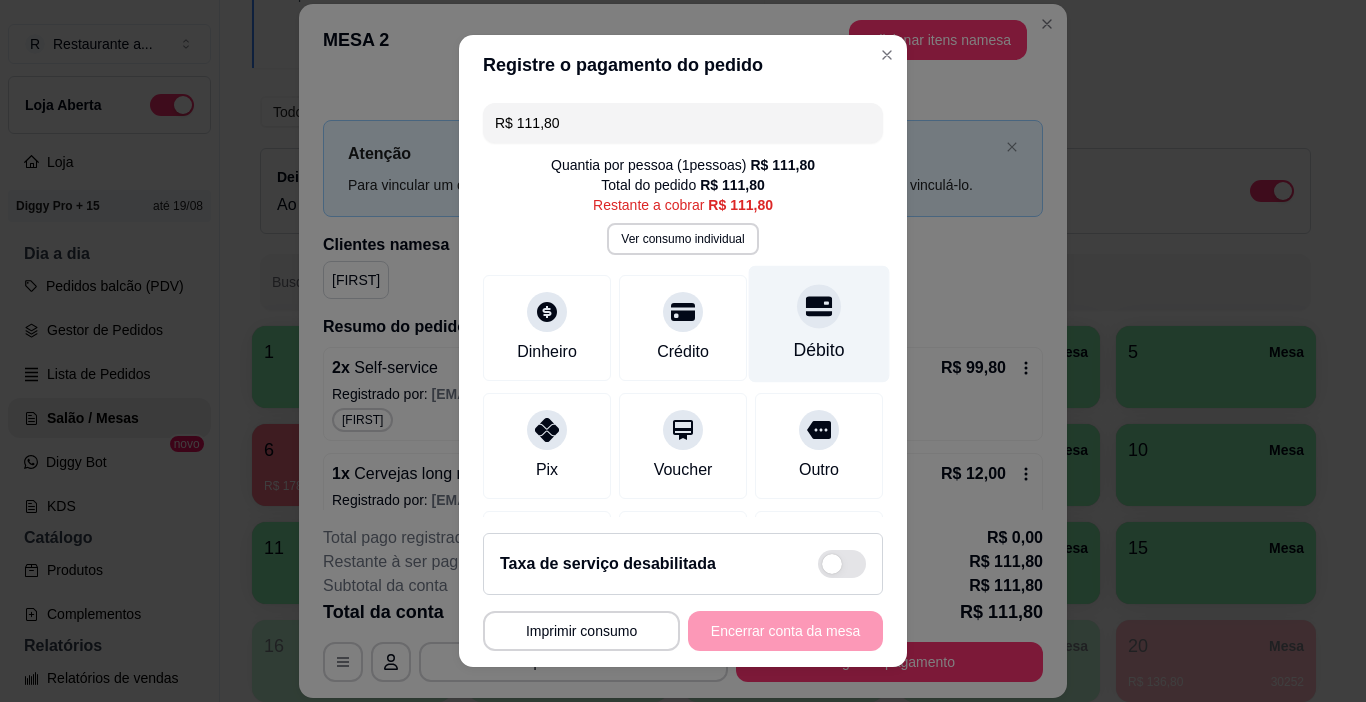click at bounding box center [819, 307] 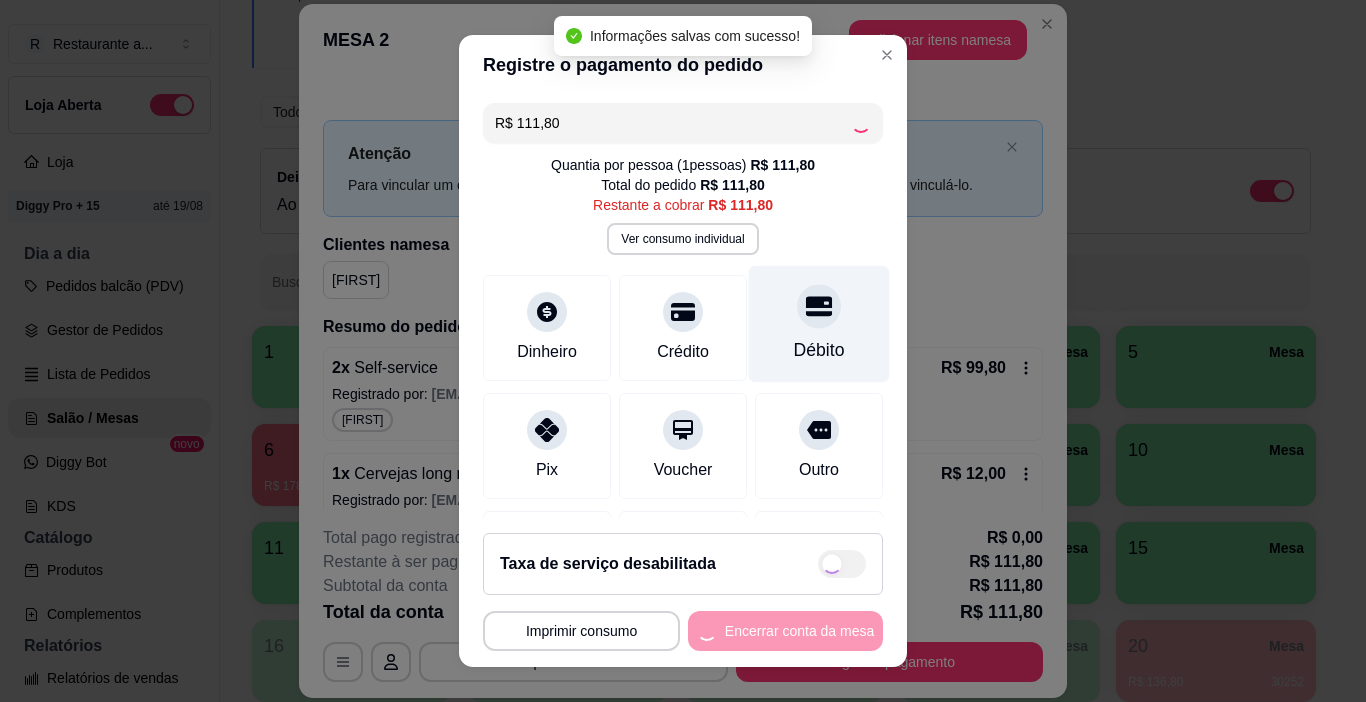 type on "R$ 0,00" 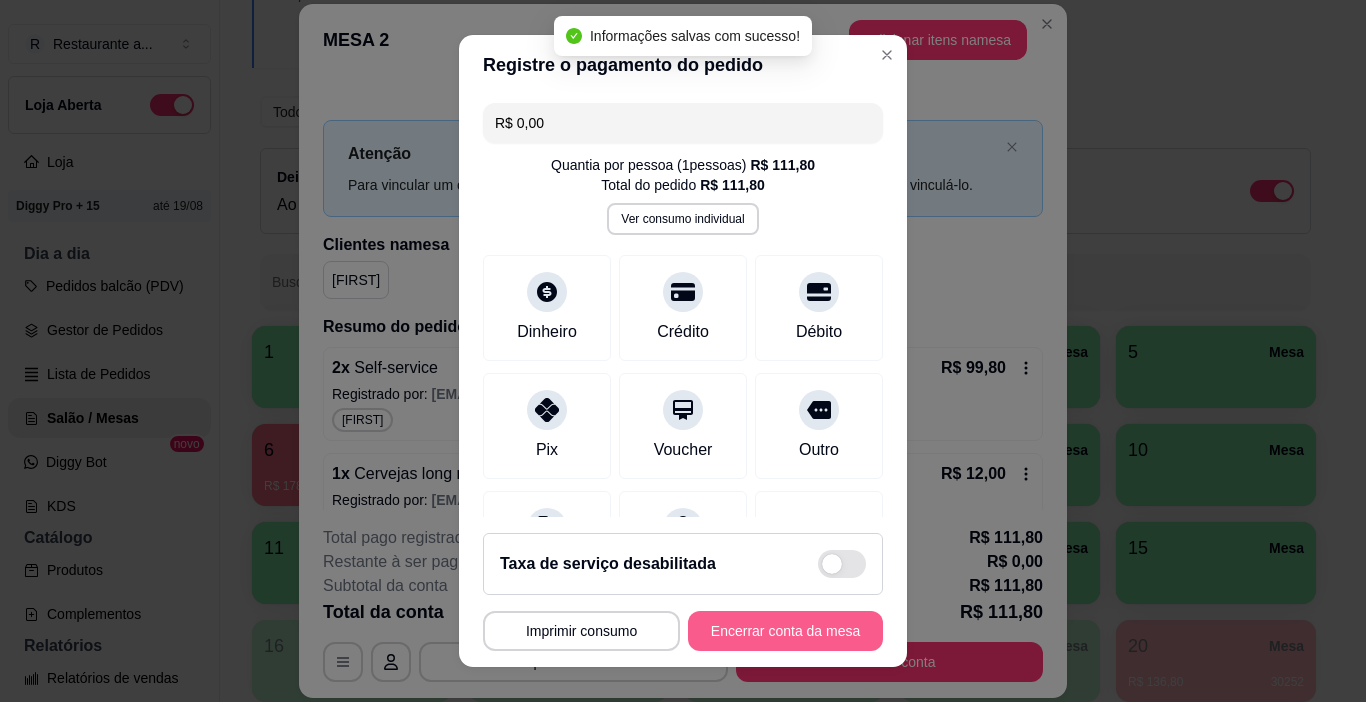 click on "Encerrar conta da mesa" at bounding box center (785, 631) 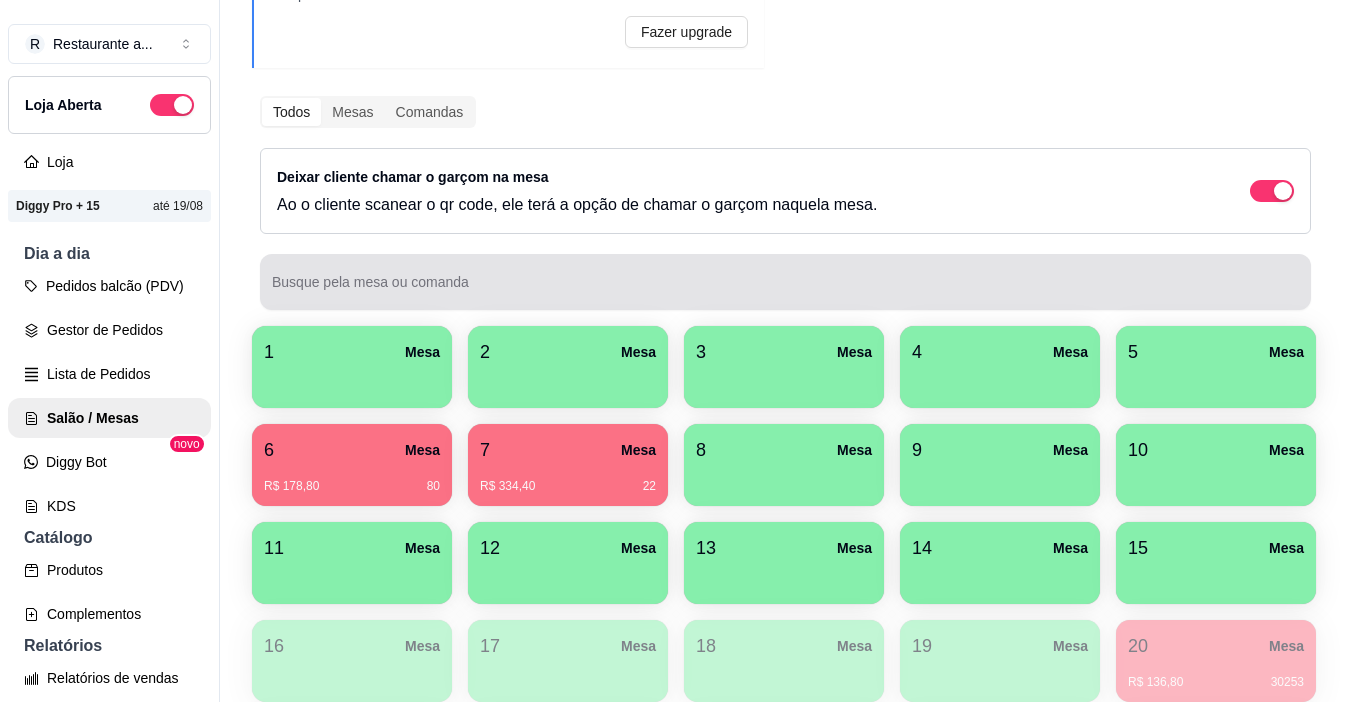 type 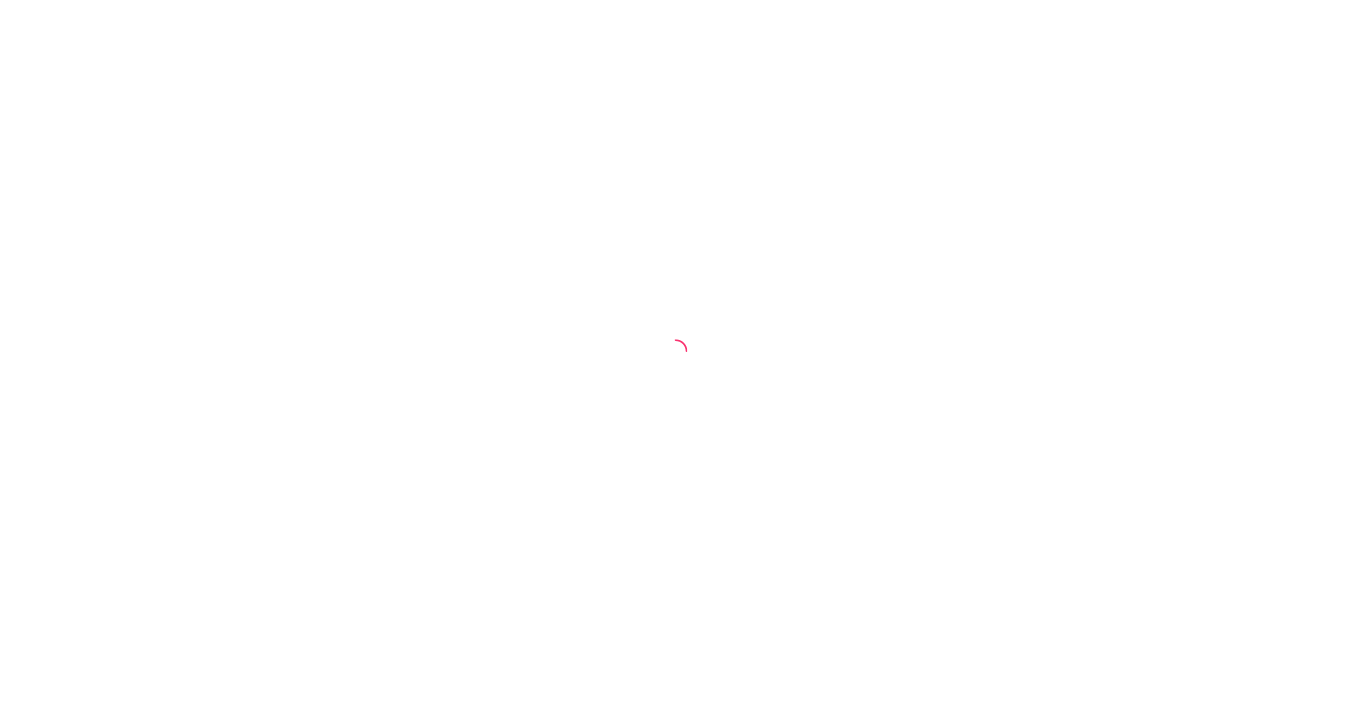scroll, scrollTop: 0, scrollLeft: 0, axis: both 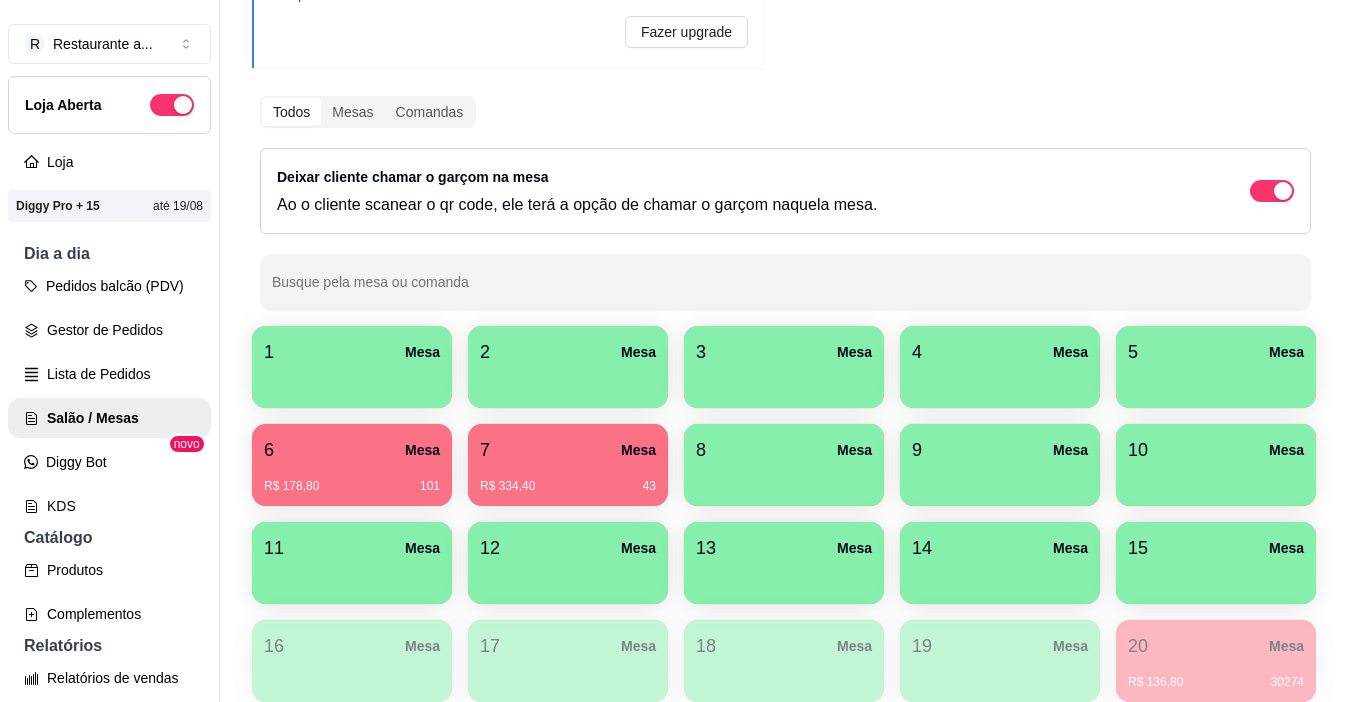 click on "6 Mesa" at bounding box center [352, 450] 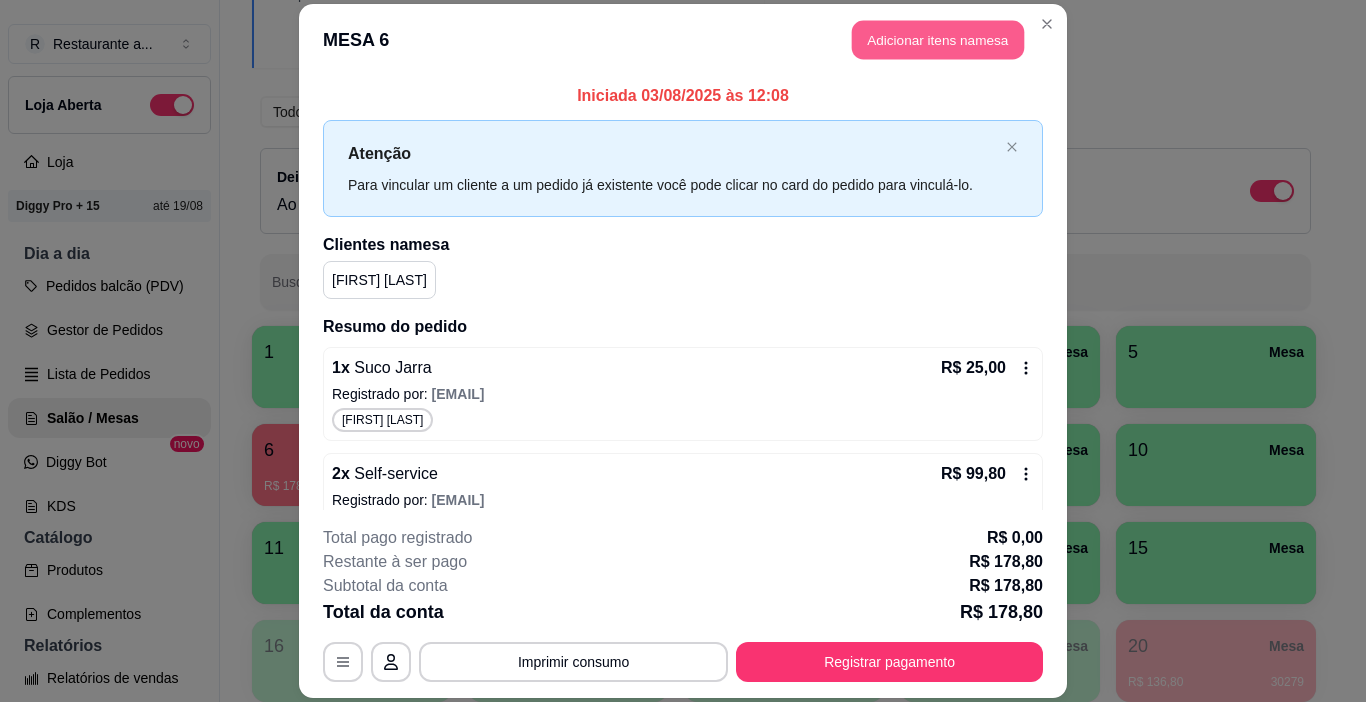 click on "Adicionar itens na  mesa" at bounding box center (938, 39) 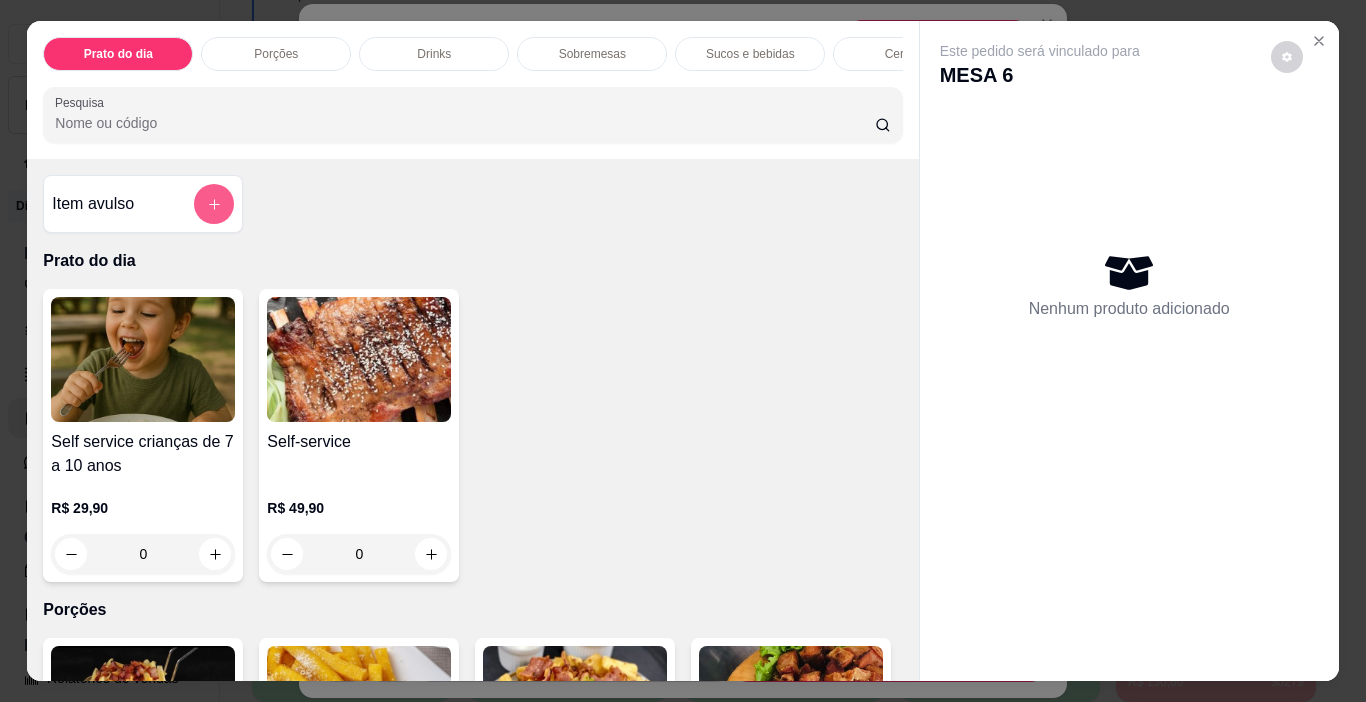 click at bounding box center [214, 204] 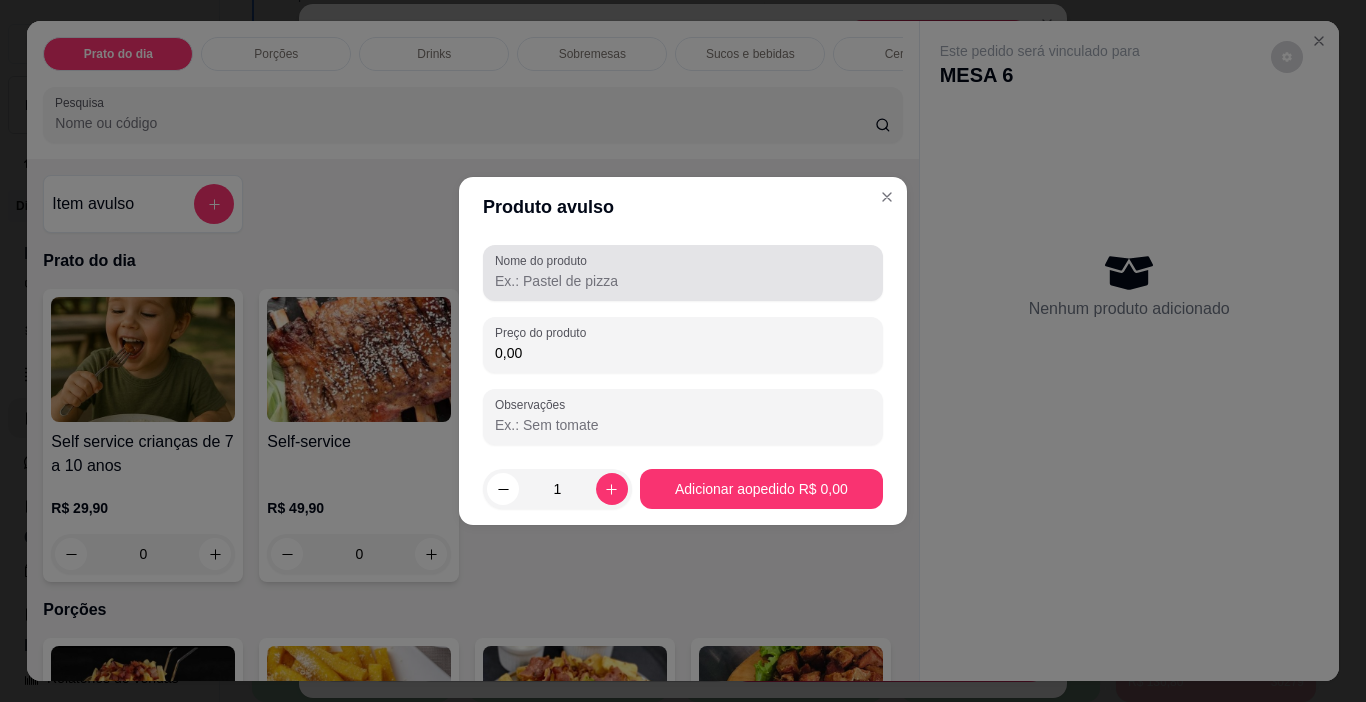 click on "Nome do produto" at bounding box center [683, 281] 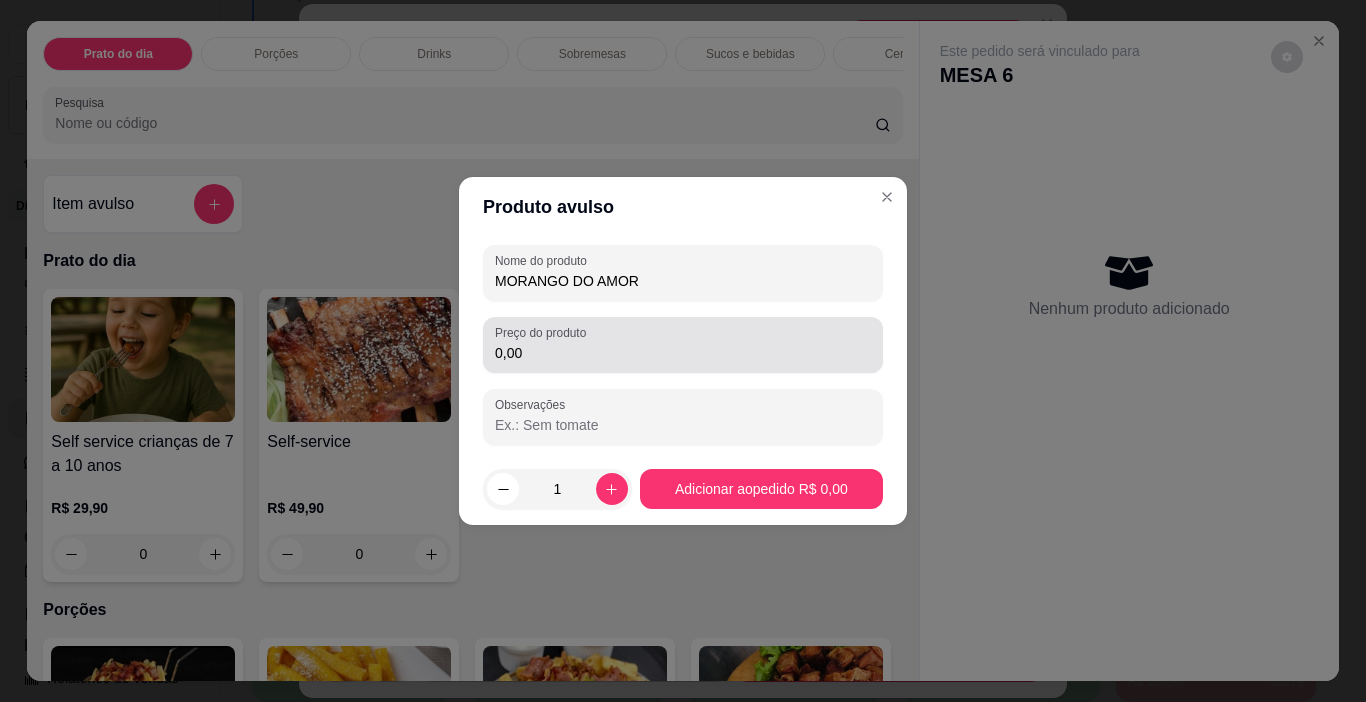 type on "MORANGO DO AMOR" 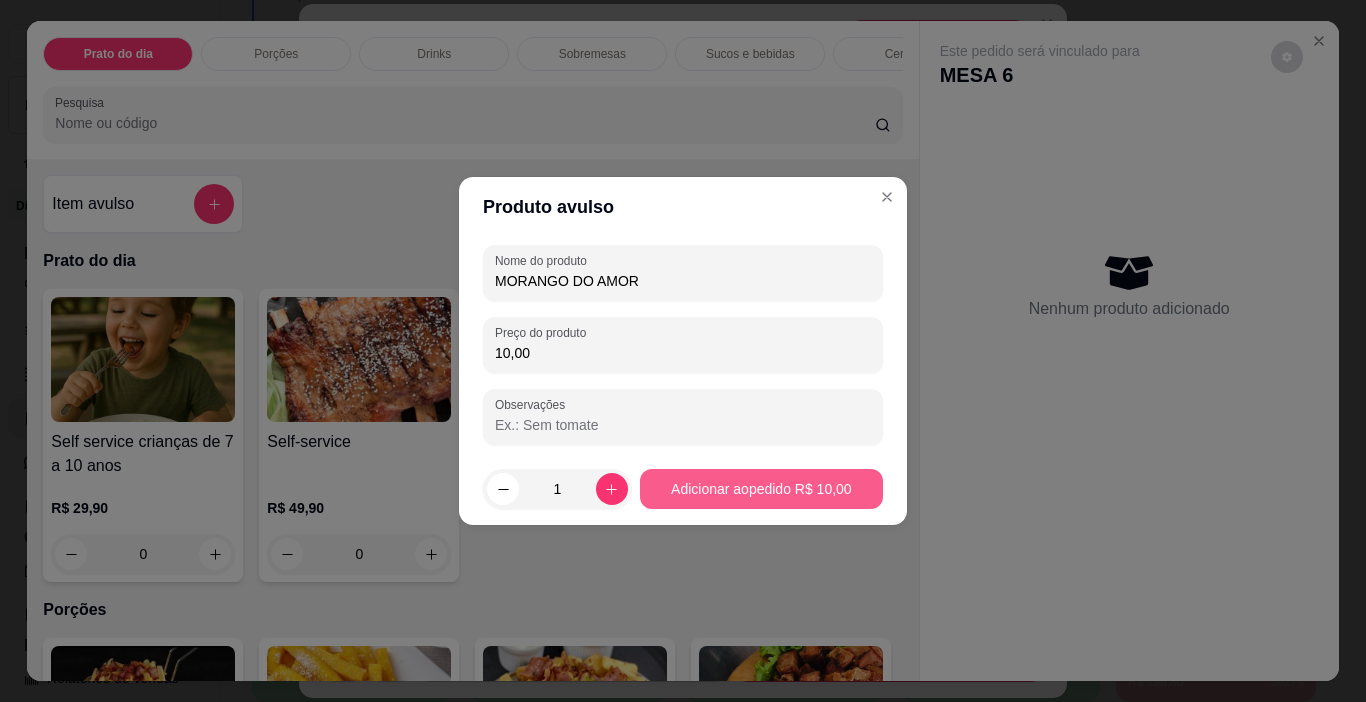 type on "10,00" 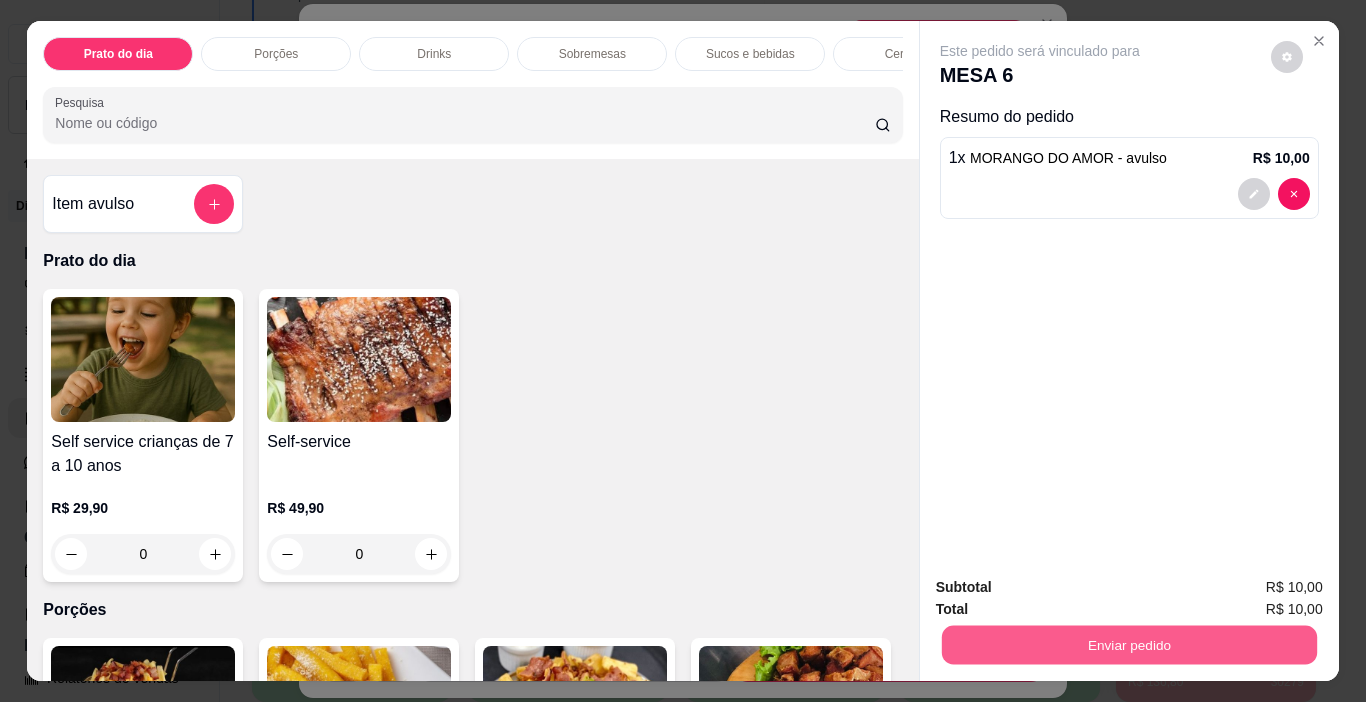 click on "Enviar pedido" at bounding box center [1128, 645] 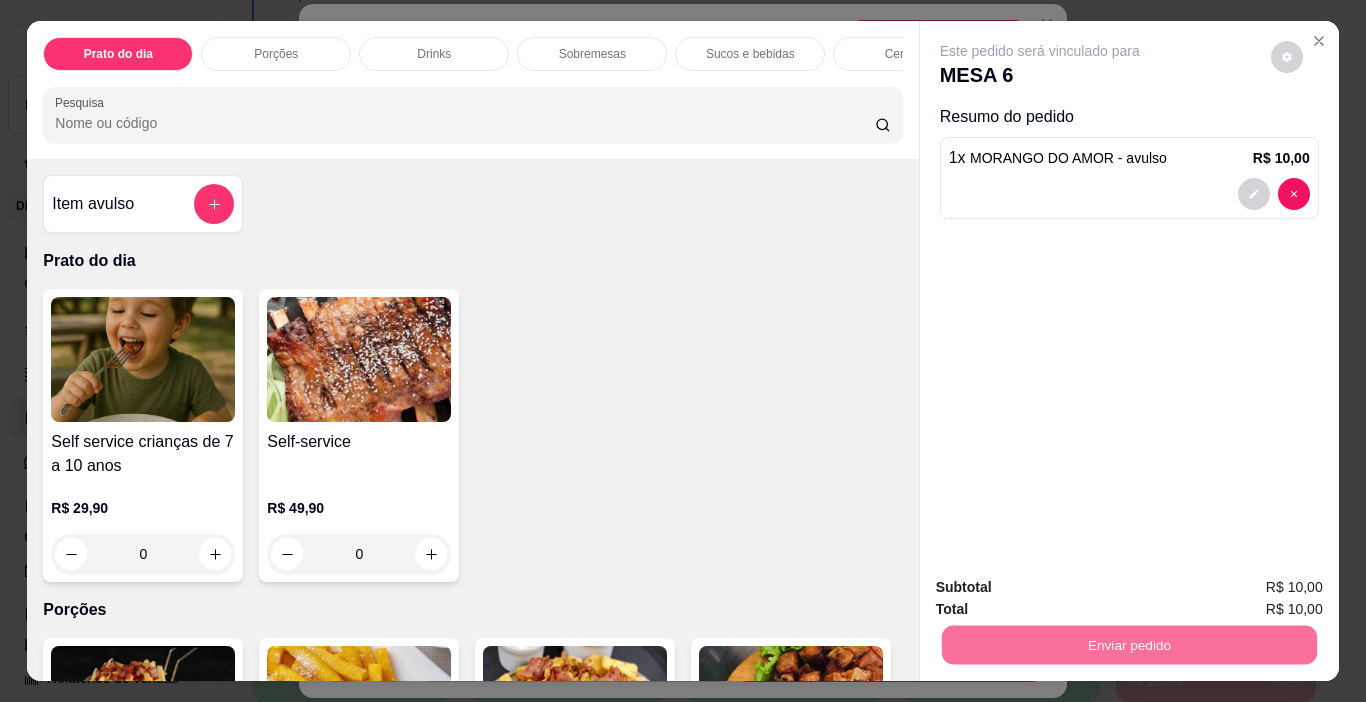 click on "Não registrar e enviar pedido" at bounding box center (1063, 588) 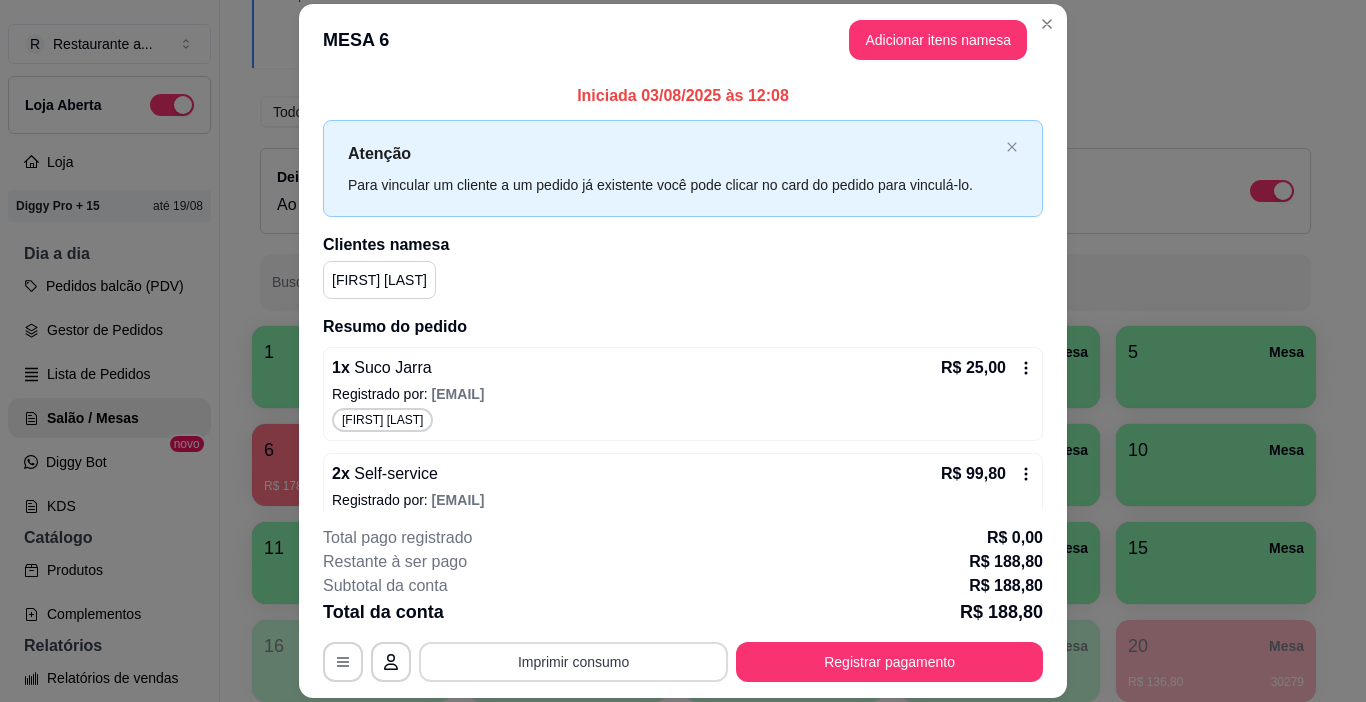 click on "Imprimir consumo" at bounding box center [573, 662] 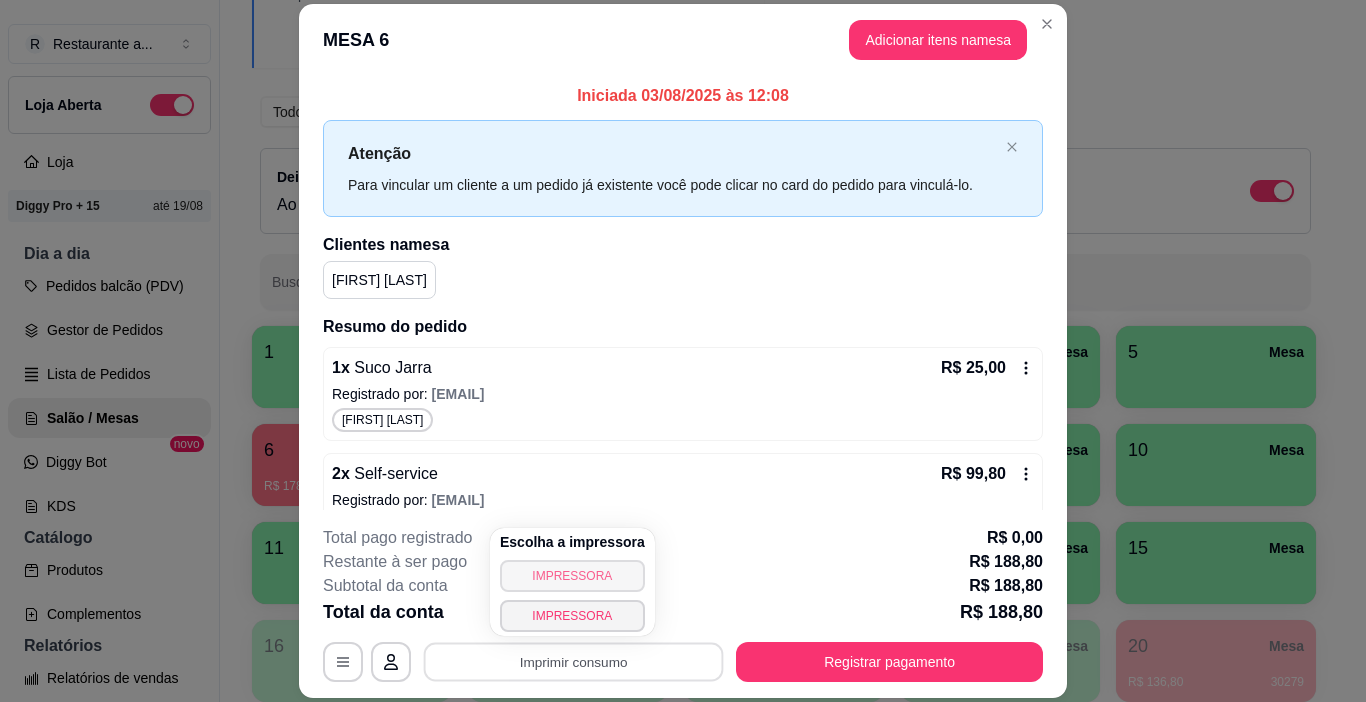 click on "IMPRESSORA" at bounding box center [572, 576] 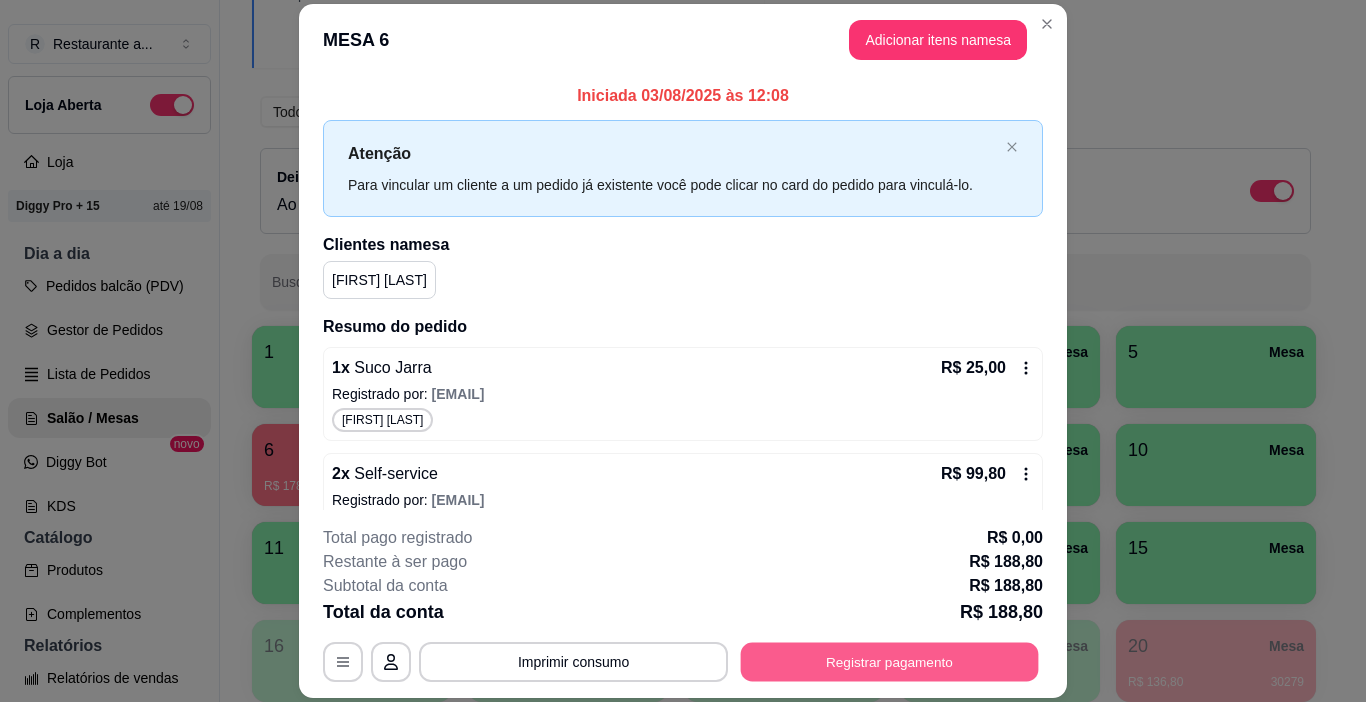 click on "Registrar pagamento" at bounding box center (890, 662) 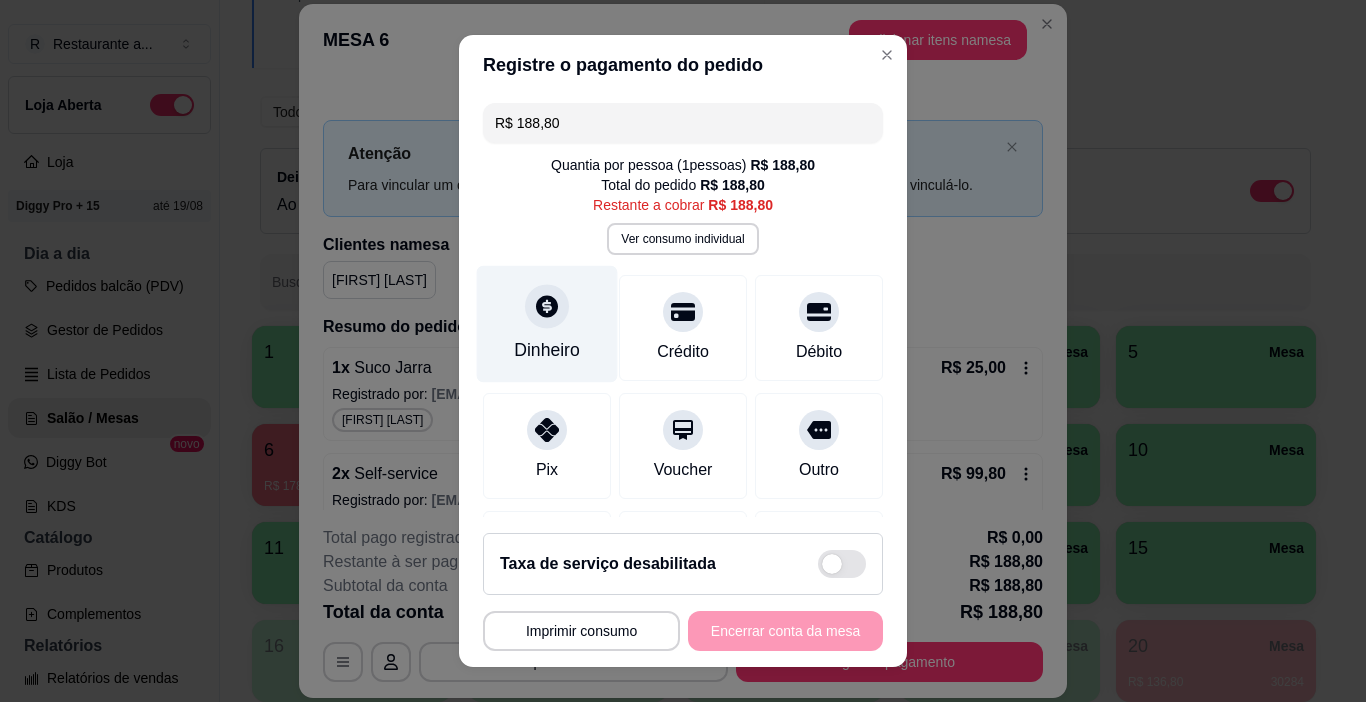 click on "Dinheiro" at bounding box center (547, 324) 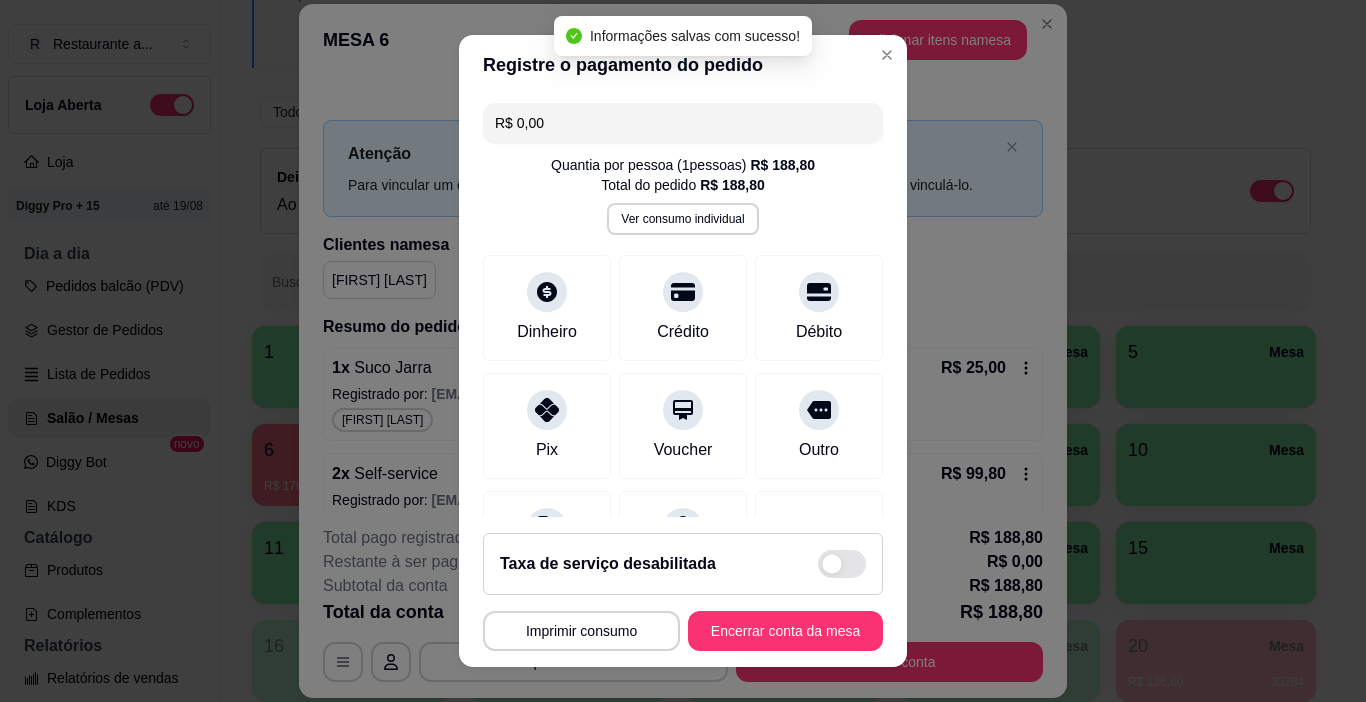type on "R$ 0,00" 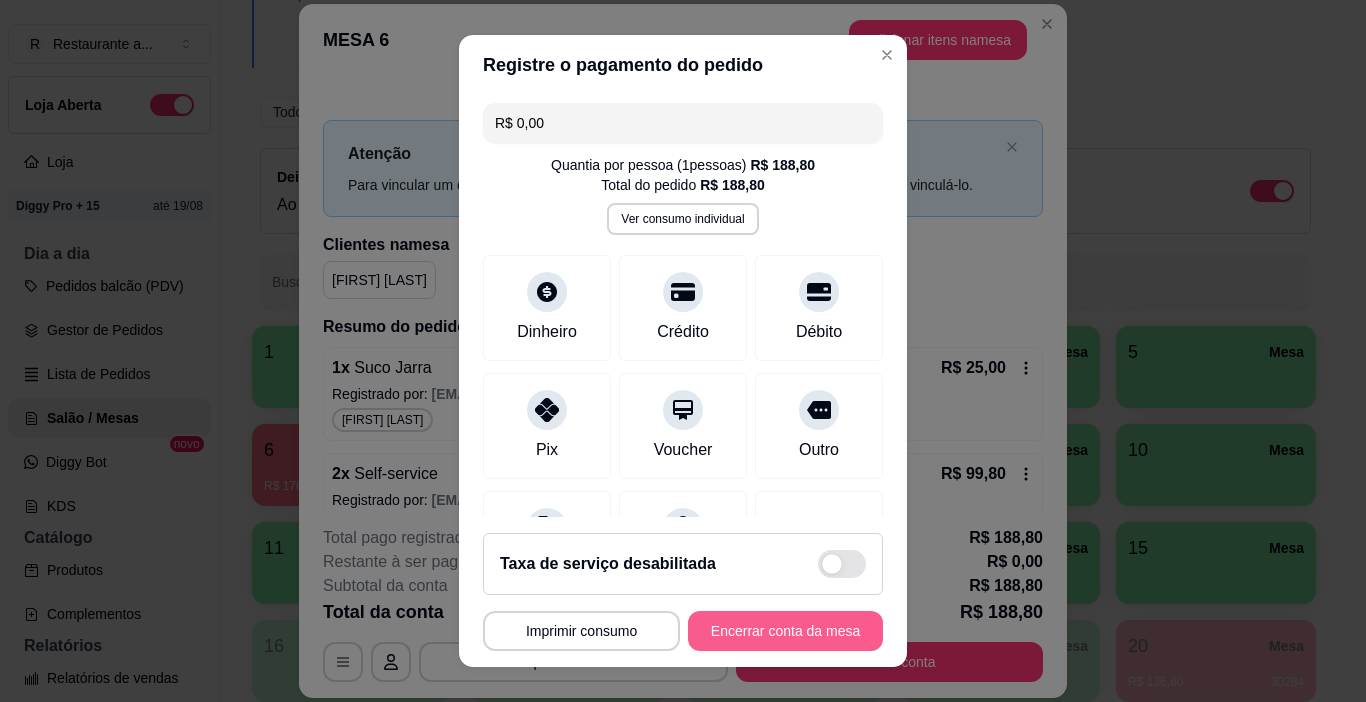click on "Encerrar conta da mesa" at bounding box center (785, 631) 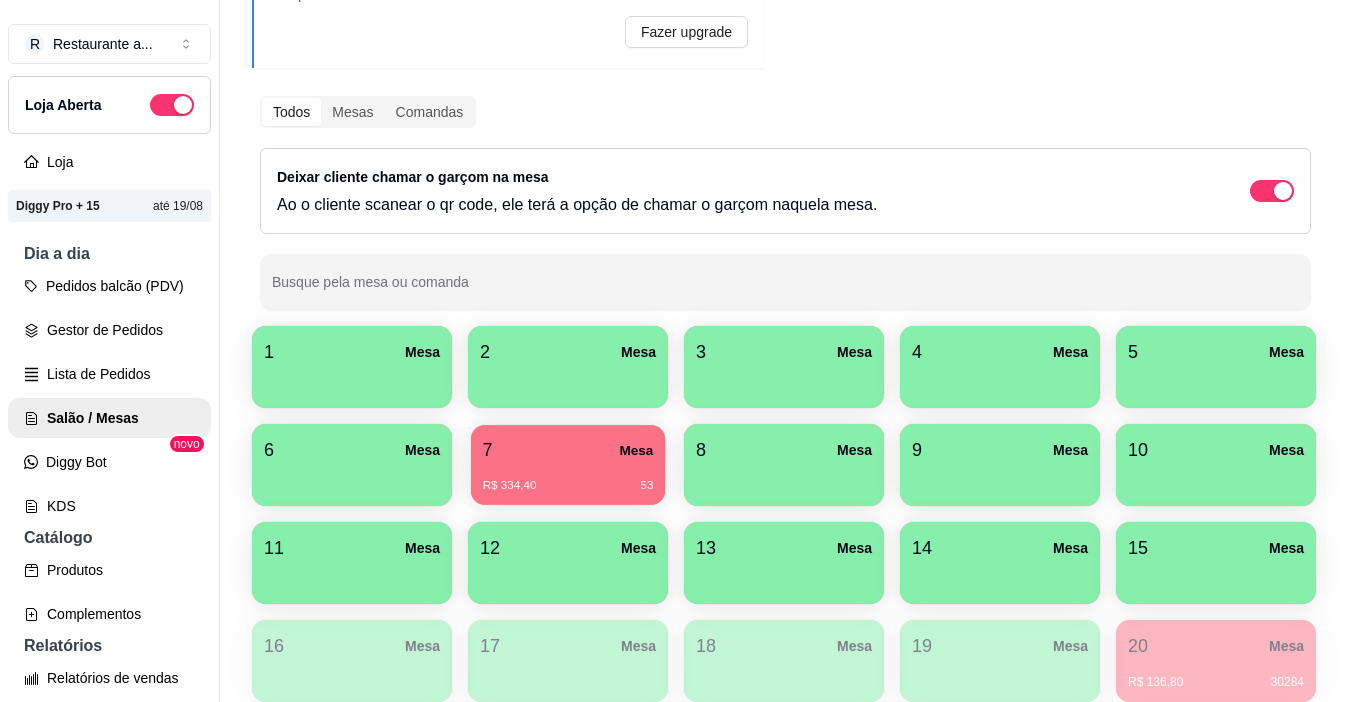 click on "R$ 334,40 53" at bounding box center (568, 478) 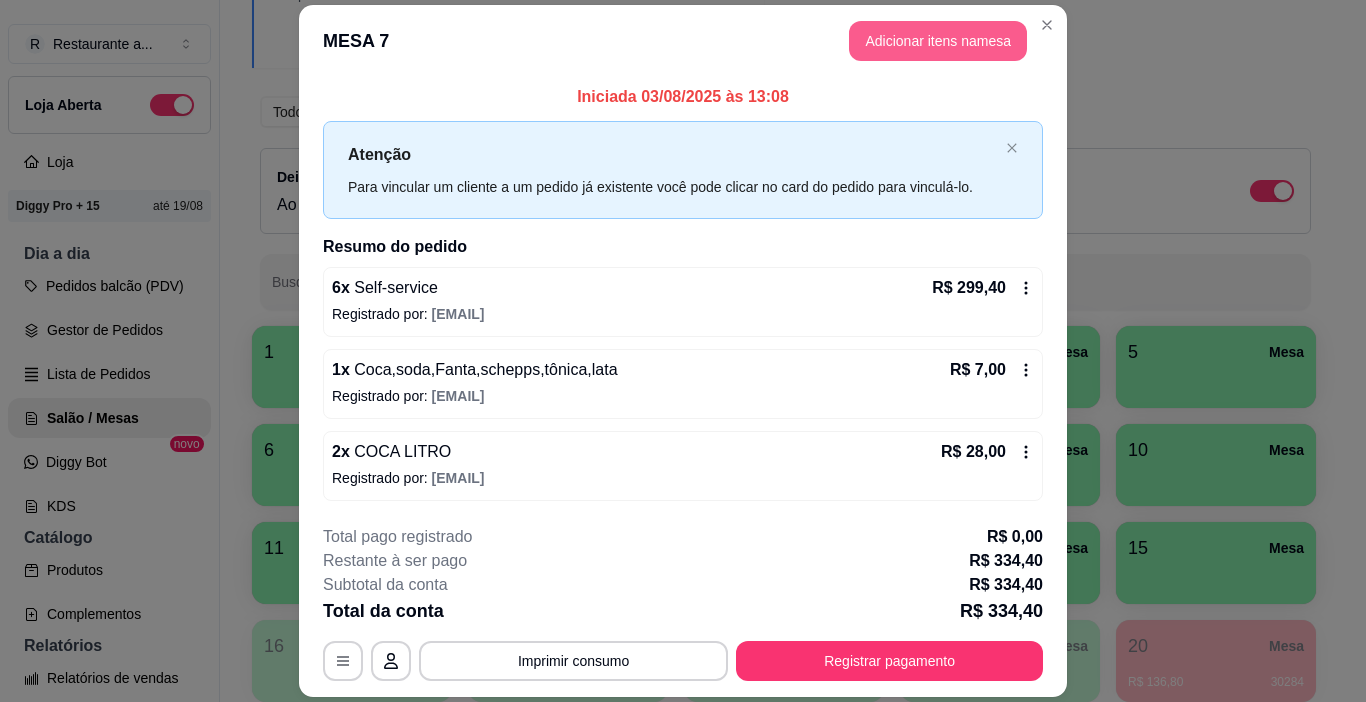 click on "Adicionar itens na mesa" at bounding box center (938, 41) 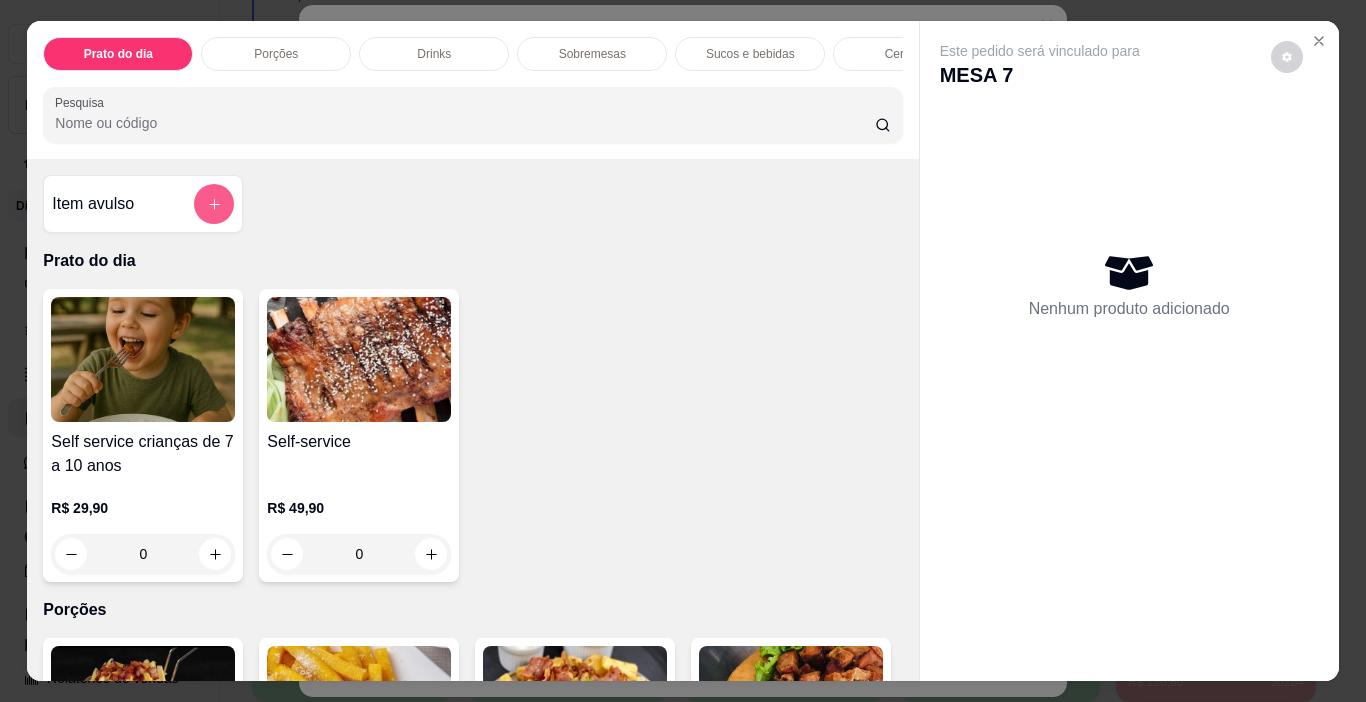click 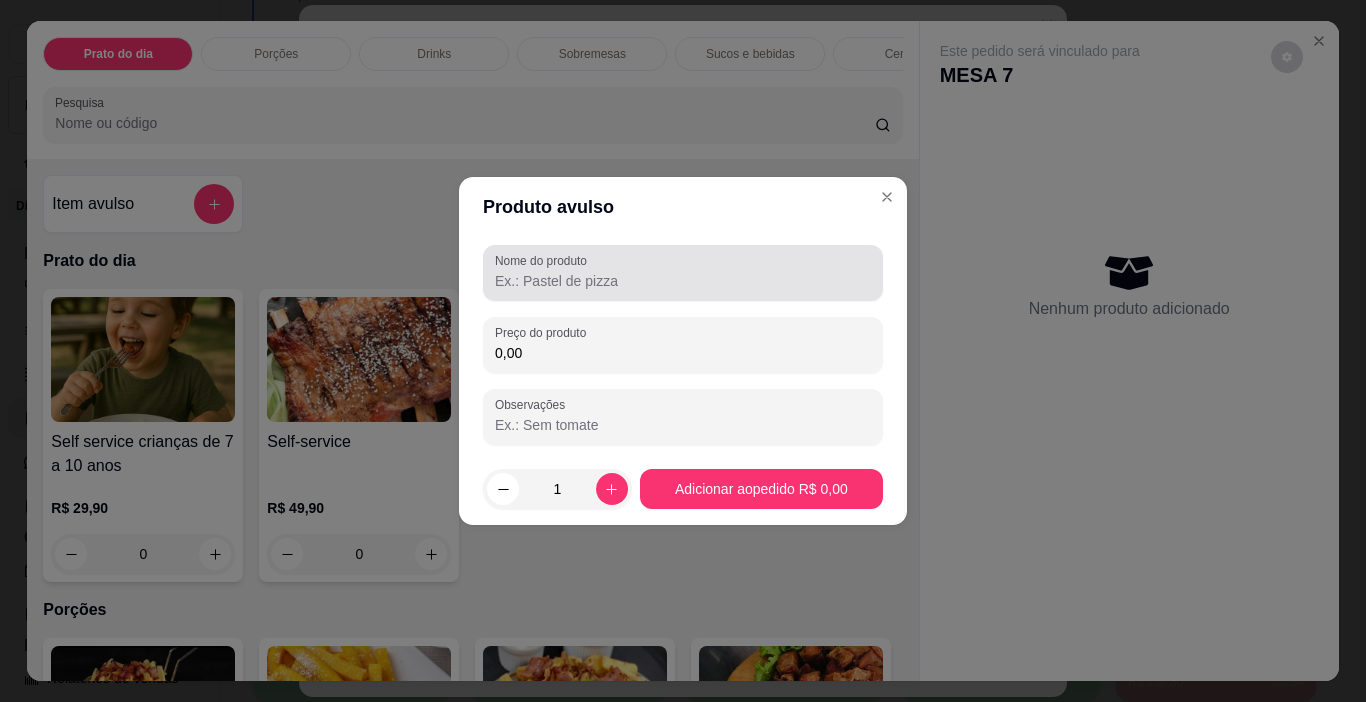 click on "Nome do produto" at bounding box center [683, 281] 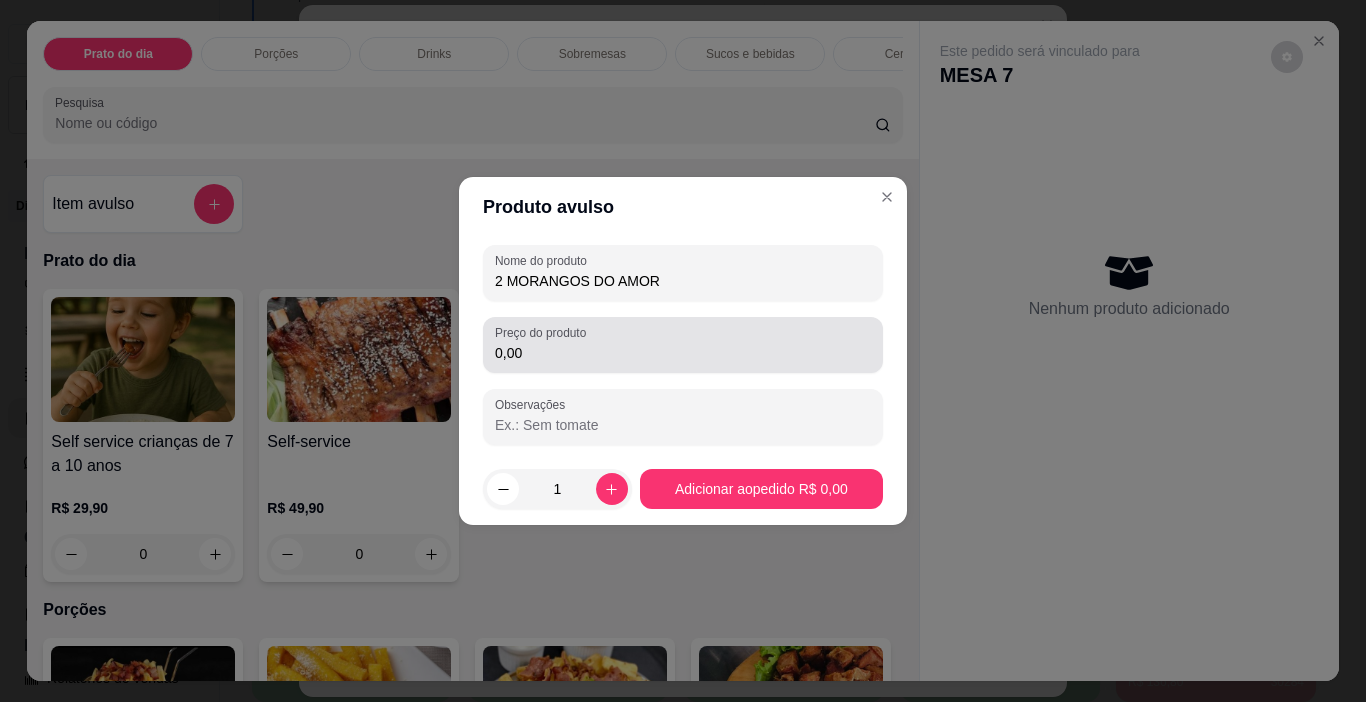 type on "2 MORANGOS DO AMOR" 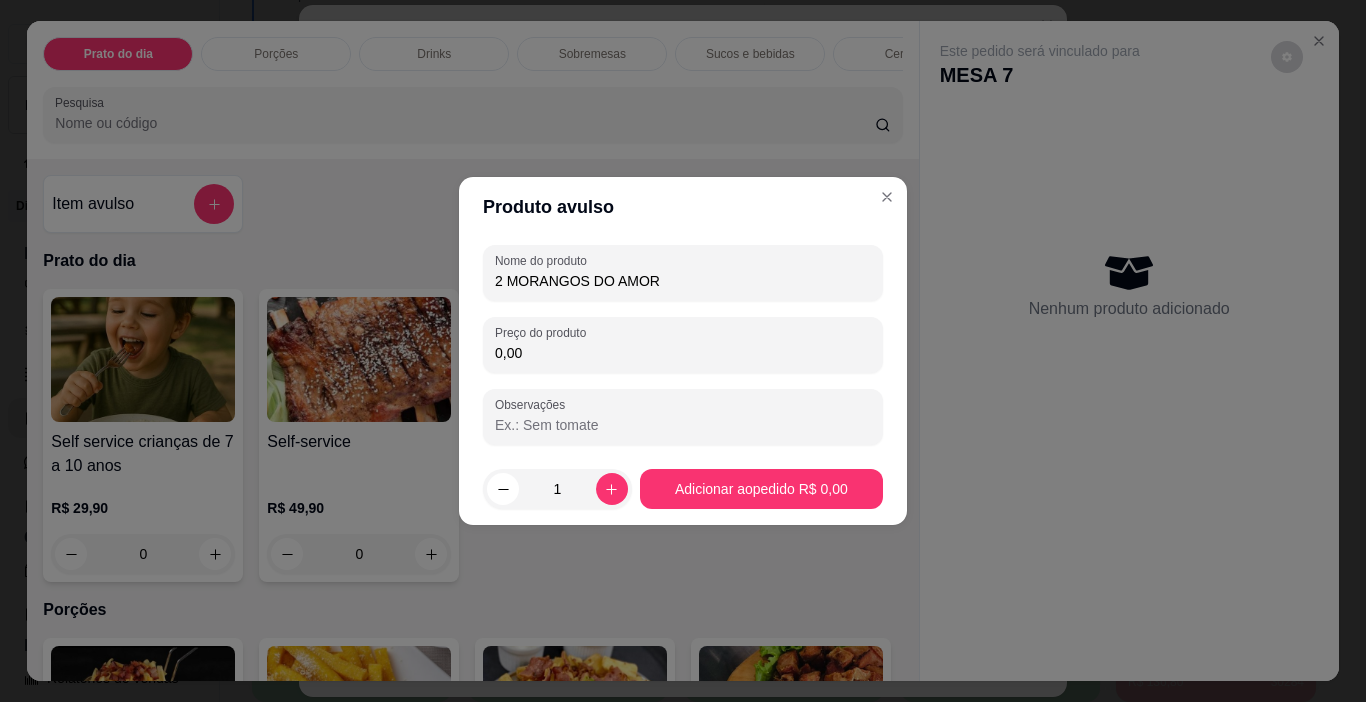 click on "0,00" at bounding box center [683, 353] 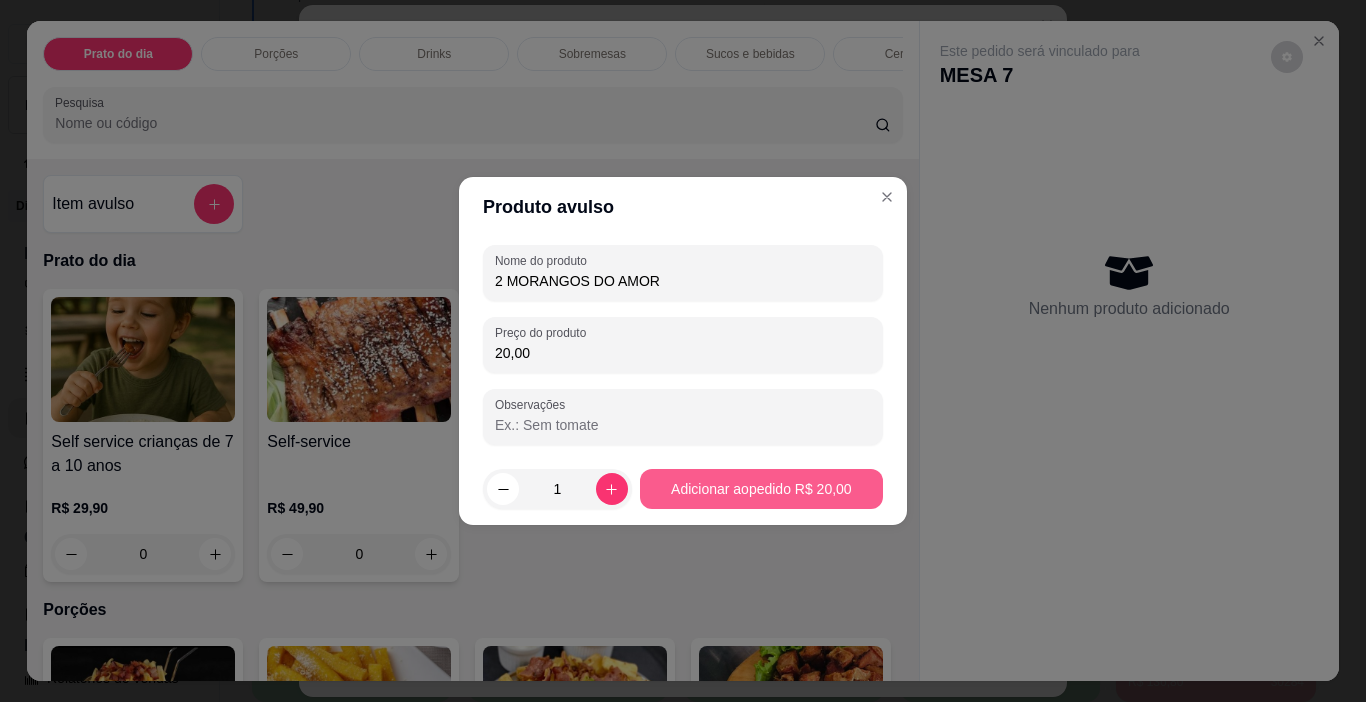 type on "20,00" 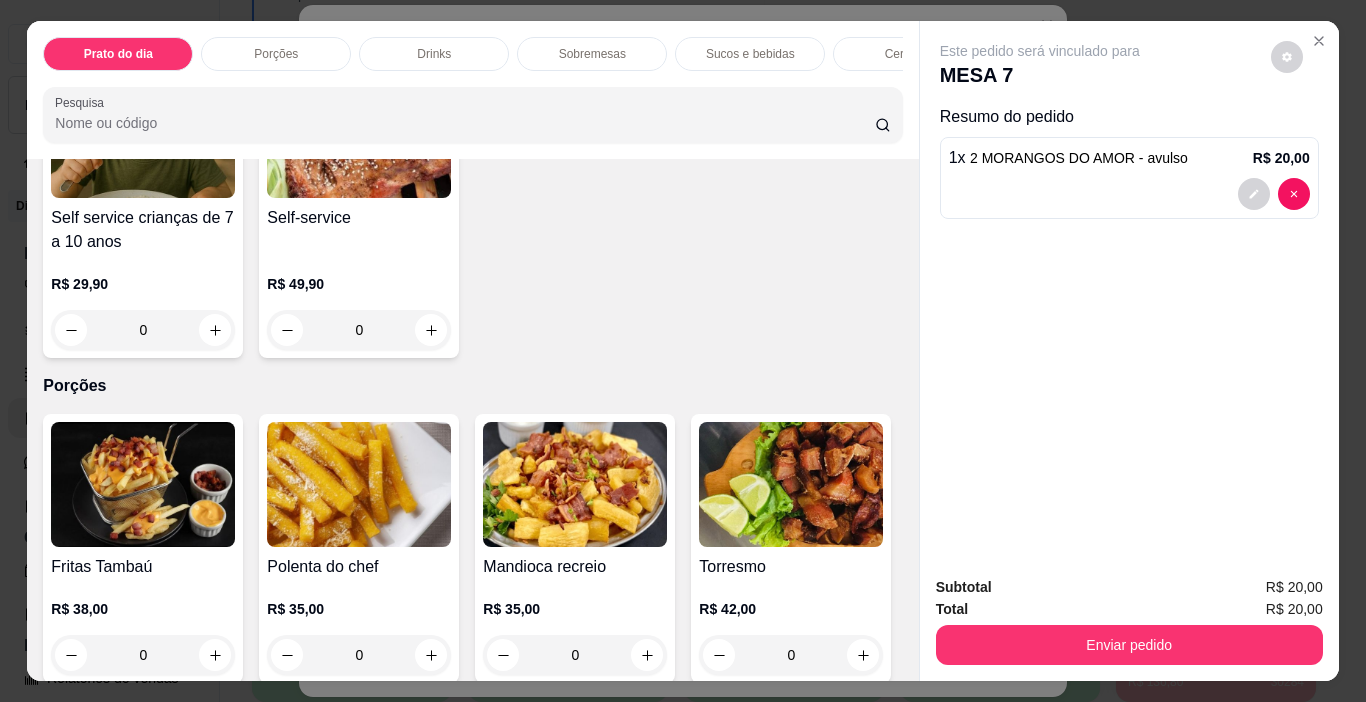 scroll, scrollTop: 300, scrollLeft: 0, axis: vertical 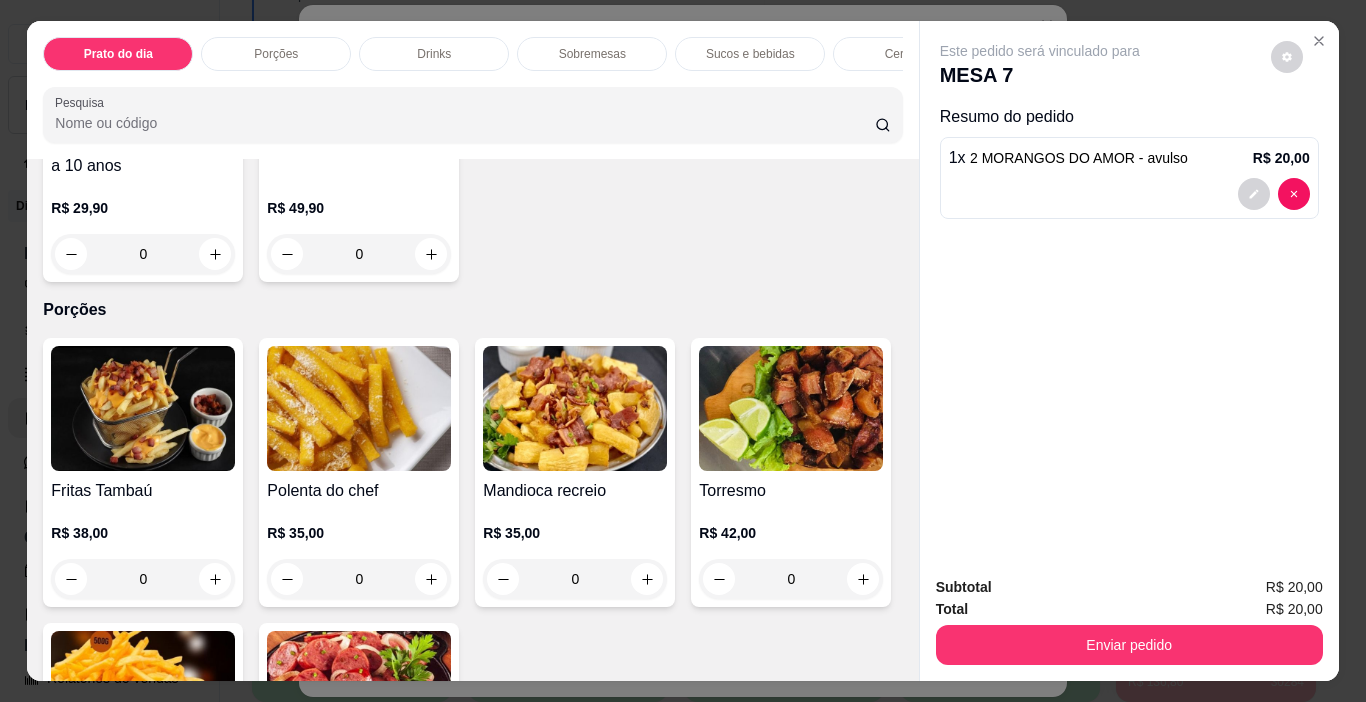 click on "Sobremesas" at bounding box center (592, 54) 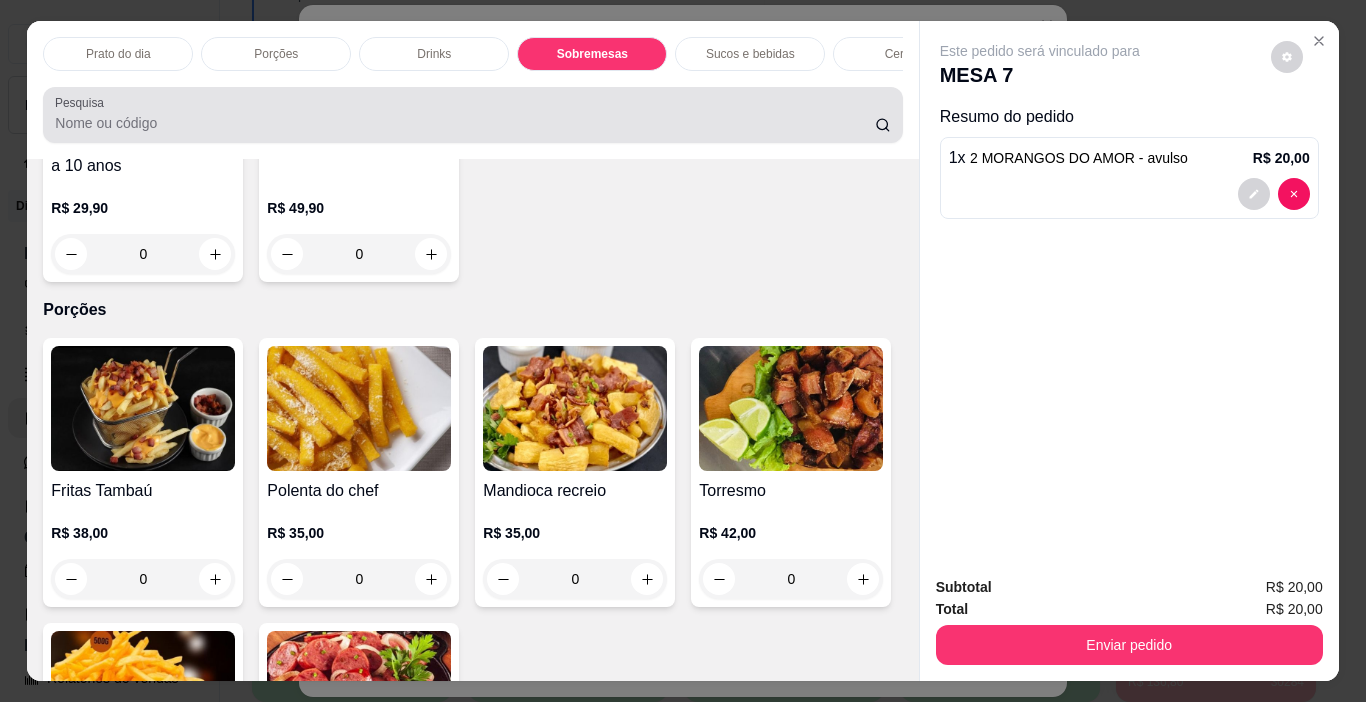 scroll, scrollTop: 1683, scrollLeft: 0, axis: vertical 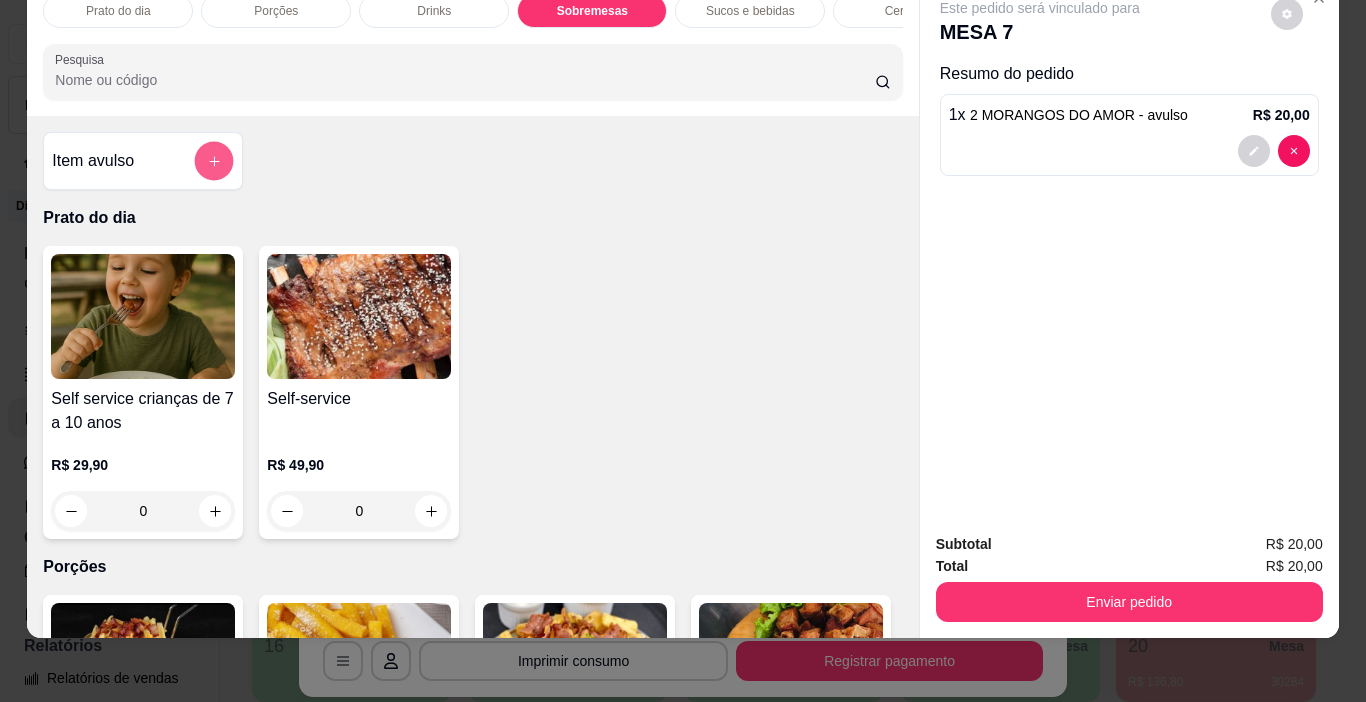 click 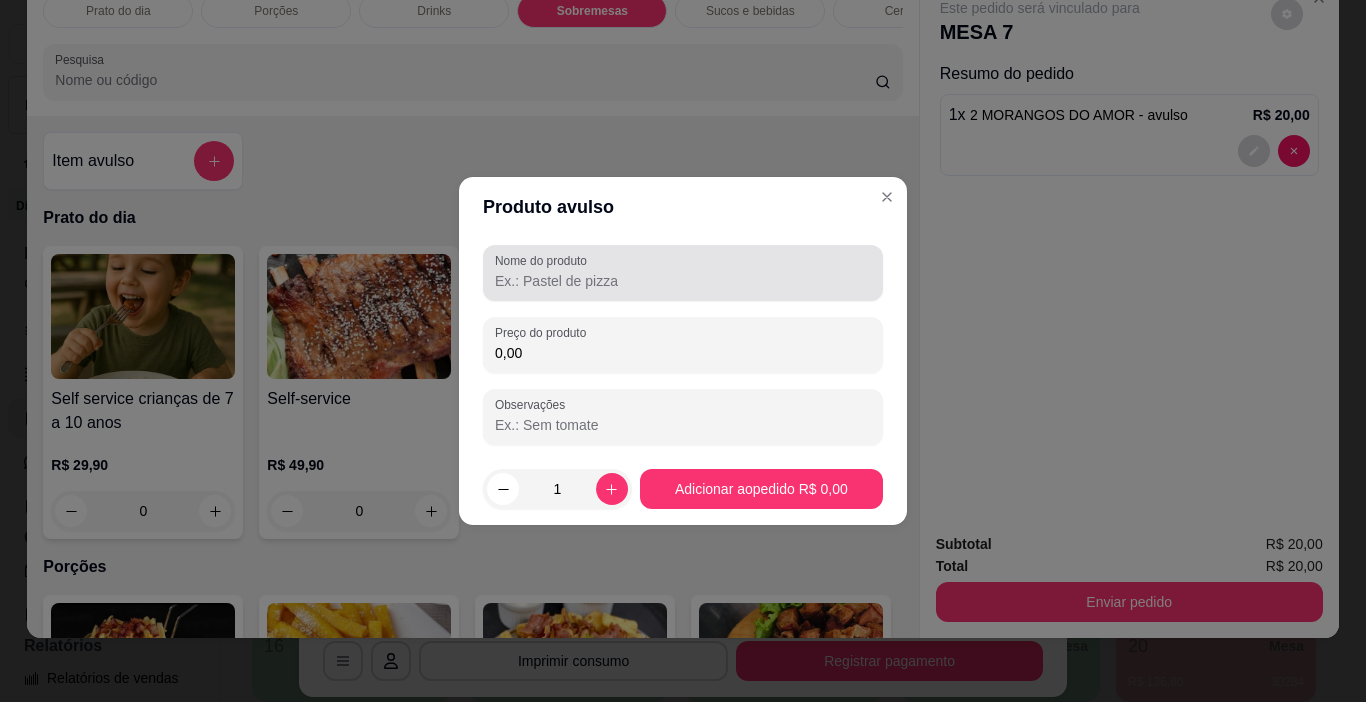 click at bounding box center [683, 273] 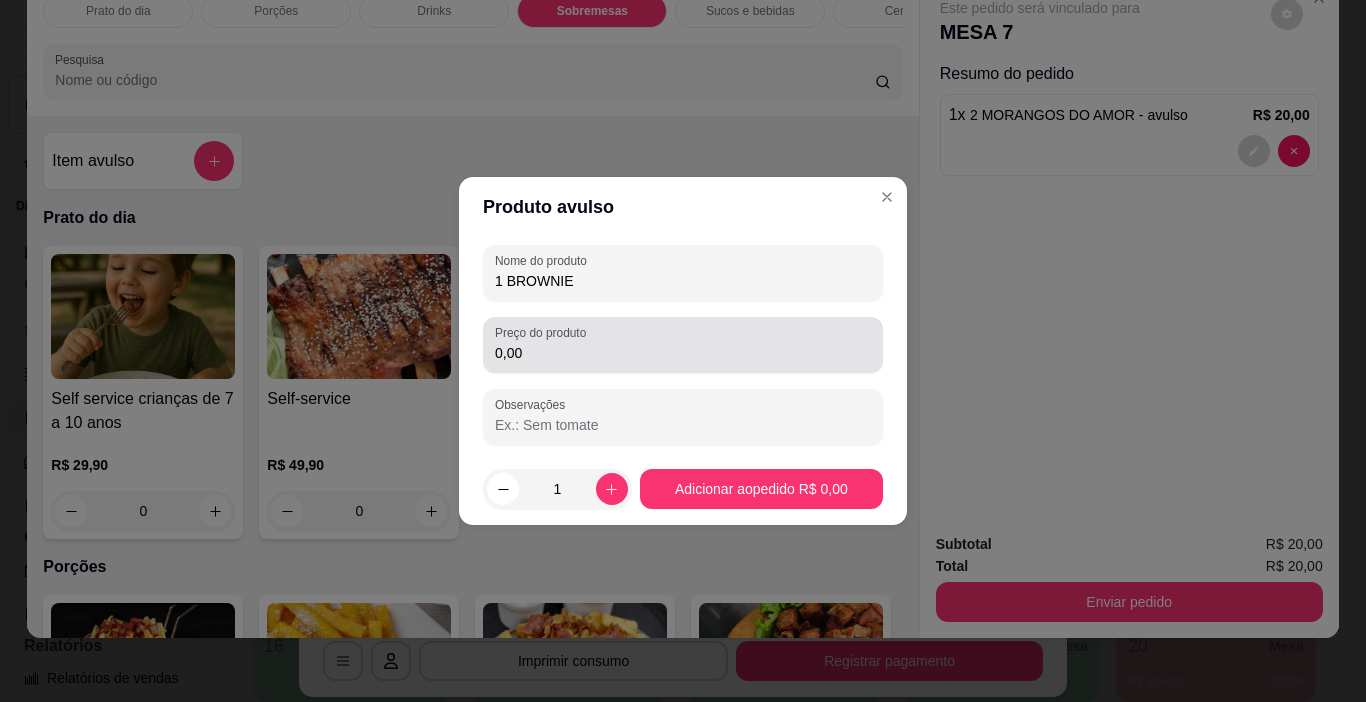 type on "1 BROWNIE" 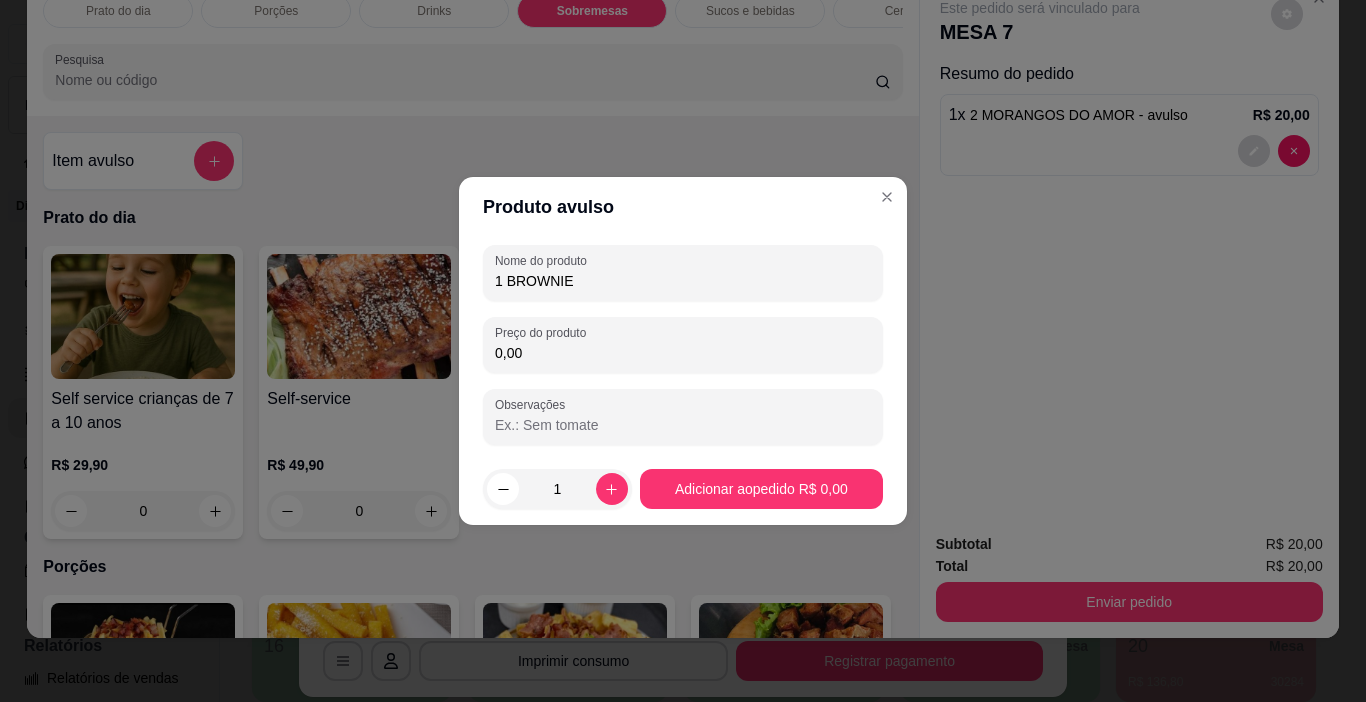 click on "0,00" at bounding box center (683, 353) 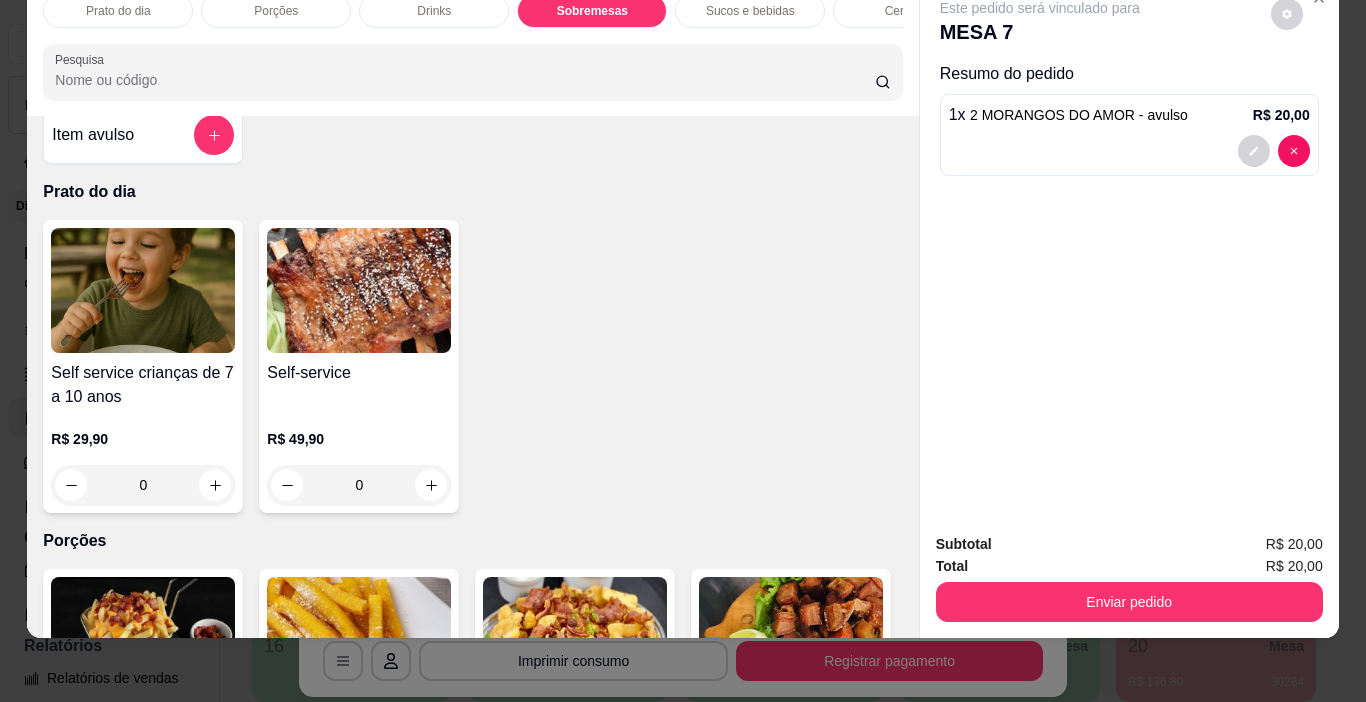 scroll, scrollTop: 0, scrollLeft: 0, axis: both 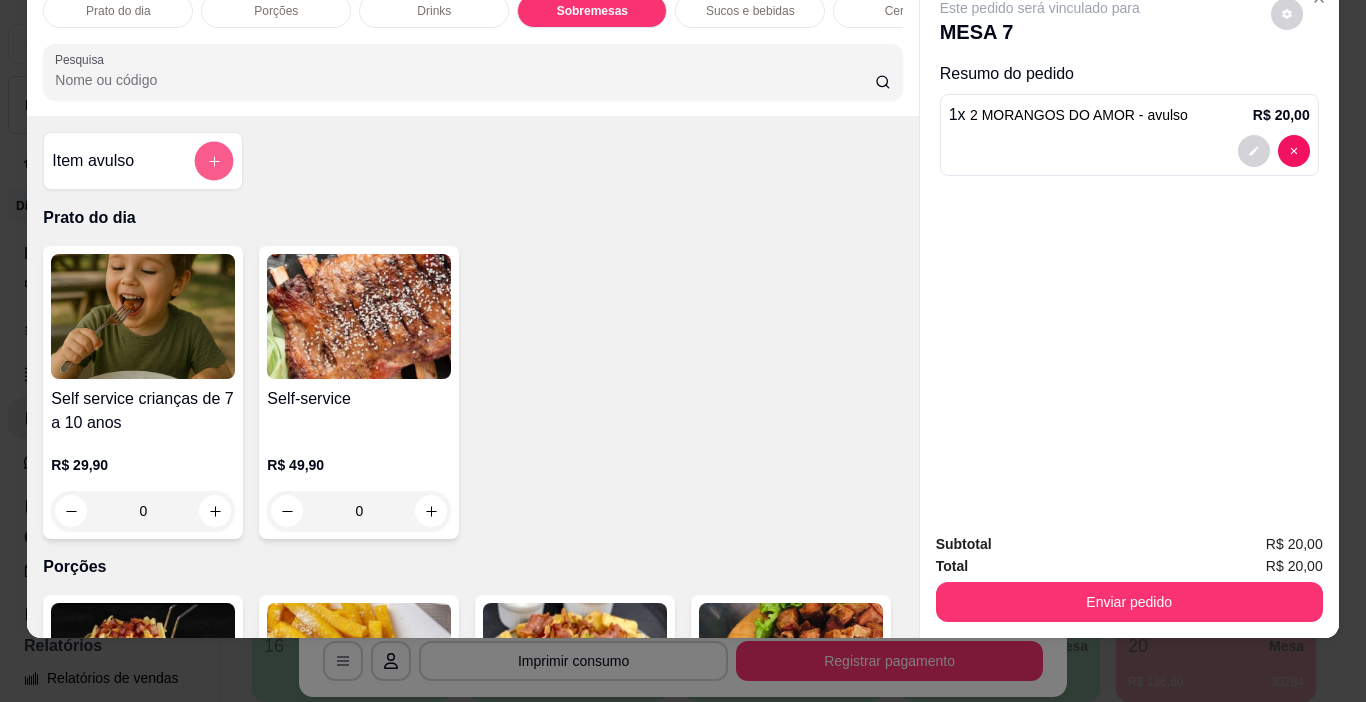 click 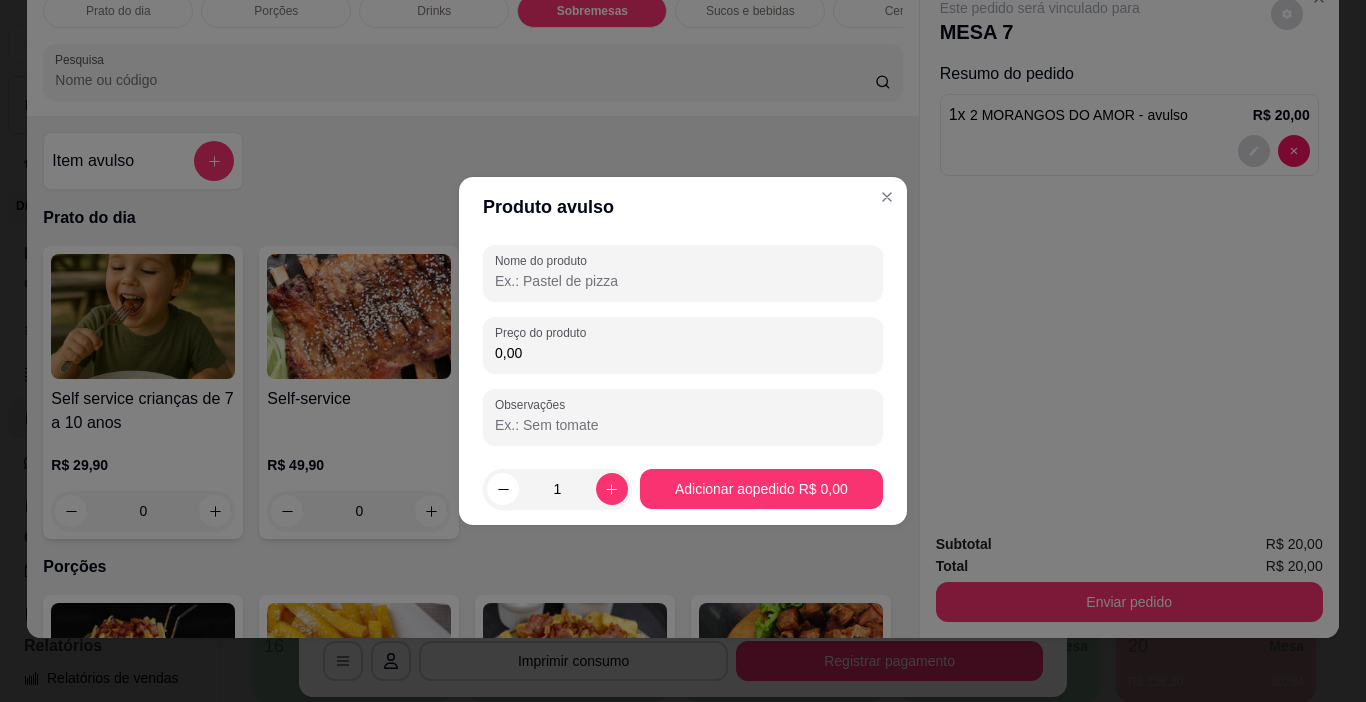 click on "Nome do produto" at bounding box center [683, 281] 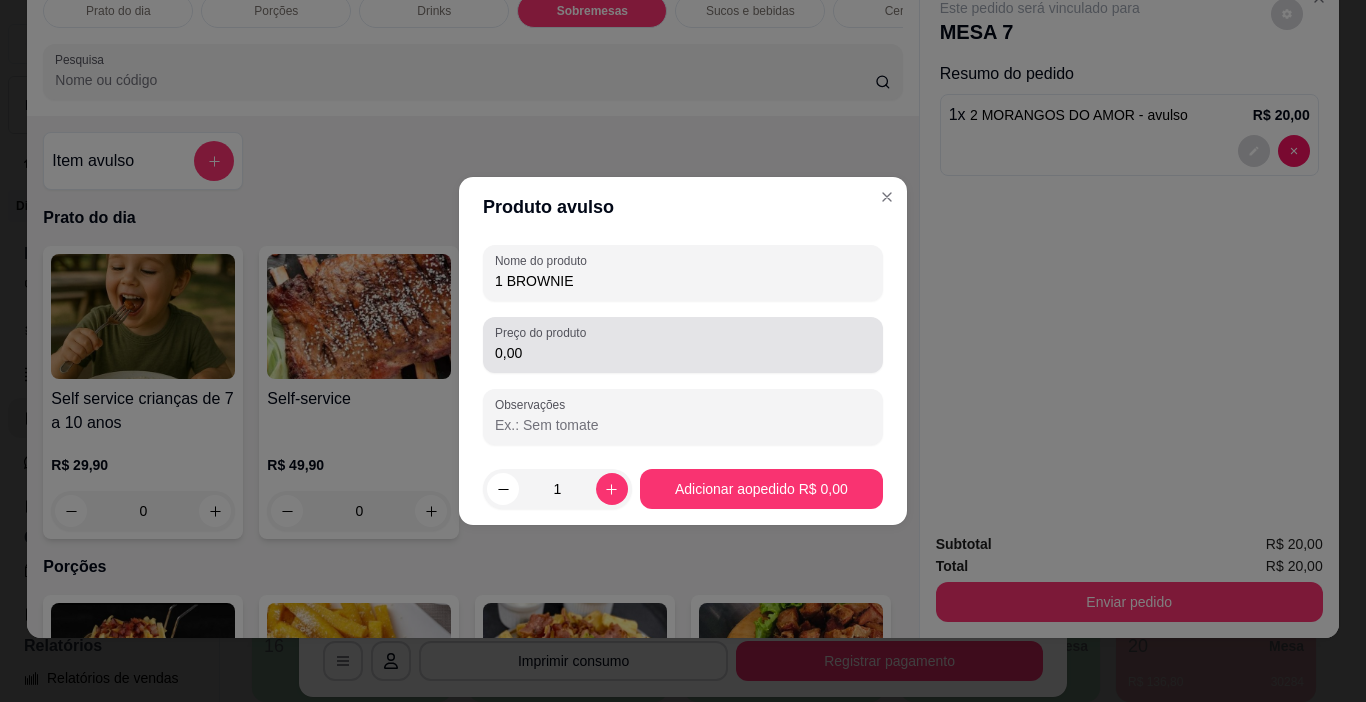 type on "1 BROWNIE" 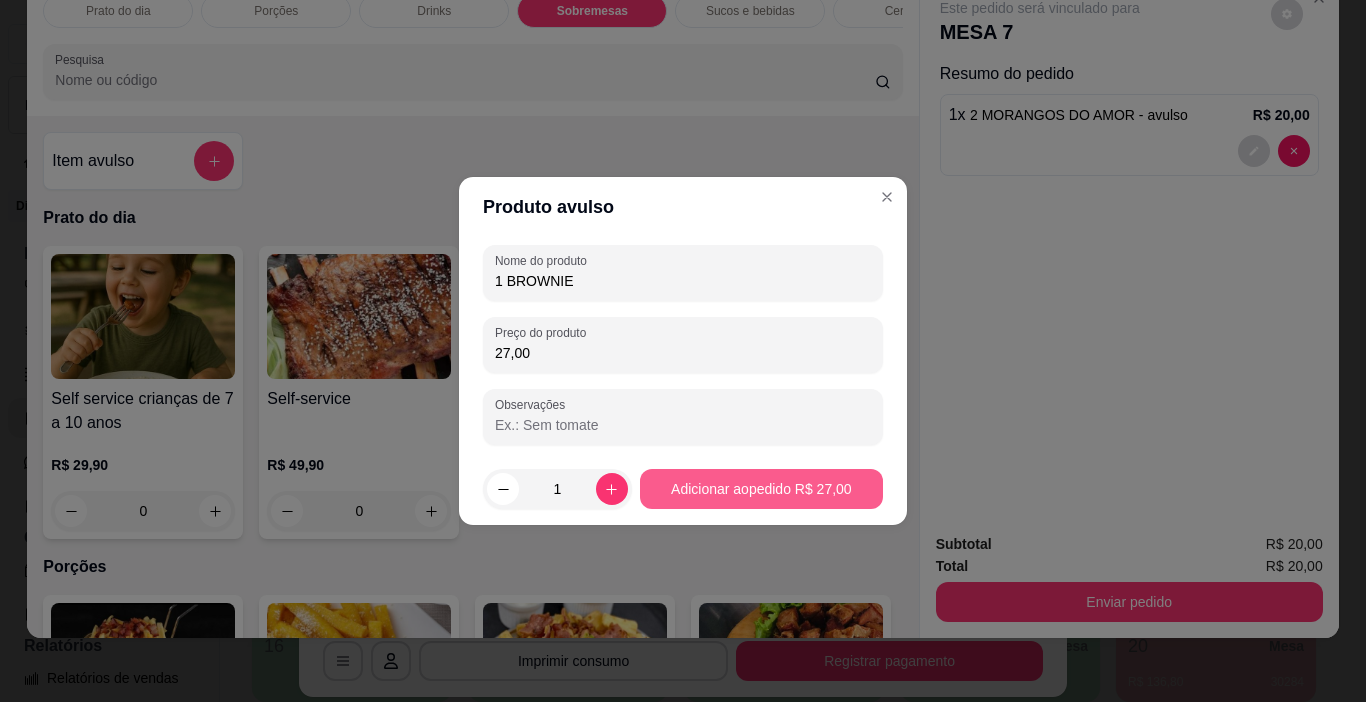 type on "27,00" 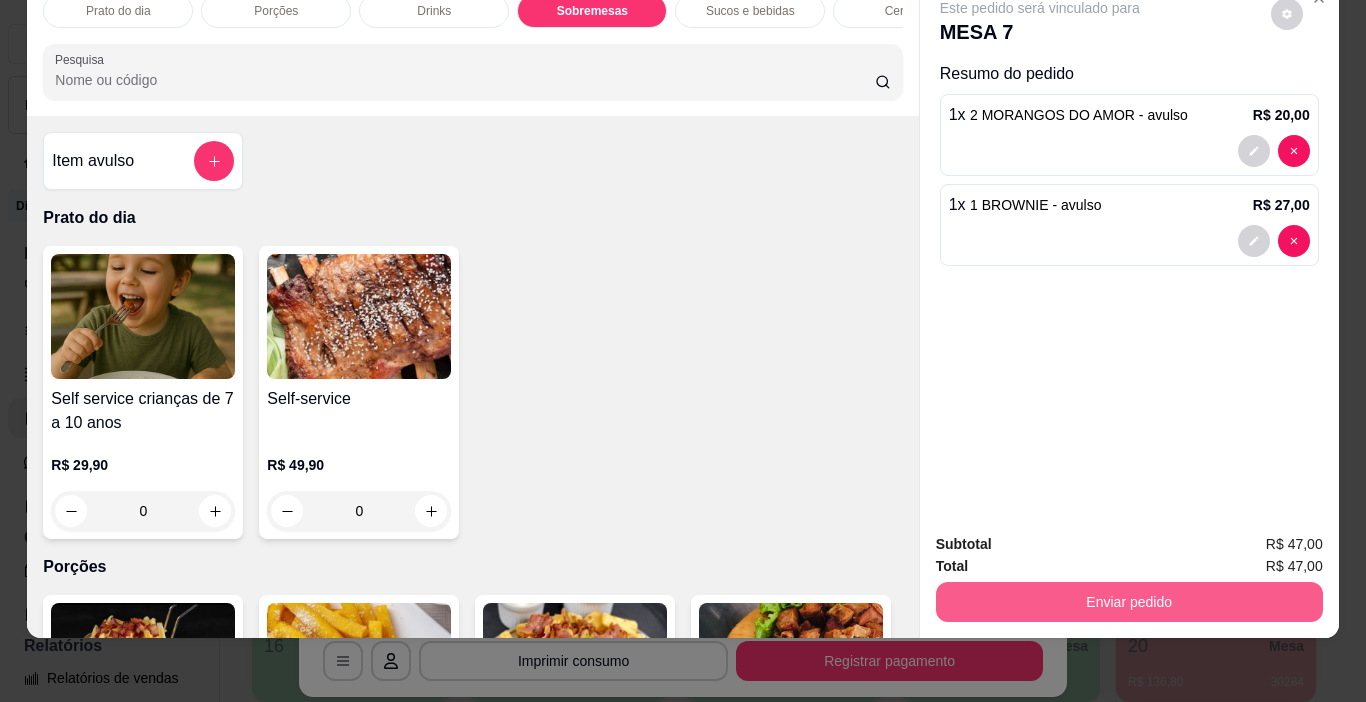click on "Enviar pedido" at bounding box center (1129, 602) 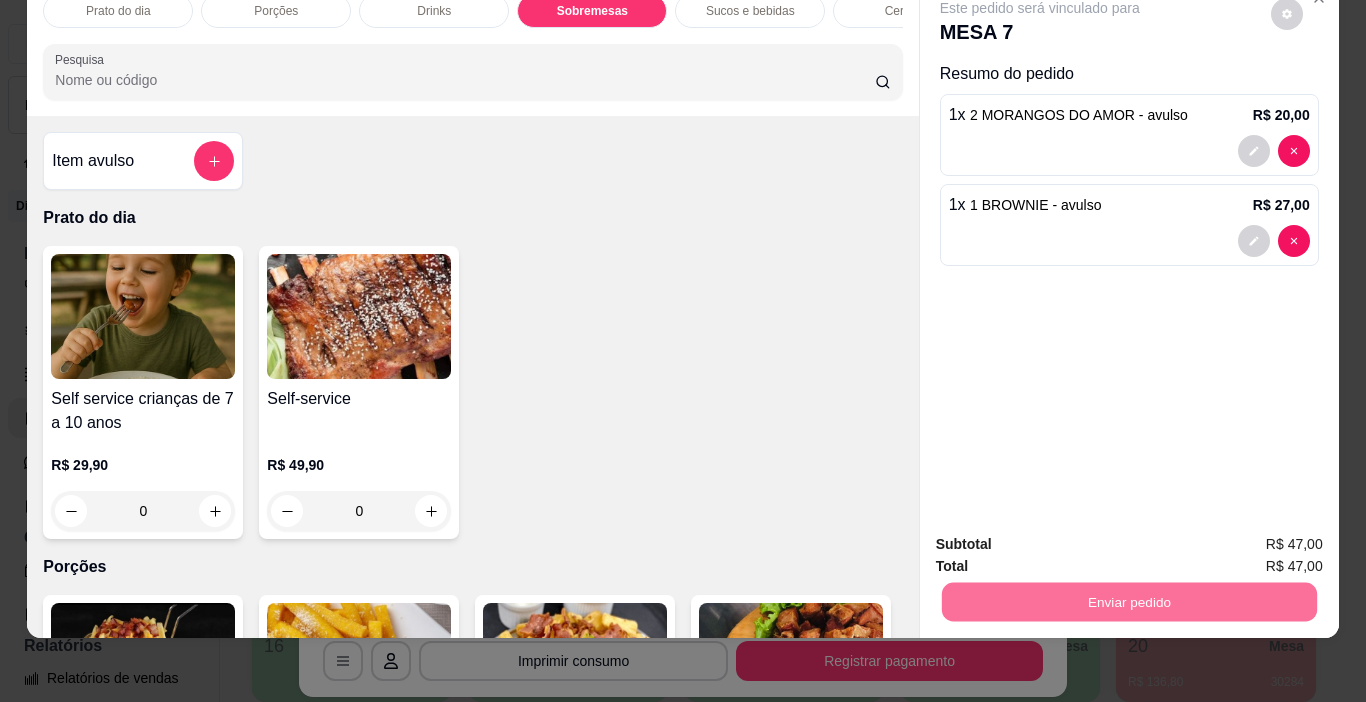 click on "Não registrar e enviar pedido" at bounding box center [1063, 538] 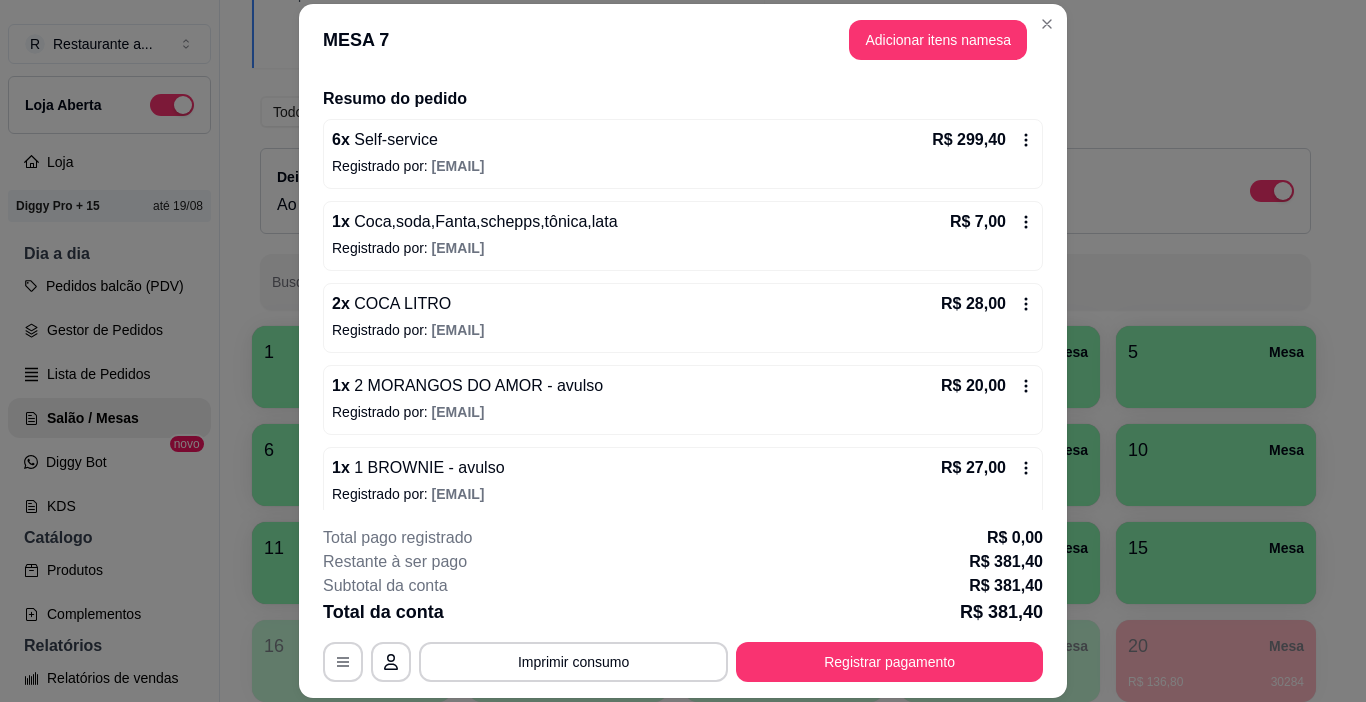 scroll, scrollTop: 160, scrollLeft: 0, axis: vertical 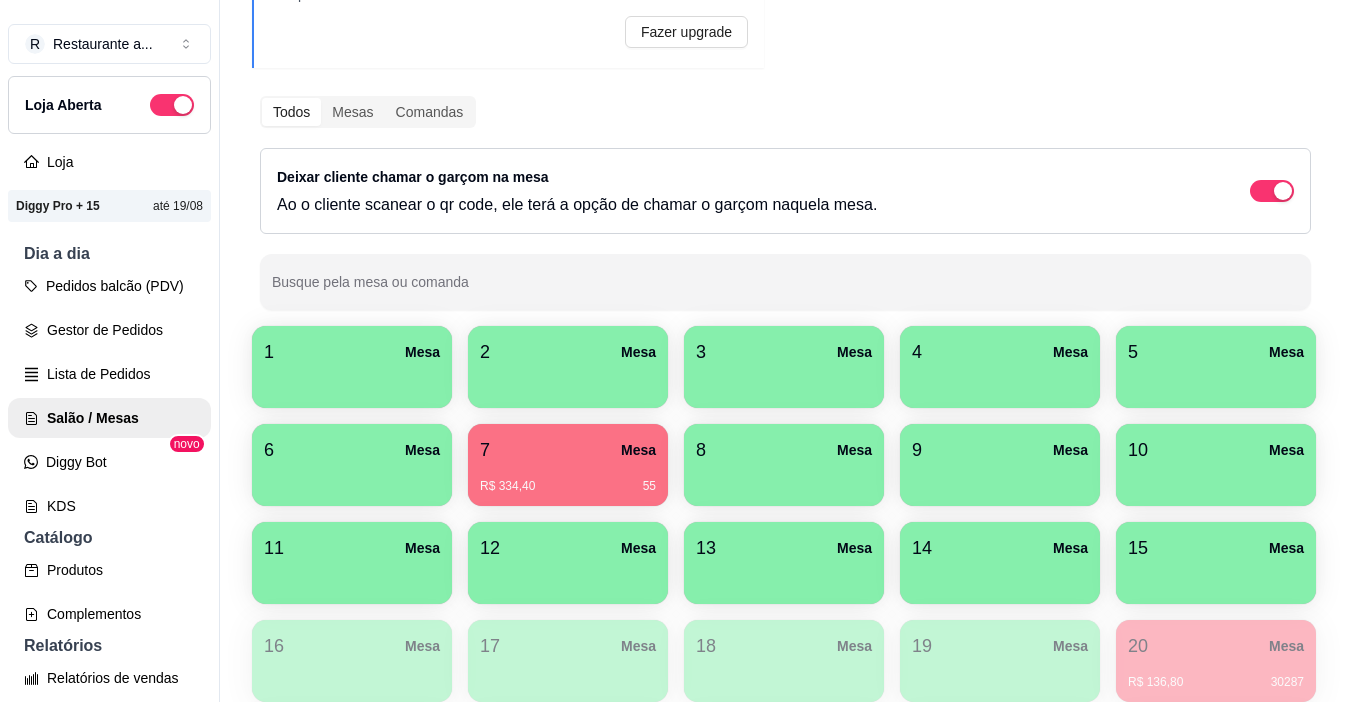 type 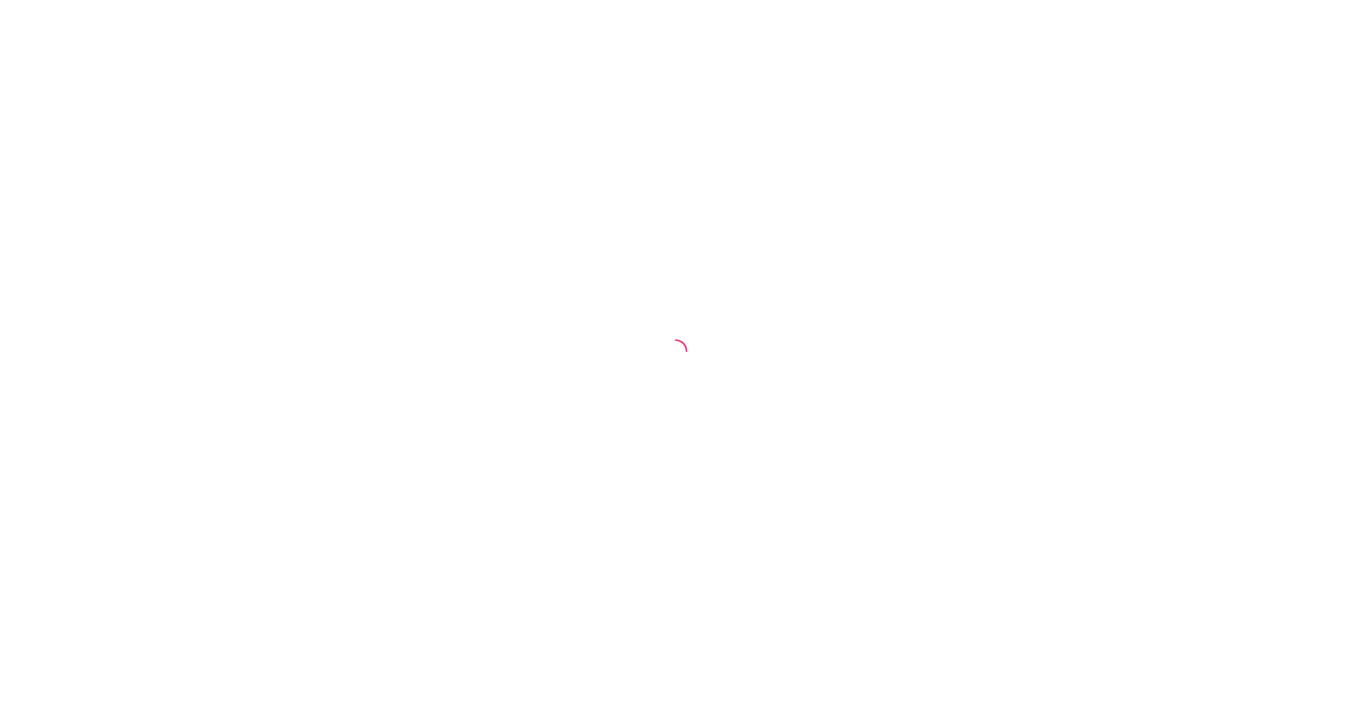 scroll, scrollTop: 0, scrollLeft: 0, axis: both 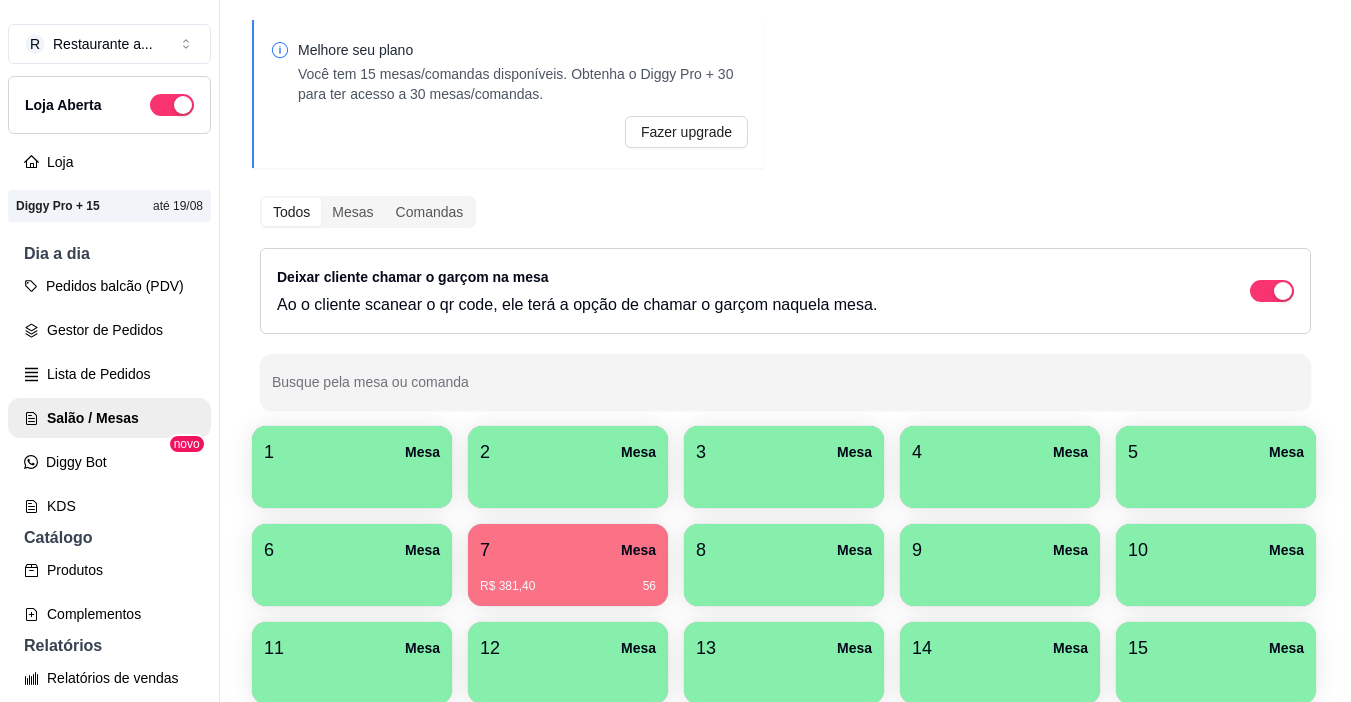 click on "R$ 381,40 56" at bounding box center [568, 579] 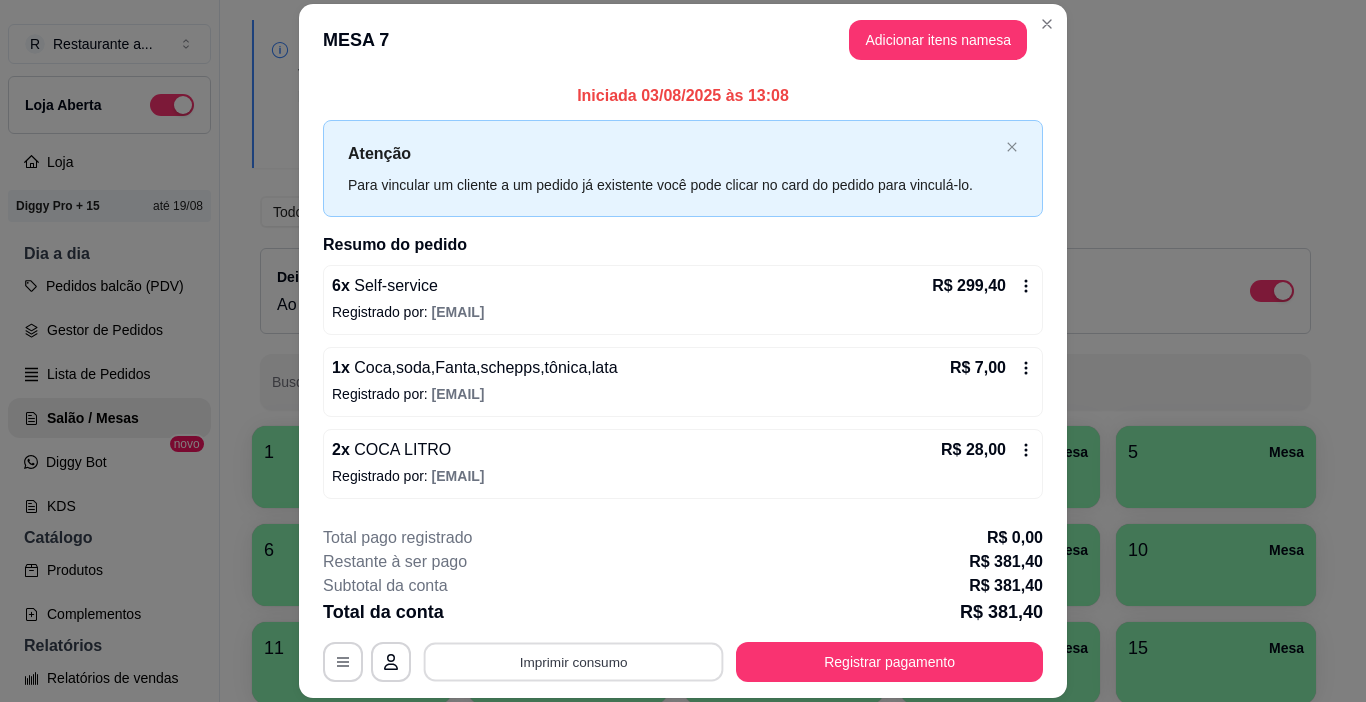 click on "Imprimir consumo" at bounding box center [574, 662] 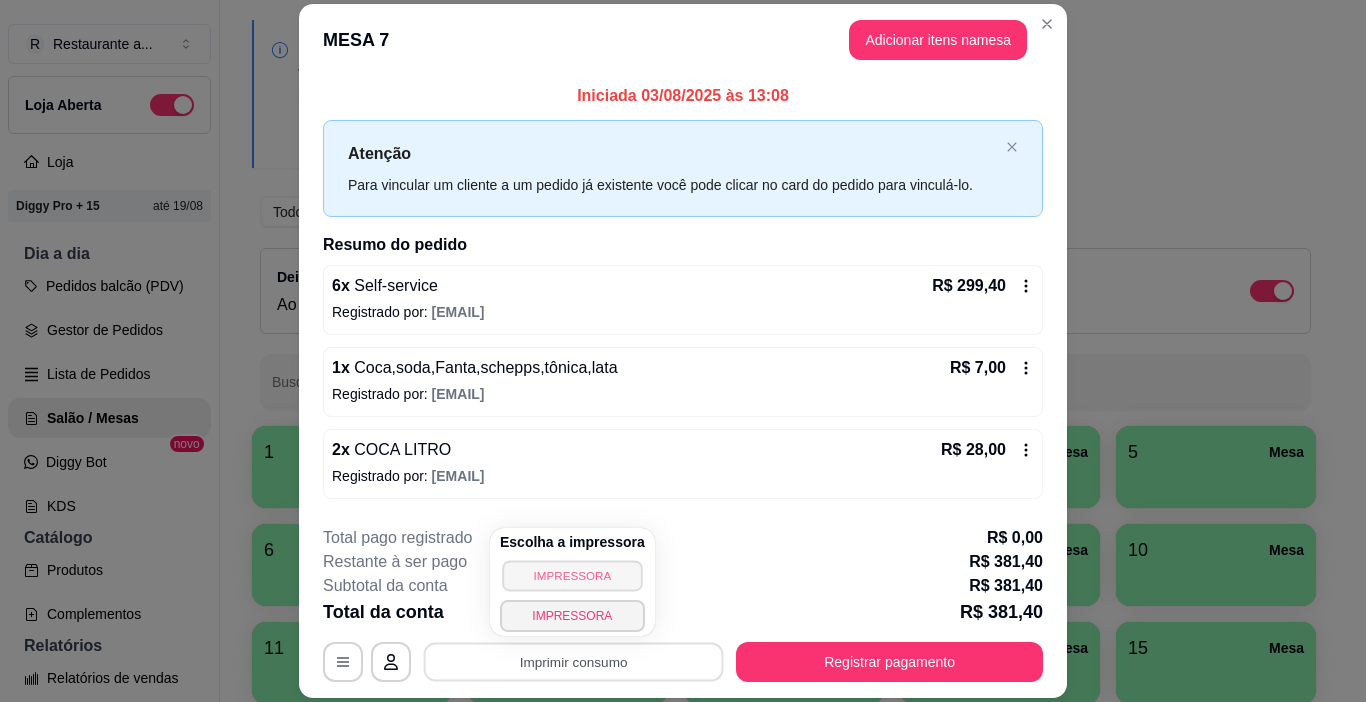 click on "IMPRESSORA" at bounding box center [572, 575] 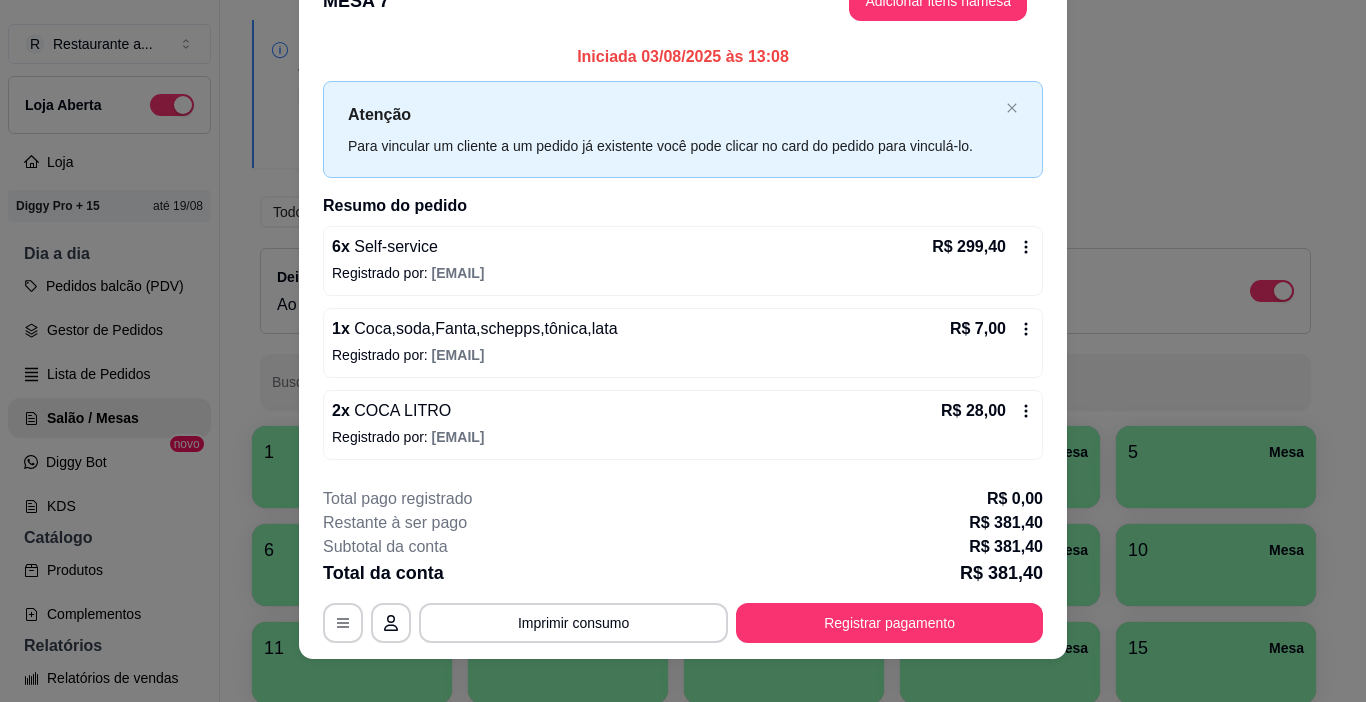 scroll, scrollTop: 60, scrollLeft: 0, axis: vertical 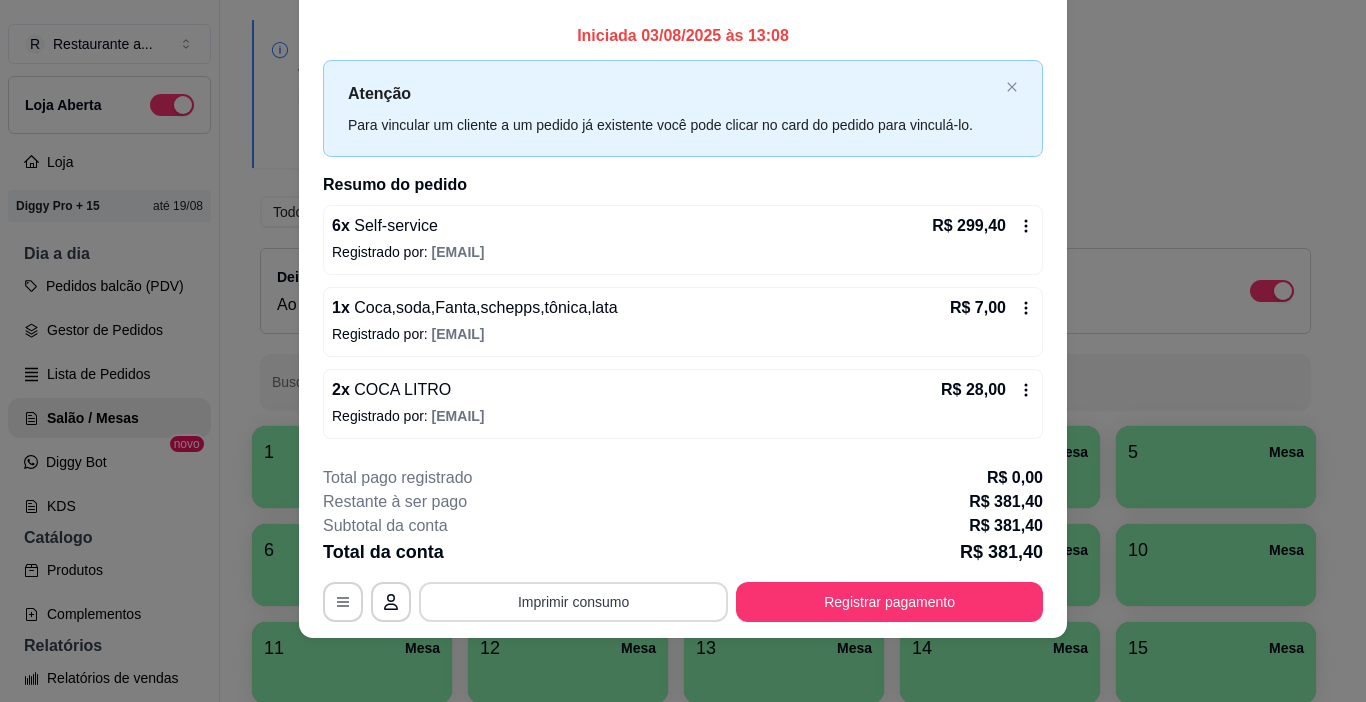 click on "Imprimir consumo" at bounding box center [573, 602] 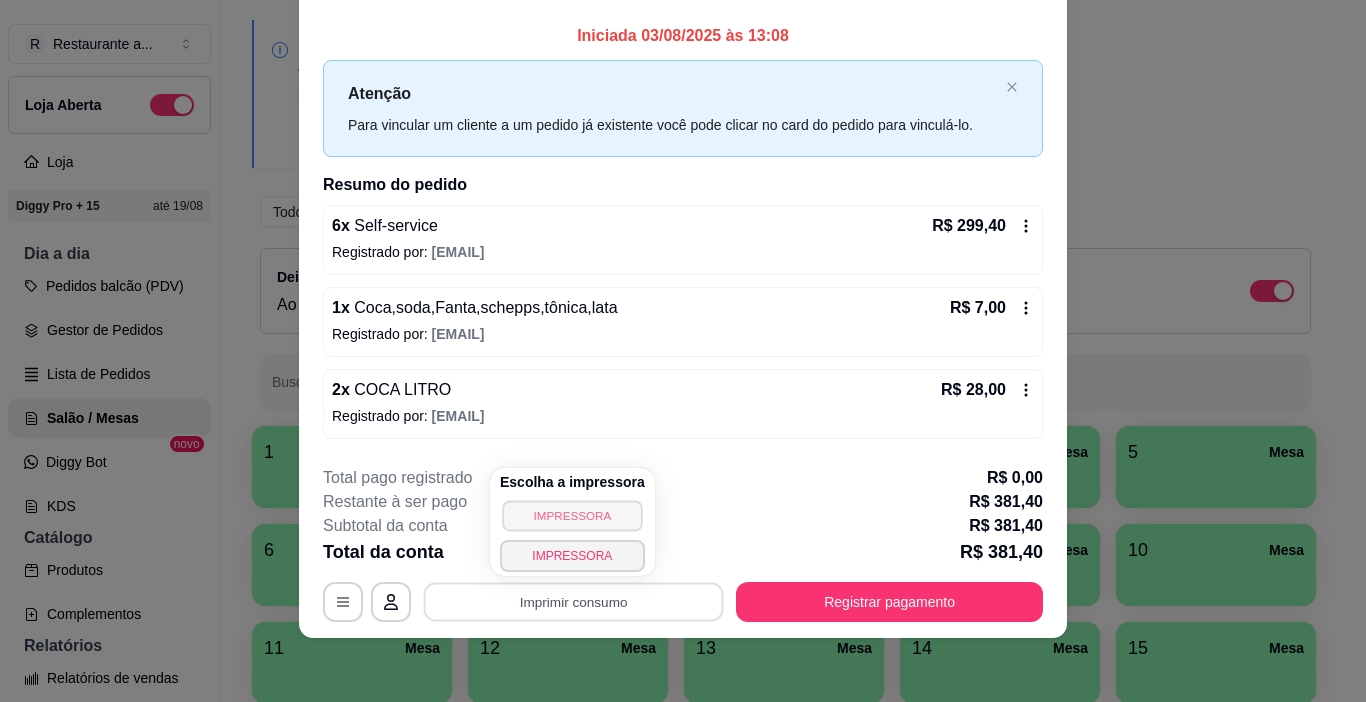 click on "IMPRESSORA" at bounding box center (572, 515) 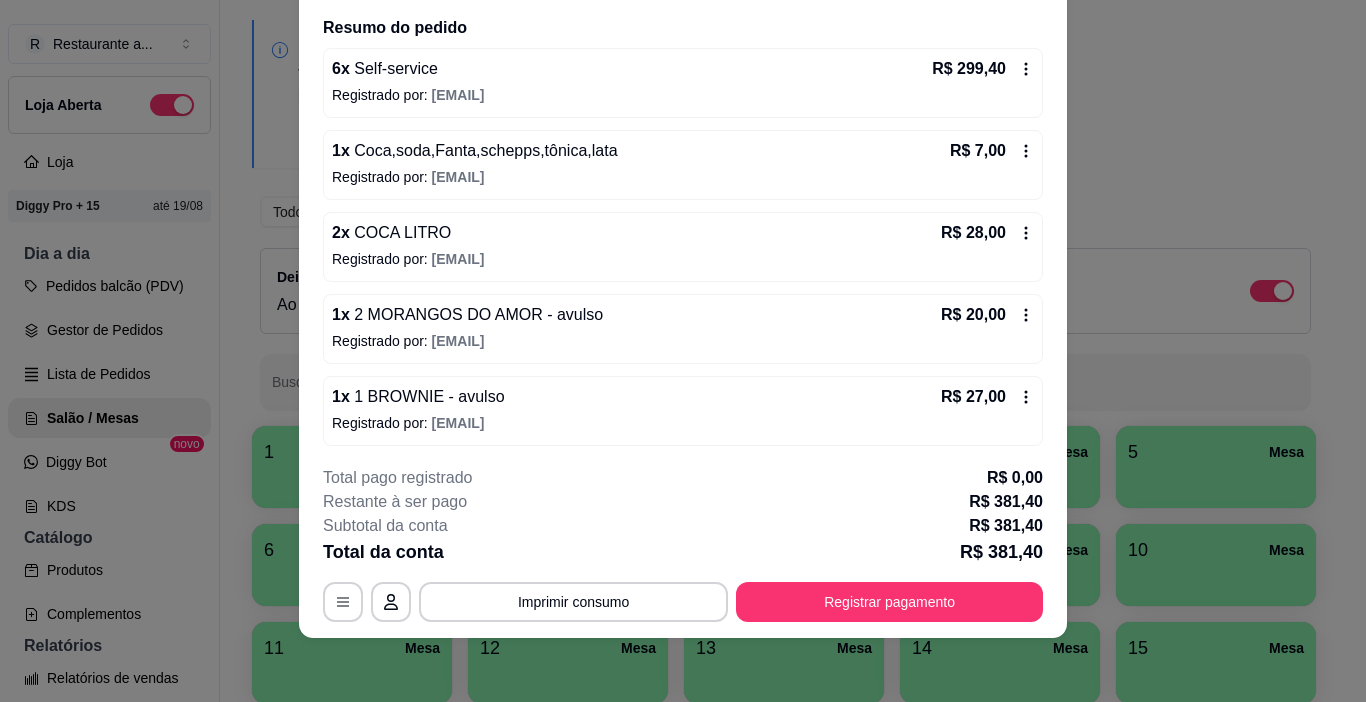 scroll, scrollTop: 160, scrollLeft: 0, axis: vertical 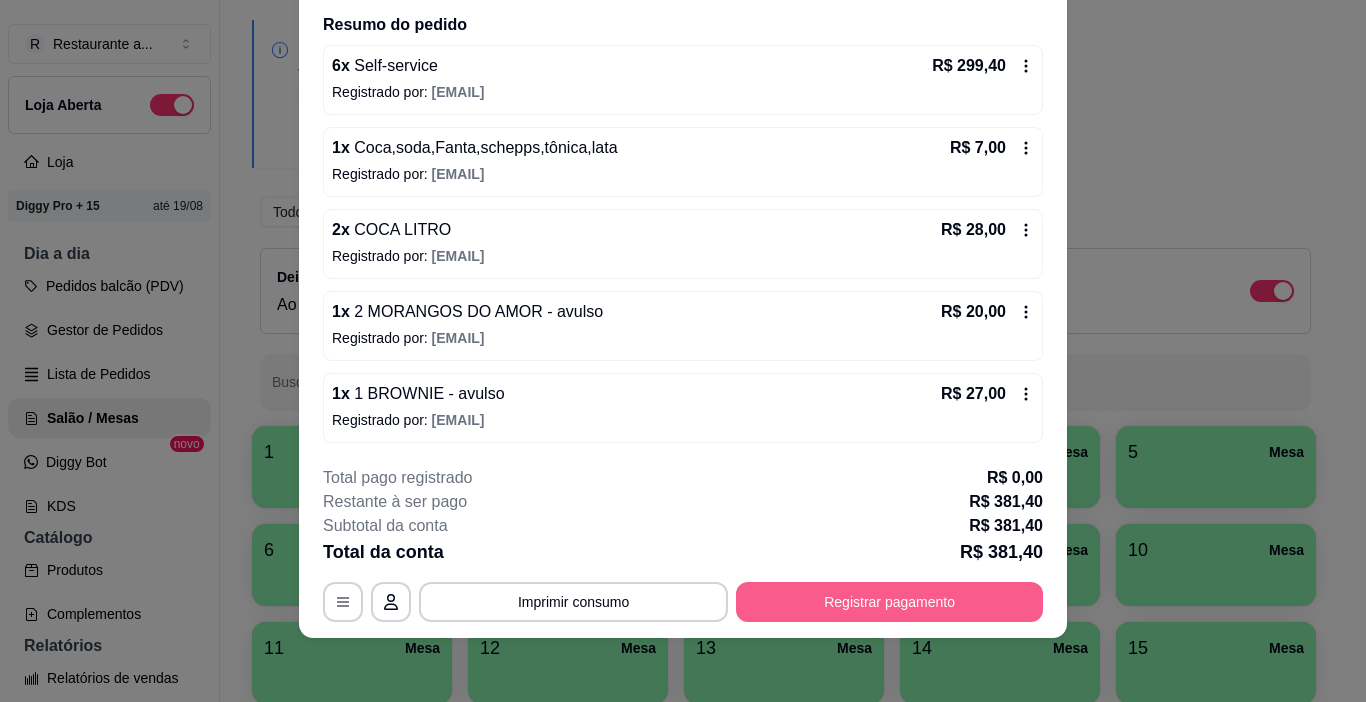 click on "Registrar pagamento" at bounding box center (889, 602) 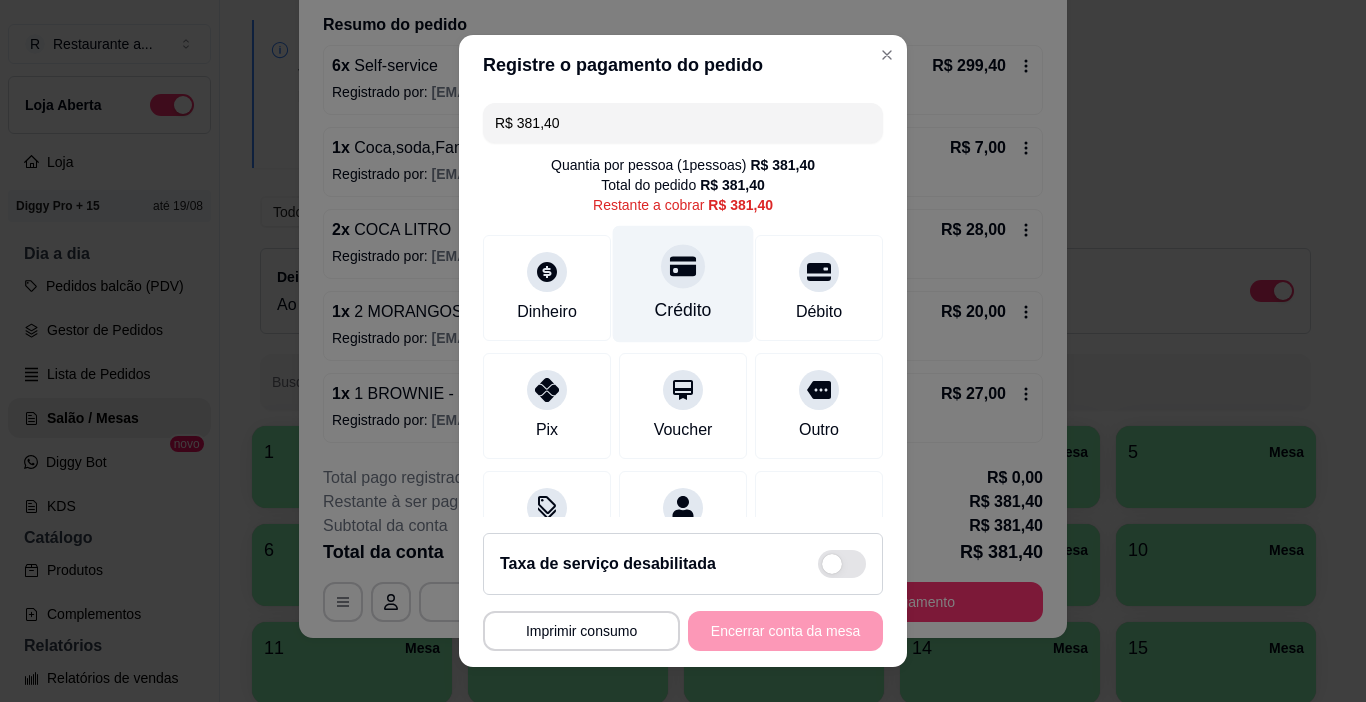 click 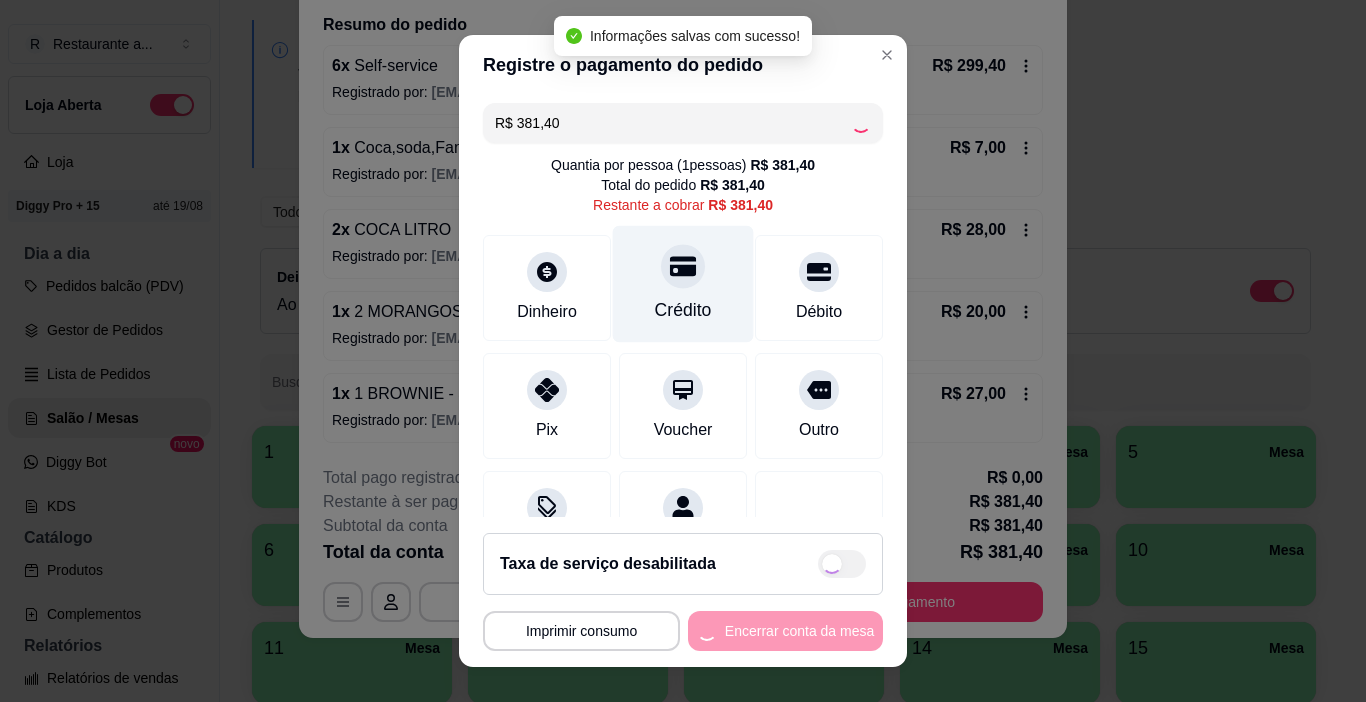 type on "R$ 0,00" 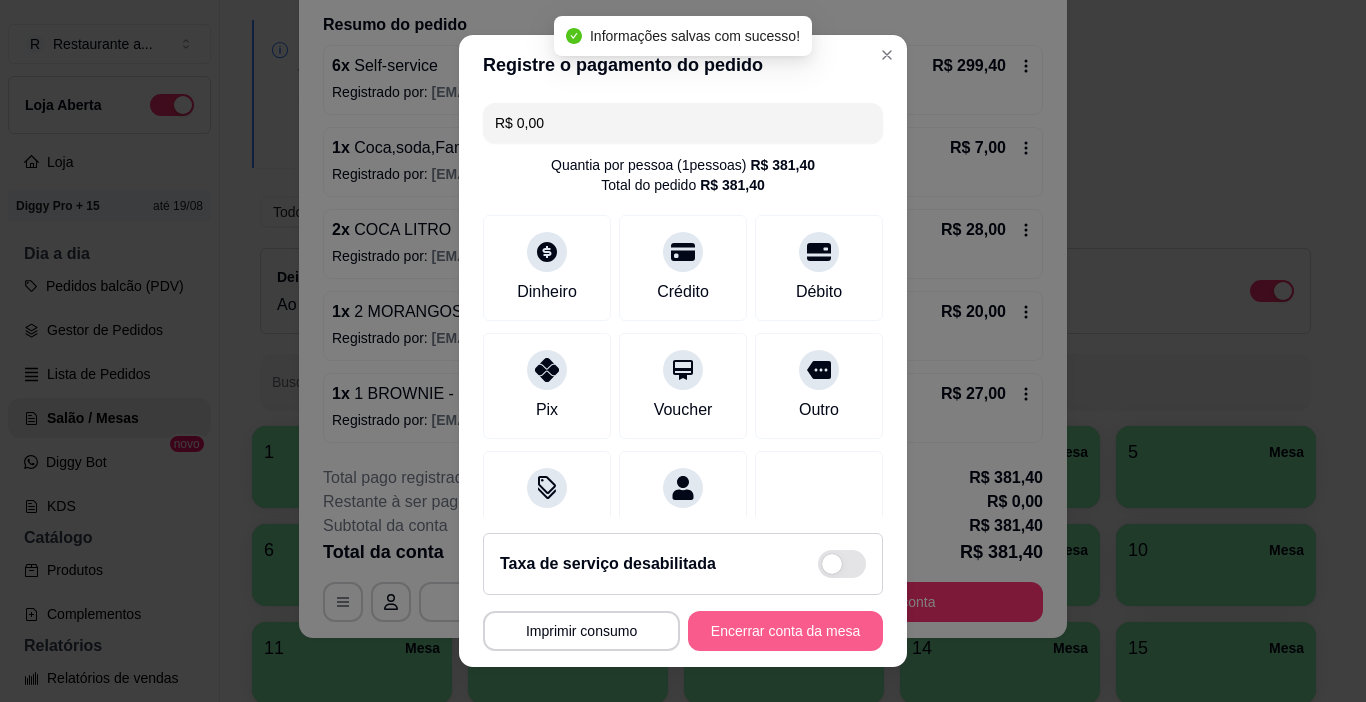 click on "Encerrar conta da mesa" at bounding box center [785, 631] 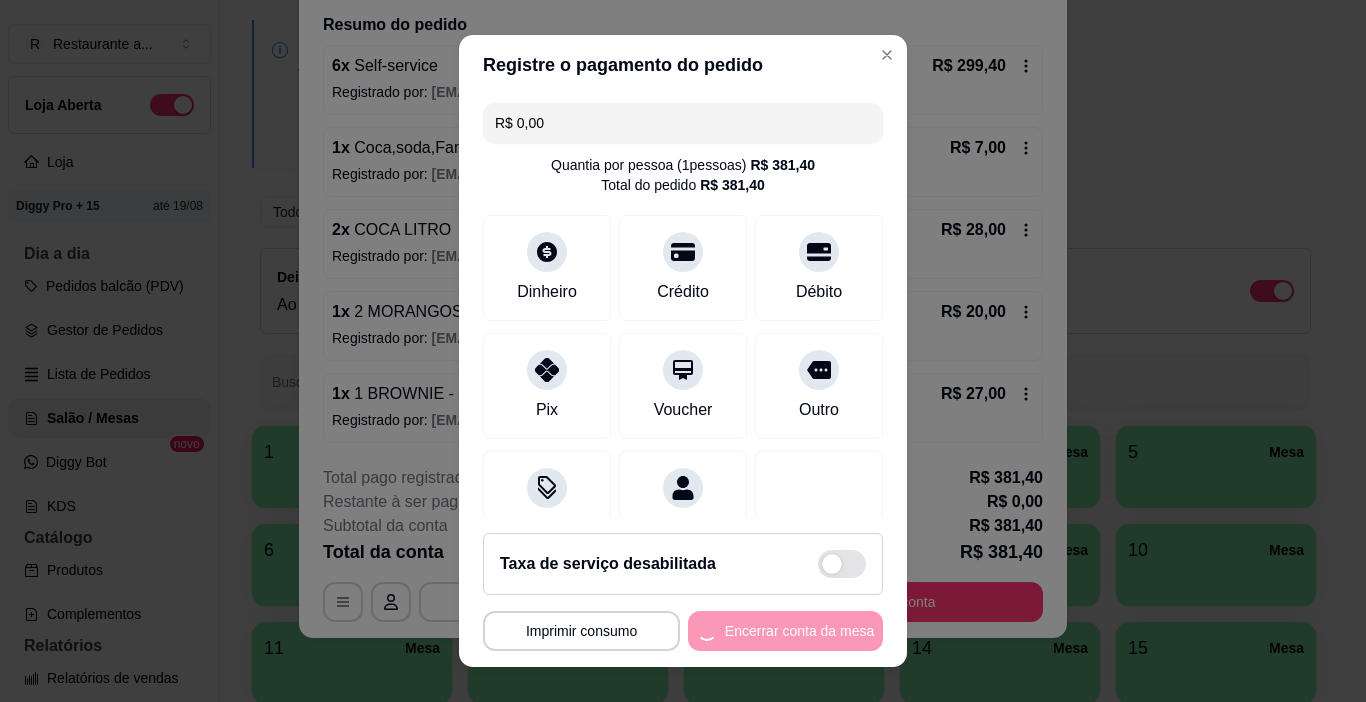 scroll, scrollTop: 0, scrollLeft: 0, axis: both 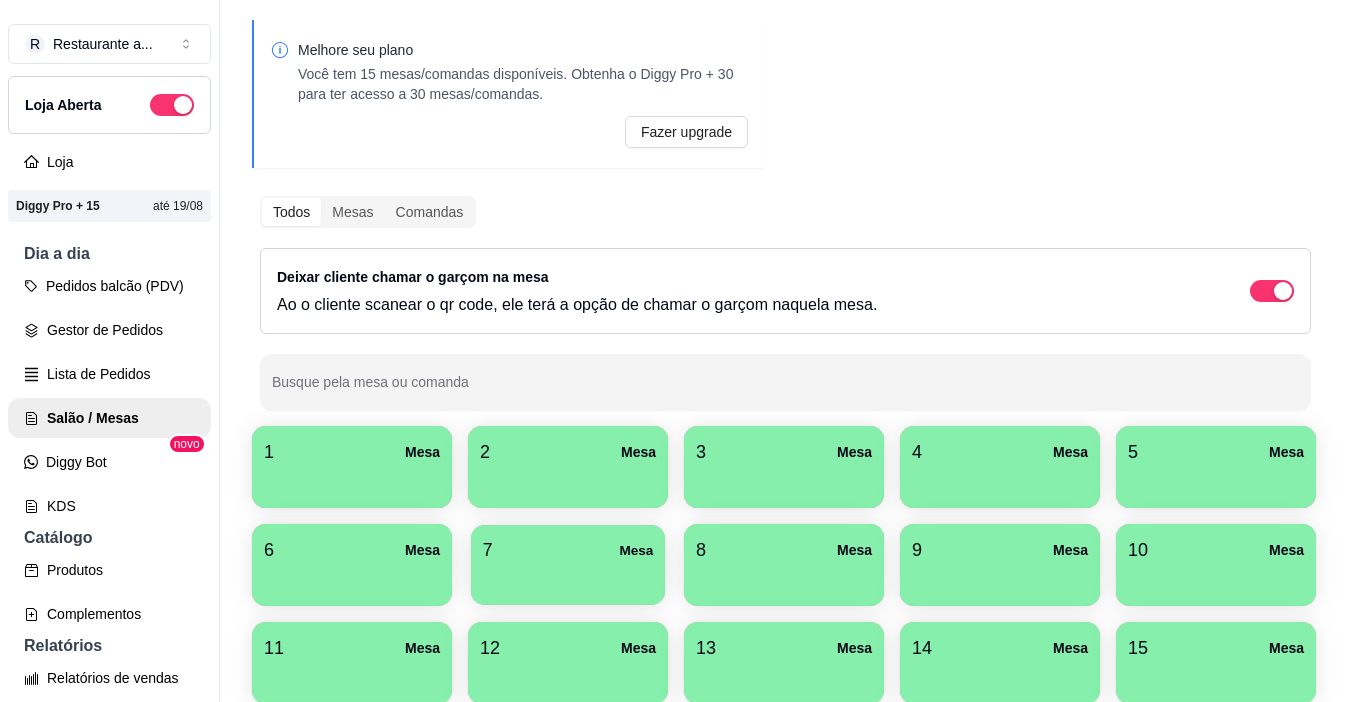 click at bounding box center [568, 578] 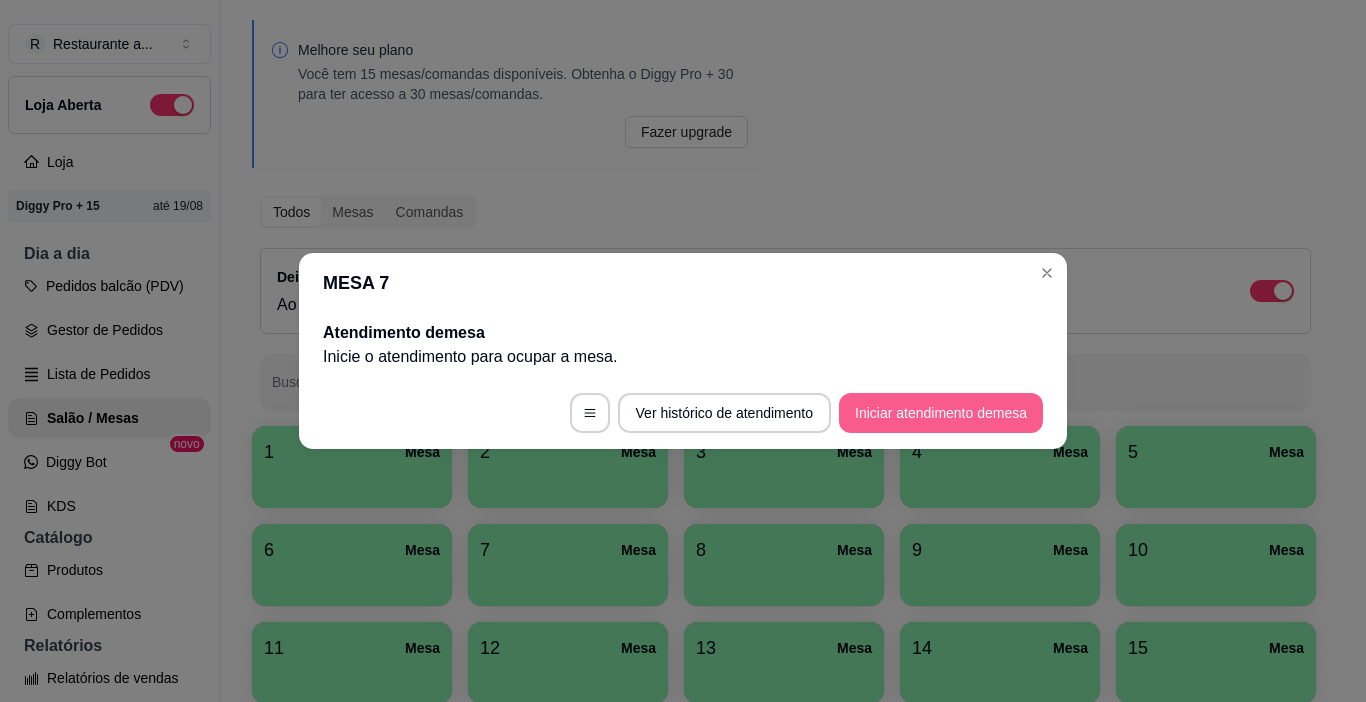 click on "Iniciar atendimento de  mesa" at bounding box center [941, 413] 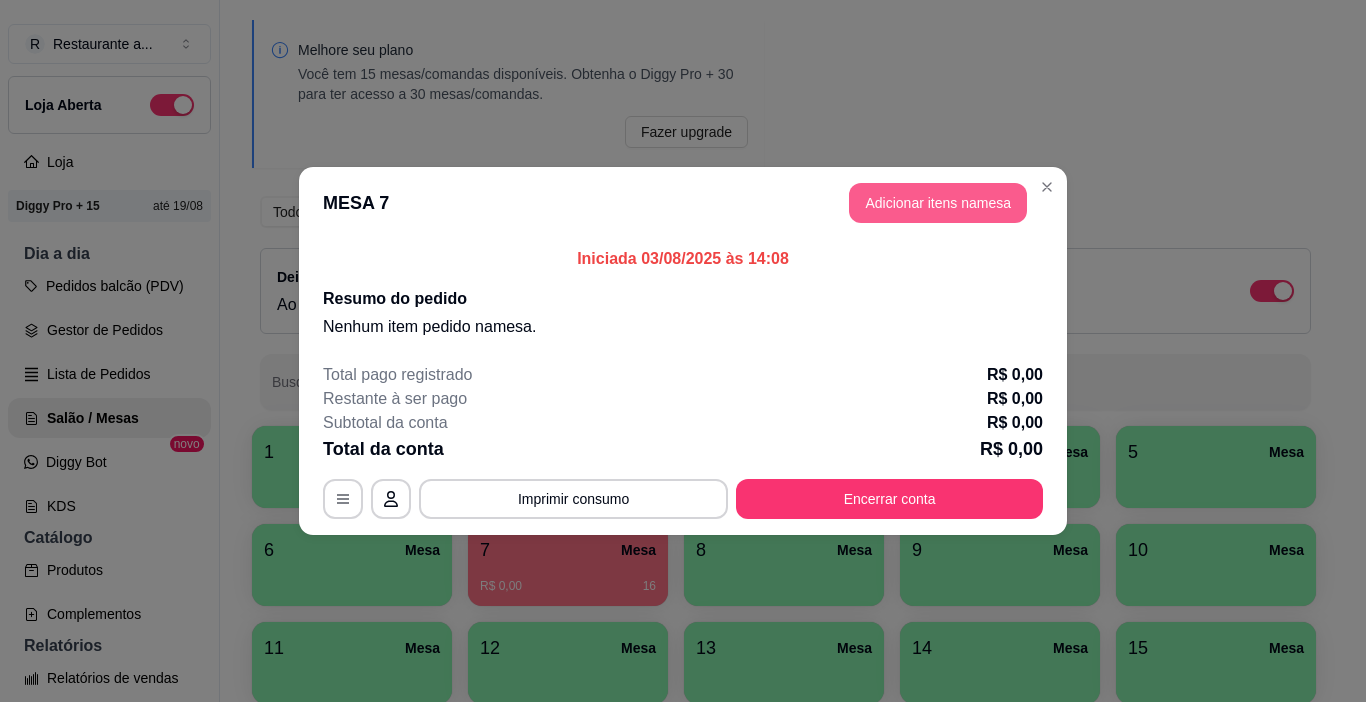 click on "Adicionar itens na  mesa" at bounding box center (938, 203) 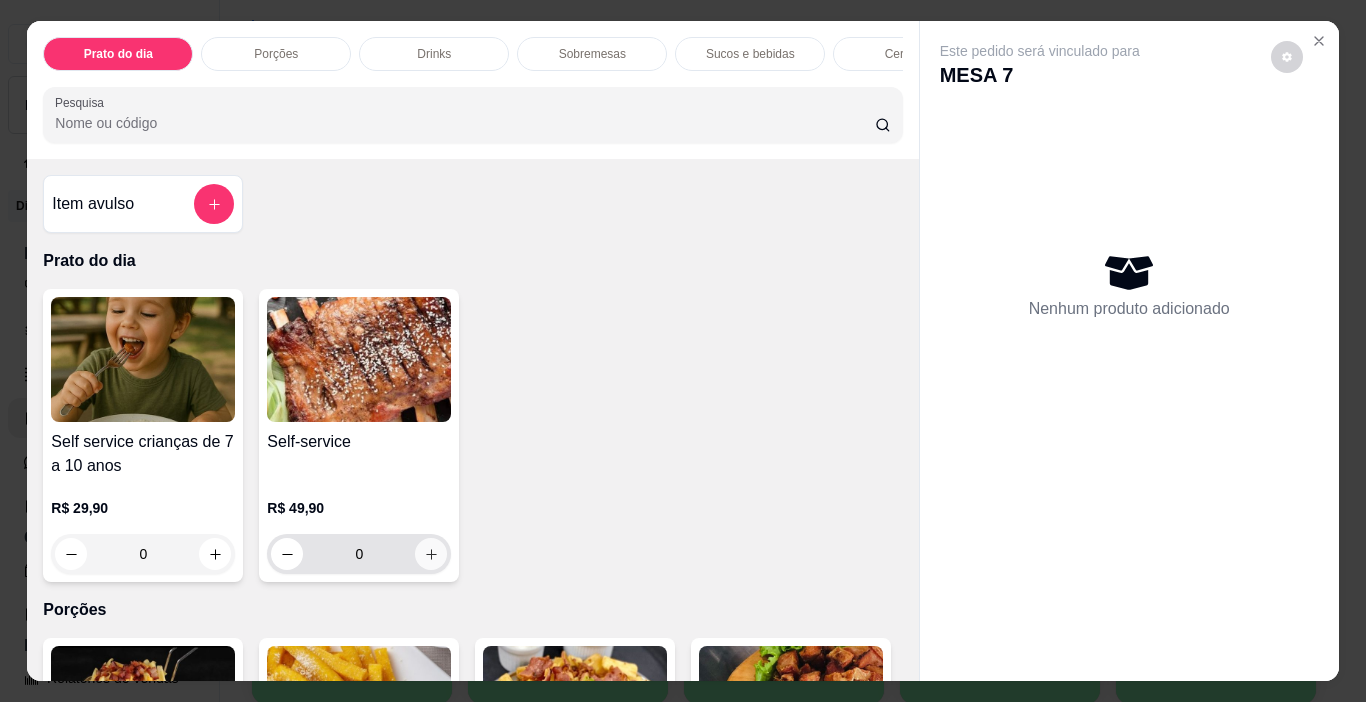 click 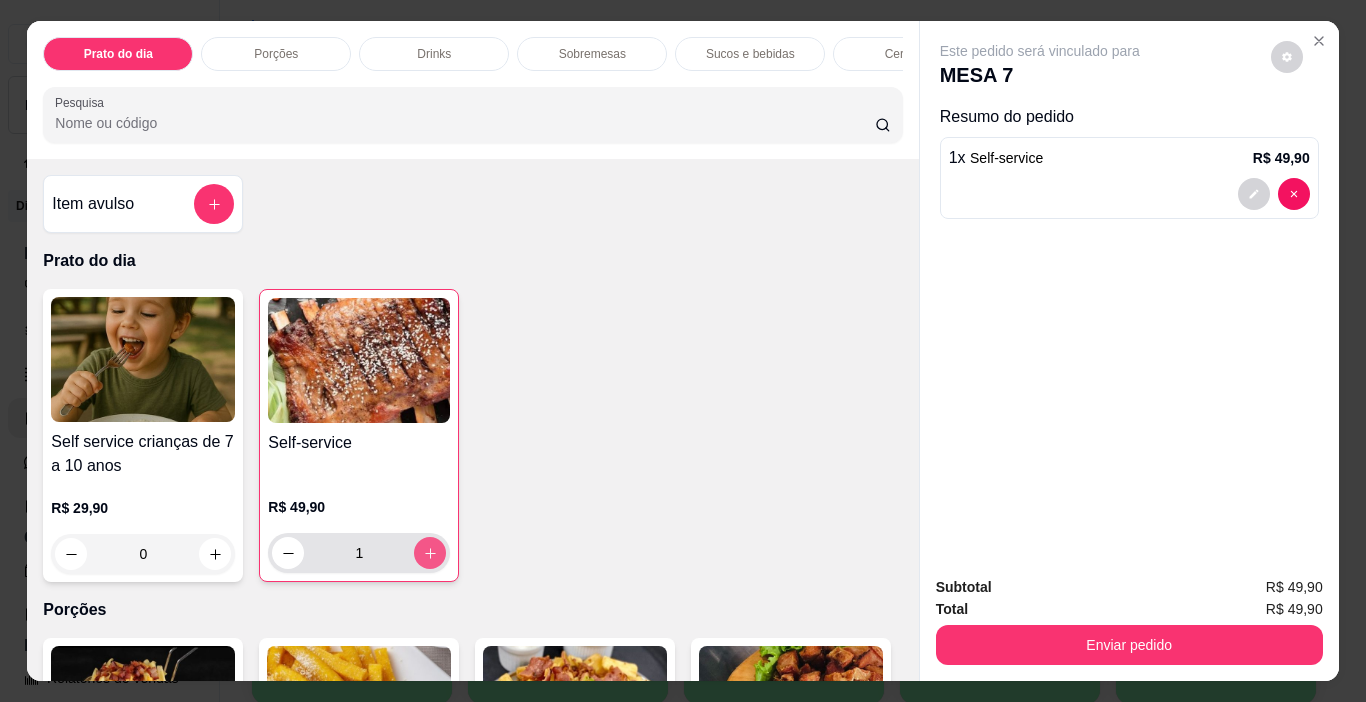 click 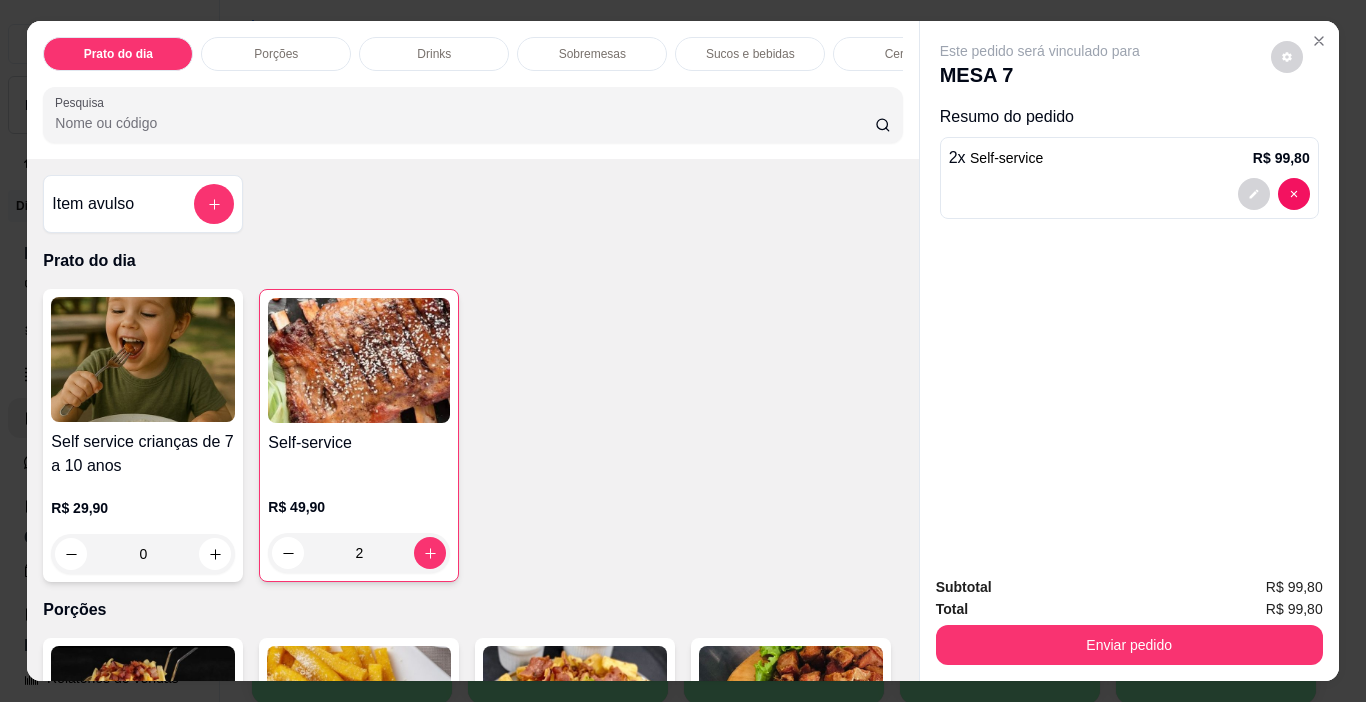 click on "Sucos e bebidas" at bounding box center (750, 54) 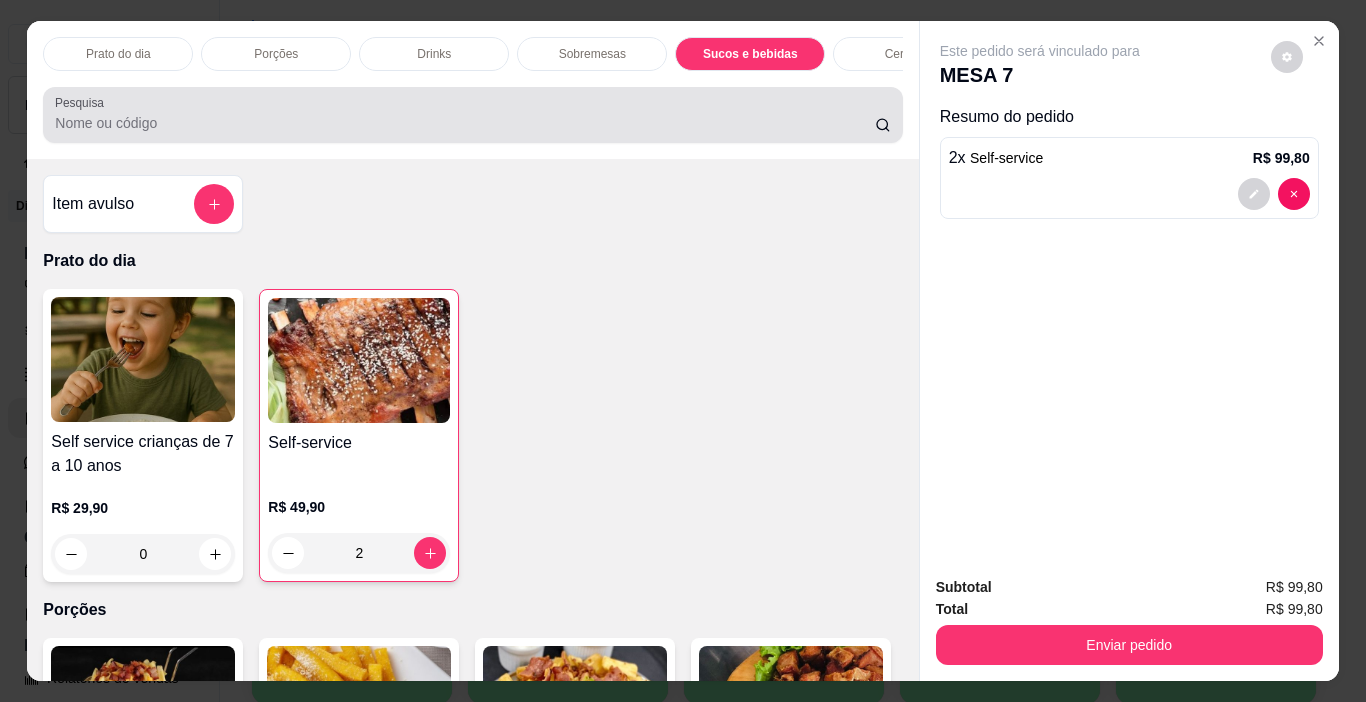 scroll, scrollTop: 2317, scrollLeft: 0, axis: vertical 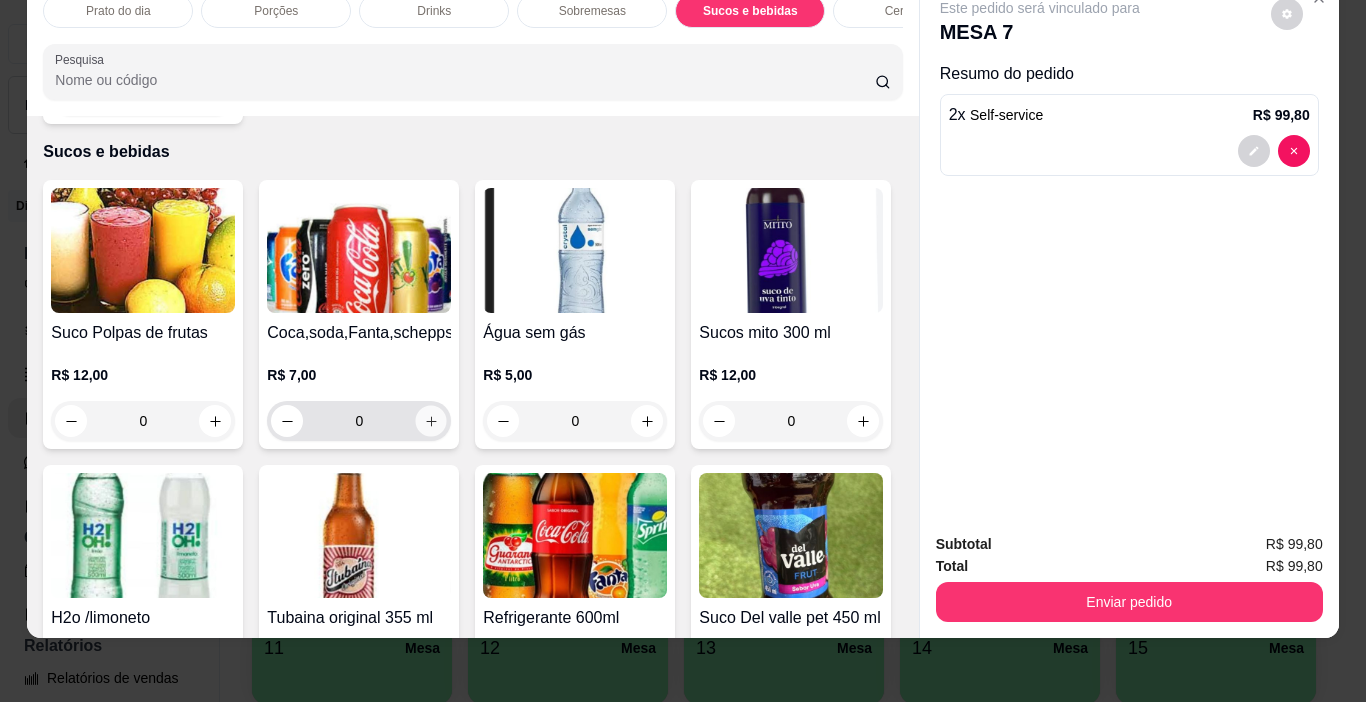 click 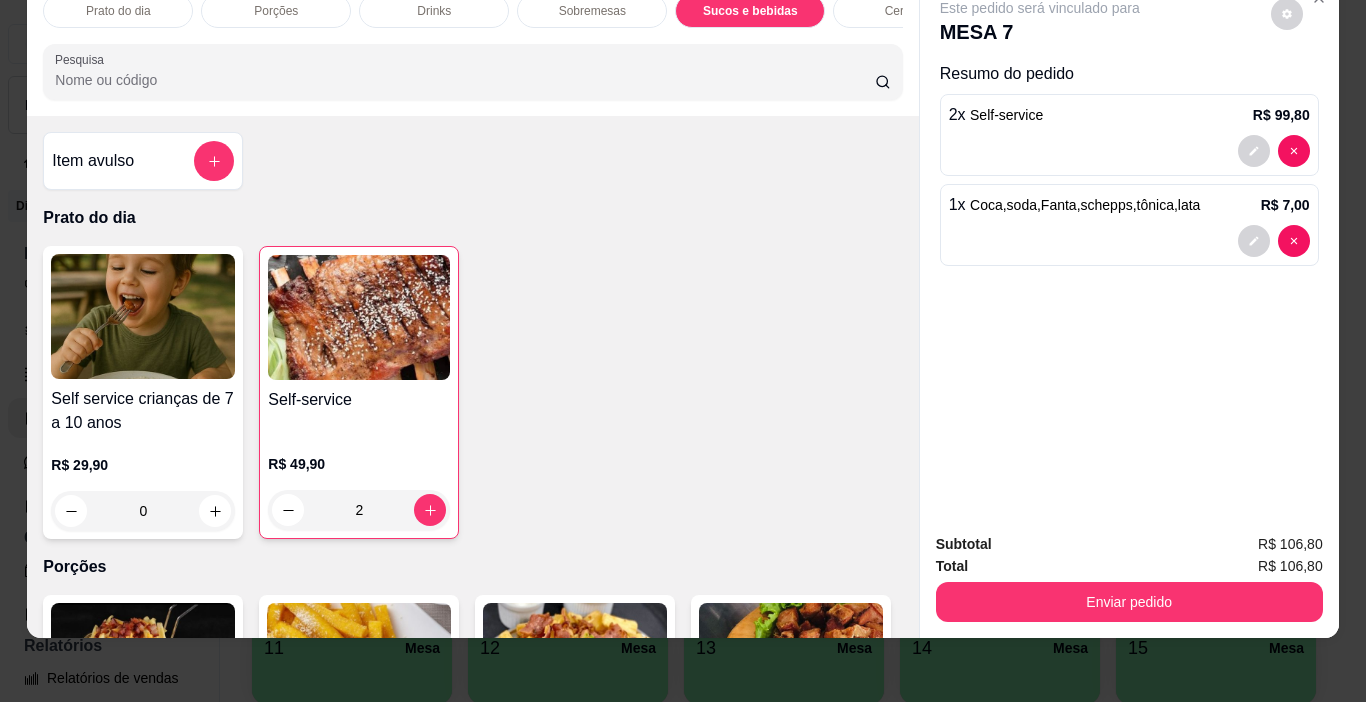 scroll, scrollTop: 200, scrollLeft: 0, axis: vertical 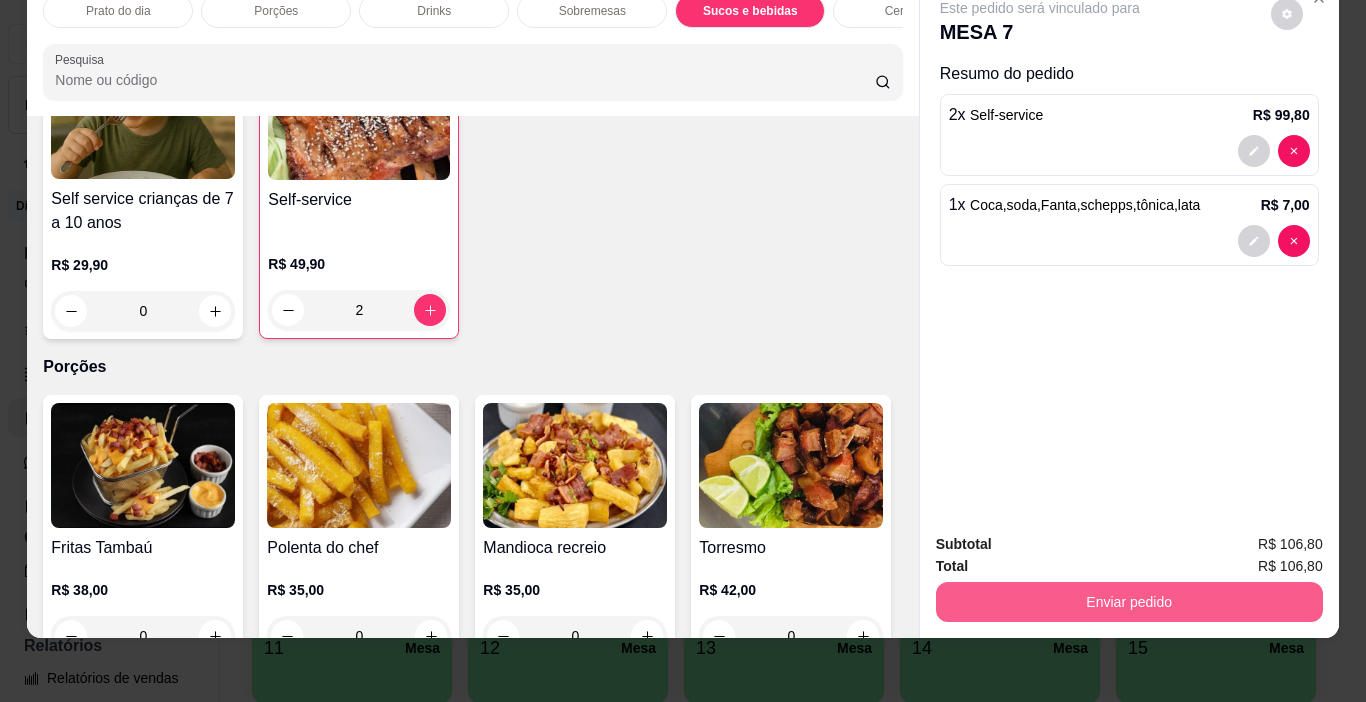 click on "Enviar pedido" at bounding box center (1129, 602) 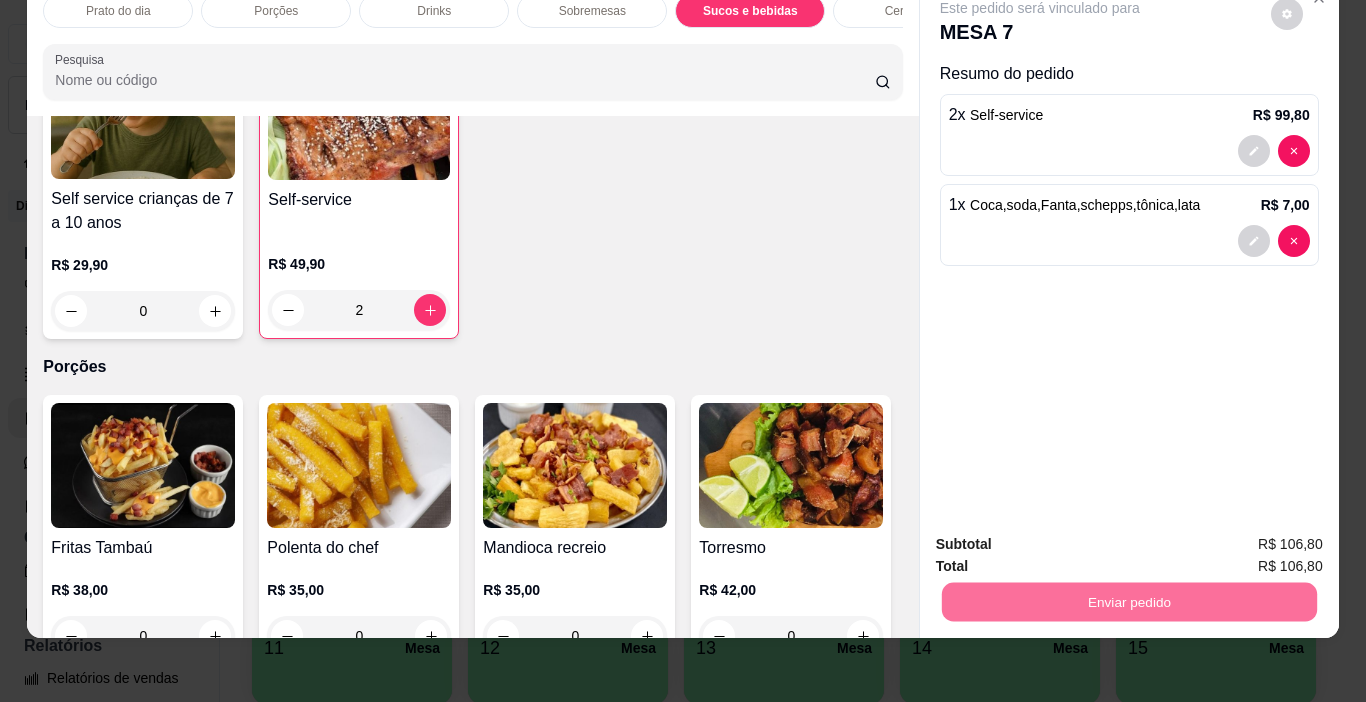 click on "Sim, quero registrar" at bounding box center (1252, 539) 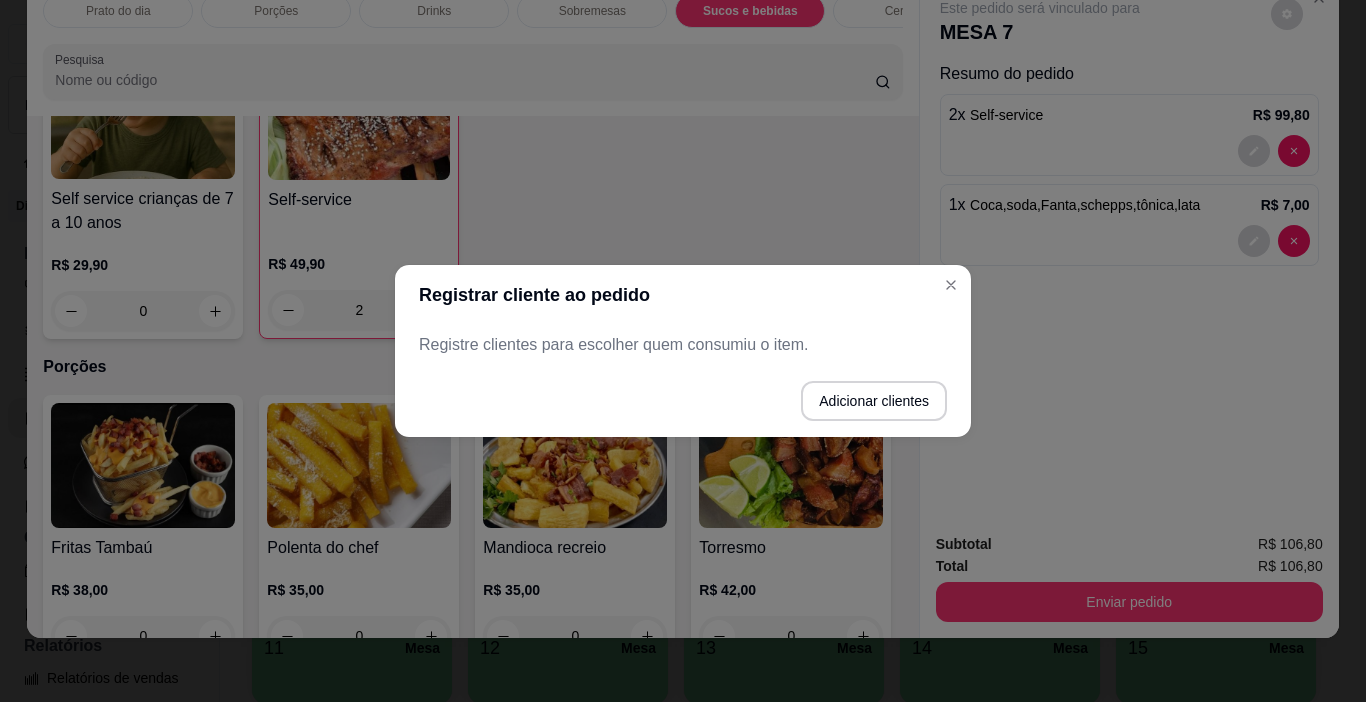 click on "Registre clientes para escolher quem consumiu o item." at bounding box center [683, 345] 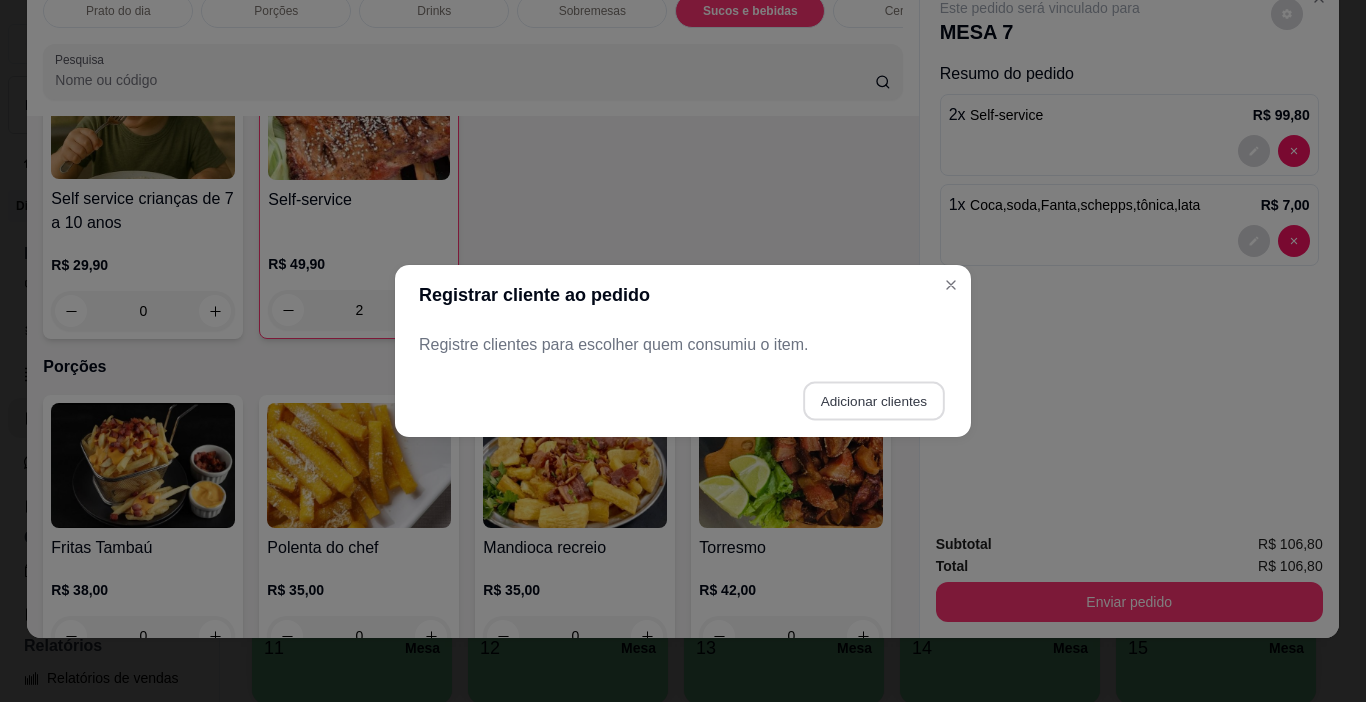 click on "Adicionar clientes" at bounding box center [873, 401] 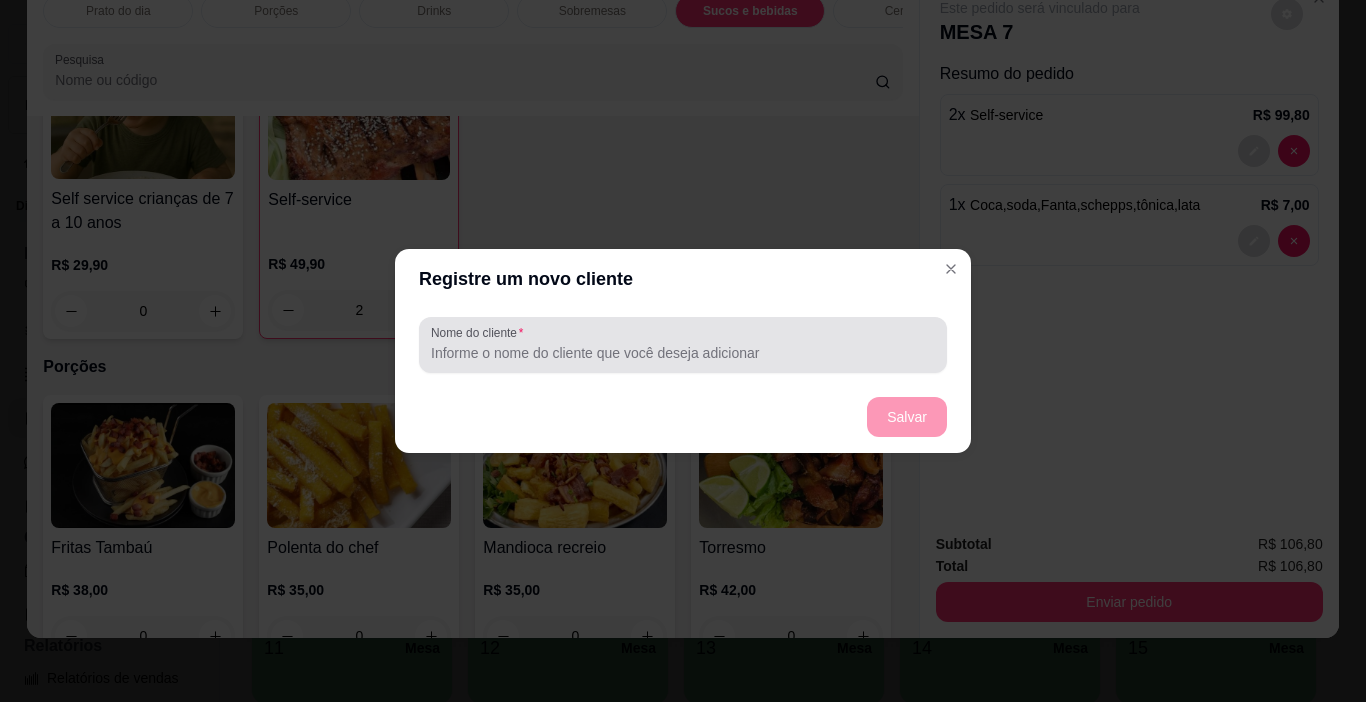 click on "Nome do cliente" at bounding box center [683, 353] 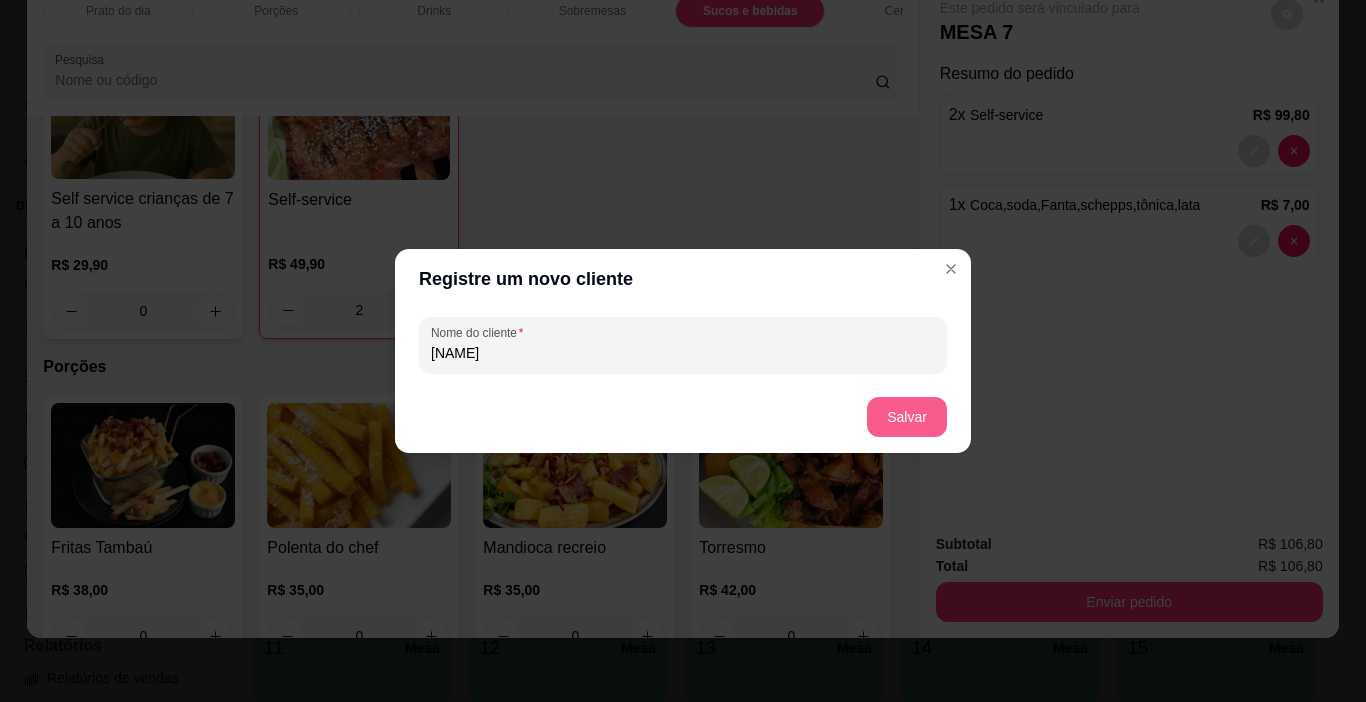 type on "[NAME]" 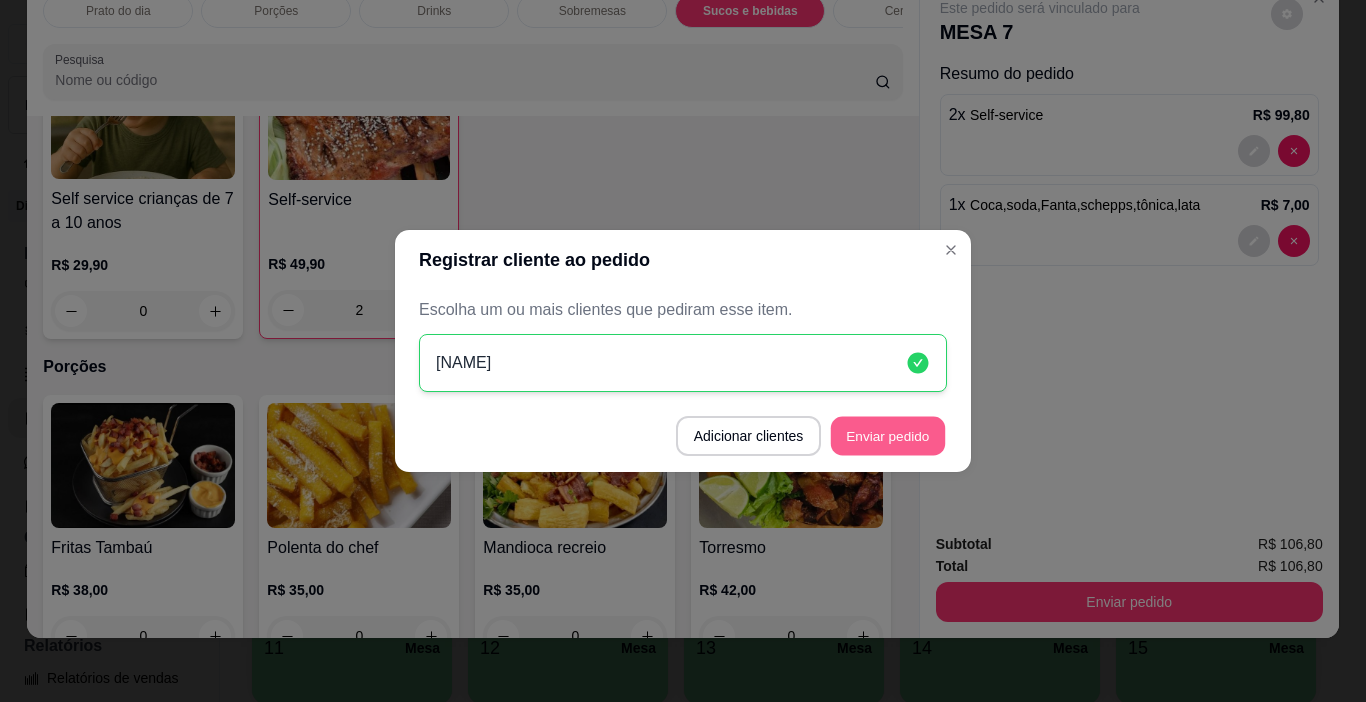 click on "Enviar pedido" at bounding box center (888, 436) 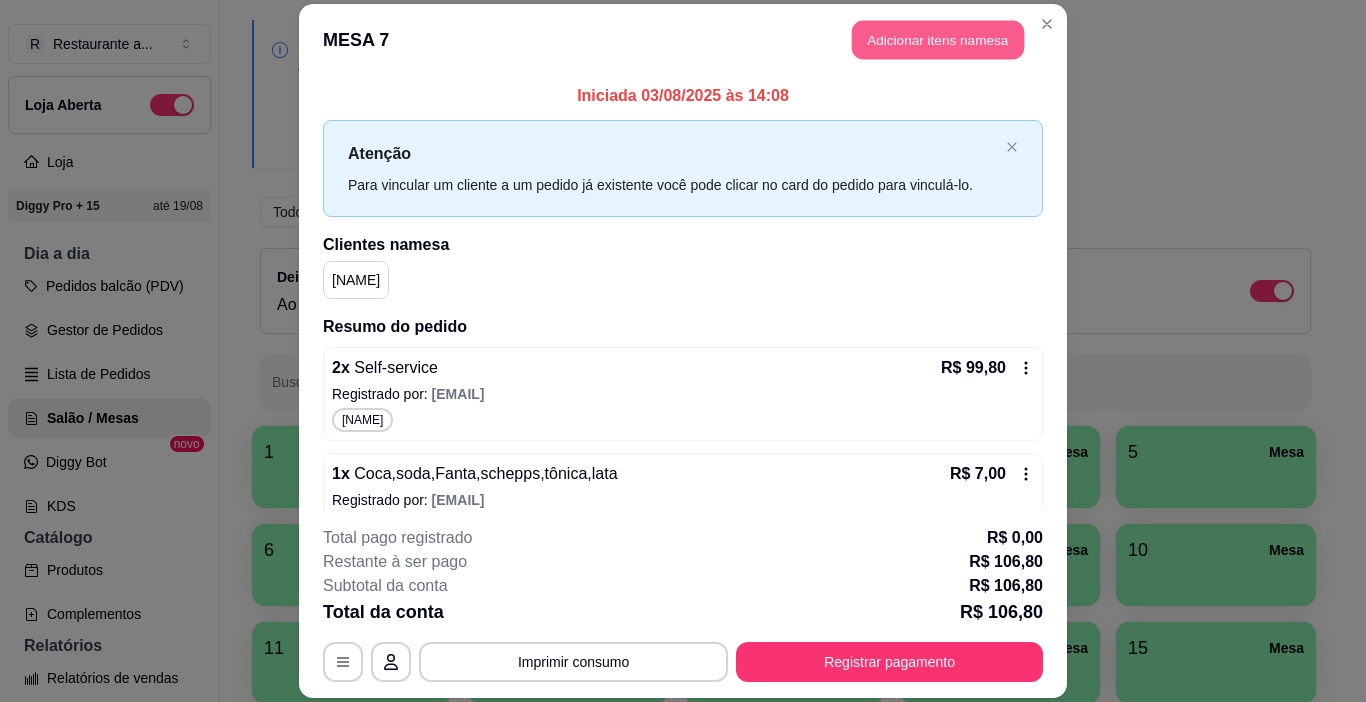 click on "Adicionar itens na  mesa" at bounding box center [938, 39] 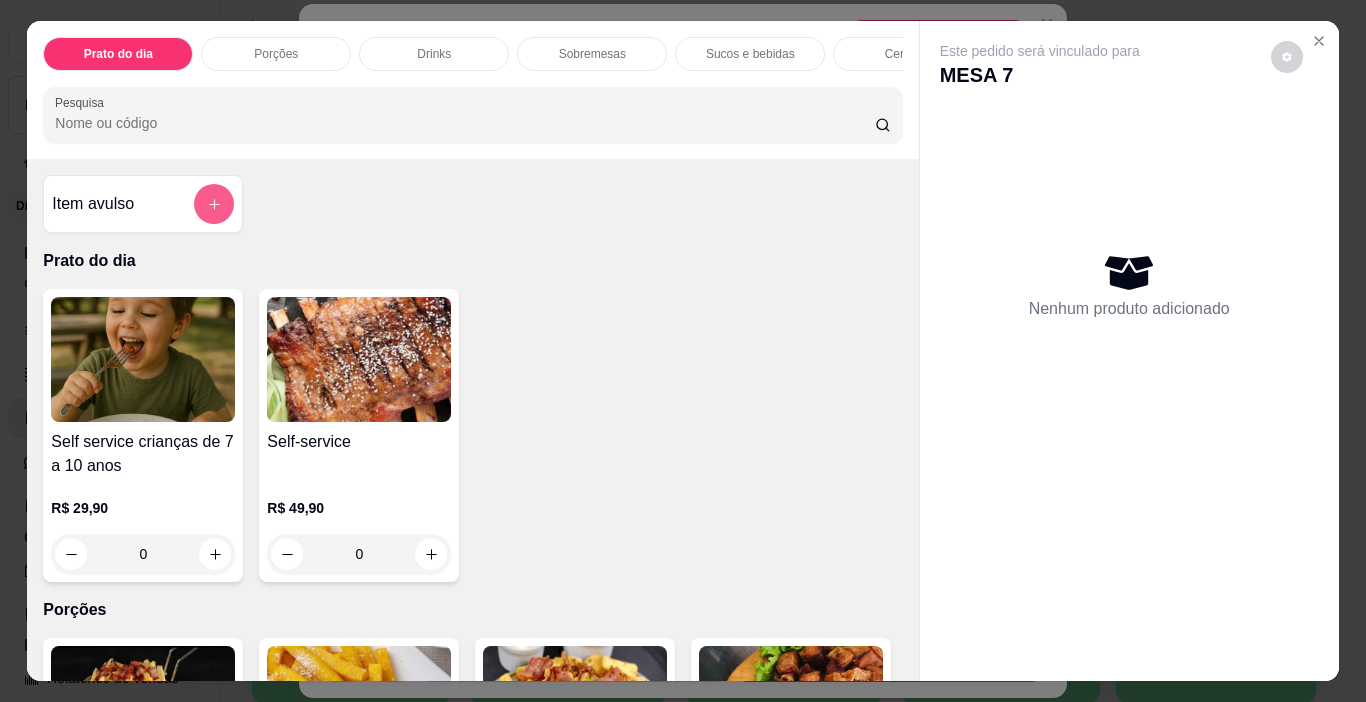 click 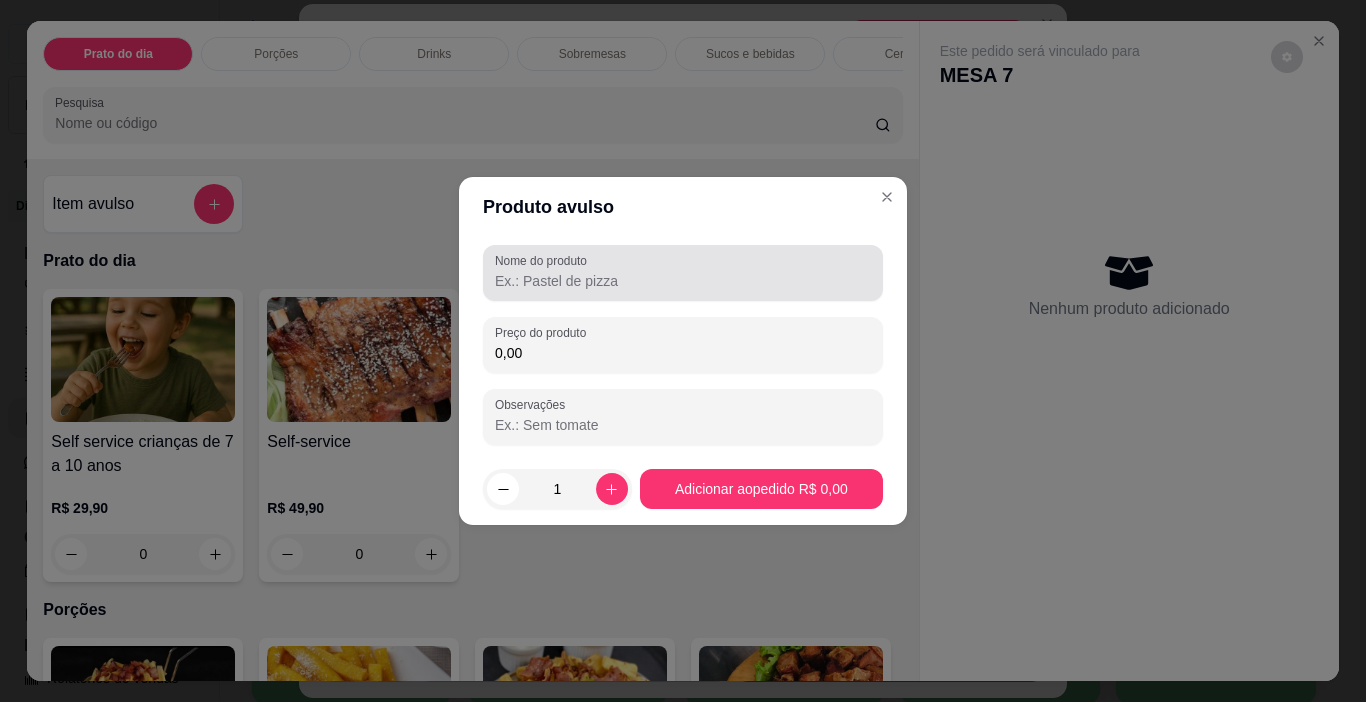 click on "Nome do produto" at bounding box center (683, 281) 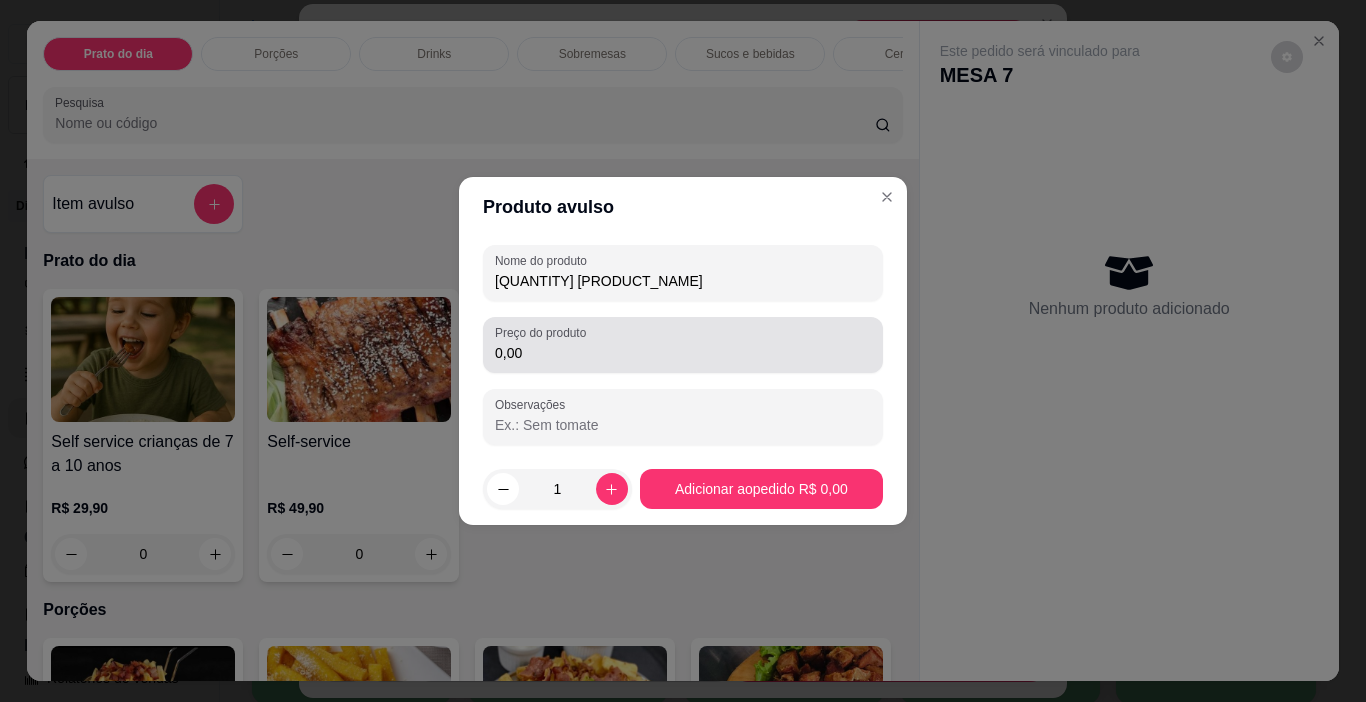 type on "1 CAIXINHA" 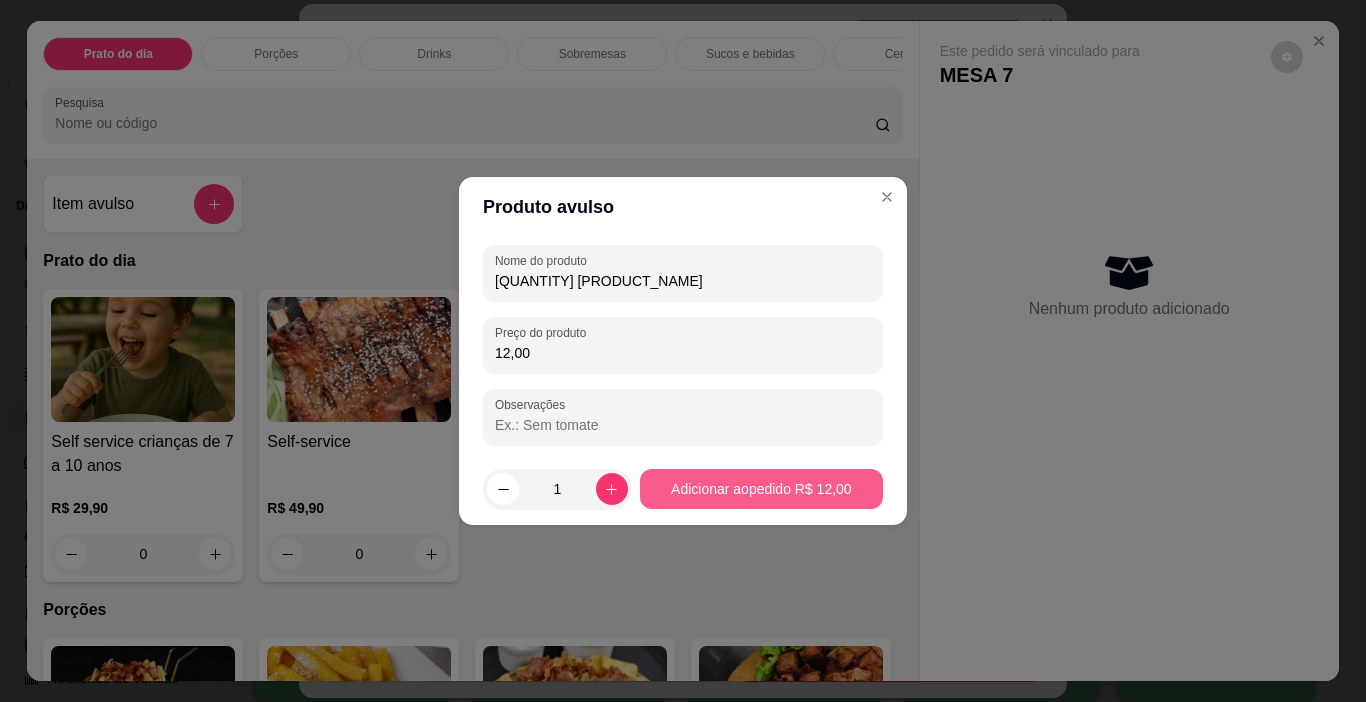 type on "12,00" 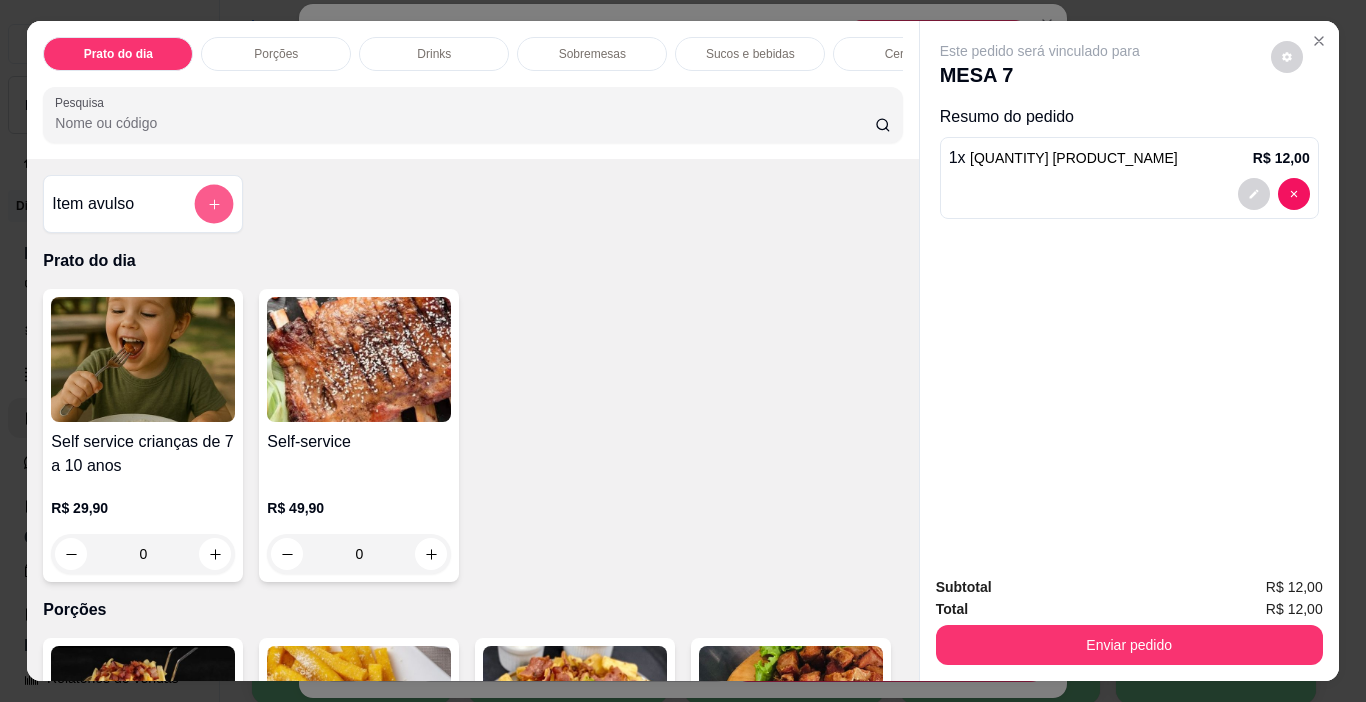 click 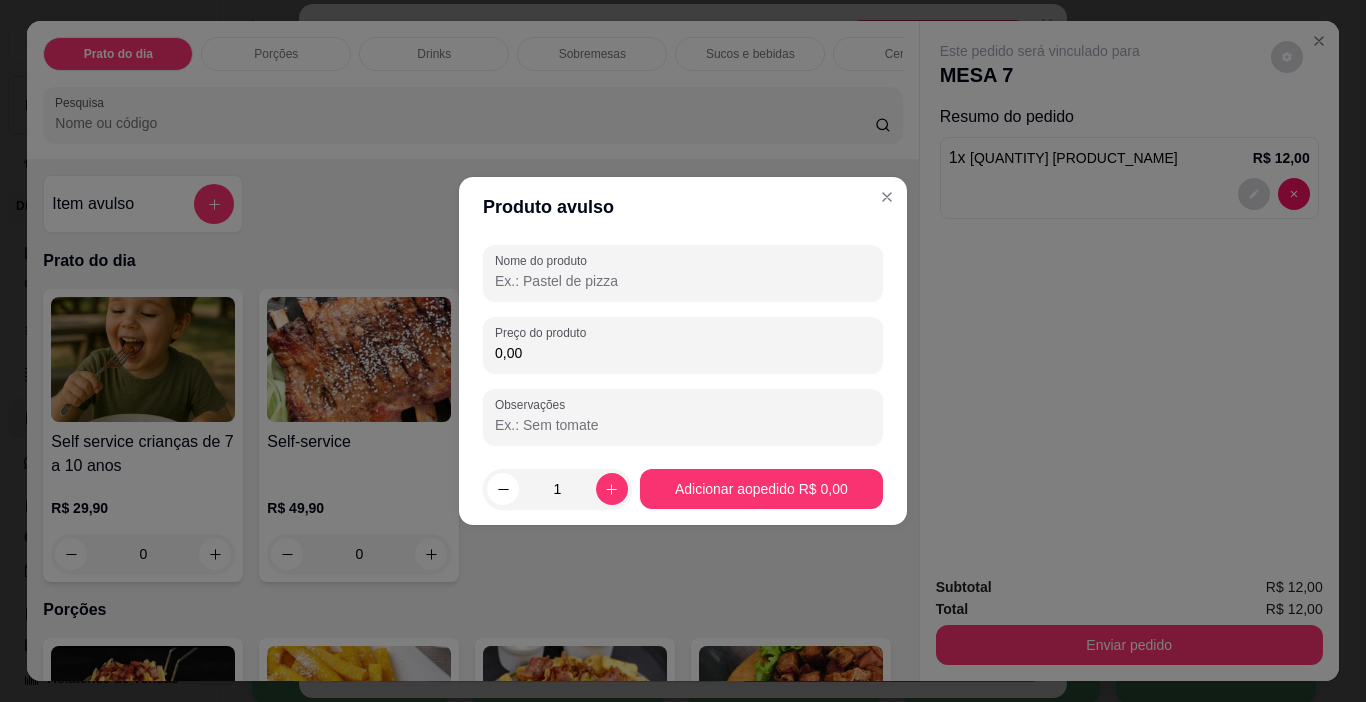 click on "Nome do produto" at bounding box center [683, 281] 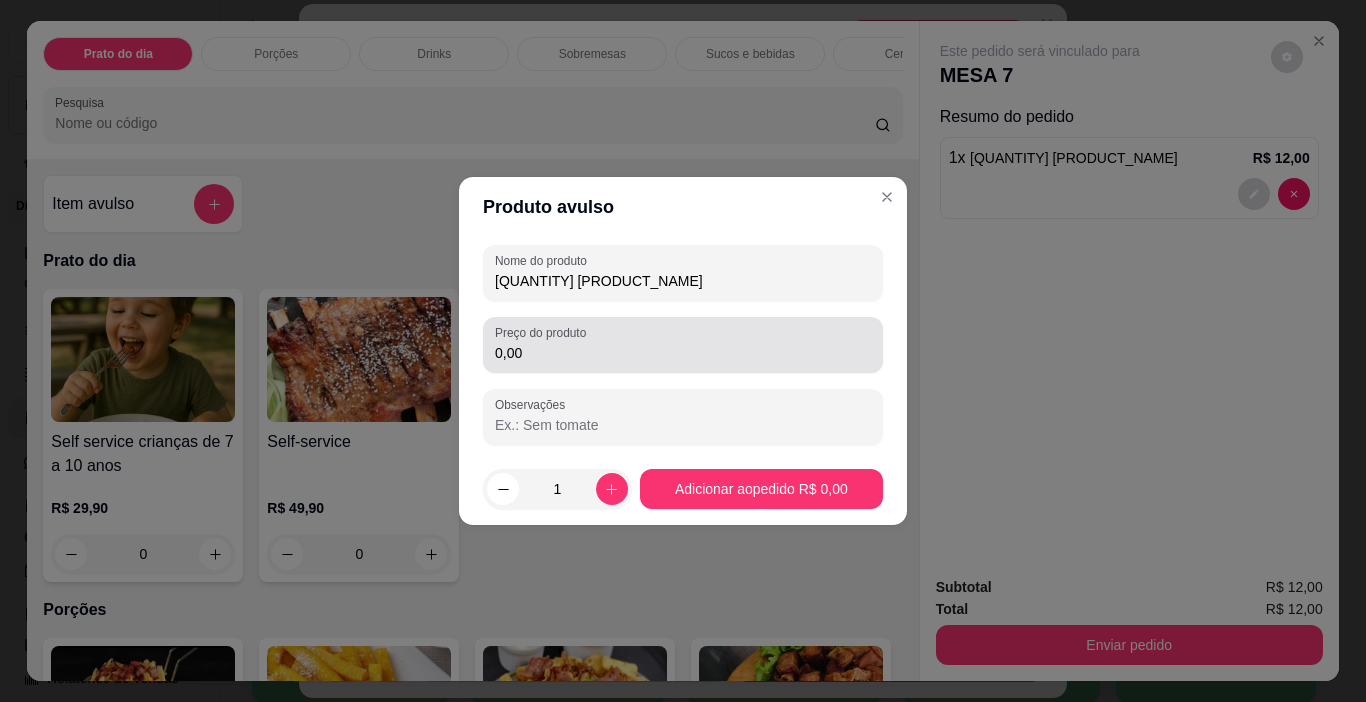 type on "1 ESKIBOM" 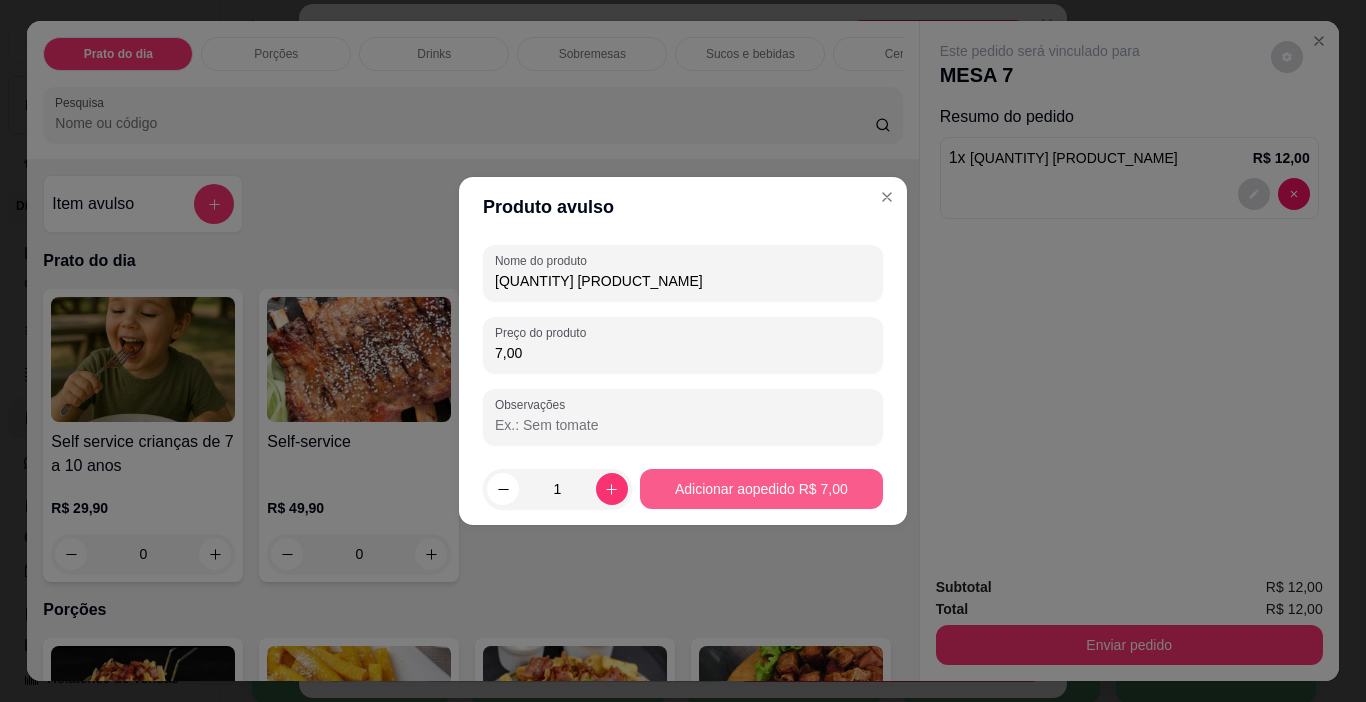 type on "7,00" 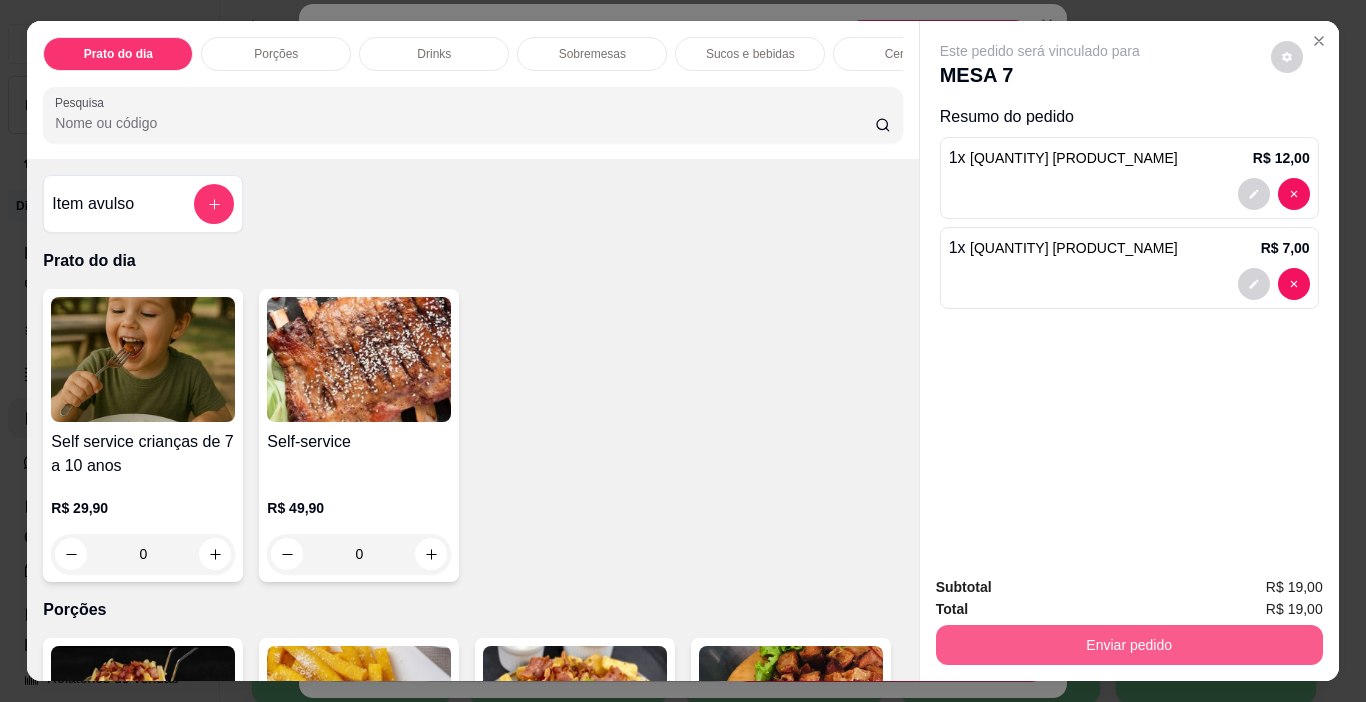 click on "Enviar pedido" at bounding box center (1129, 645) 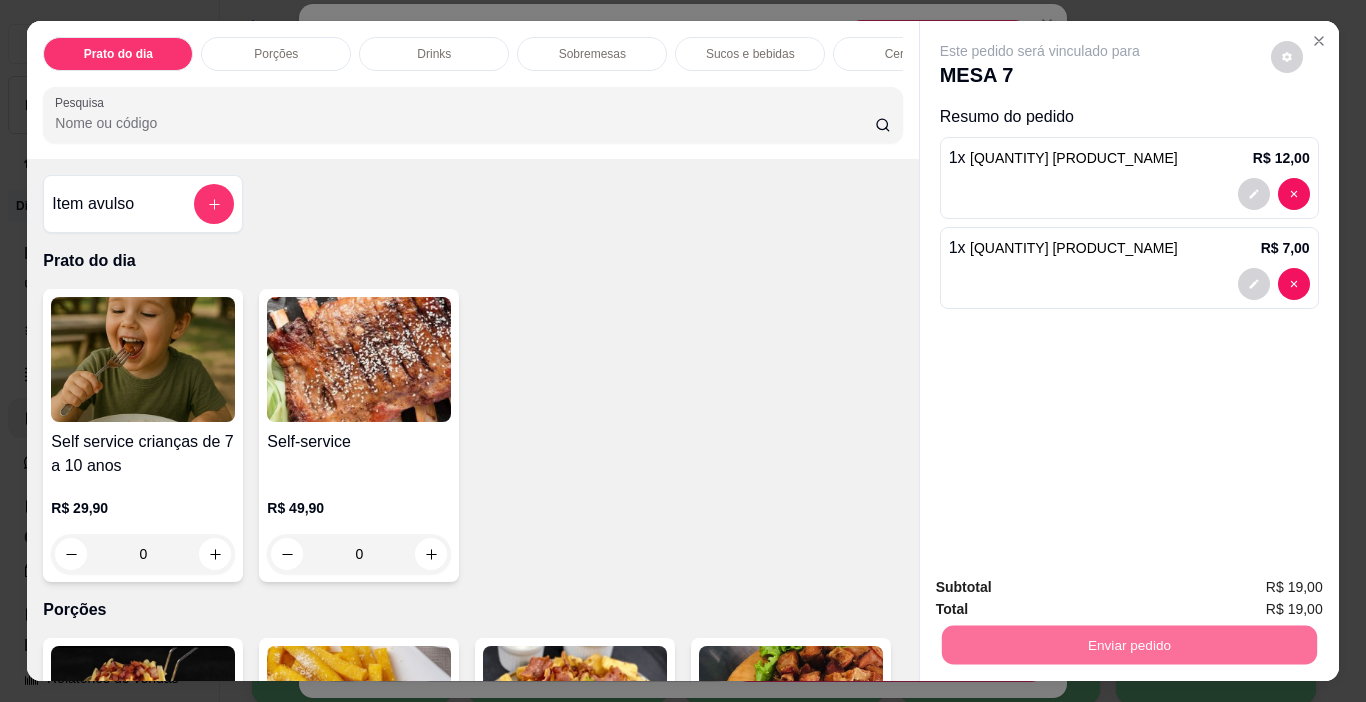 click on "Não registrar e enviar pedido" at bounding box center [1063, 588] 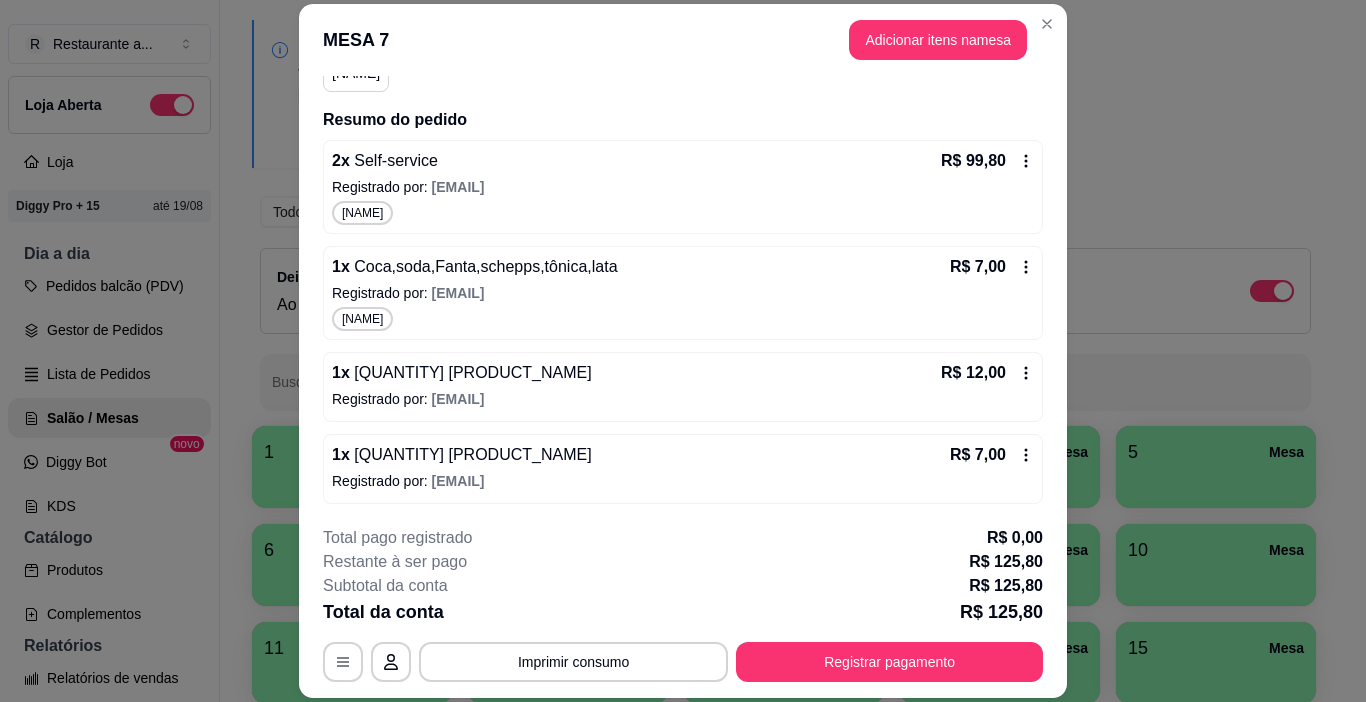 scroll, scrollTop: 208, scrollLeft: 0, axis: vertical 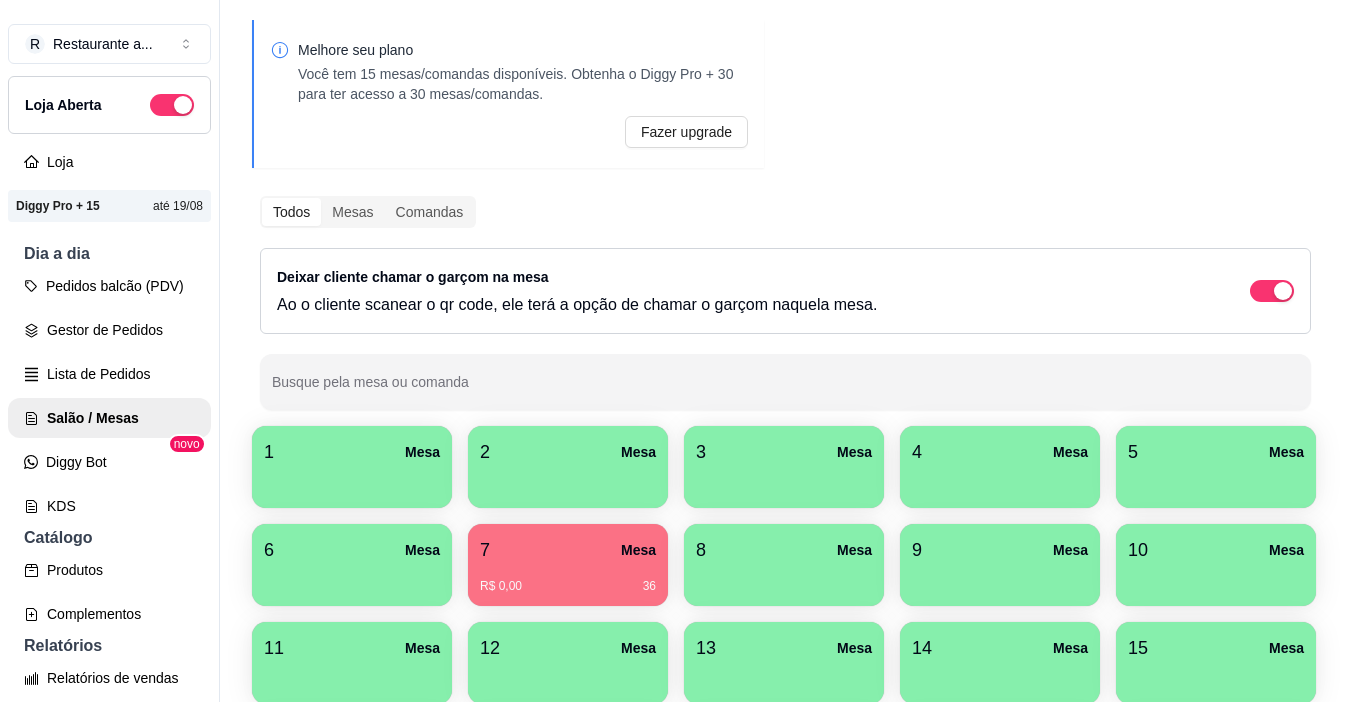 type 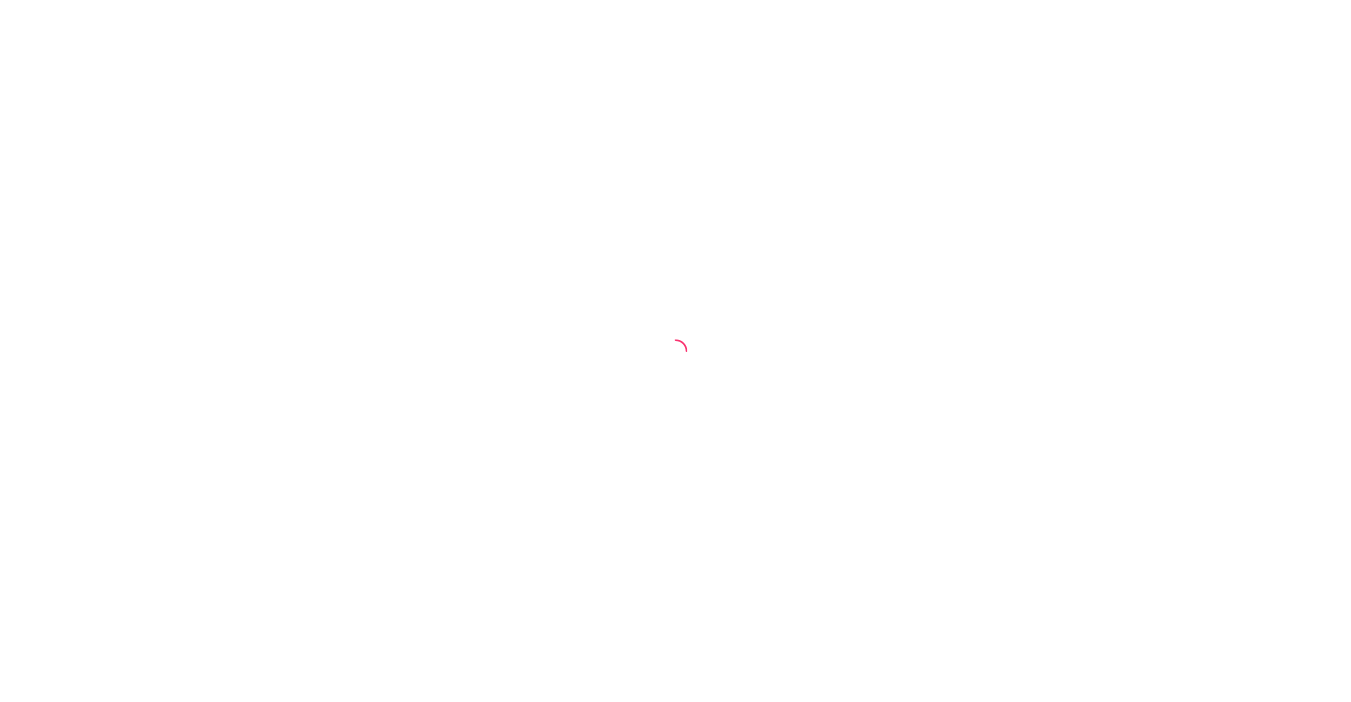 scroll, scrollTop: 0, scrollLeft: 0, axis: both 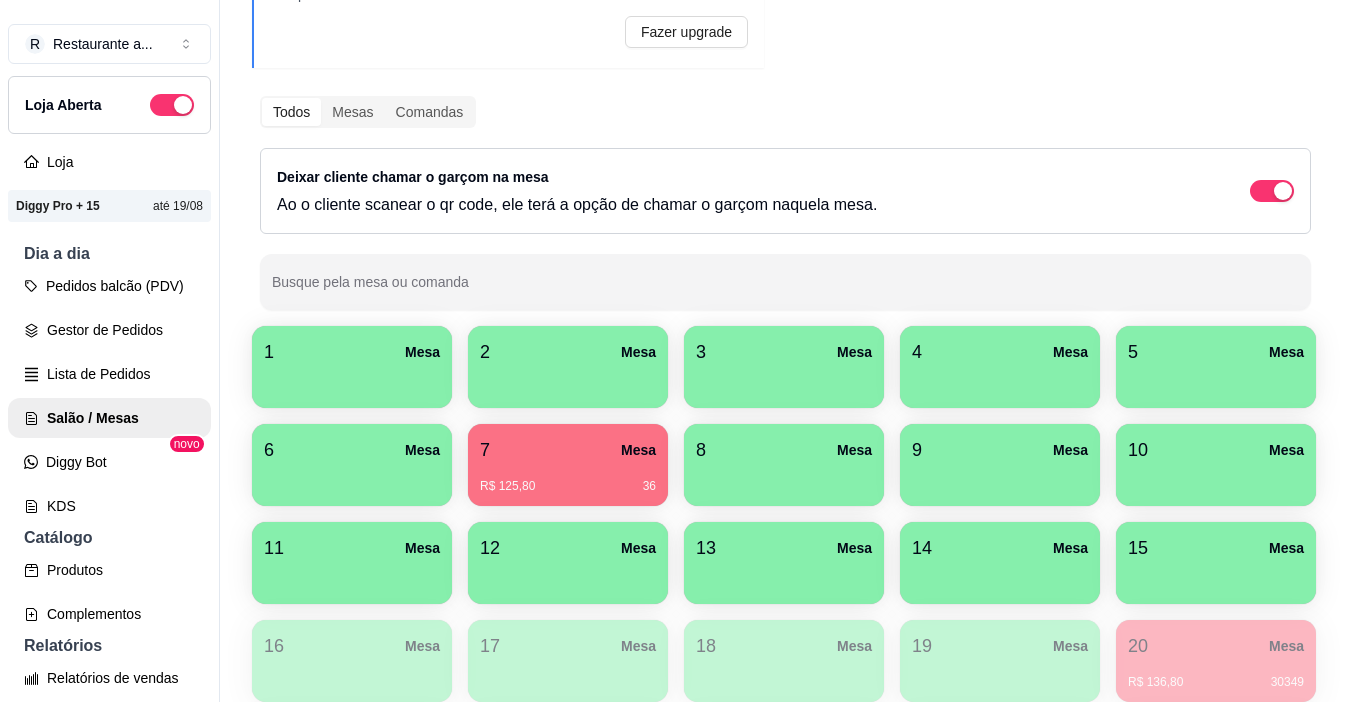 click on "R$ 125,80 36" at bounding box center (568, 486) 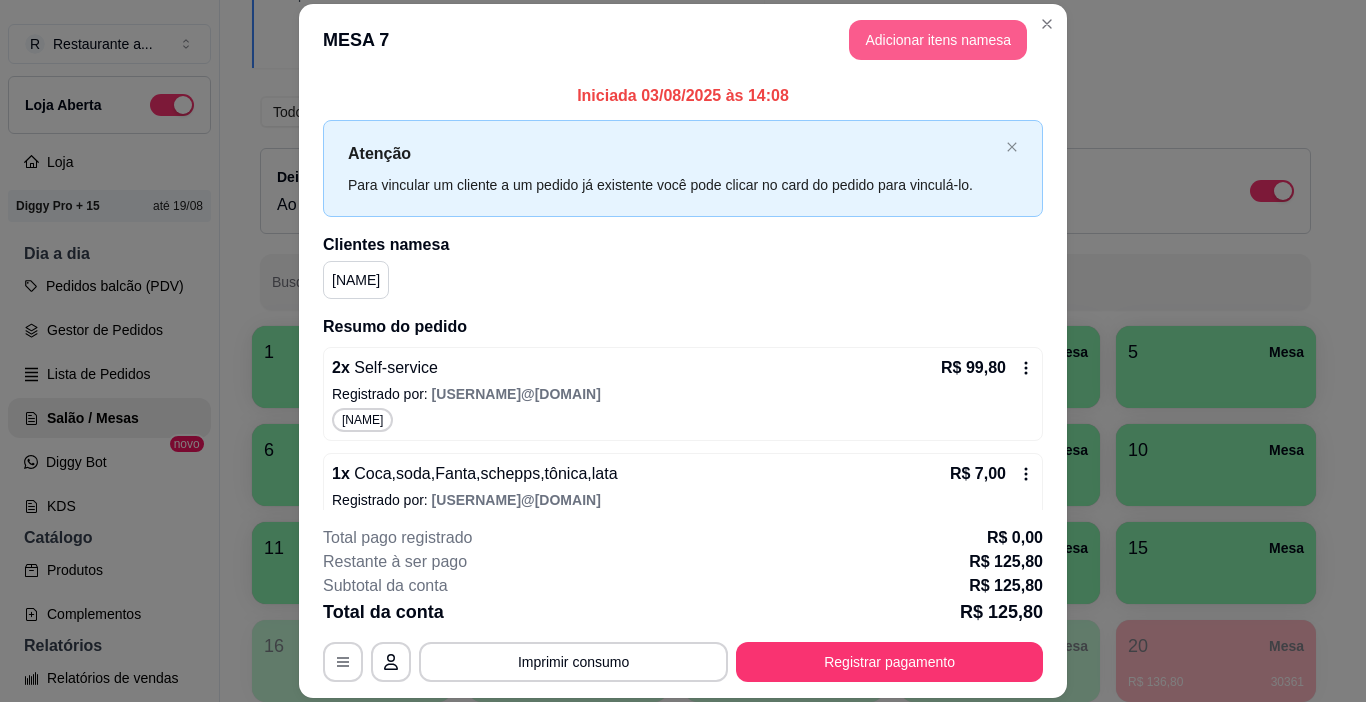 click on "Adicionar itens na  mesa" at bounding box center [938, 40] 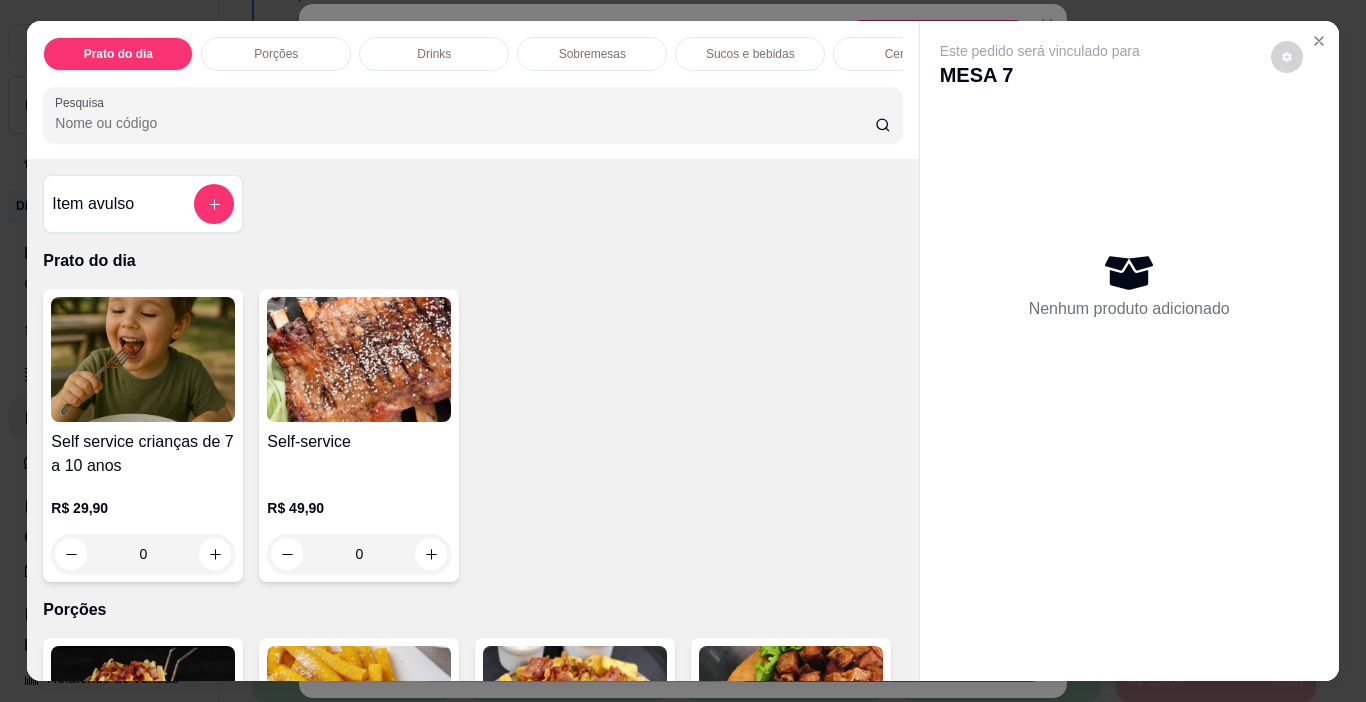 click on "Sobremesas" at bounding box center (592, 54) 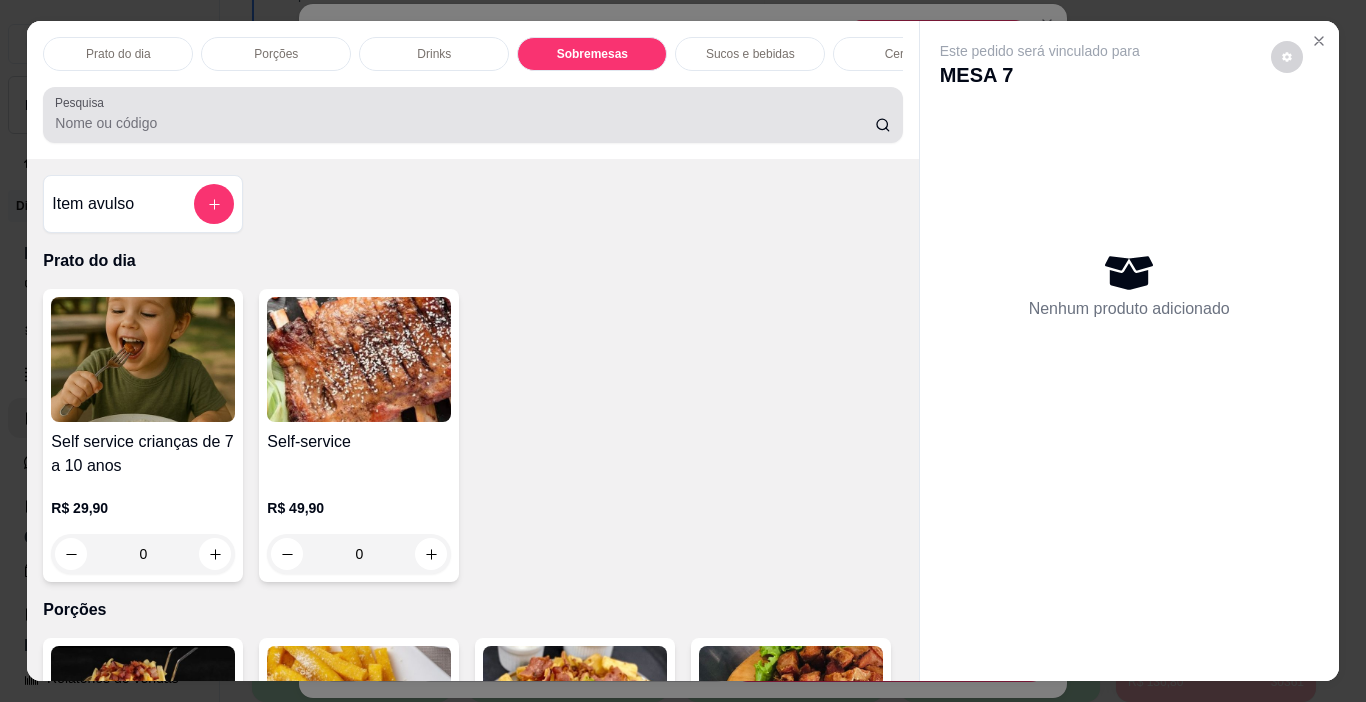 scroll, scrollTop: 1683, scrollLeft: 0, axis: vertical 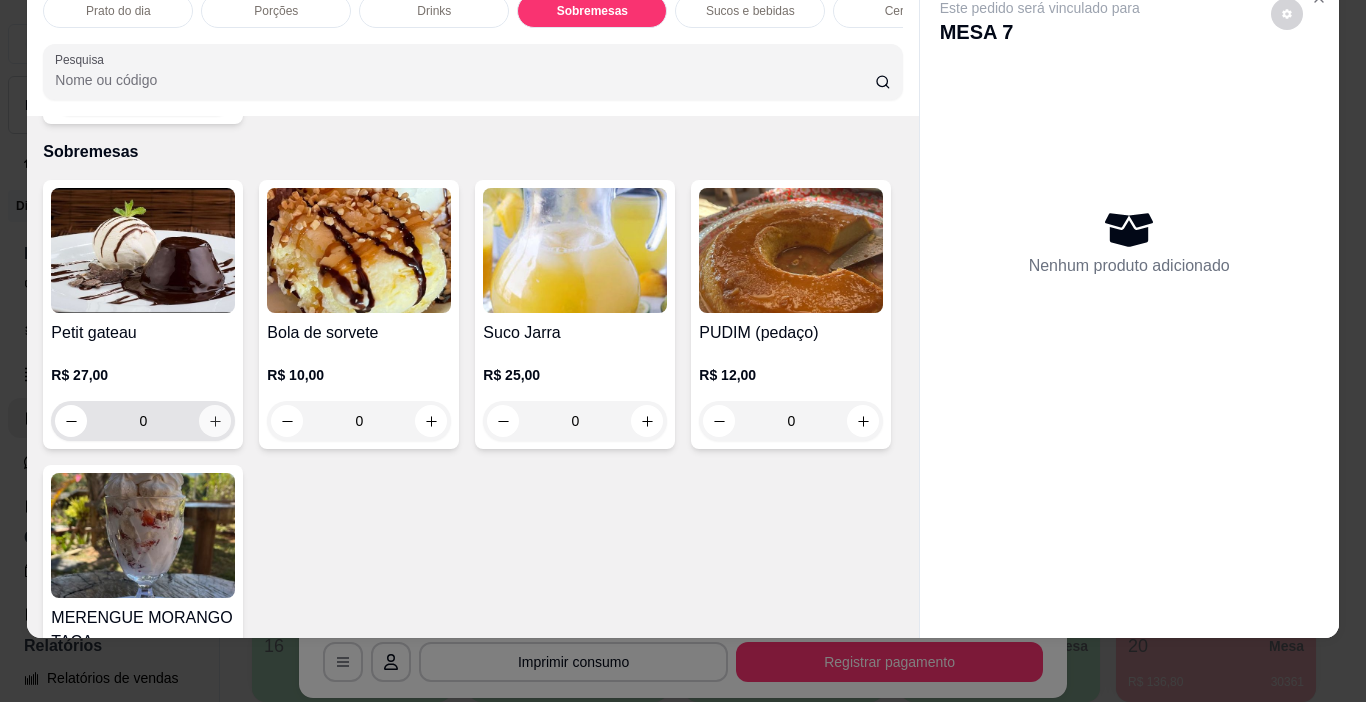 click 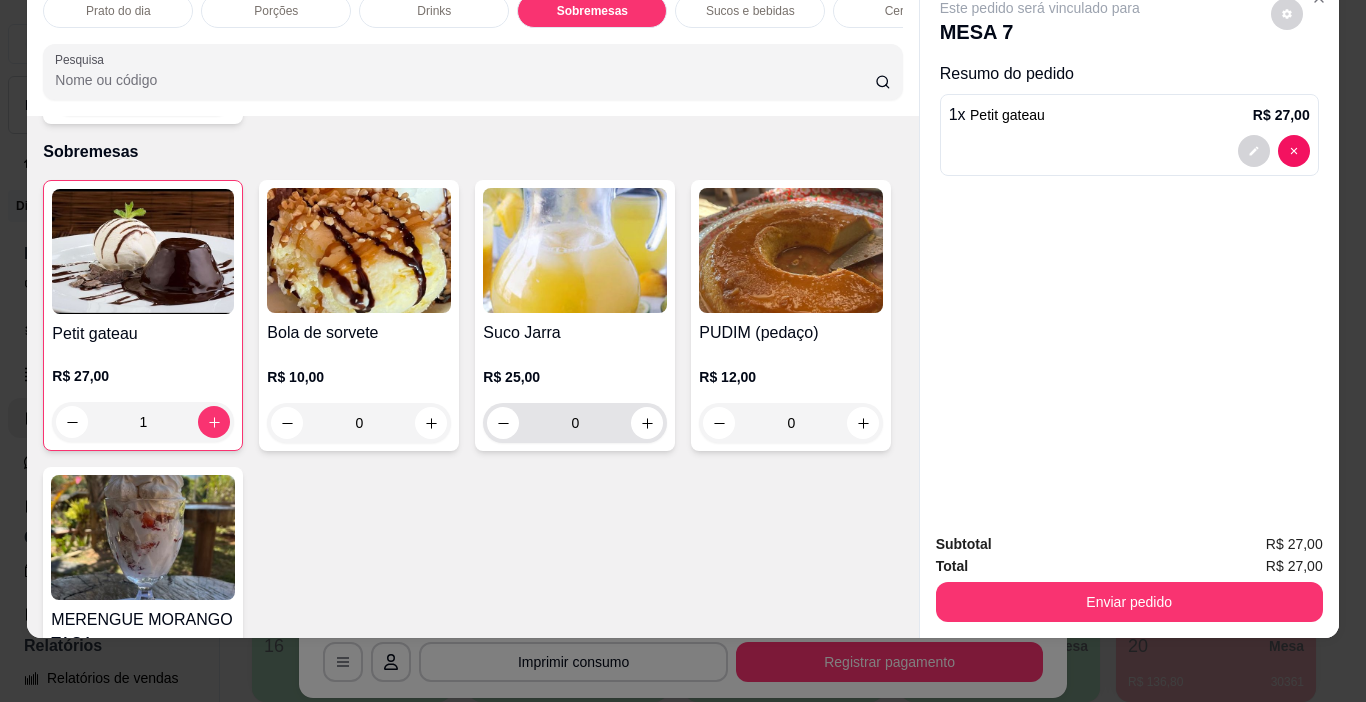 scroll, scrollTop: 1883, scrollLeft: 0, axis: vertical 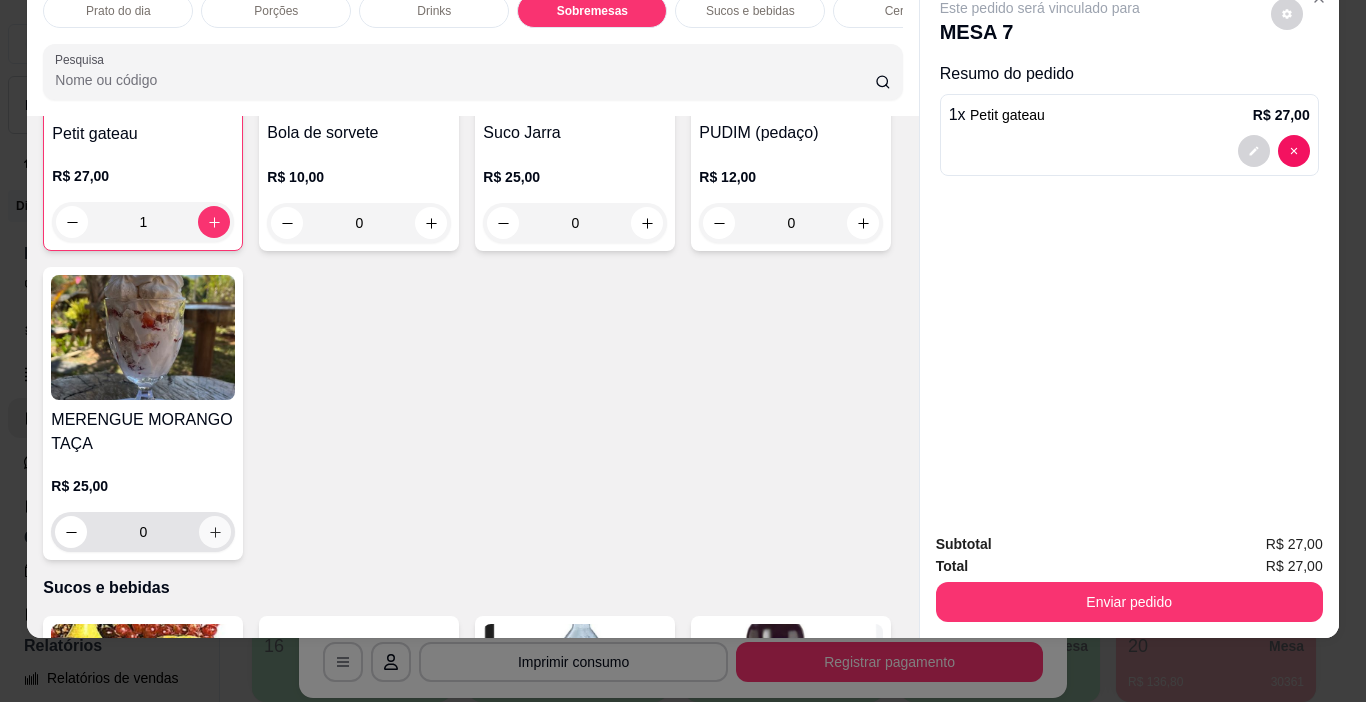 click 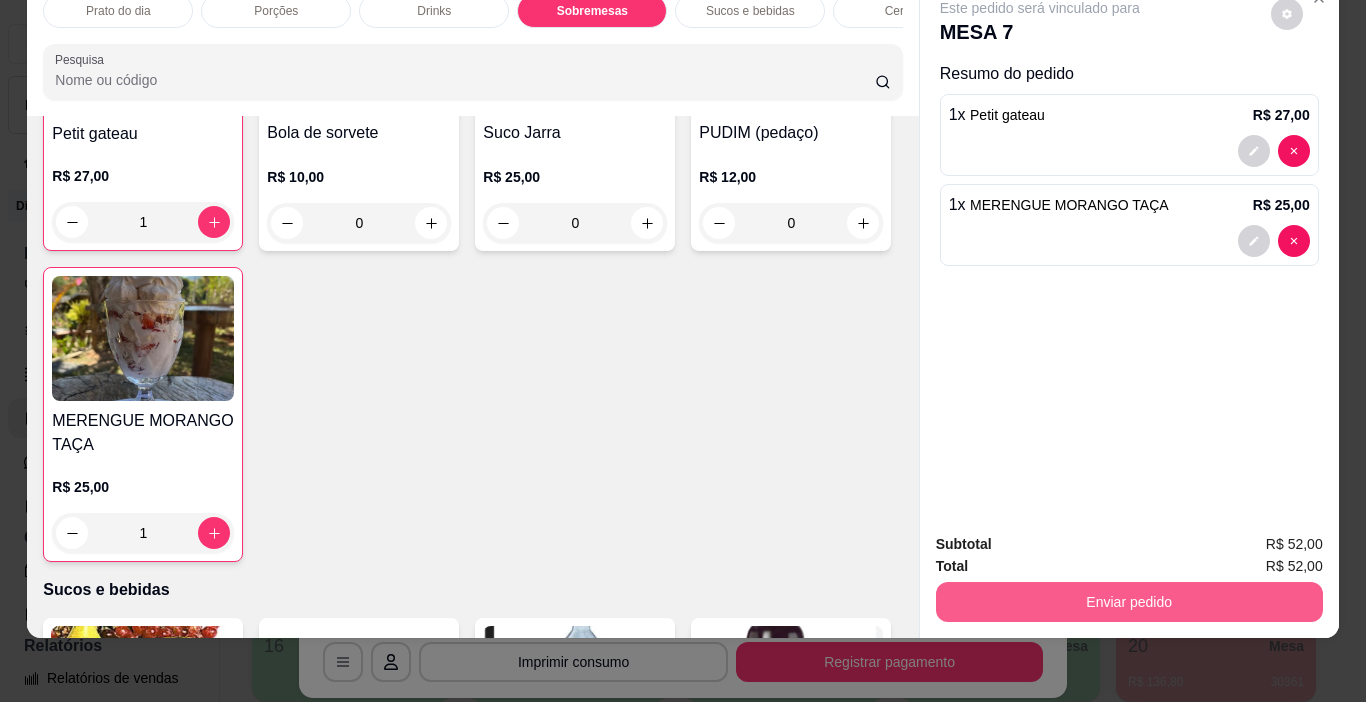 click on "Enviar pedido" at bounding box center [1129, 602] 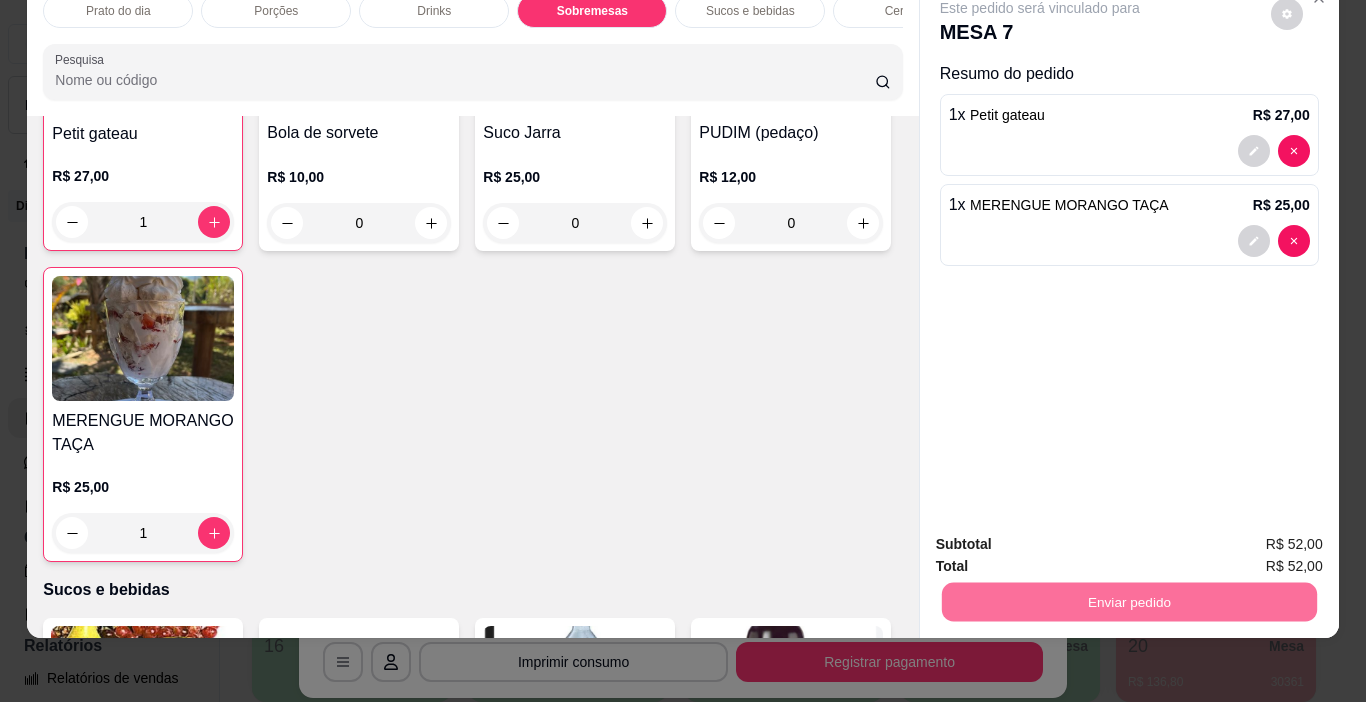 click on "Não registrar e enviar pedido" at bounding box center [1063, 537] 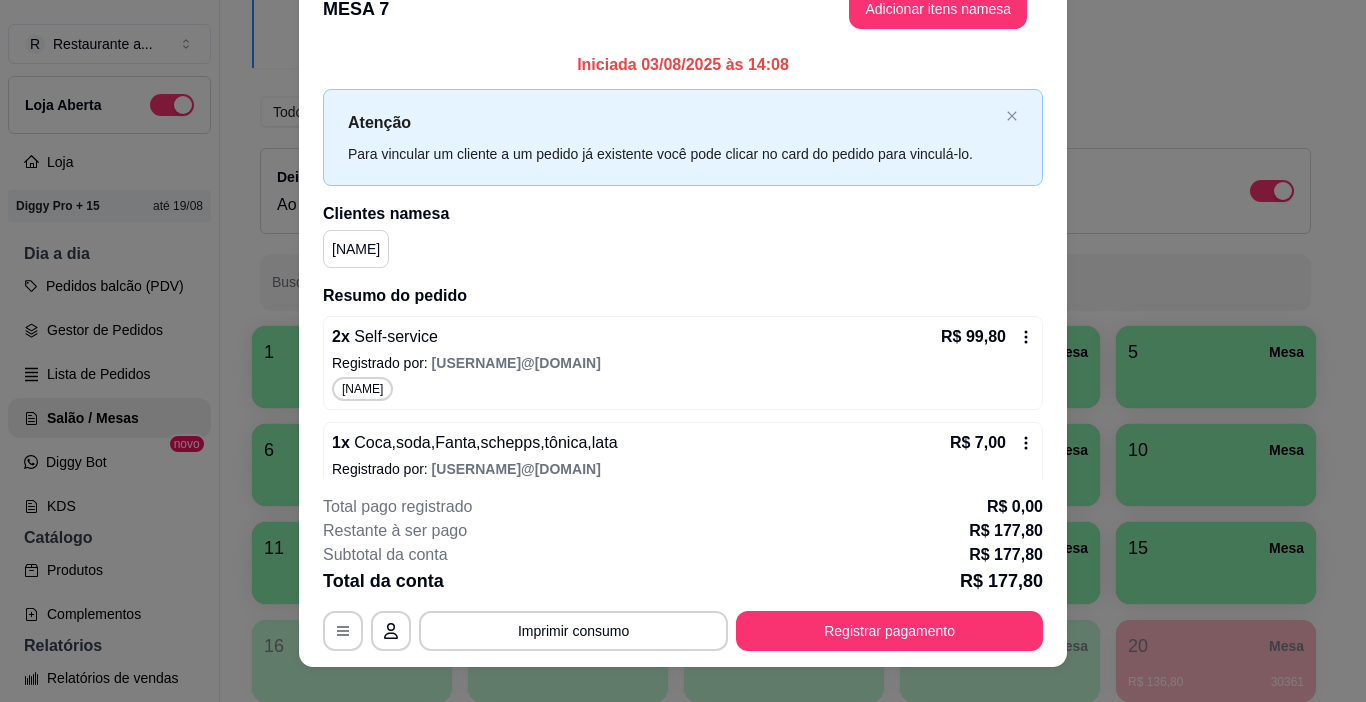 scroll, scrollTop: 60, scrollLeft: 0, axis: vertical 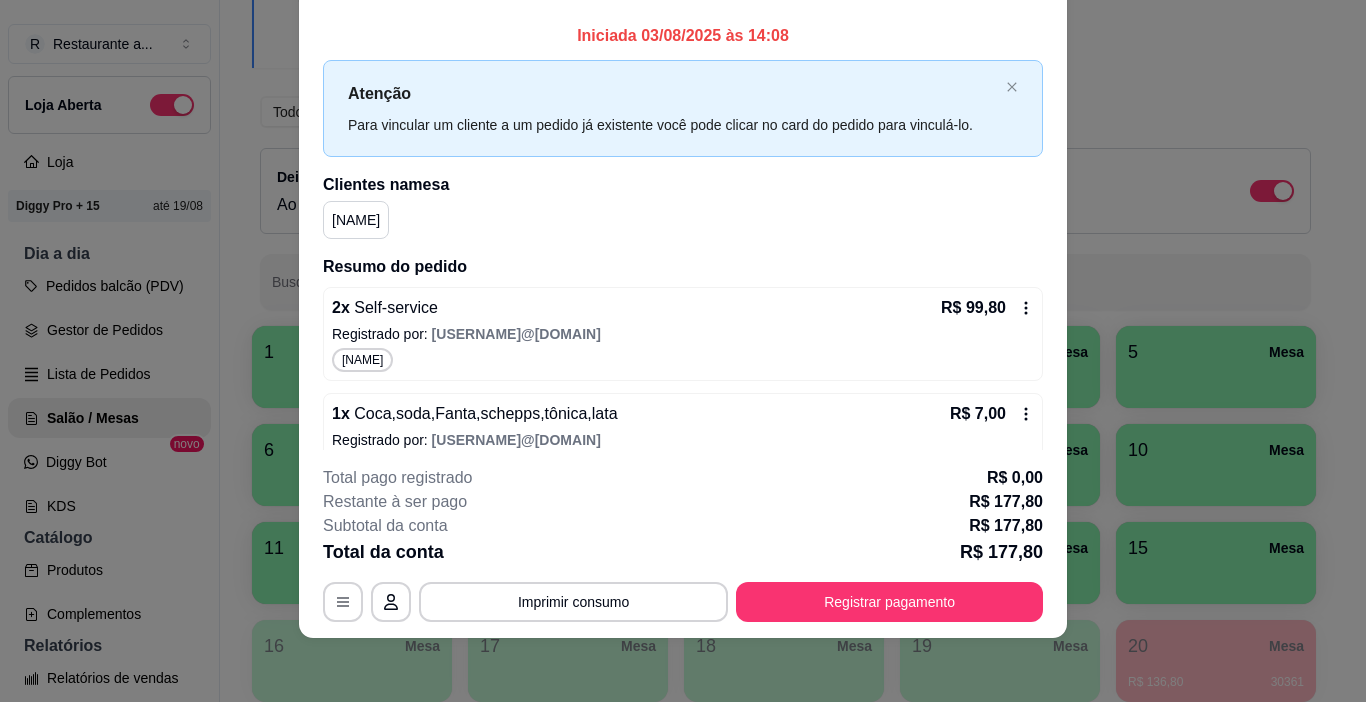 type 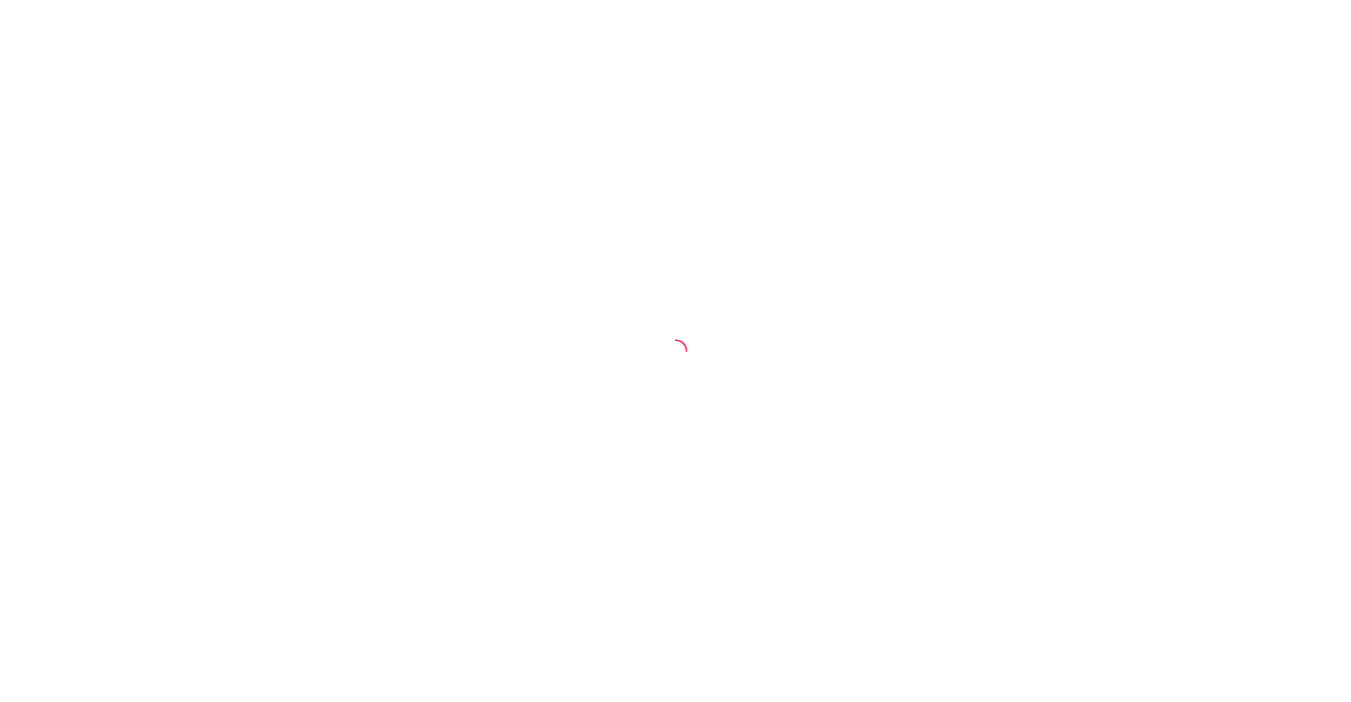 scroll, scrollTop: 0, scrollLeft: 0, axis: both 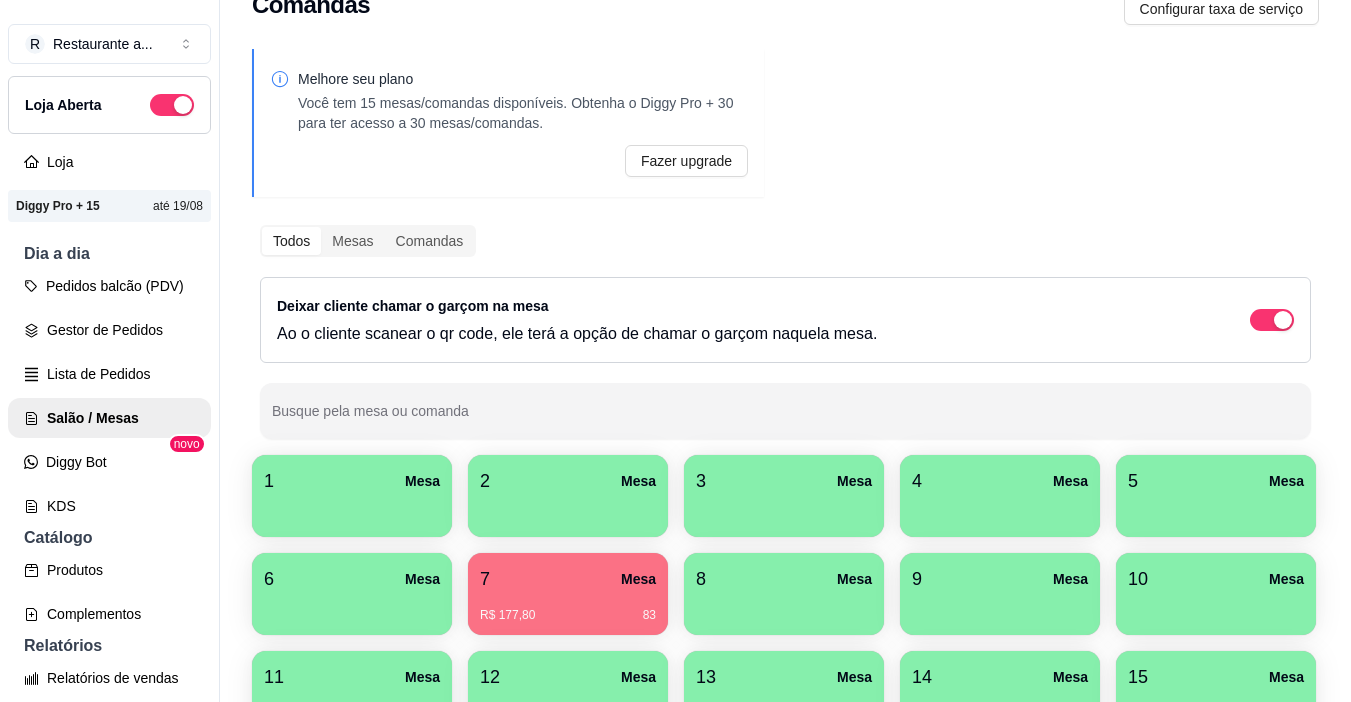 click on "R$ 177,80 83" at bounding box center [568, 608] 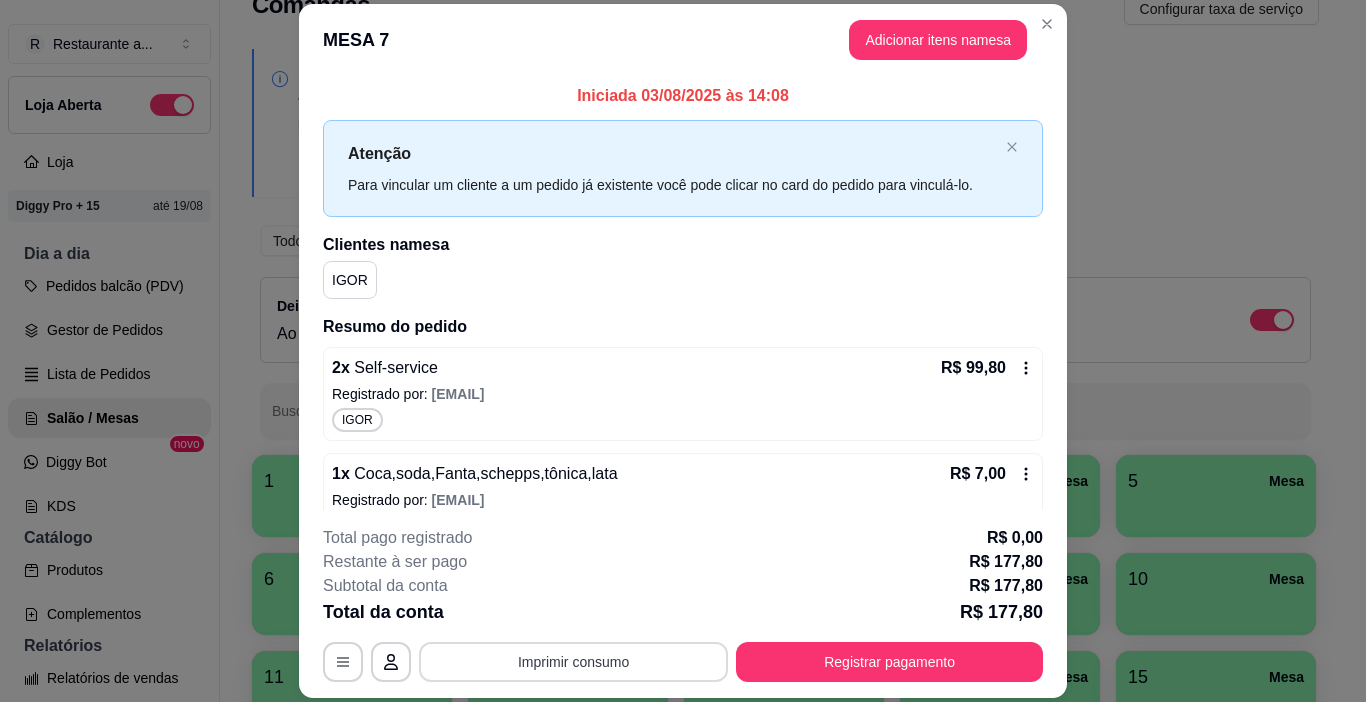click on "Imprimir consumo" at bounding box center [573, 662] 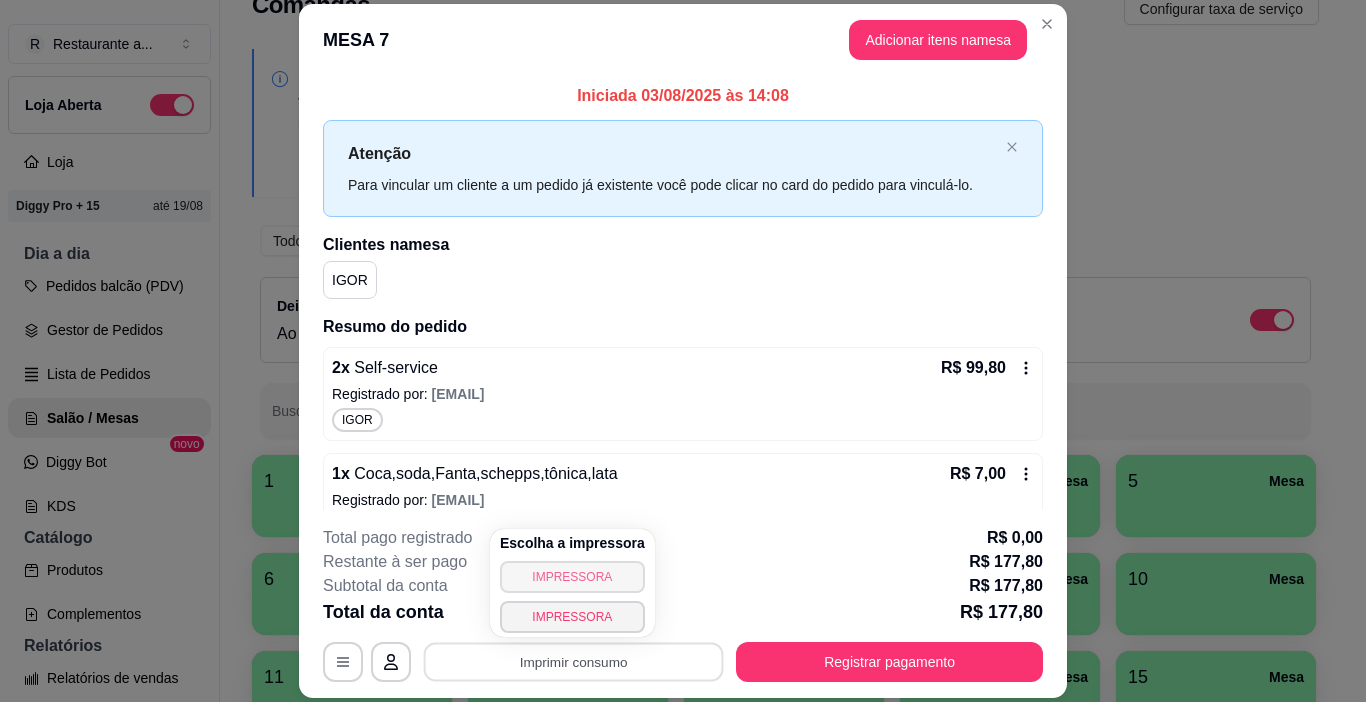 click on "IMPRESSORA" at bounding box center (572, 577) 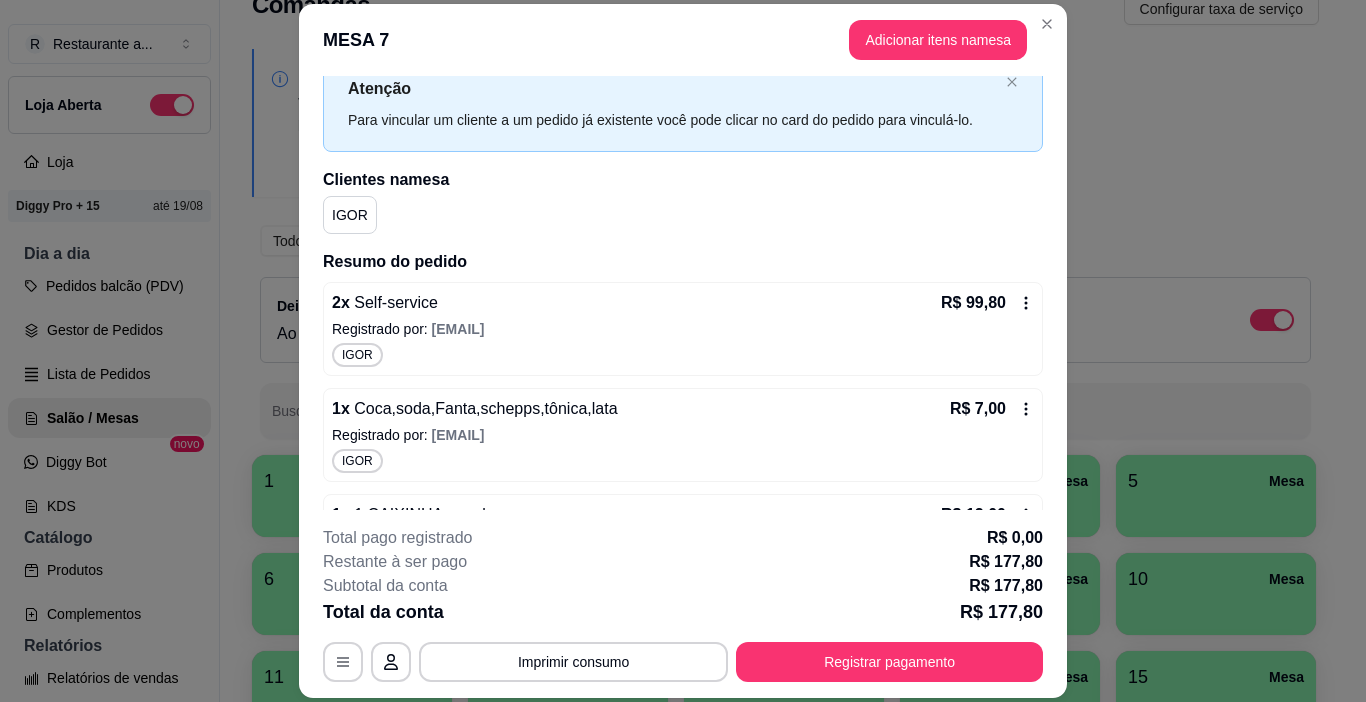 scroll, scrollTop: 100, scrollLeft: 0, axis: vertical 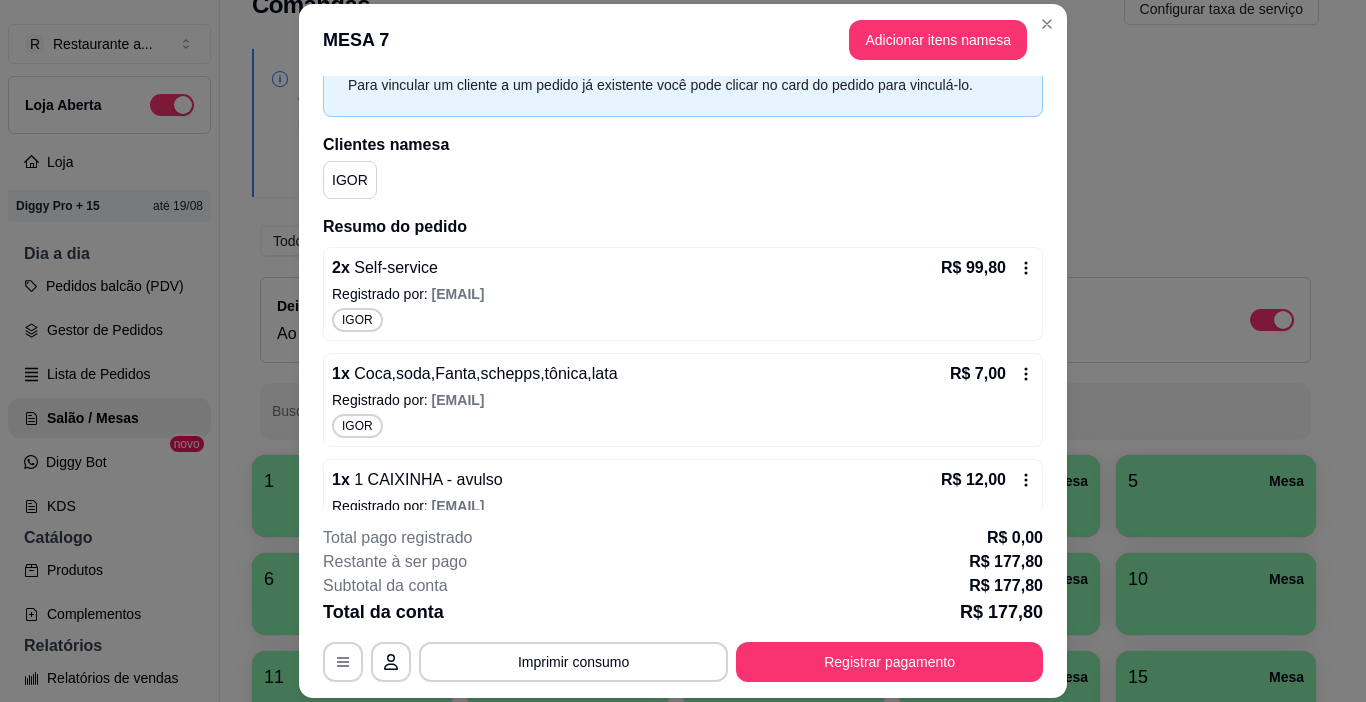 click on "Coca,soda,Fanta,schepps,tônica,lata" at bounding box center [484, 373] 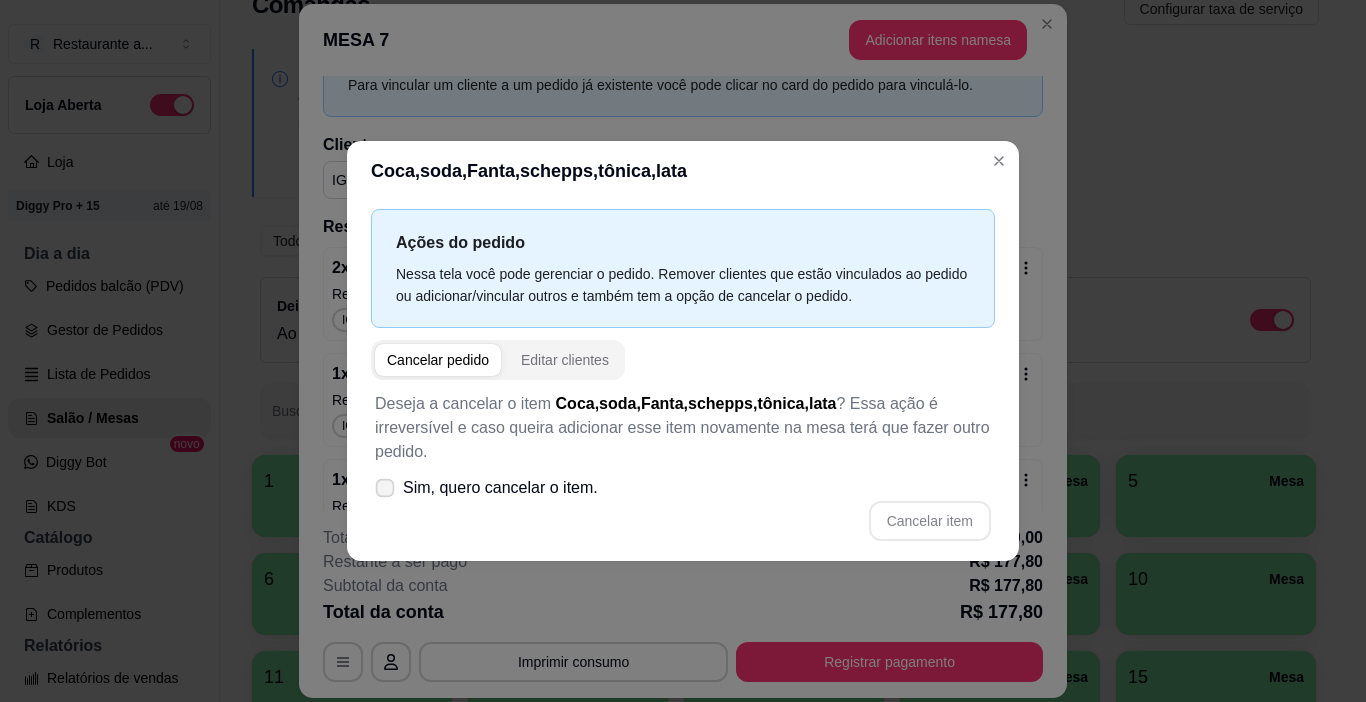 click on "Sim, quero cancelar o item." at bounding box center (500, 488) 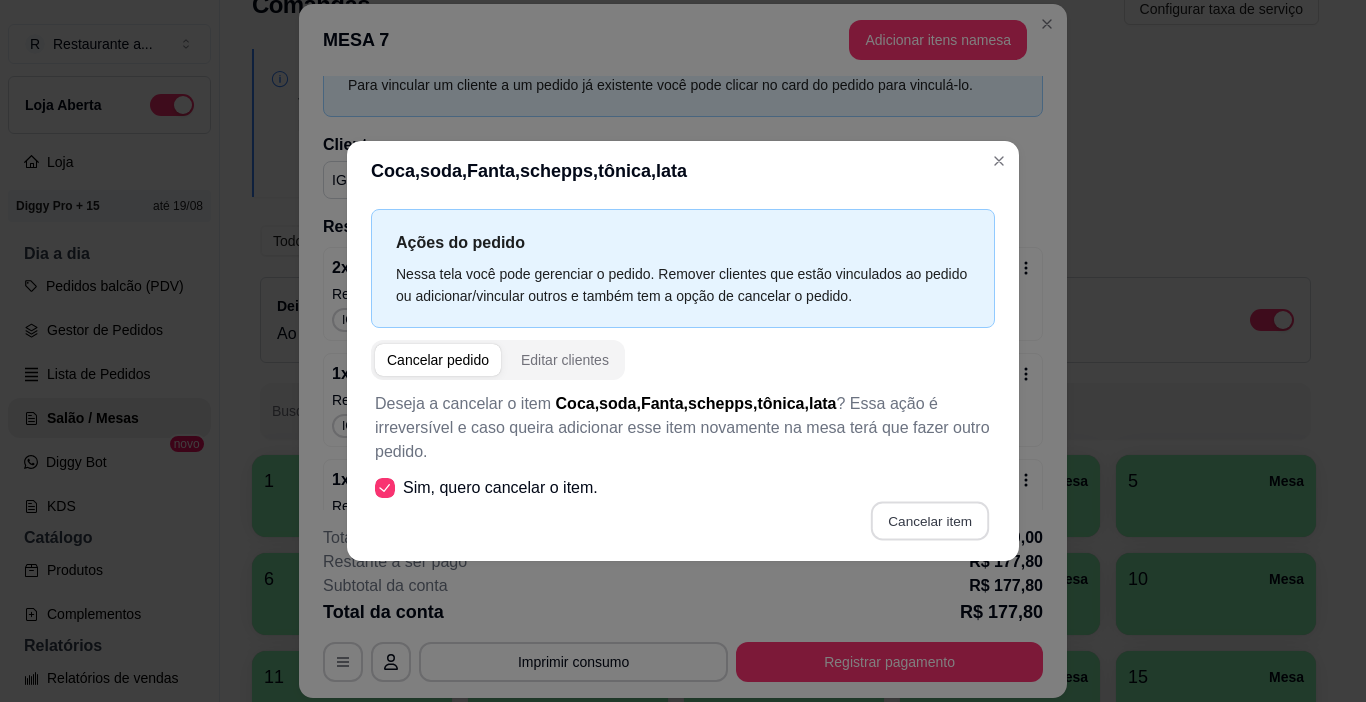 click on "Cancelar item" at bounding box center (929, 521) 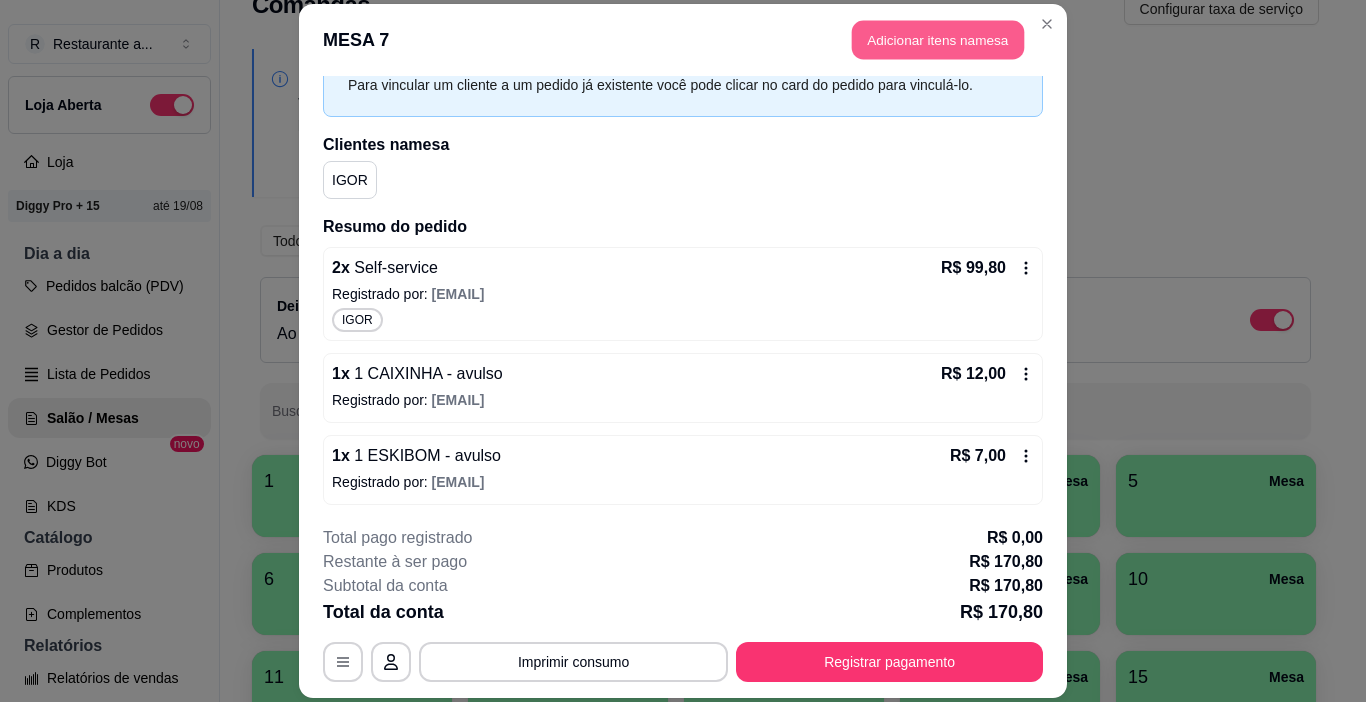 click on "Adicionar itens na mesa" at bounding box center [938, 39] 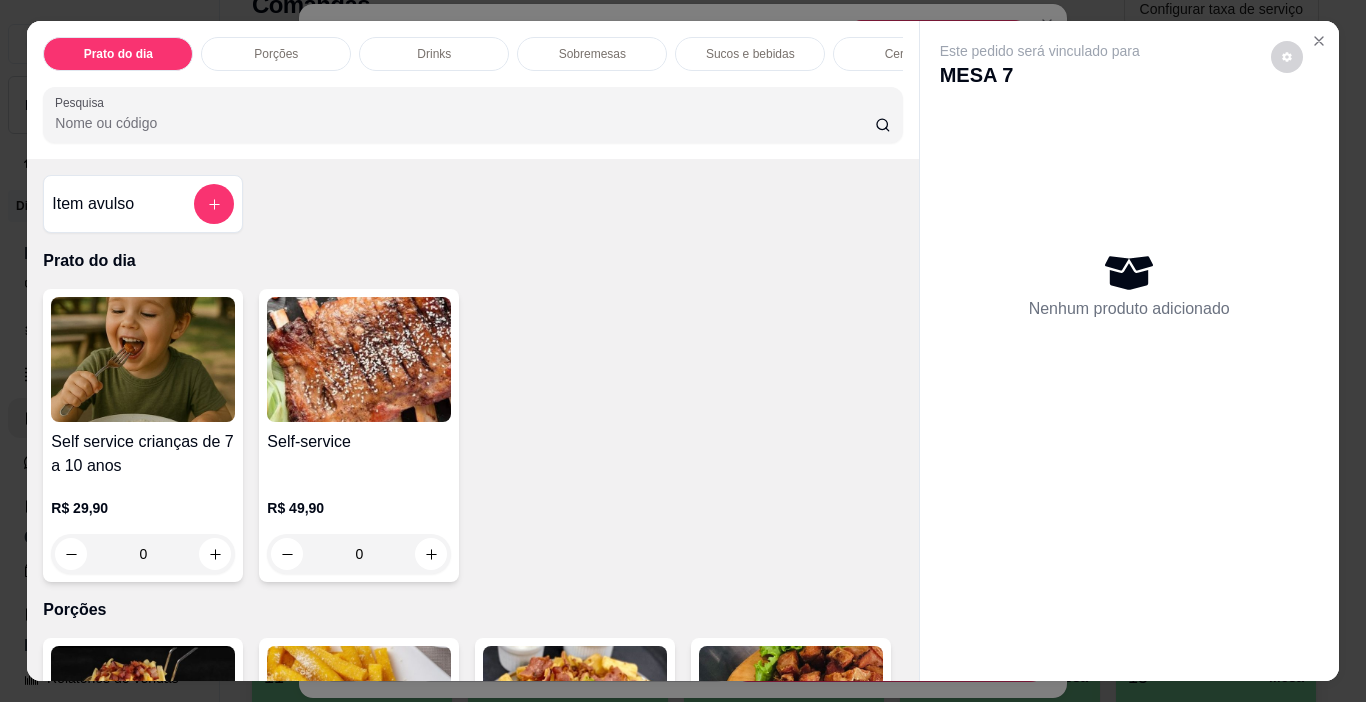 click on "Sucos e bebidas" at bounding box center (750, 54) 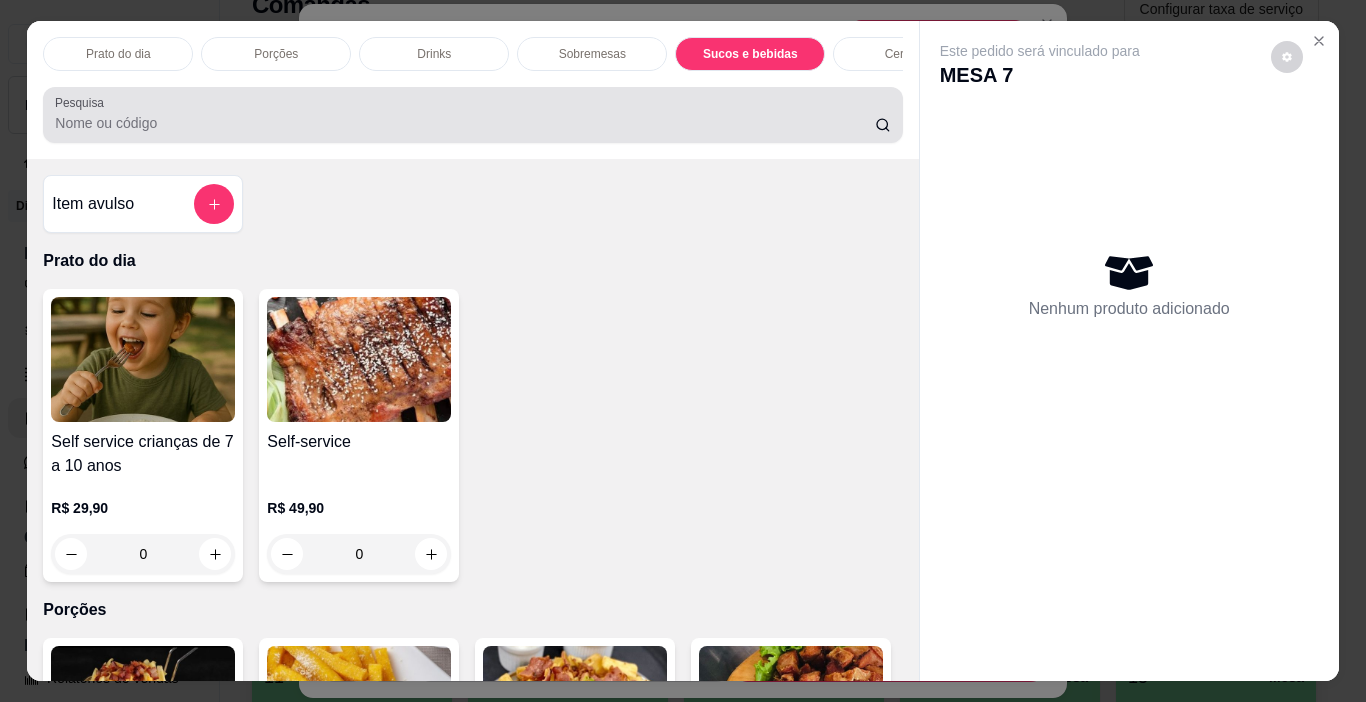 scroll, scrollTop: 2317, scrollLeft: 0, axis: vertical 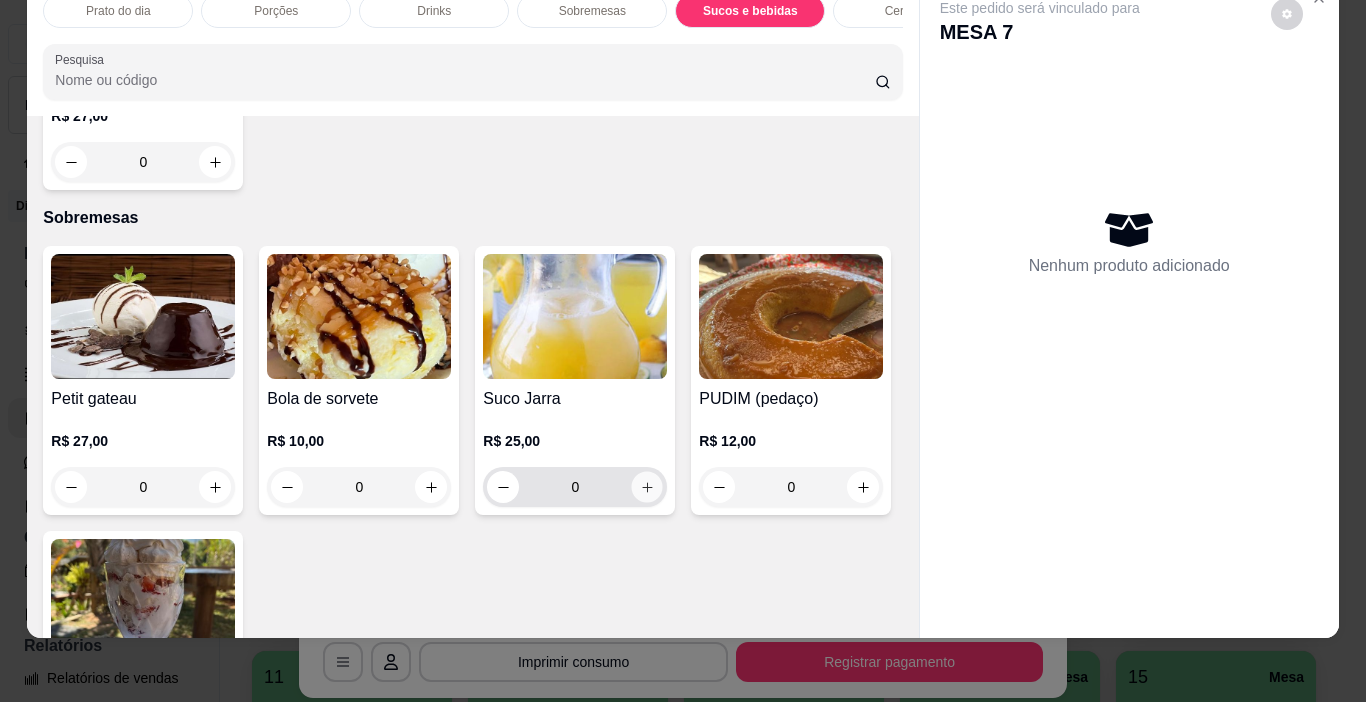 click 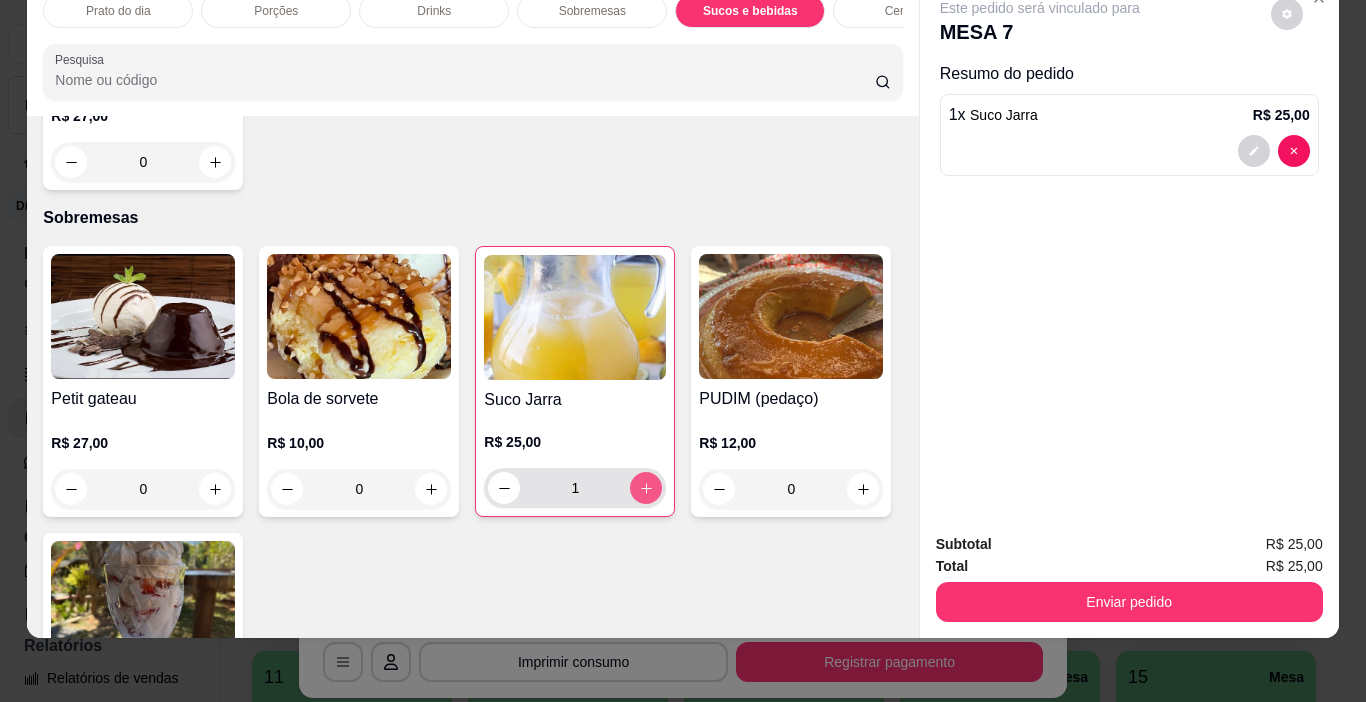 click at bounding box center [646, 488] 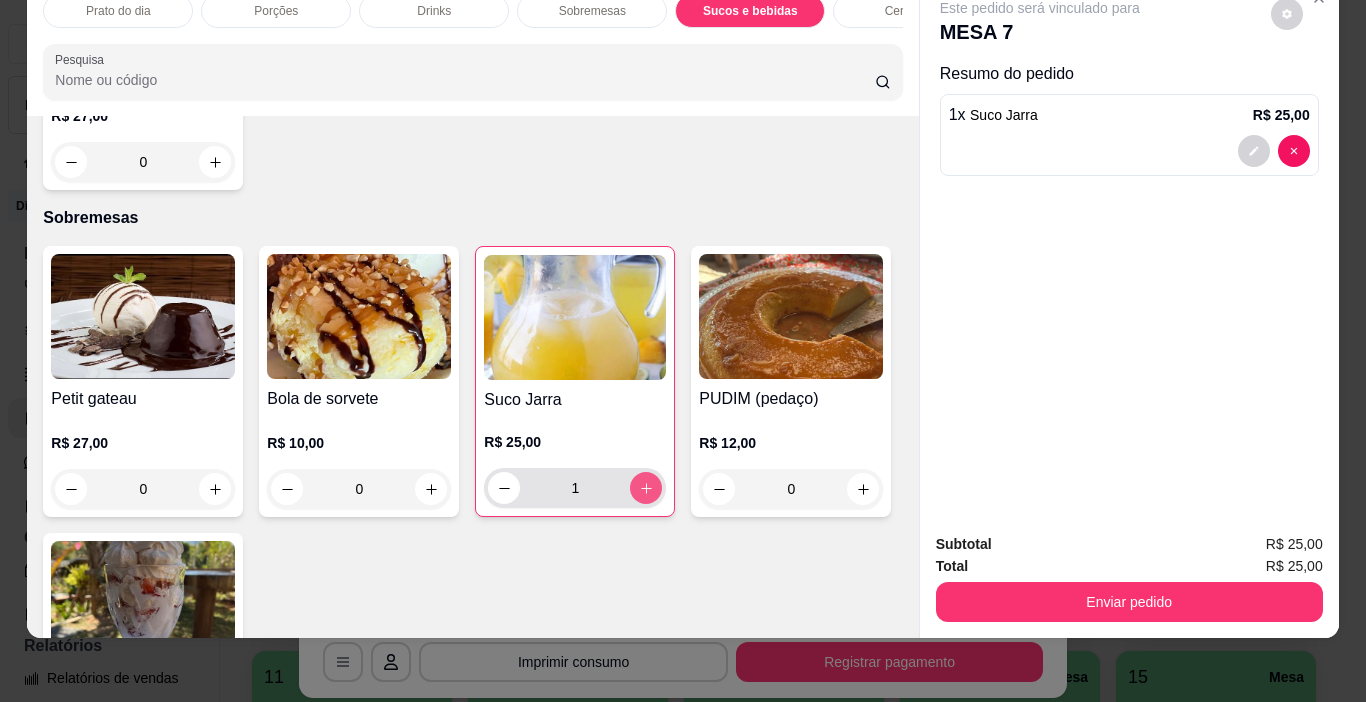 type on "2" 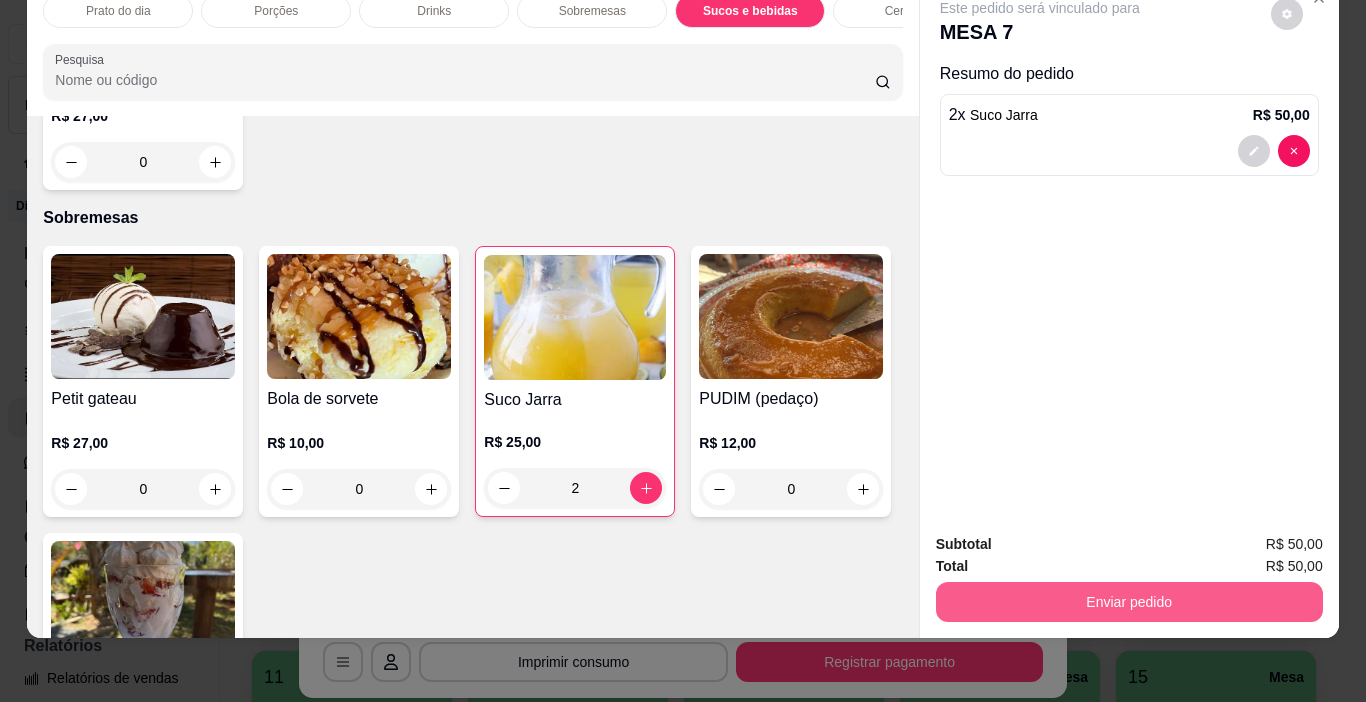 click on "Enviar pedido" at bounding box center (1129, 602) 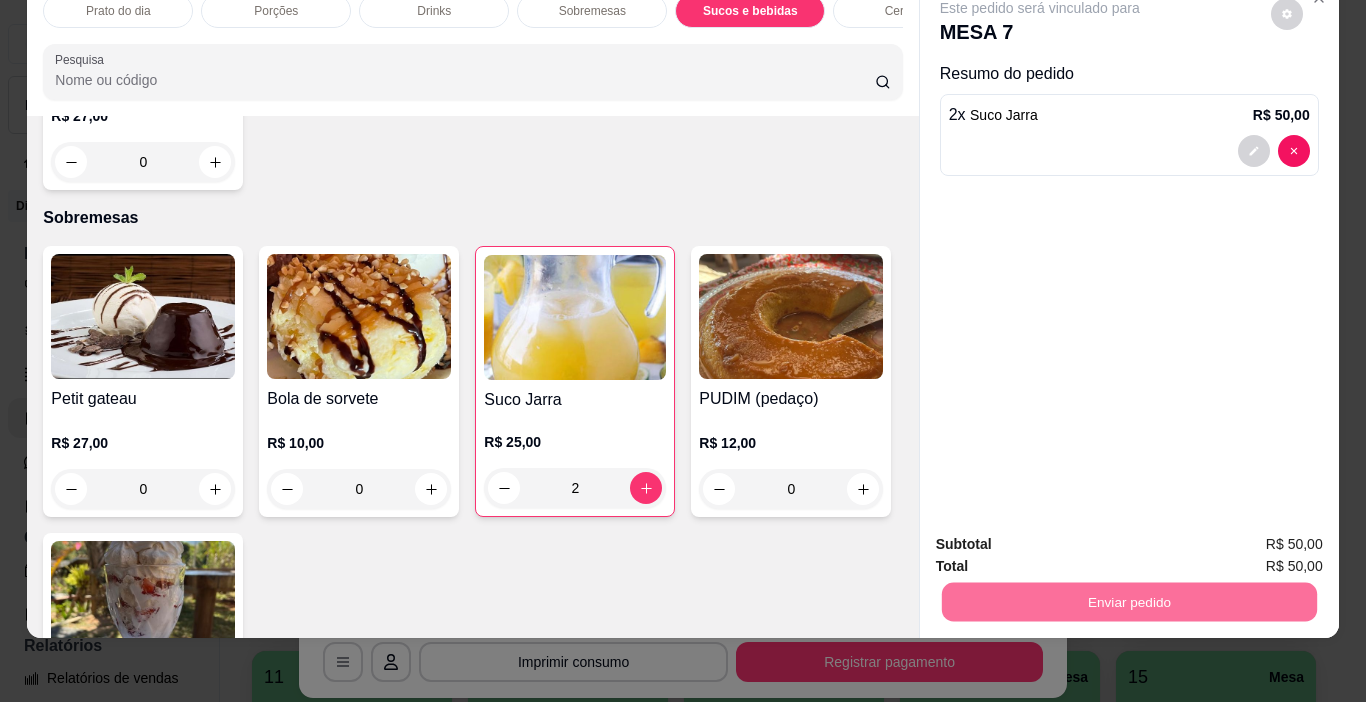 click on "Não registrar e enviar pedido" at bounding box center [1063, 538] 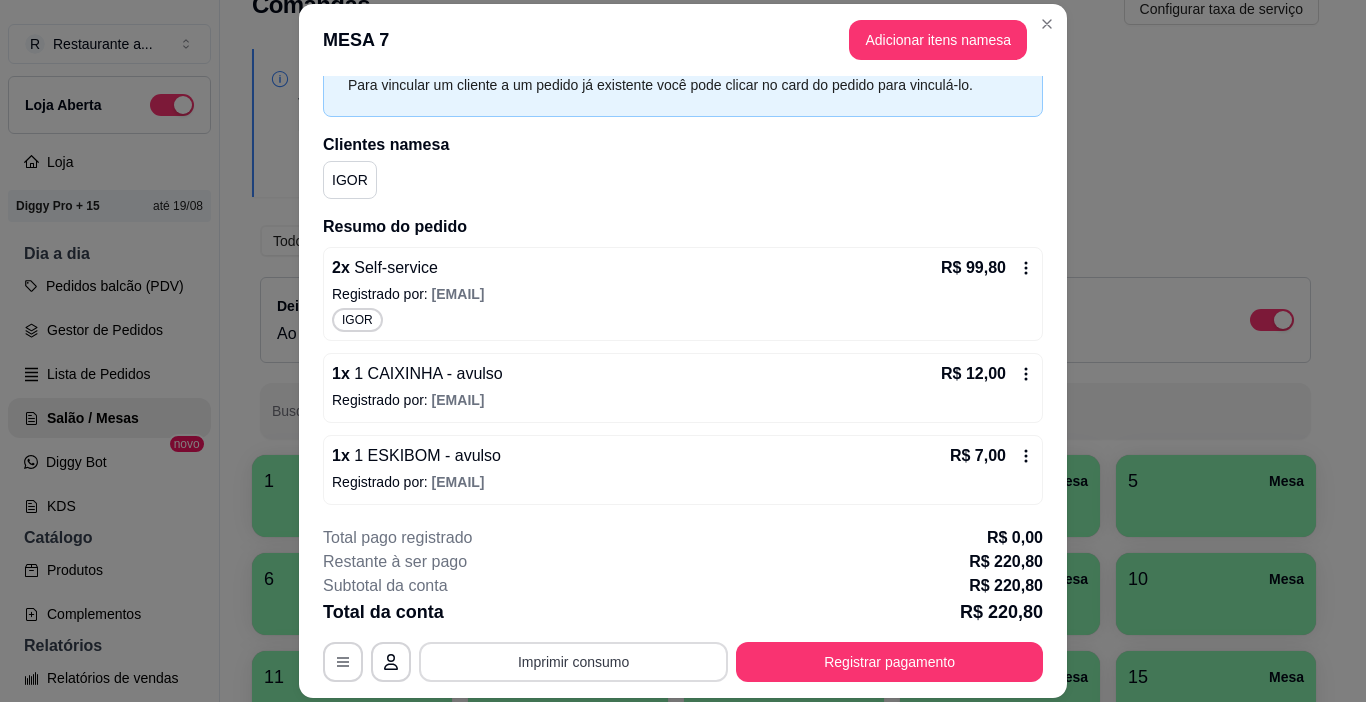 click on "Imprimir consumo" at bounding box center (573, 662) 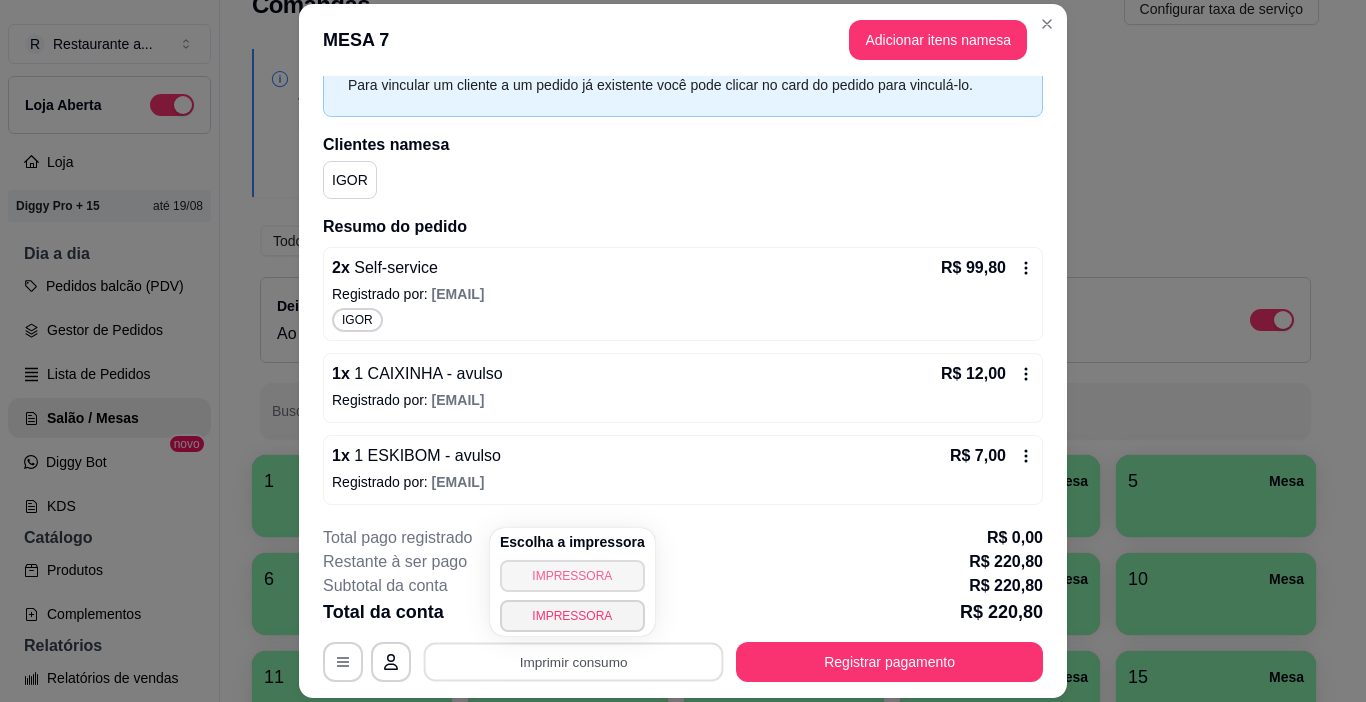 click on "IMPRESSORA" at bounding box center [572, 576] 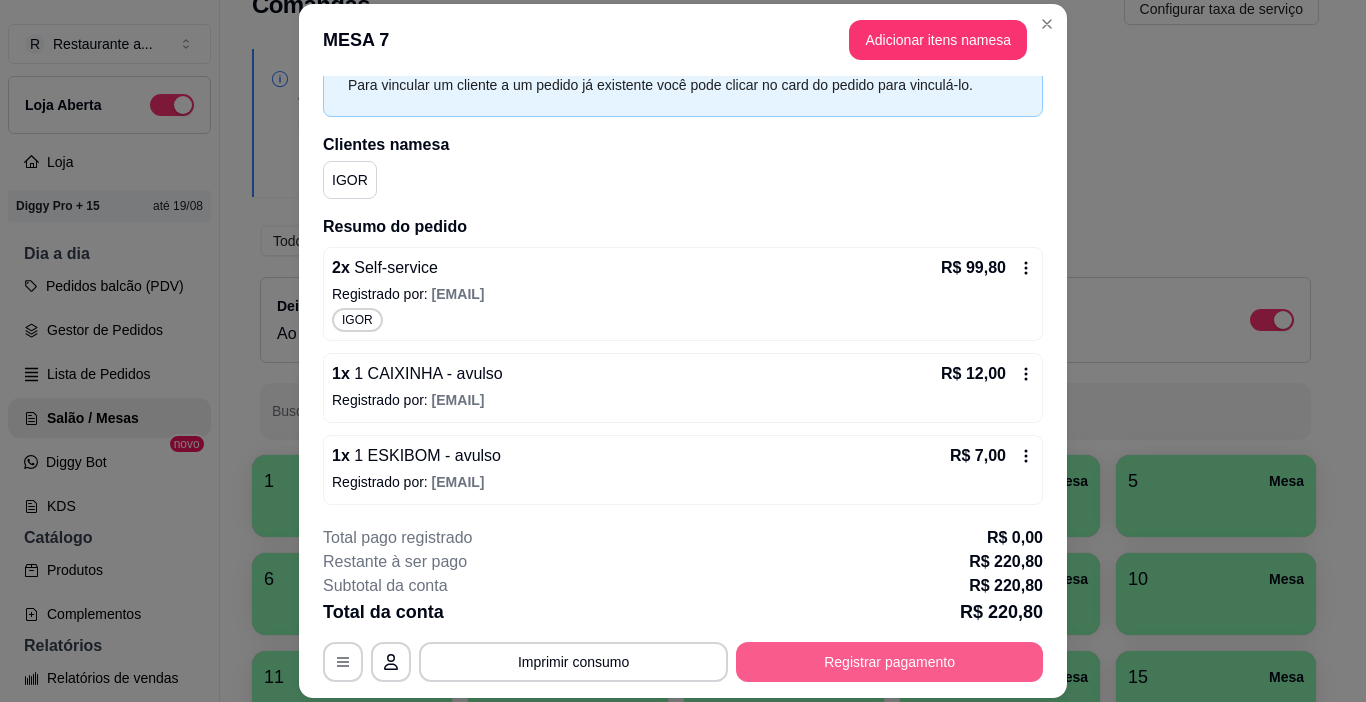 click on "Registrar pagamento" at bounding box center (889, 662) 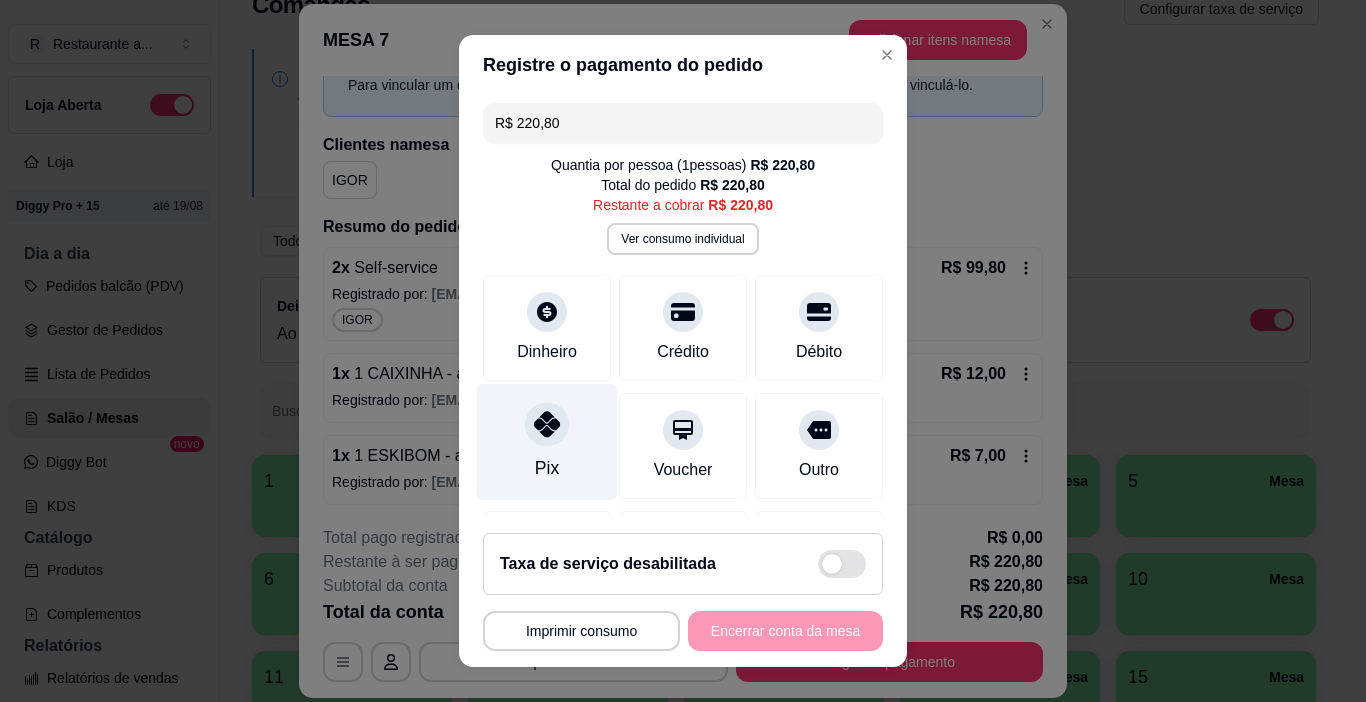 click 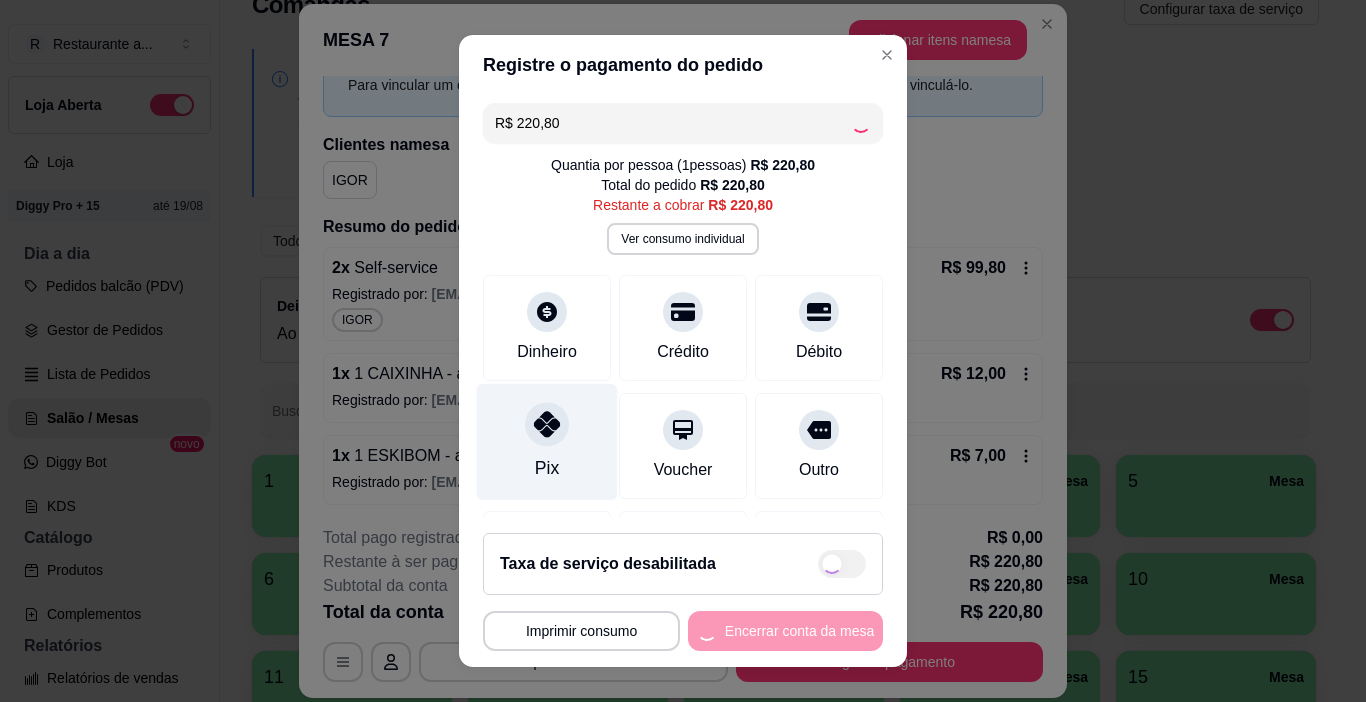 type on "R$ 0,00" 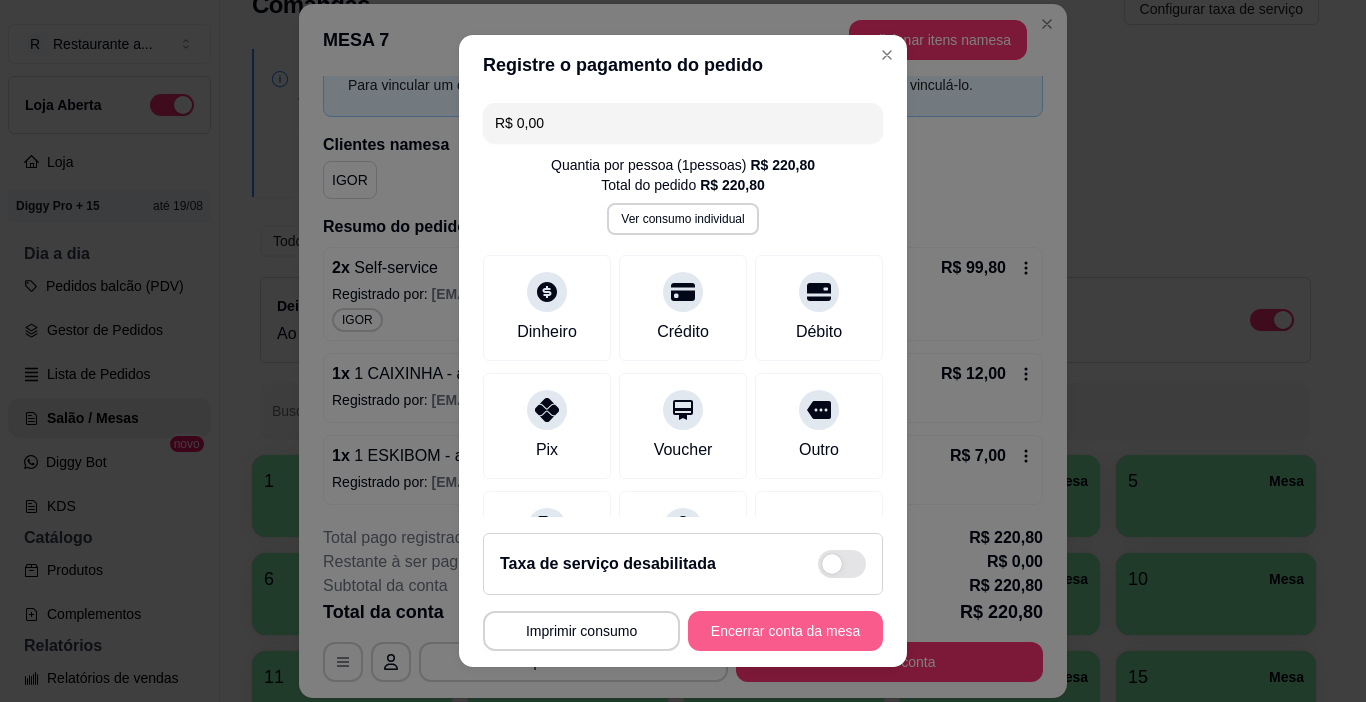 click on "Encerrar conta da mesa" at bounding box center [785, 631] 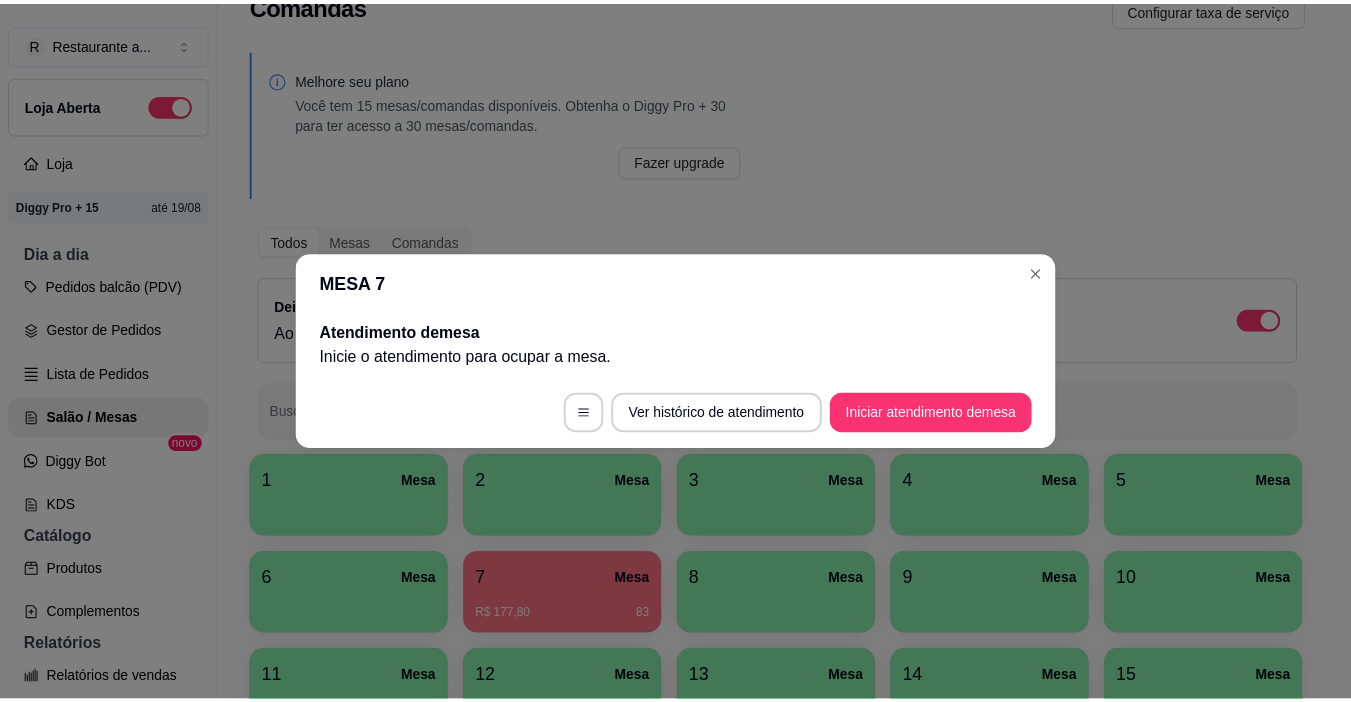 scroll, scrollTop: 0, scrollLeft: 0, axis: both 